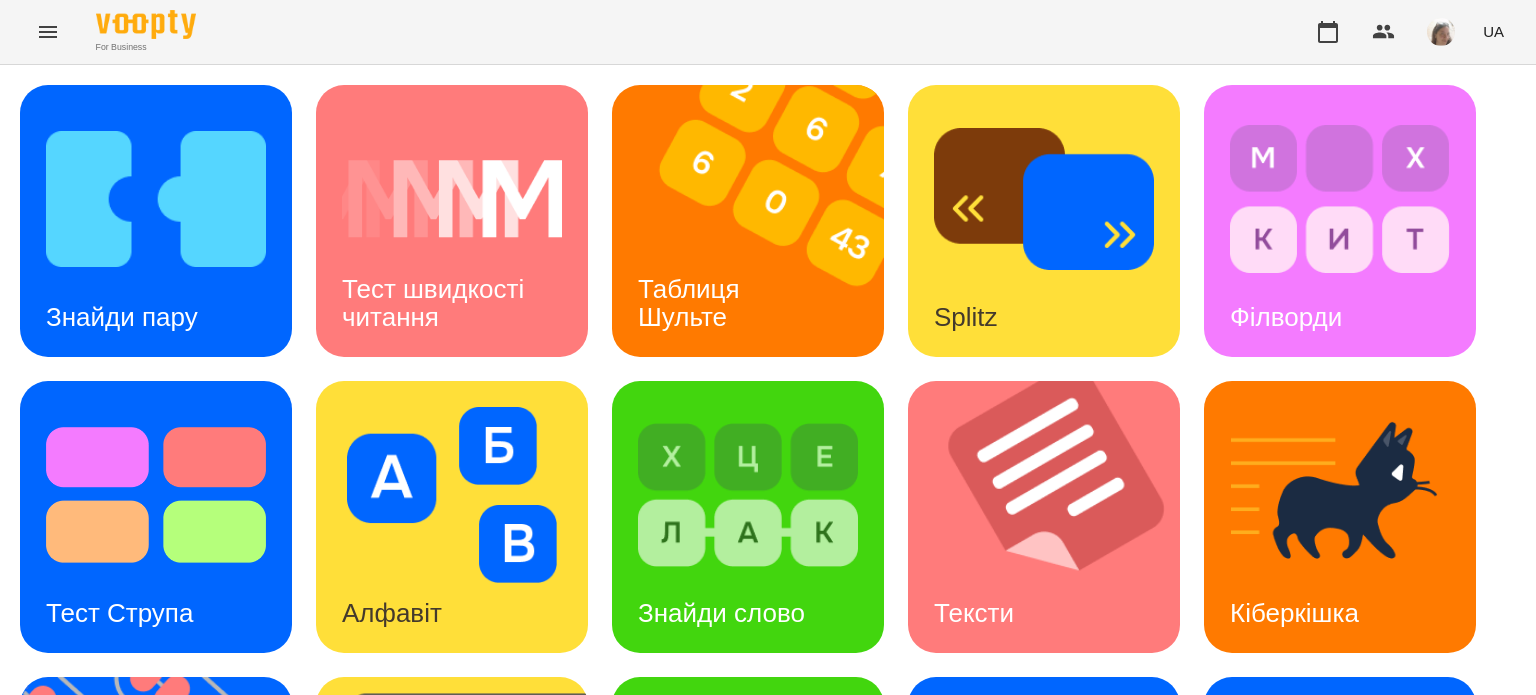 scroll, scrollTop: 0, scrollLeft: 0, axis: both 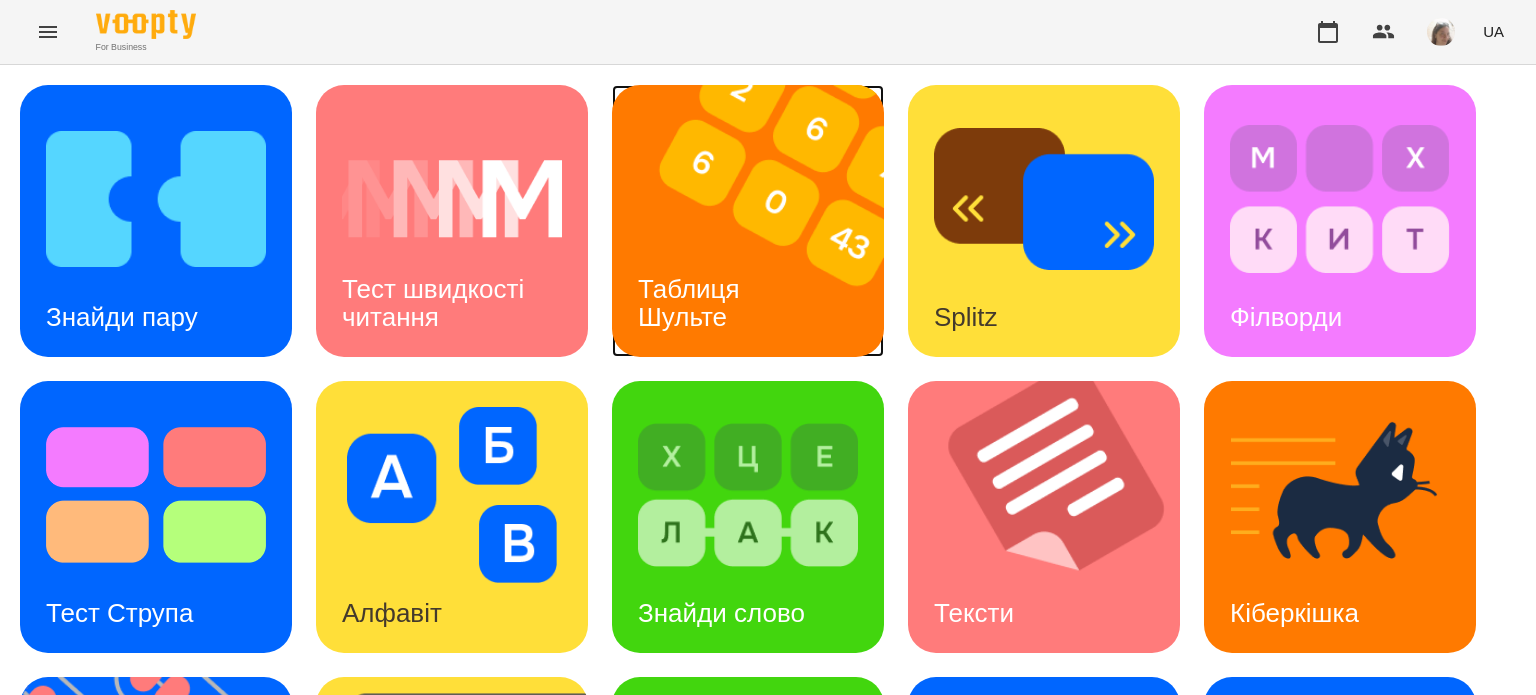 click on "Таблиця
Шульте" at bounding box center (692, 303) 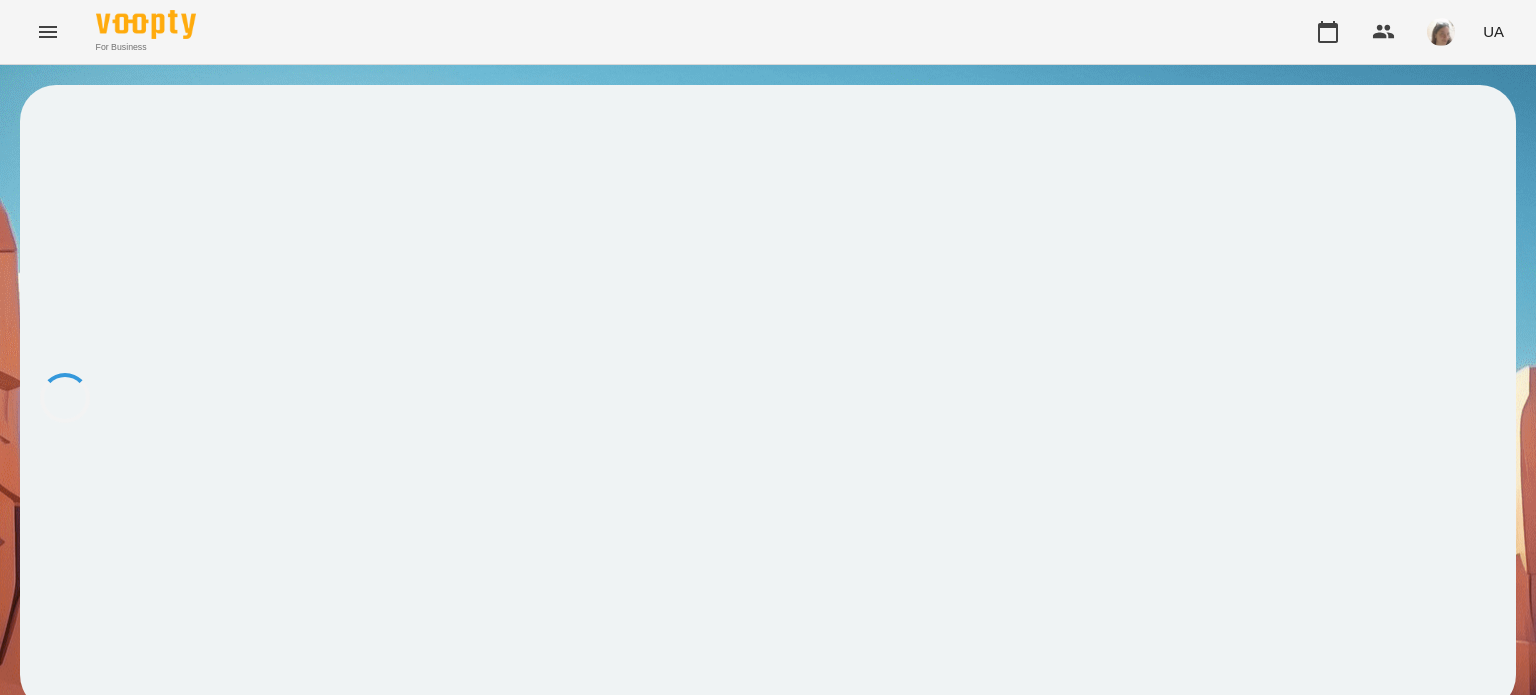 scroll, scrollTop: 0, scrollLeft: 0, axis: both 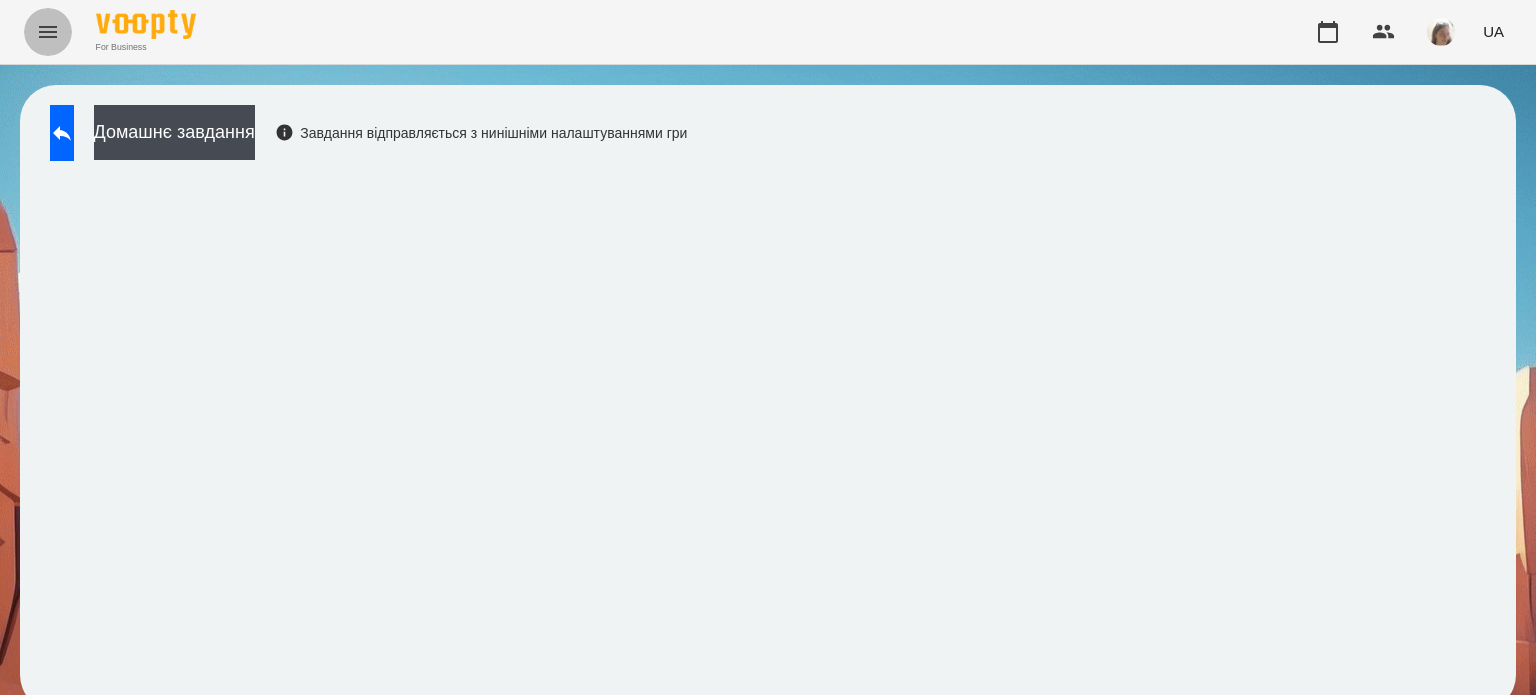 click 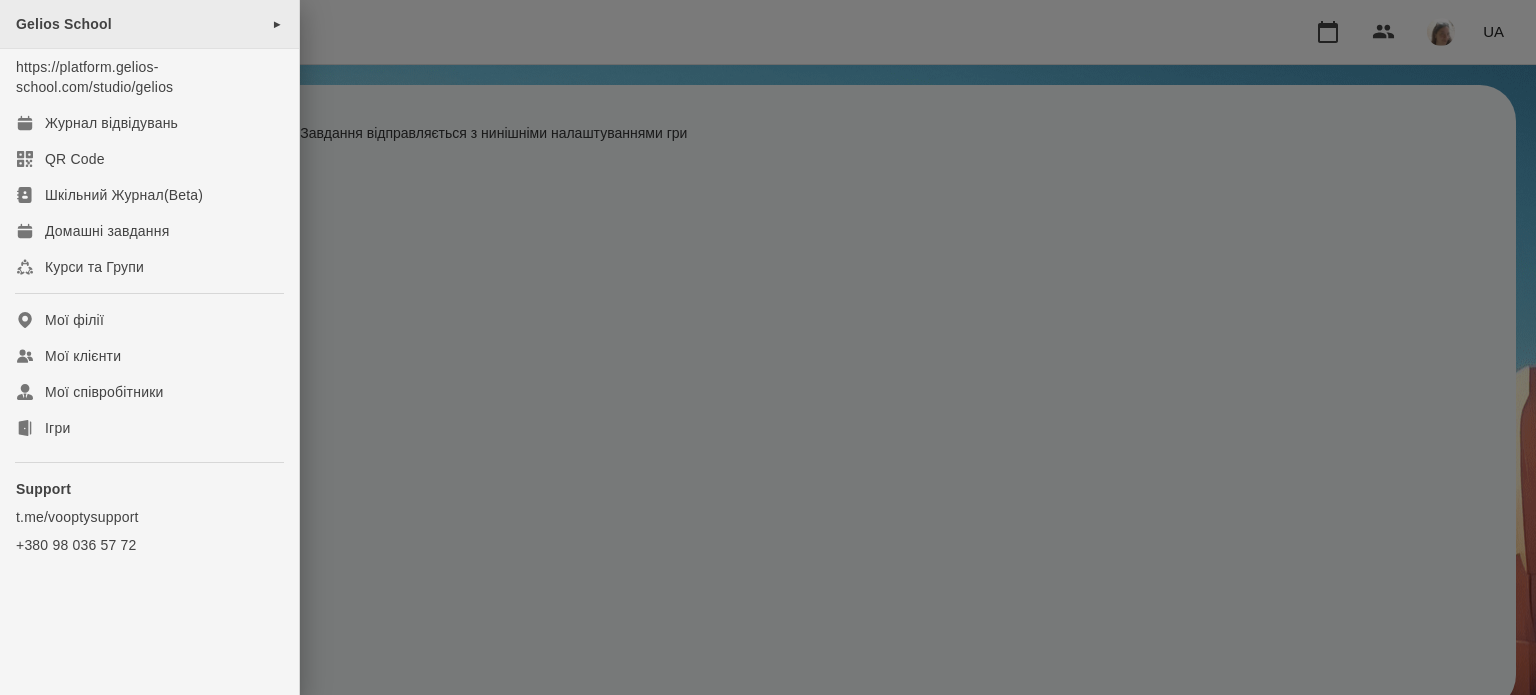 click on "Gelios School" at bounding box center [64, 24] 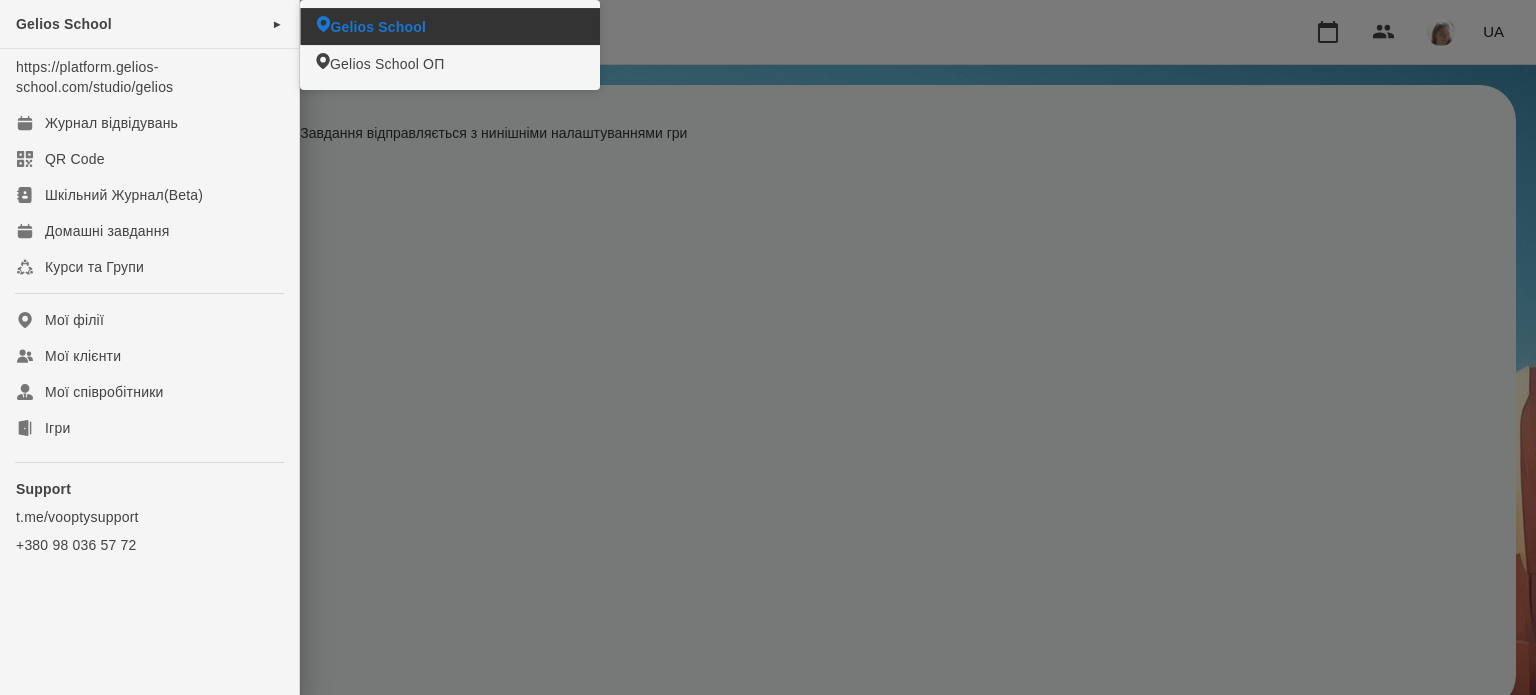 click on "Gelios School" at bounding box center (378, 27) 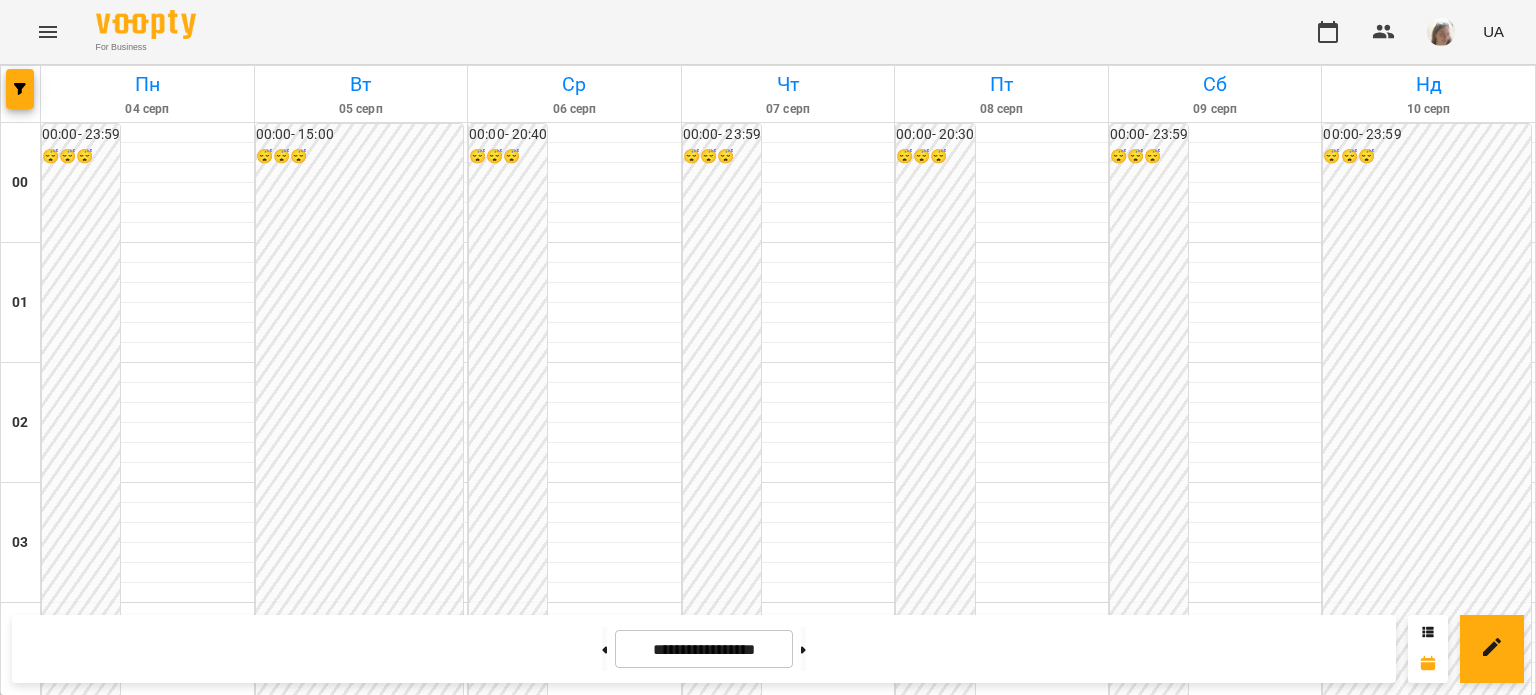 scroll, scrollTop: 1639, scrollLeft: 0, axis: vertical 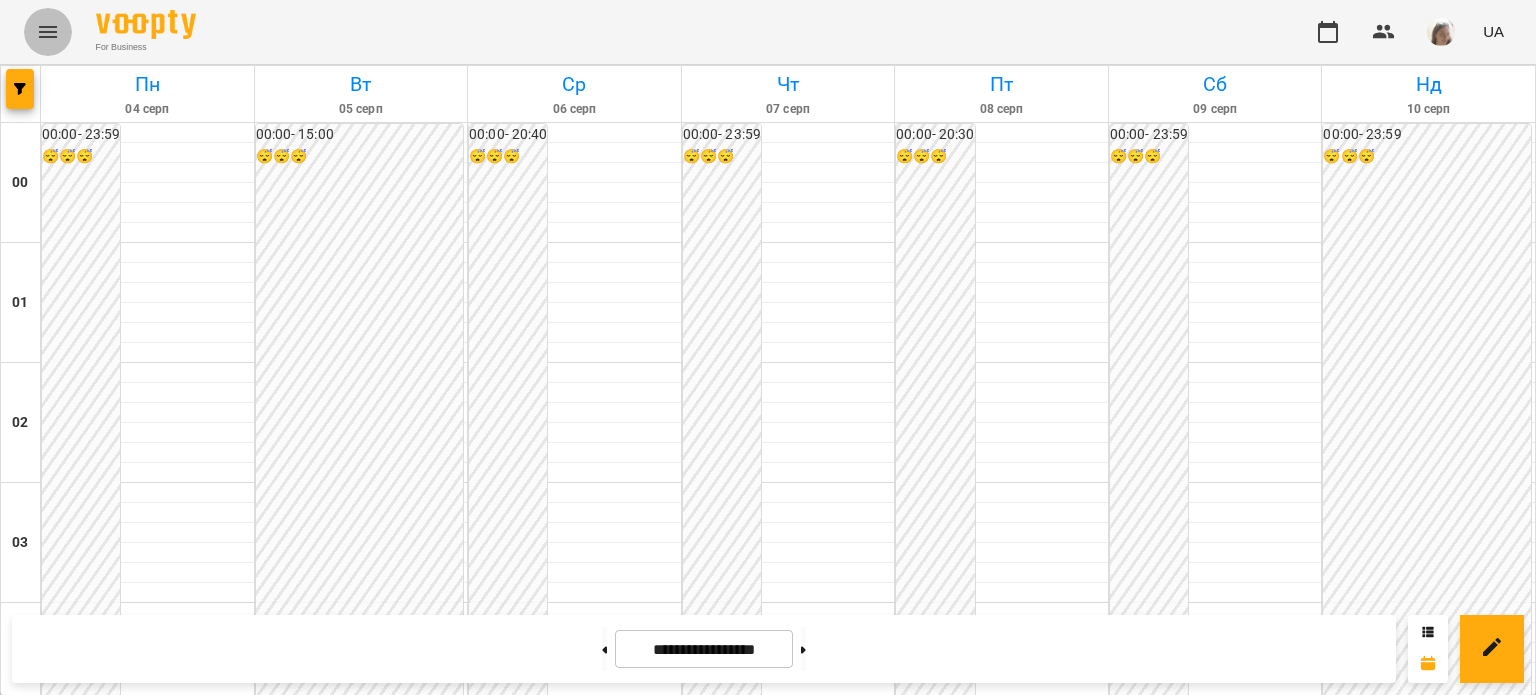 click 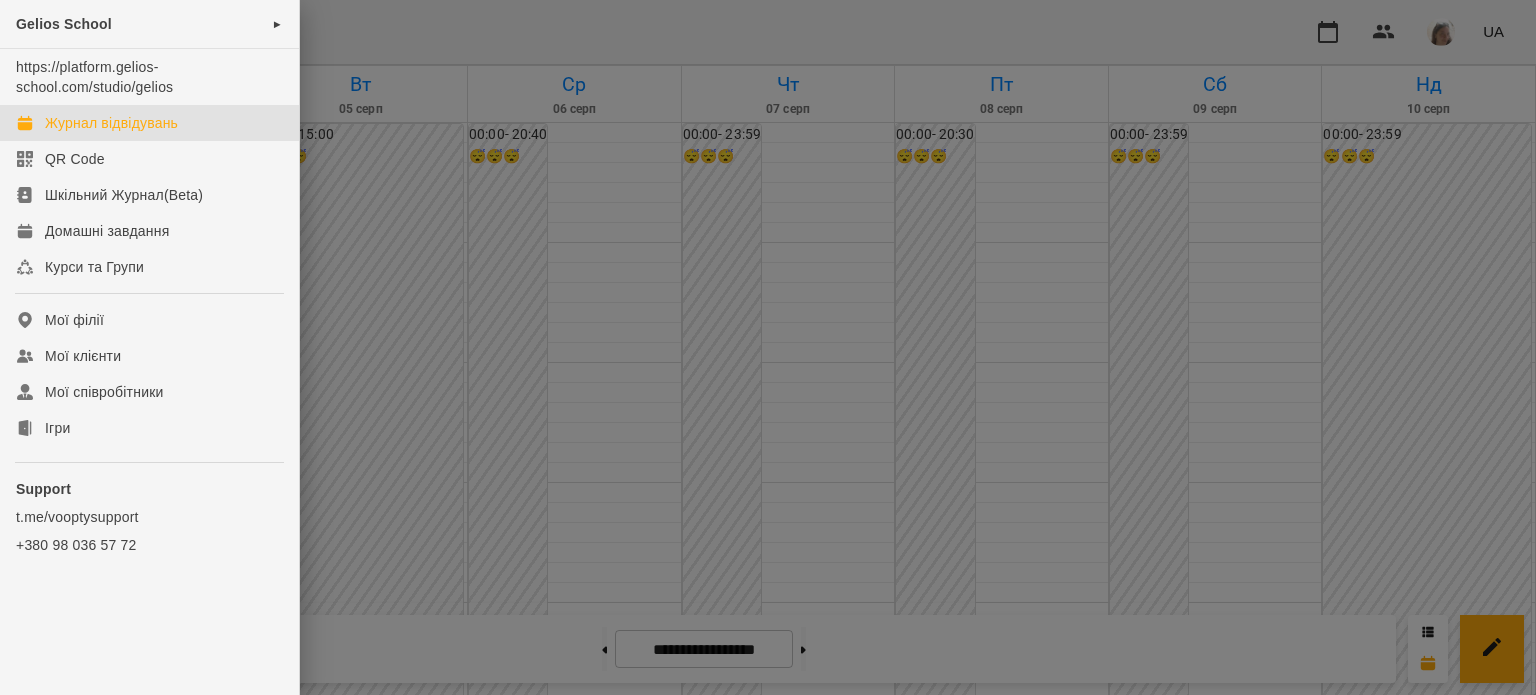 click on "Gelios School ► https://platform.gelios-school.com/studio/gelios Журнал відвідувань QR Code Шкільний Журнал(Beta) Домашні завдання Курси та Групи Мої філії Мої клієнти Мої співробітники Ігри Support t.me/vooptysupport +[PHONE]" at bounding box center (149, 325) 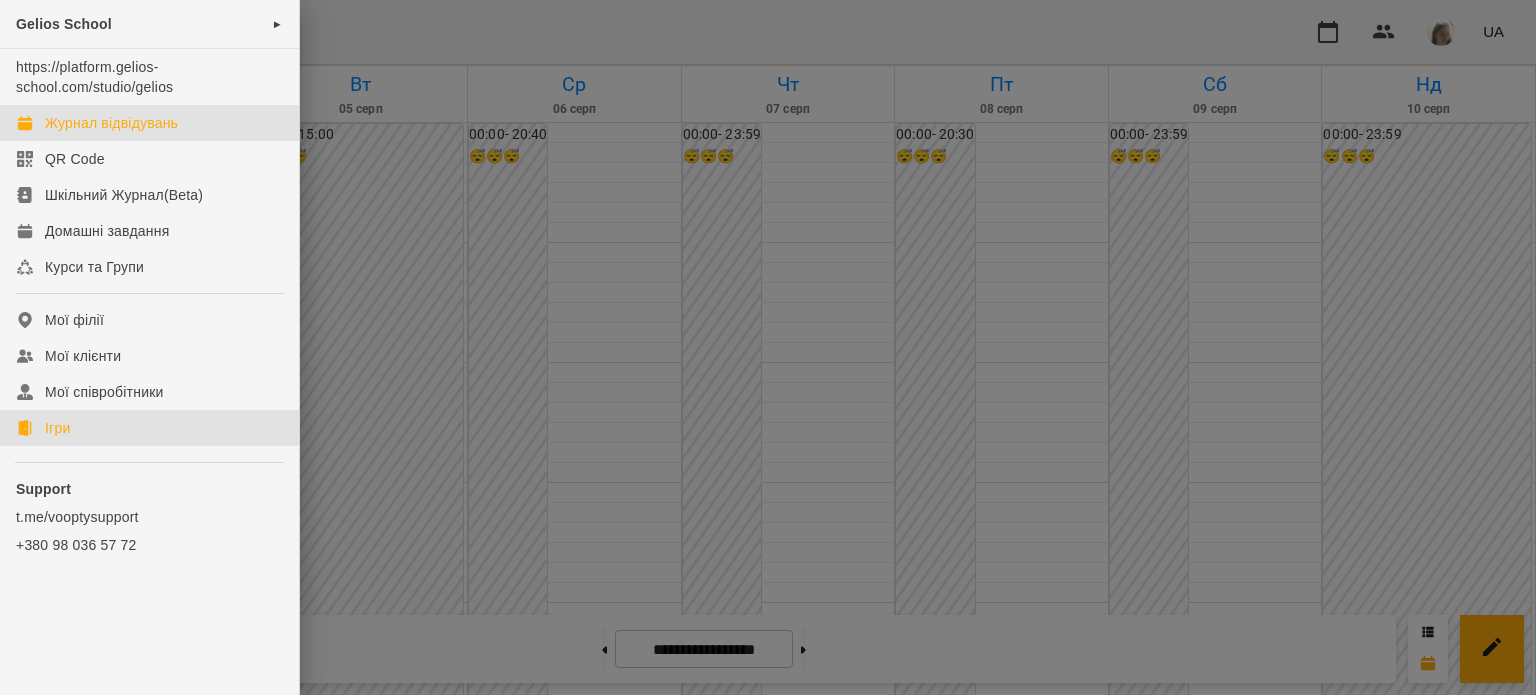 click on "Ігри" 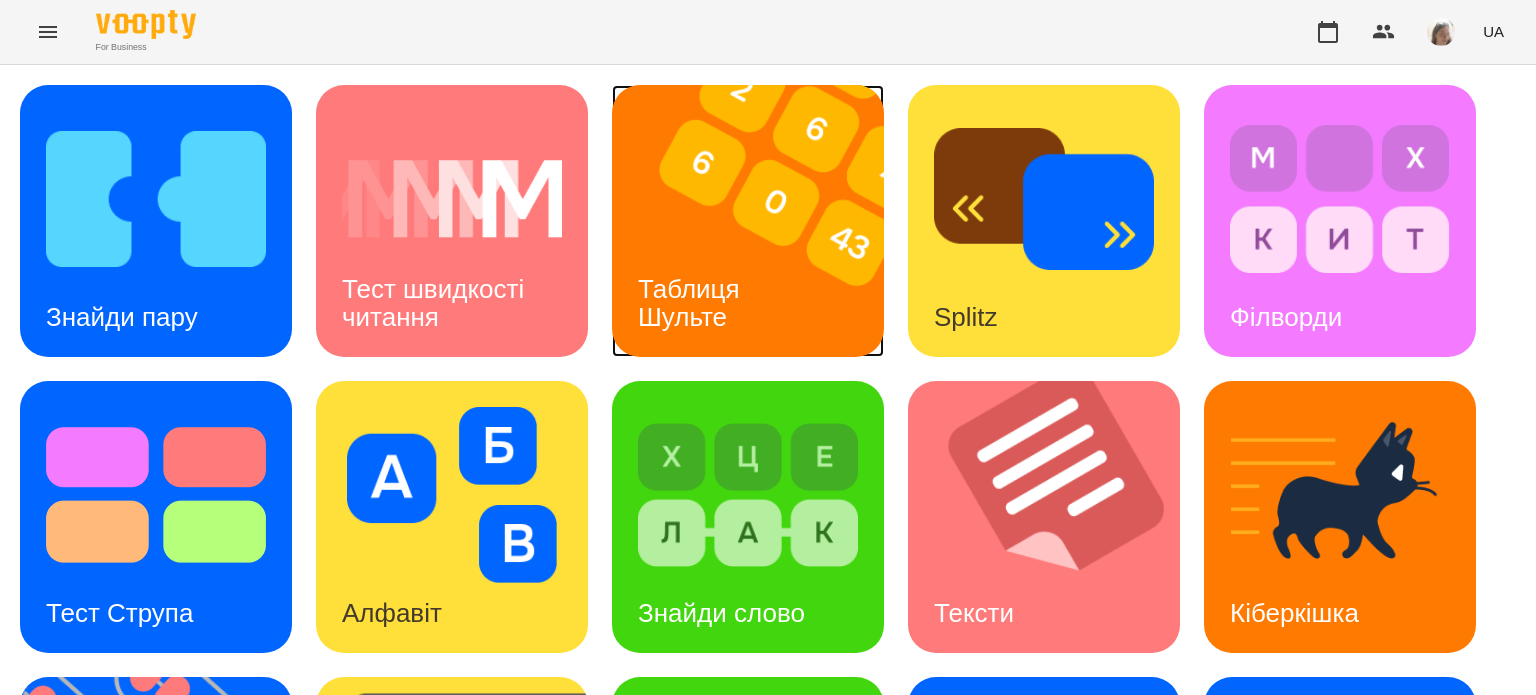 click at bounding box center [760, 221] 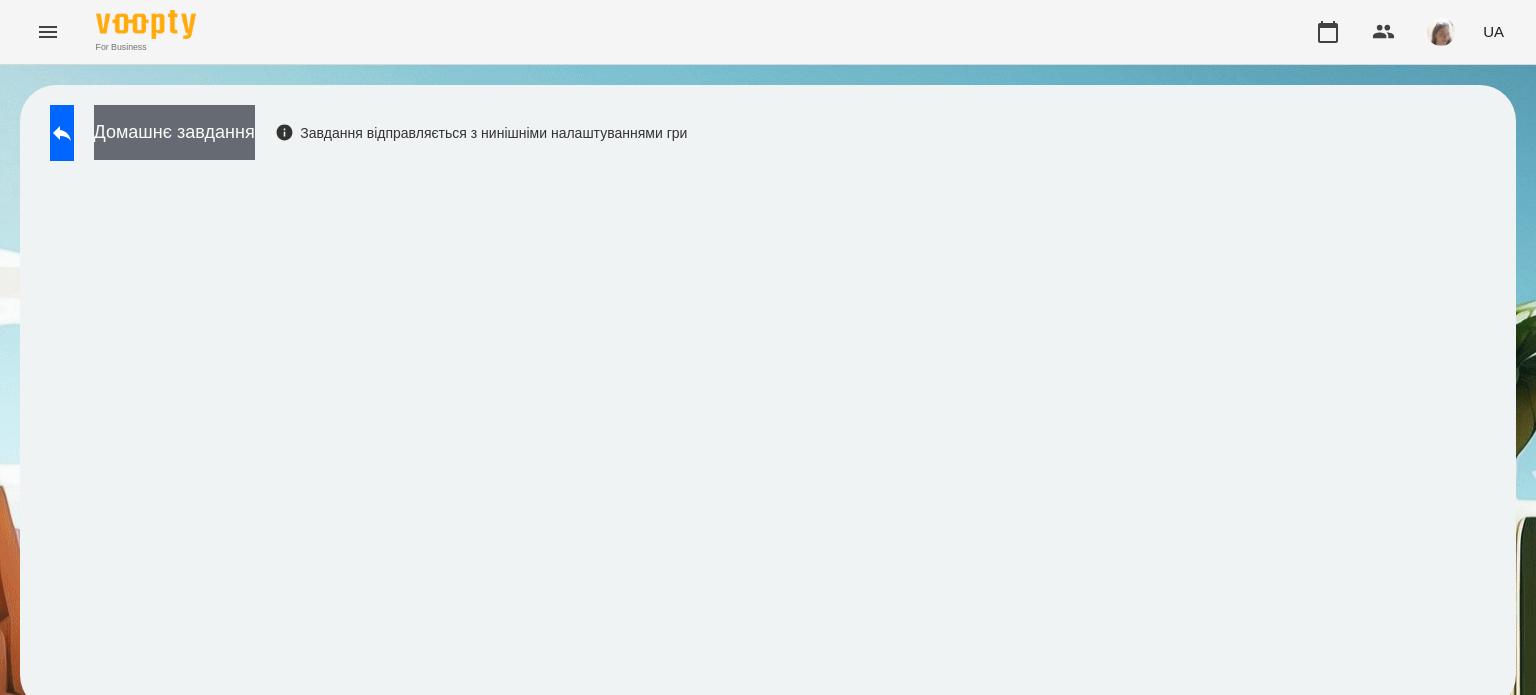 click on "Домашнє завдання" at bounding box center [174, 132] 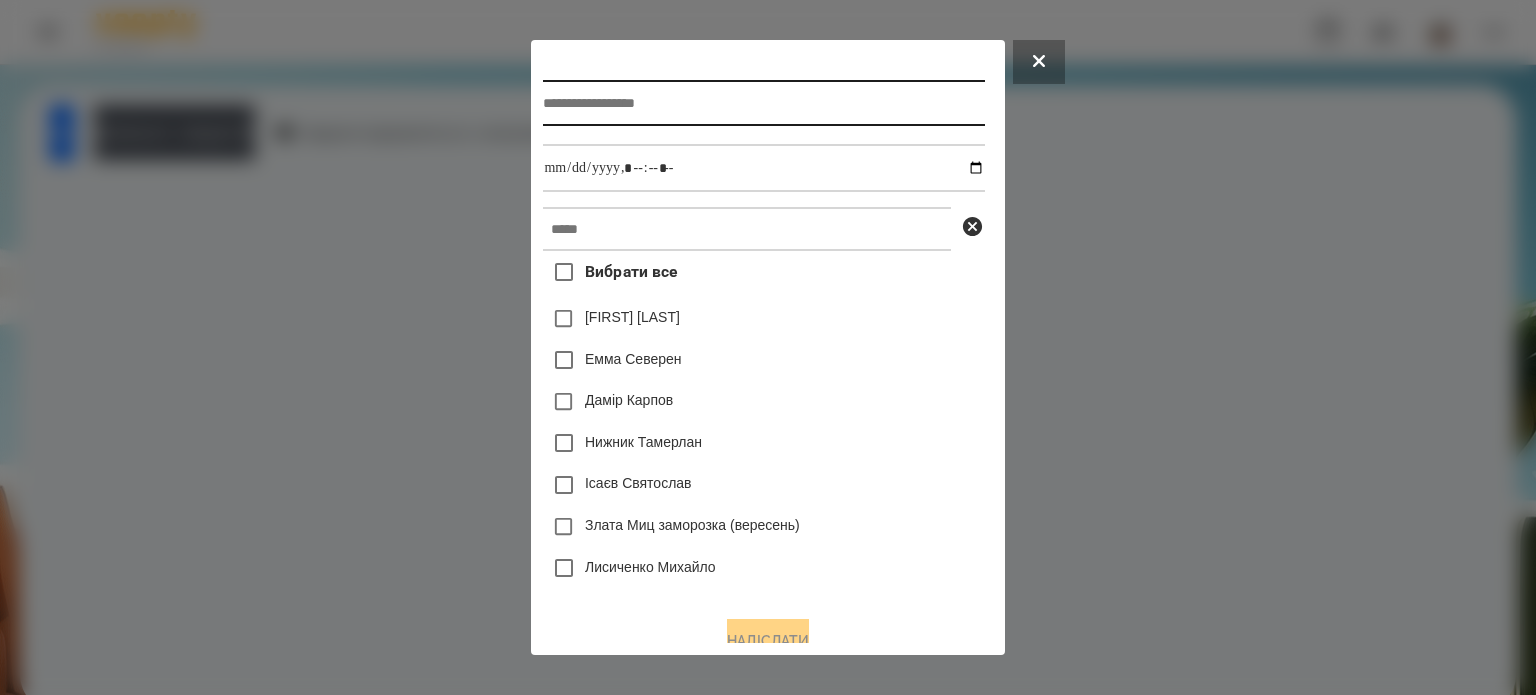 click at bounding box center (763, 103) 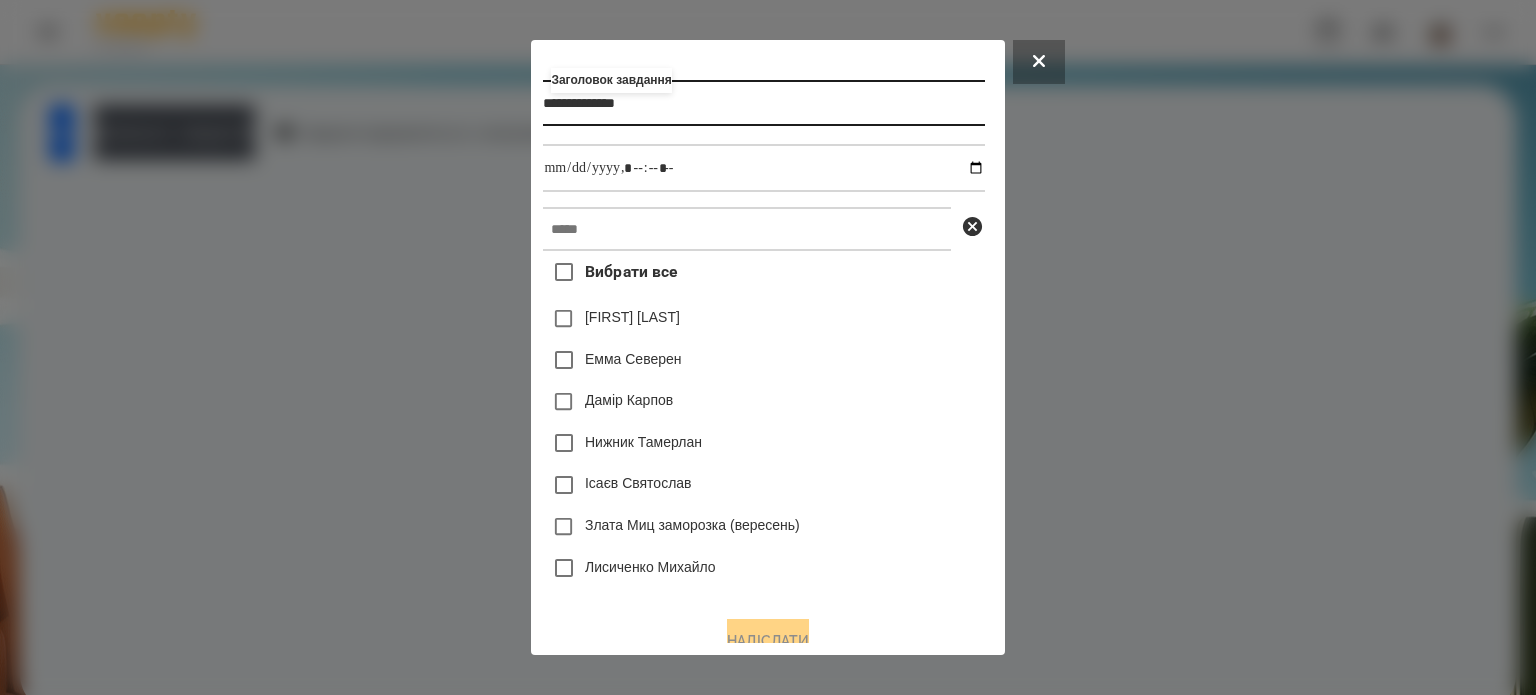 type on "**********" 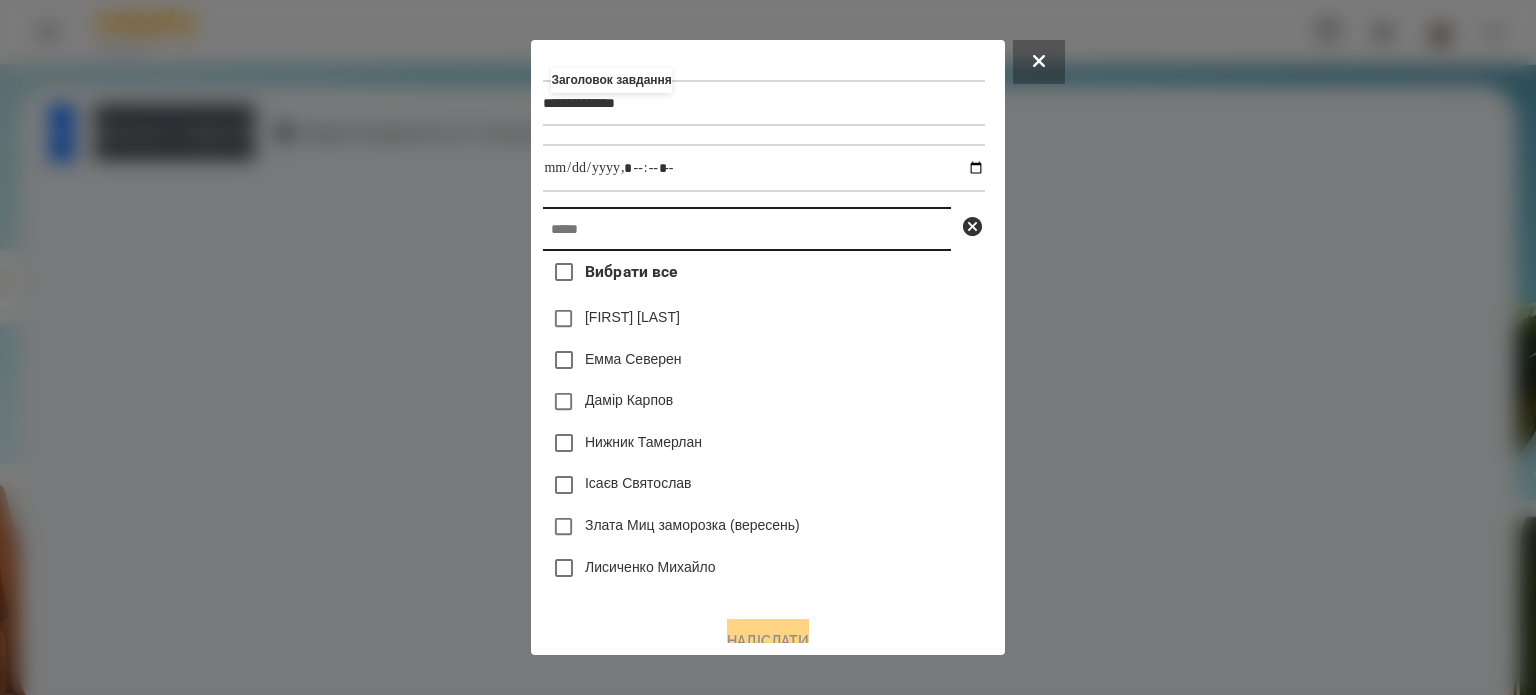 click at bounding box center [747, 229] 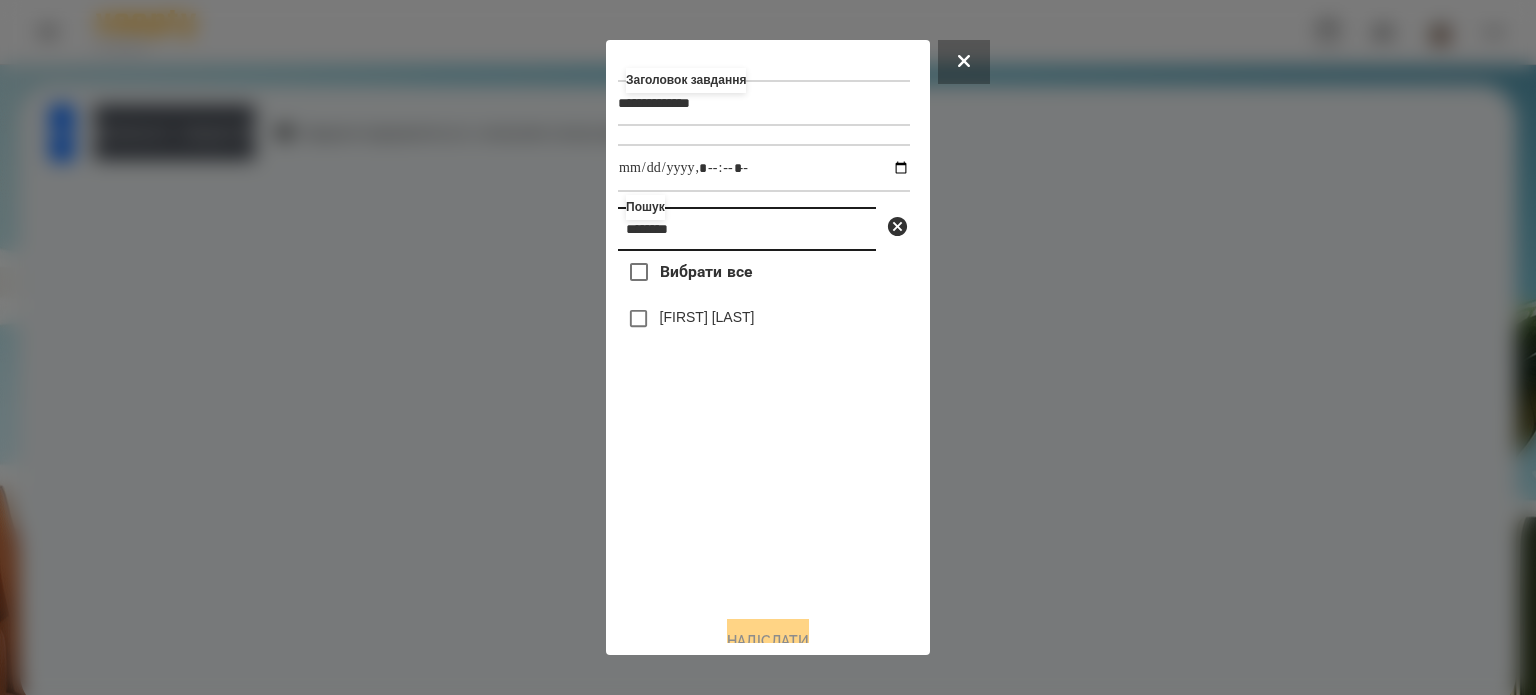 type on "********" 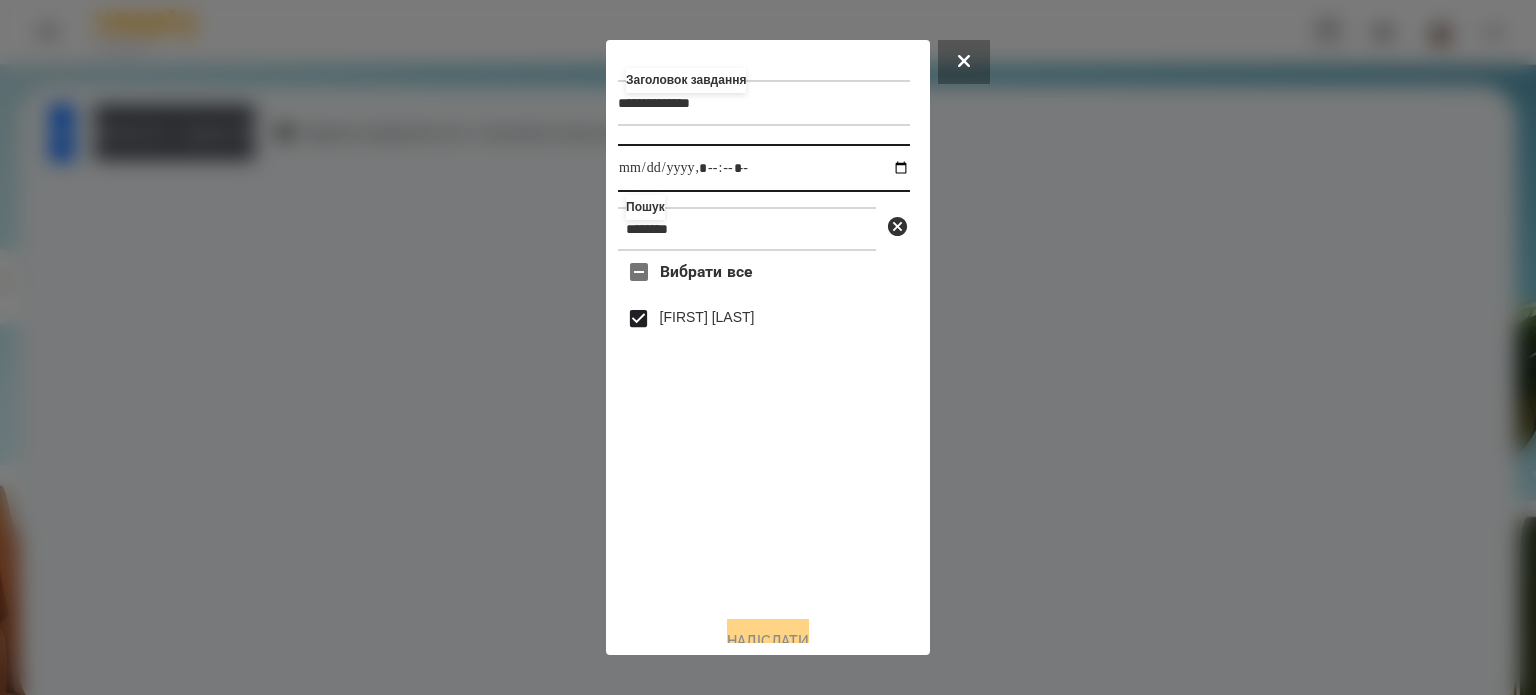 click at bounding box center (764, 168) 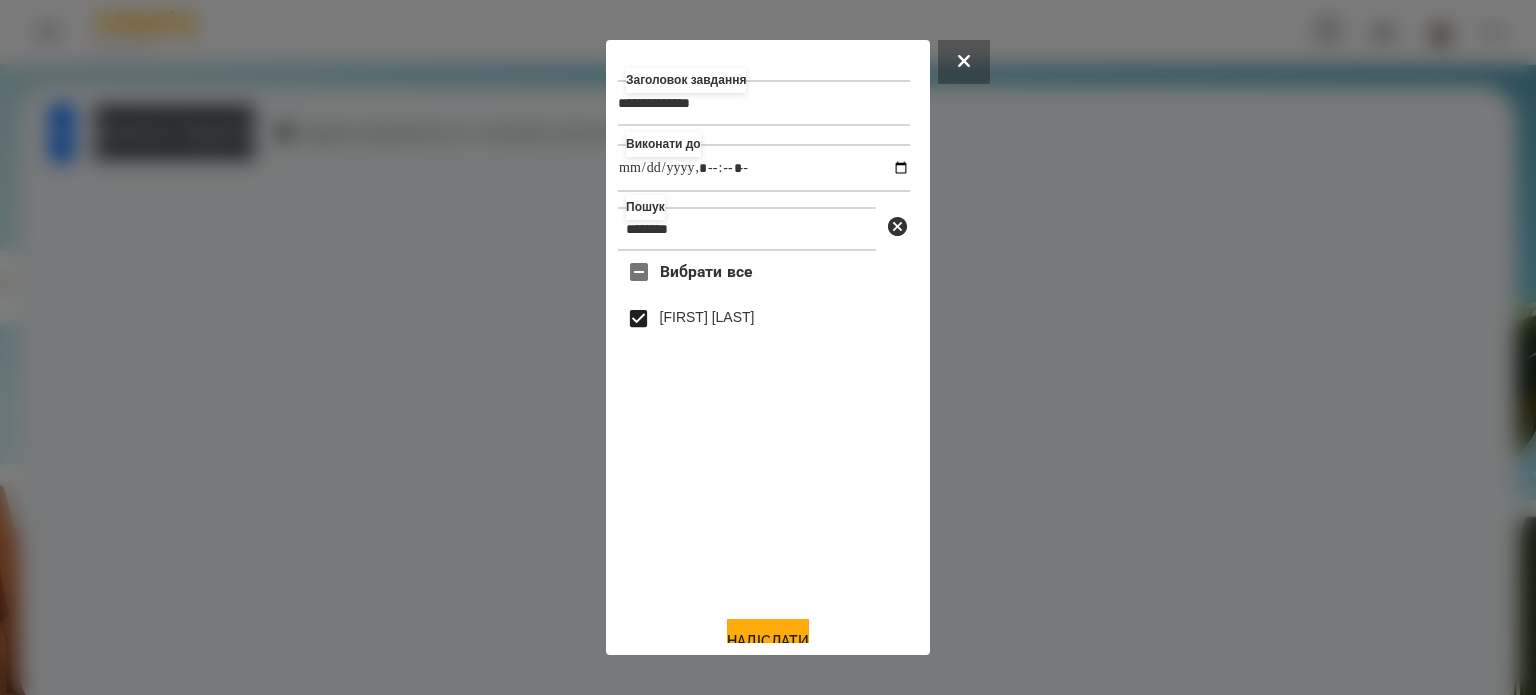 type on "**********" 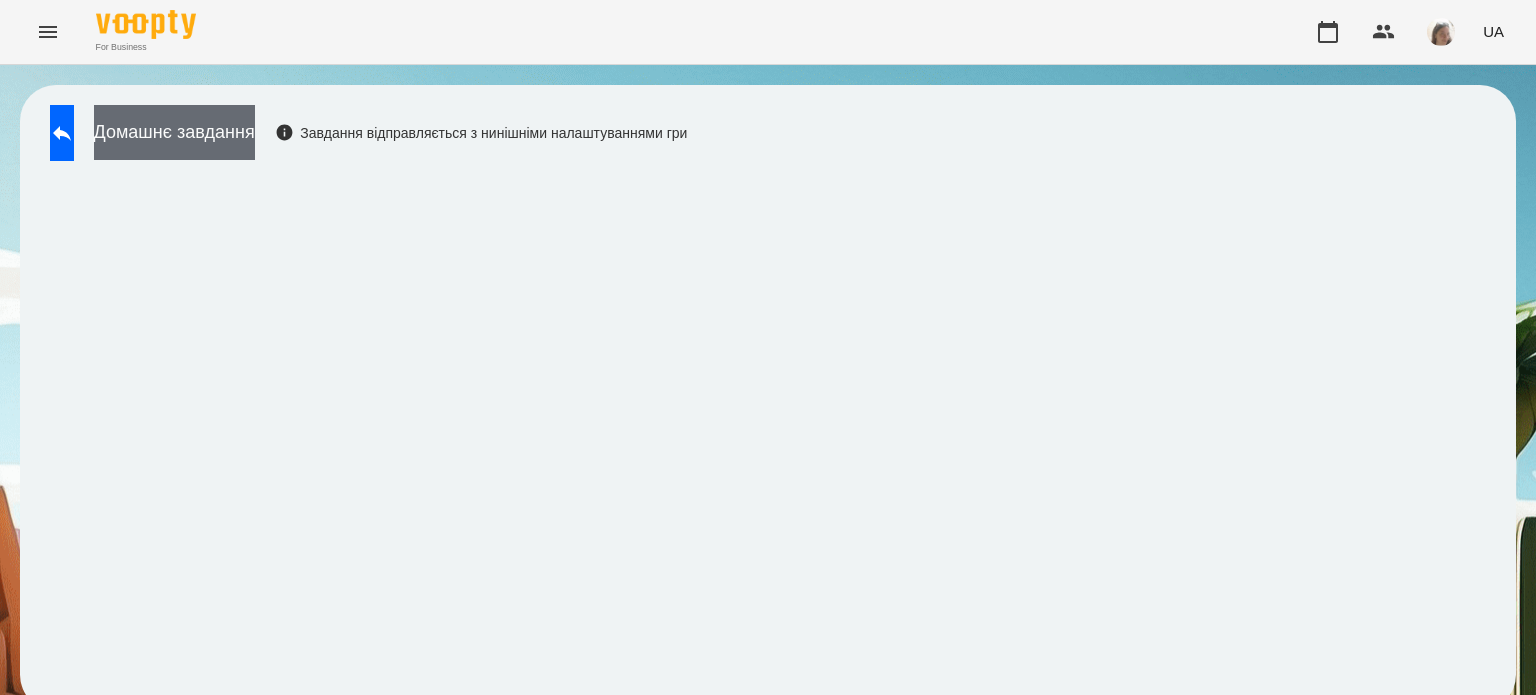 click on "Домашнє завдання" at bounding box center [174, 132] 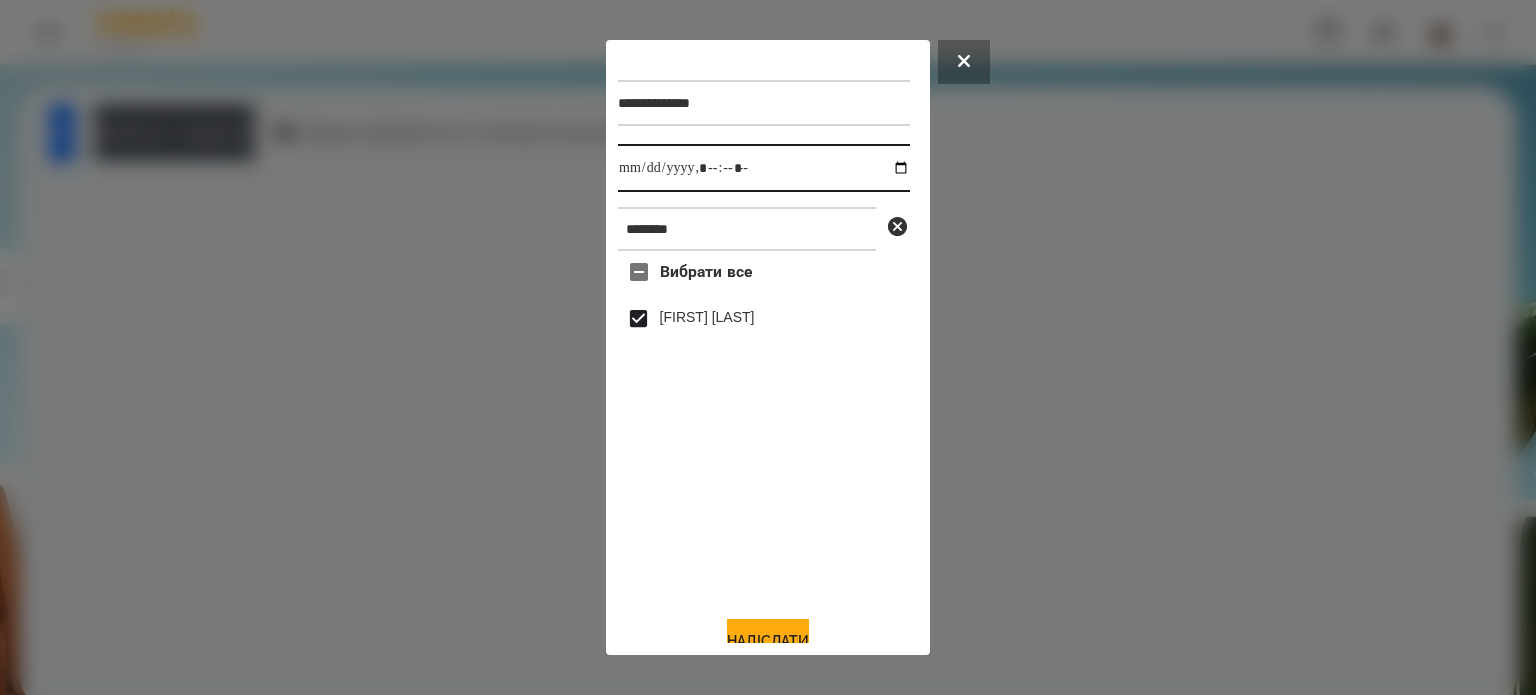 click at bounding box center (764, 168) 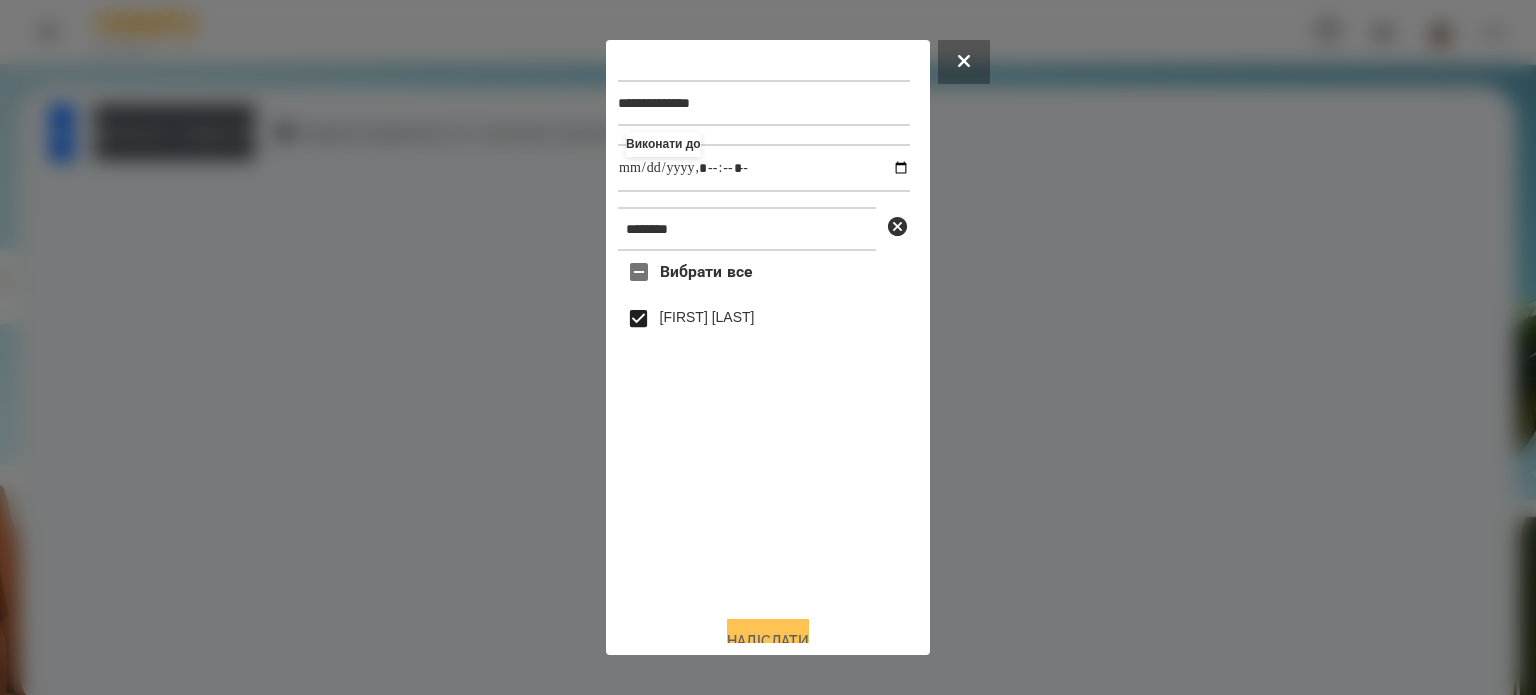 type on "**********" 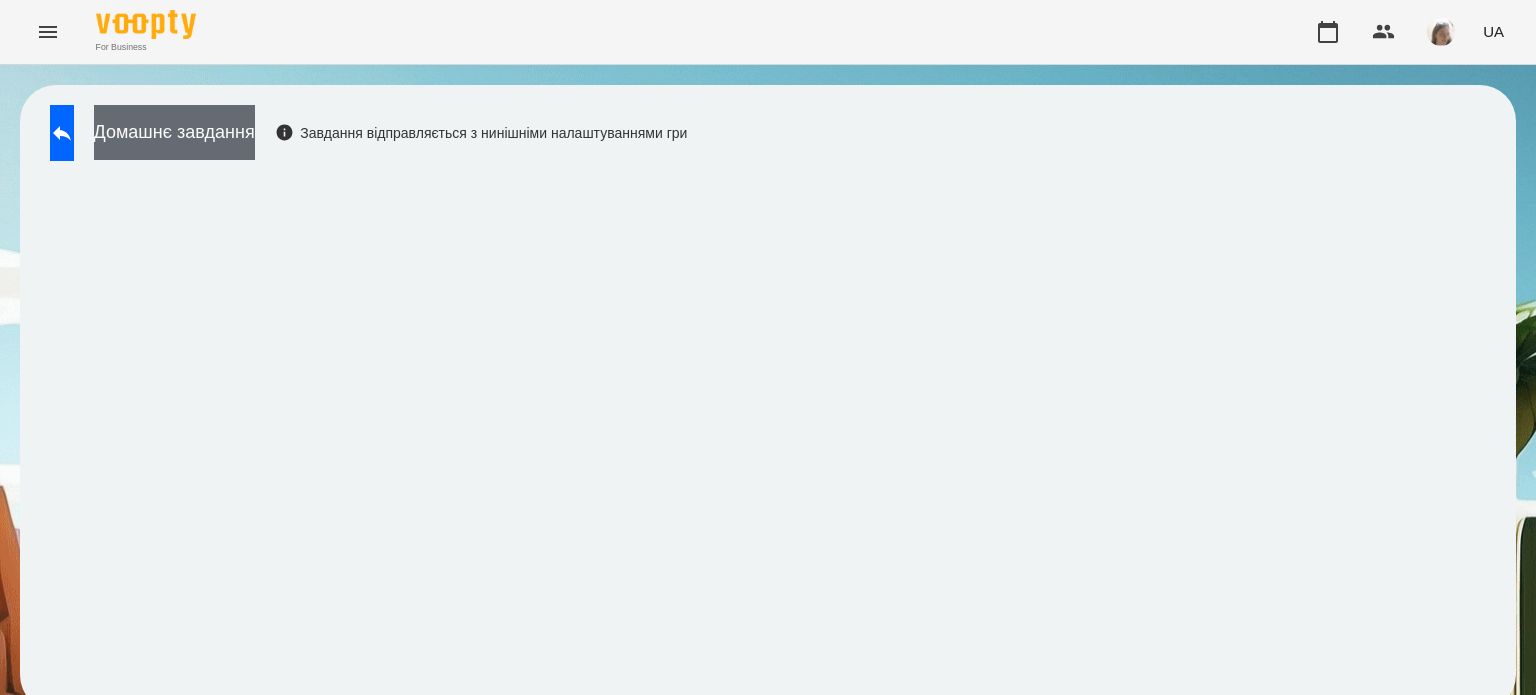 click on "Домашнє завдання" at bounding box center [174, 132] 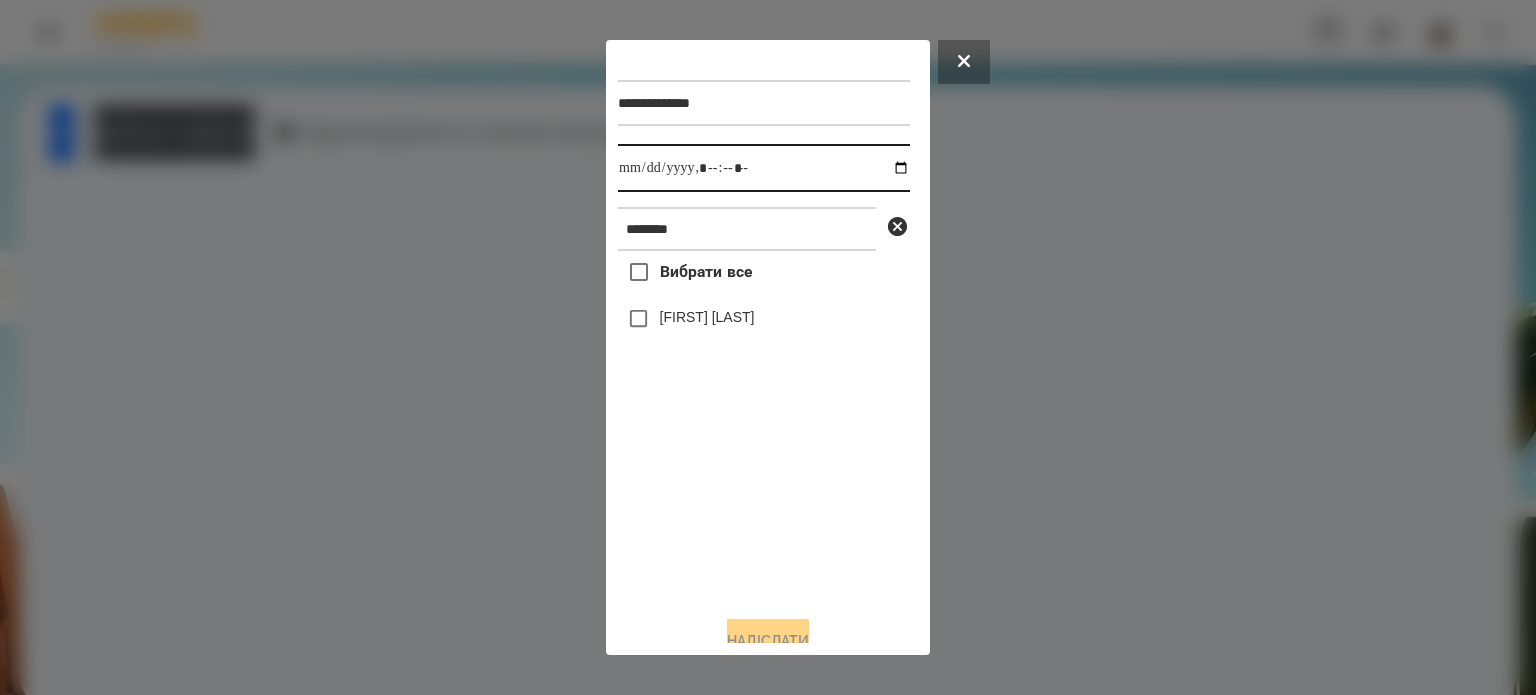 click at bounding box center (764, 168) 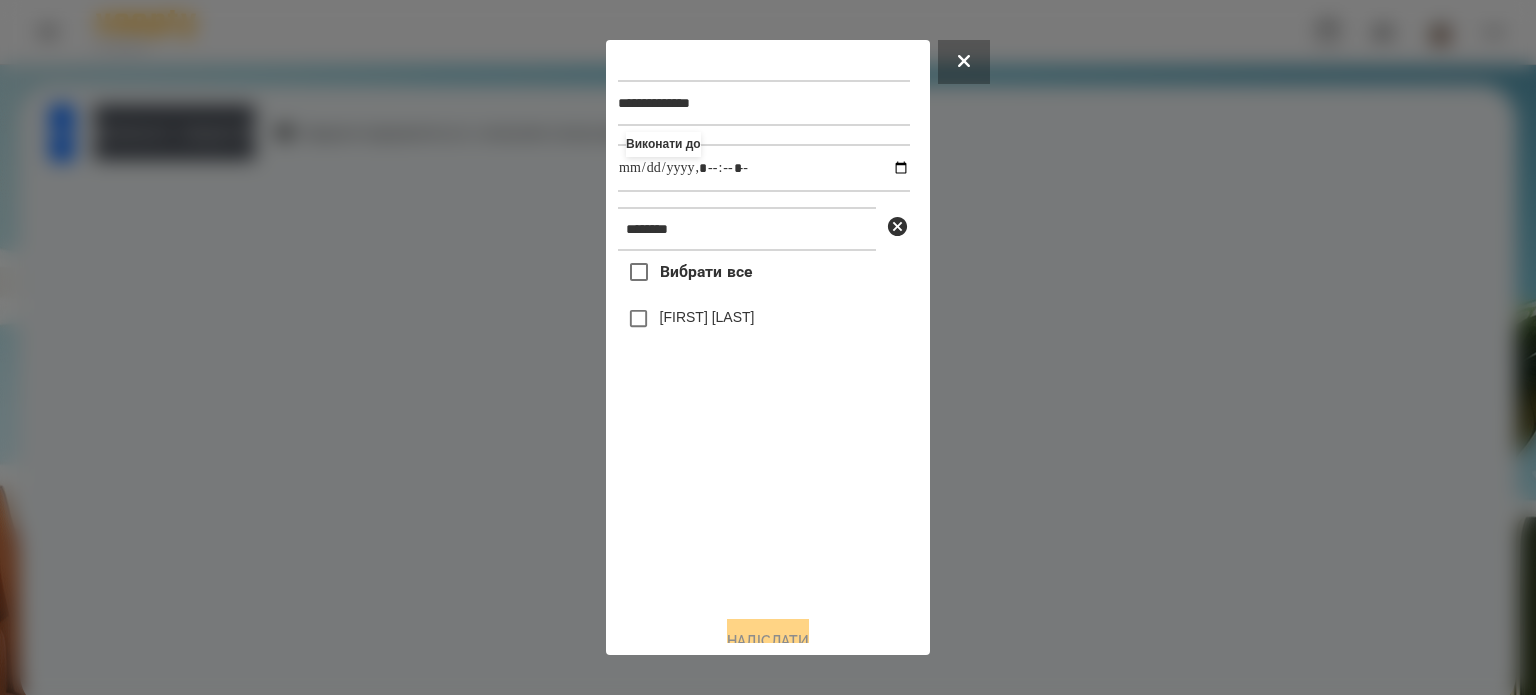 type on "**********" 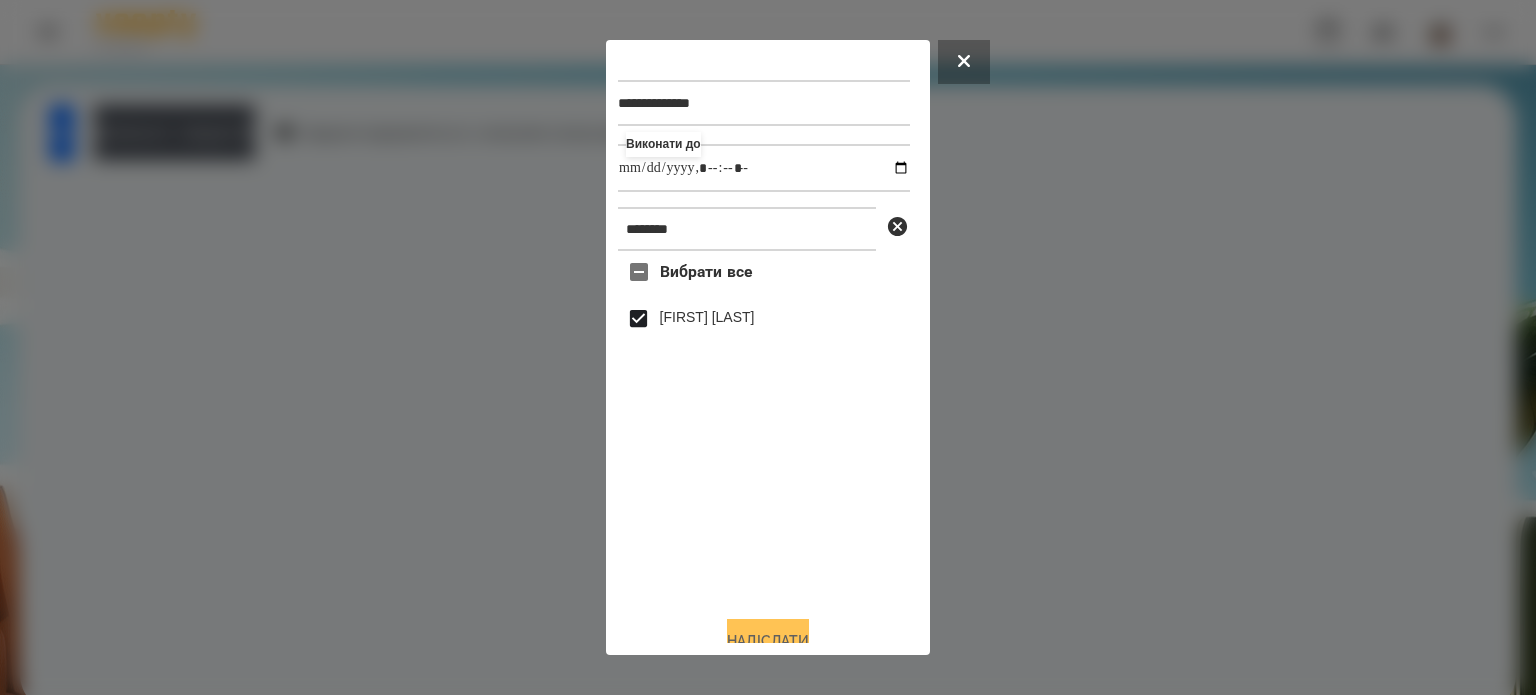 click on "Надіслати" at bounding box center [768, 641] 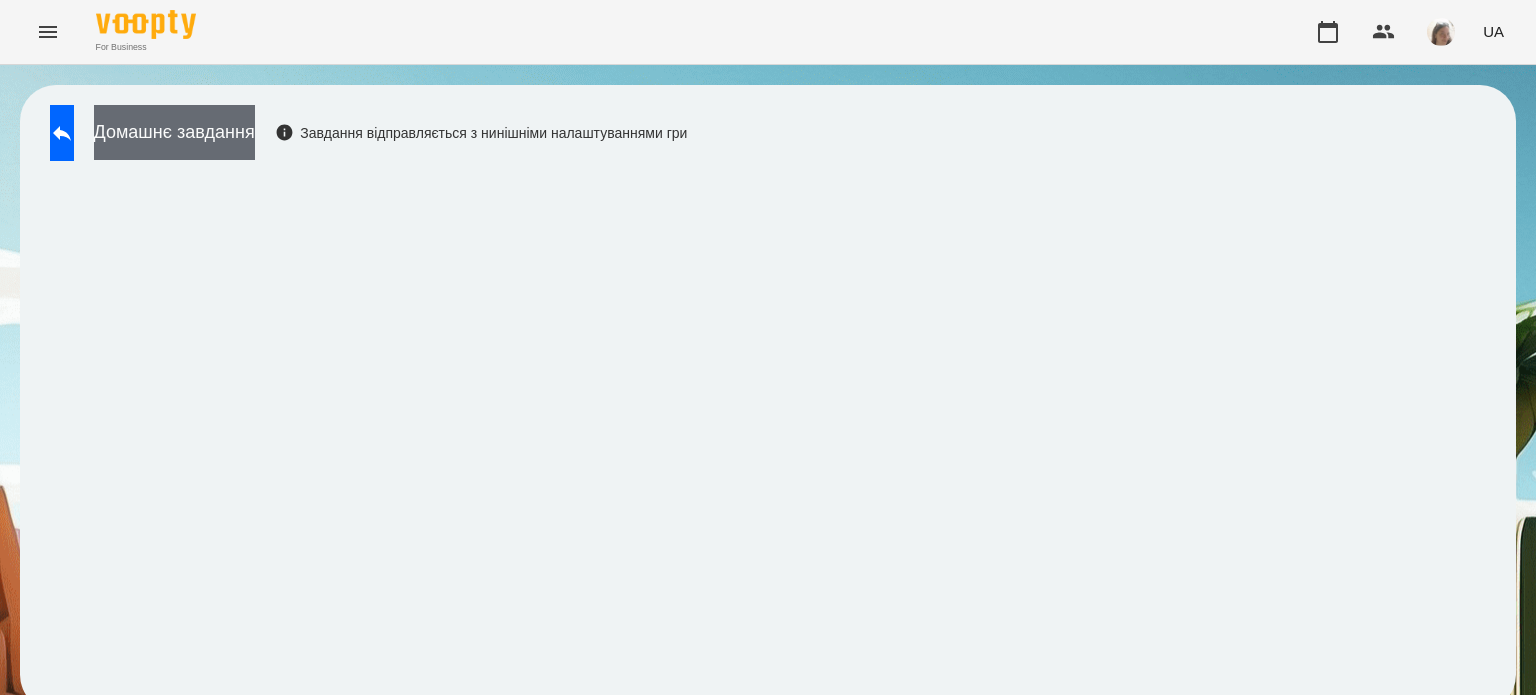 click on "Домашнє завдання" at bounding box center (174, 132) 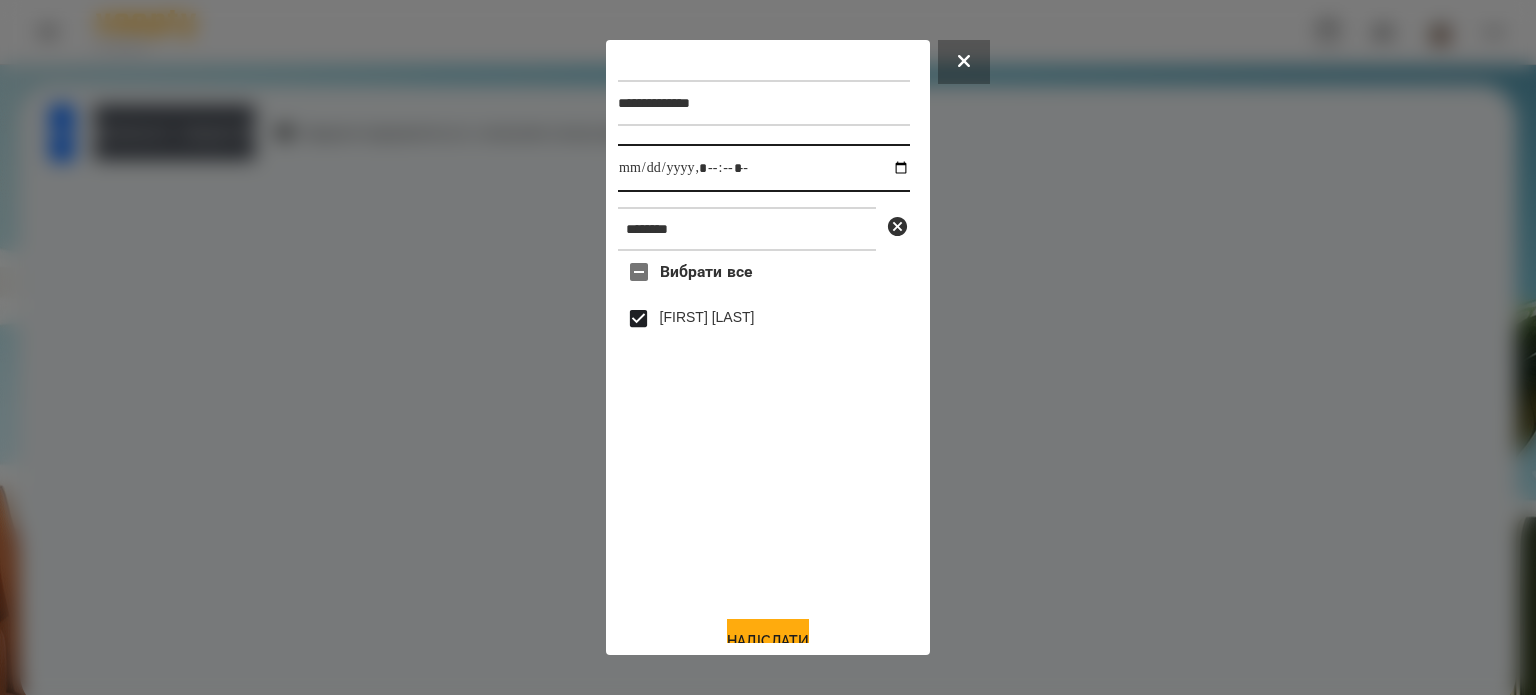 click at bounding box center [764, 168] 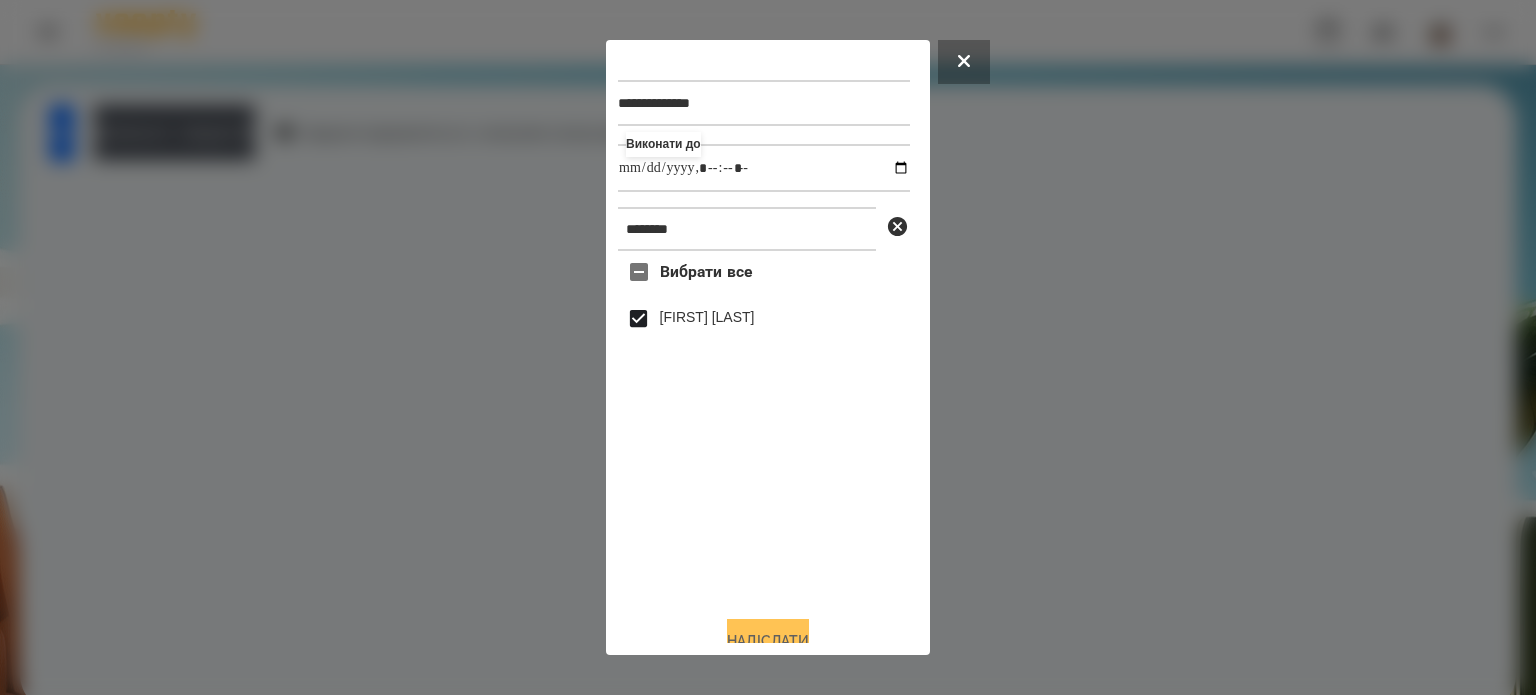 type on "**********" 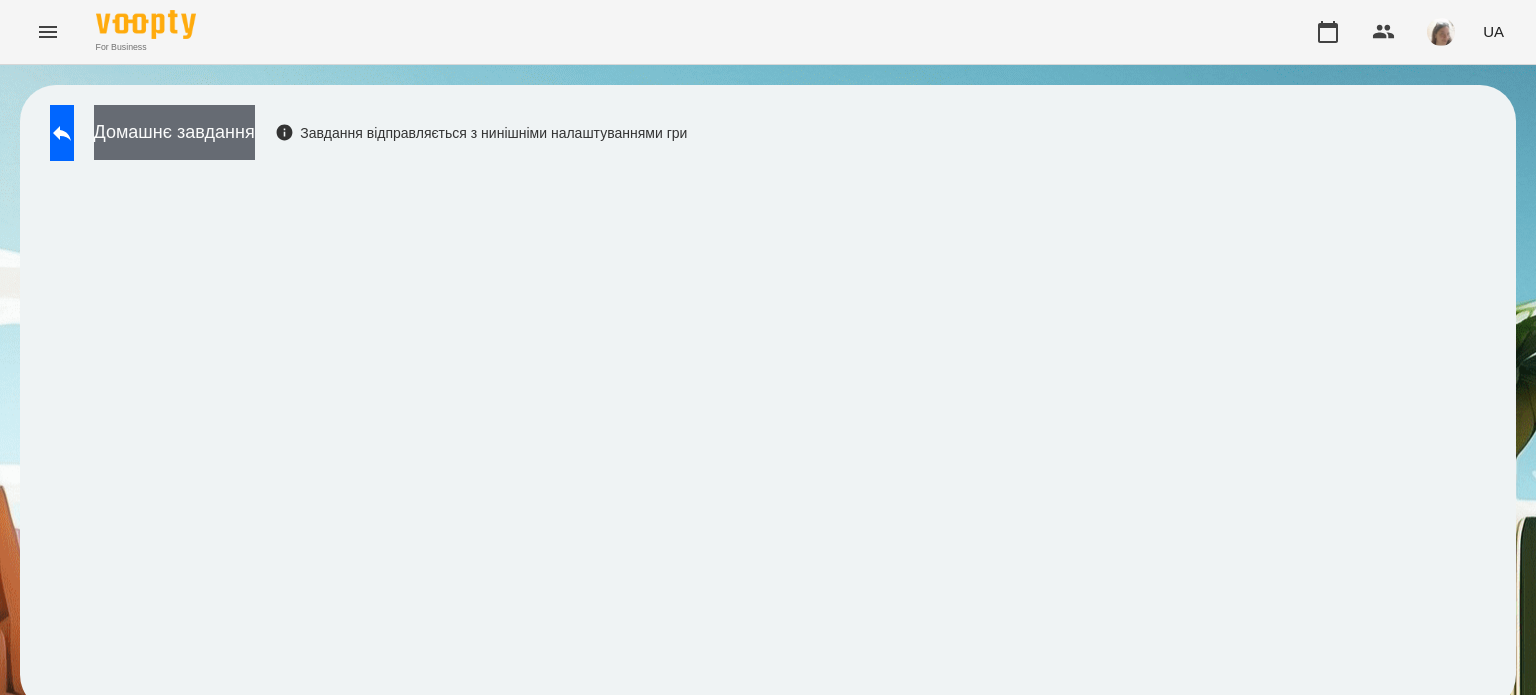 click on "Домашнє завдання" at bounding box center [174, 132] 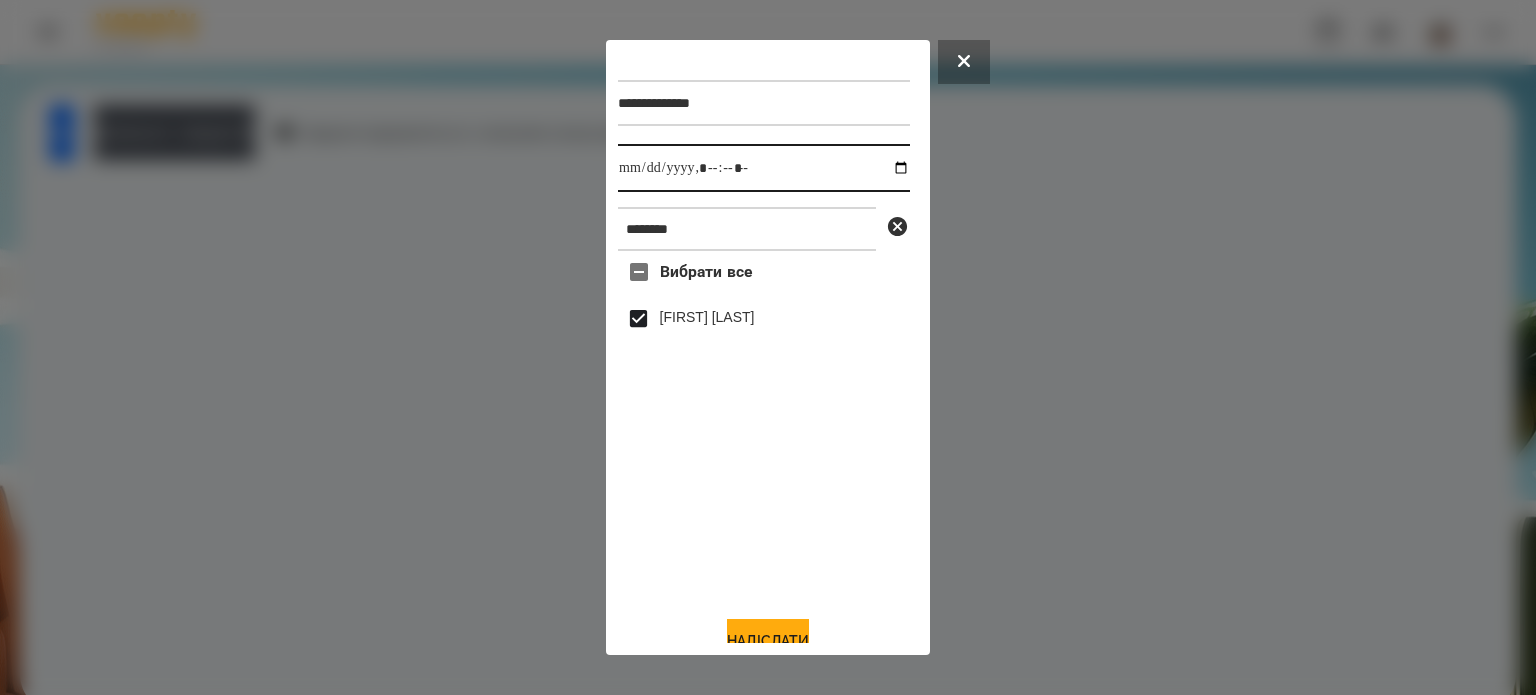click at bounding box center [764, 168] 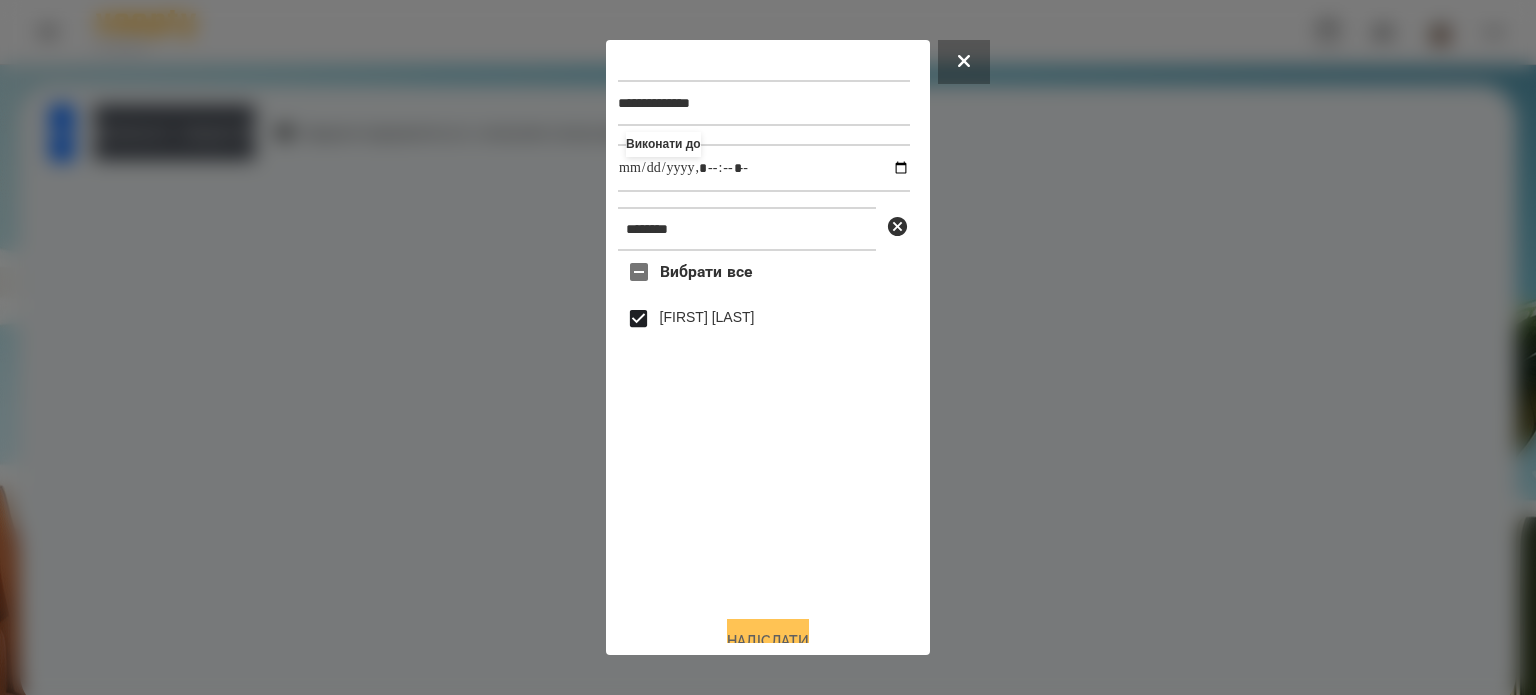 type on "**********" 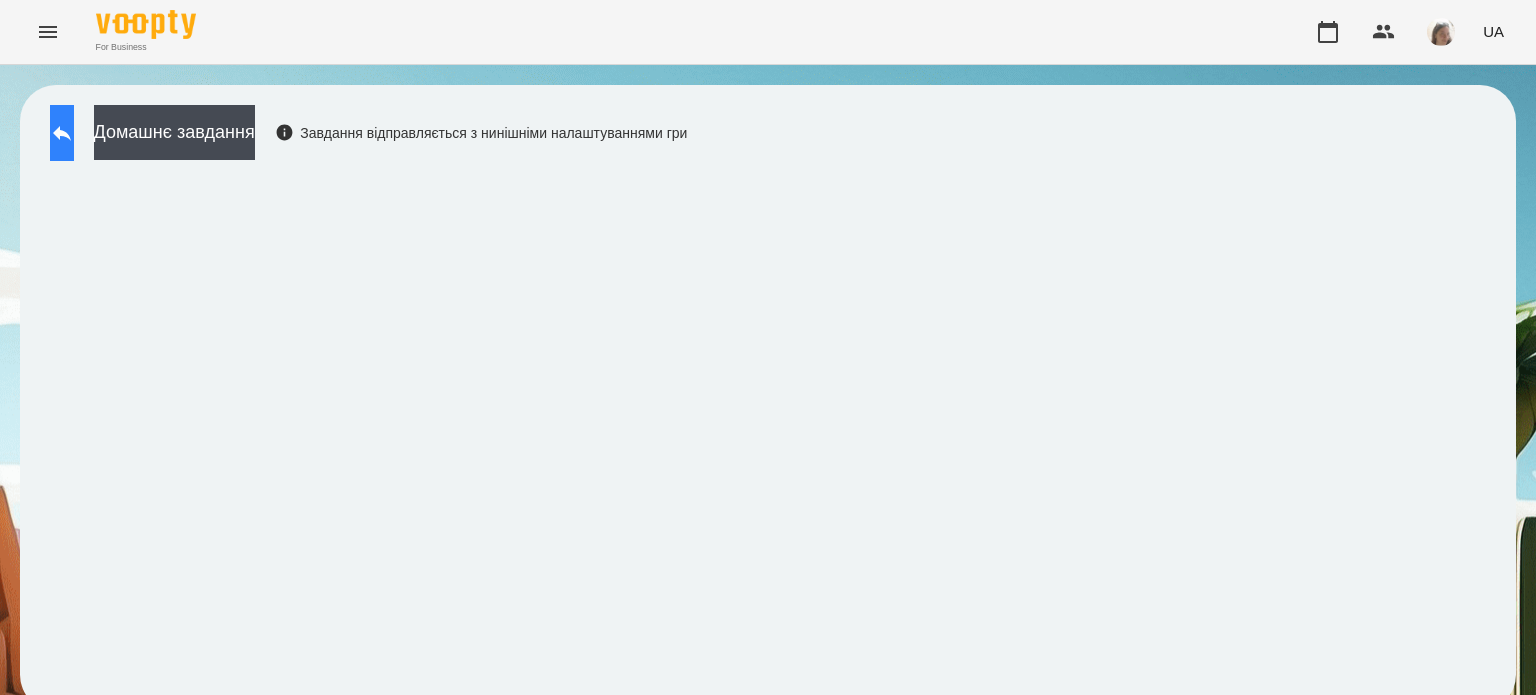 click at bounding box center (62, 133) 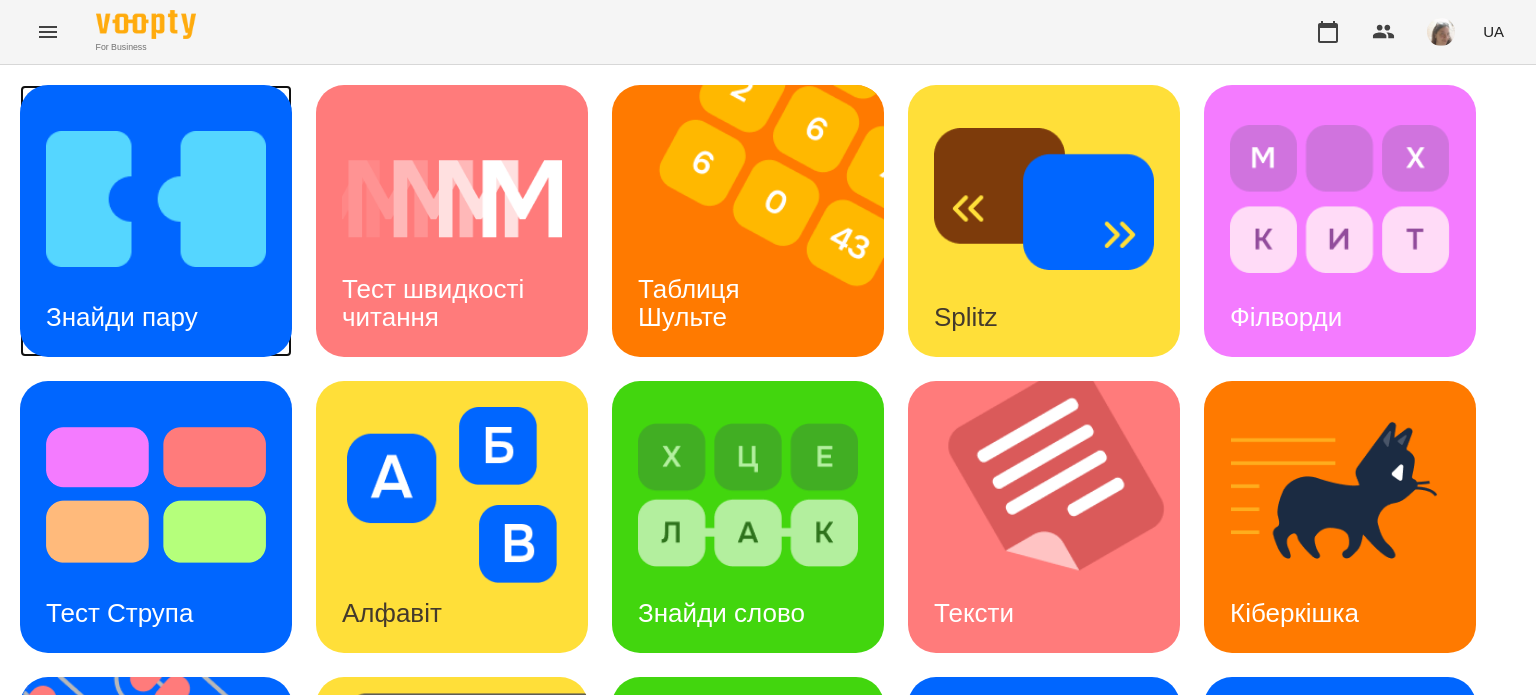 click on "Знайди пару" at bounding box center (122, 317) 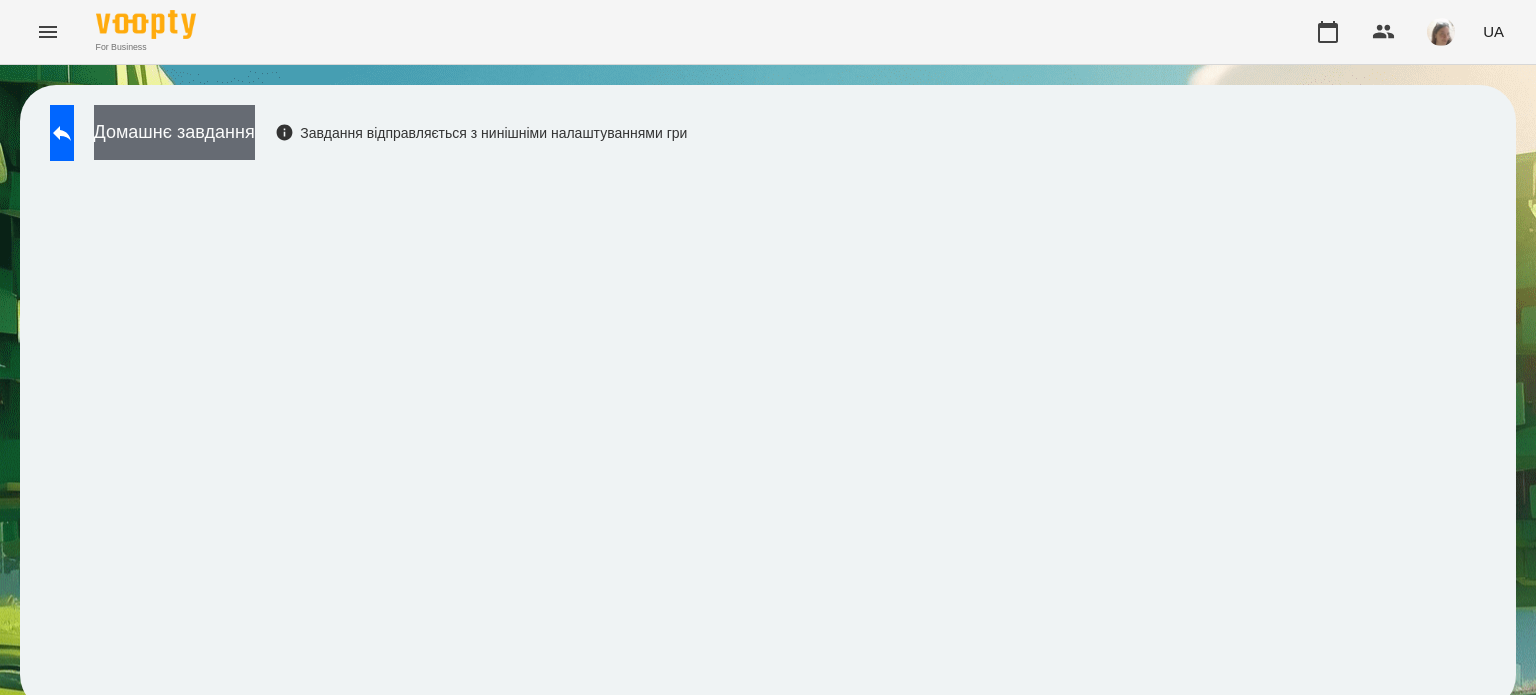 click on "Домашнє завдання" at bounding box center (174, 132) 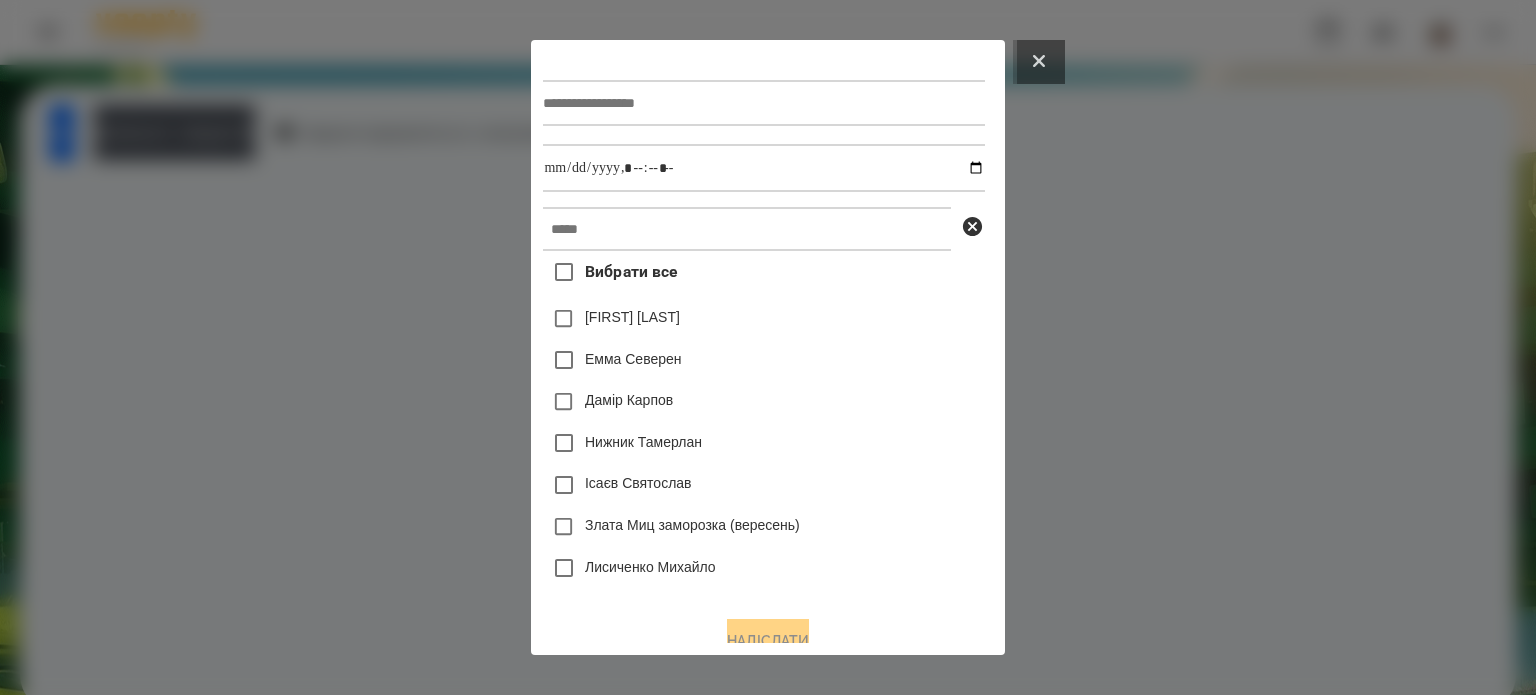 click at bounding box center (1039, 62) 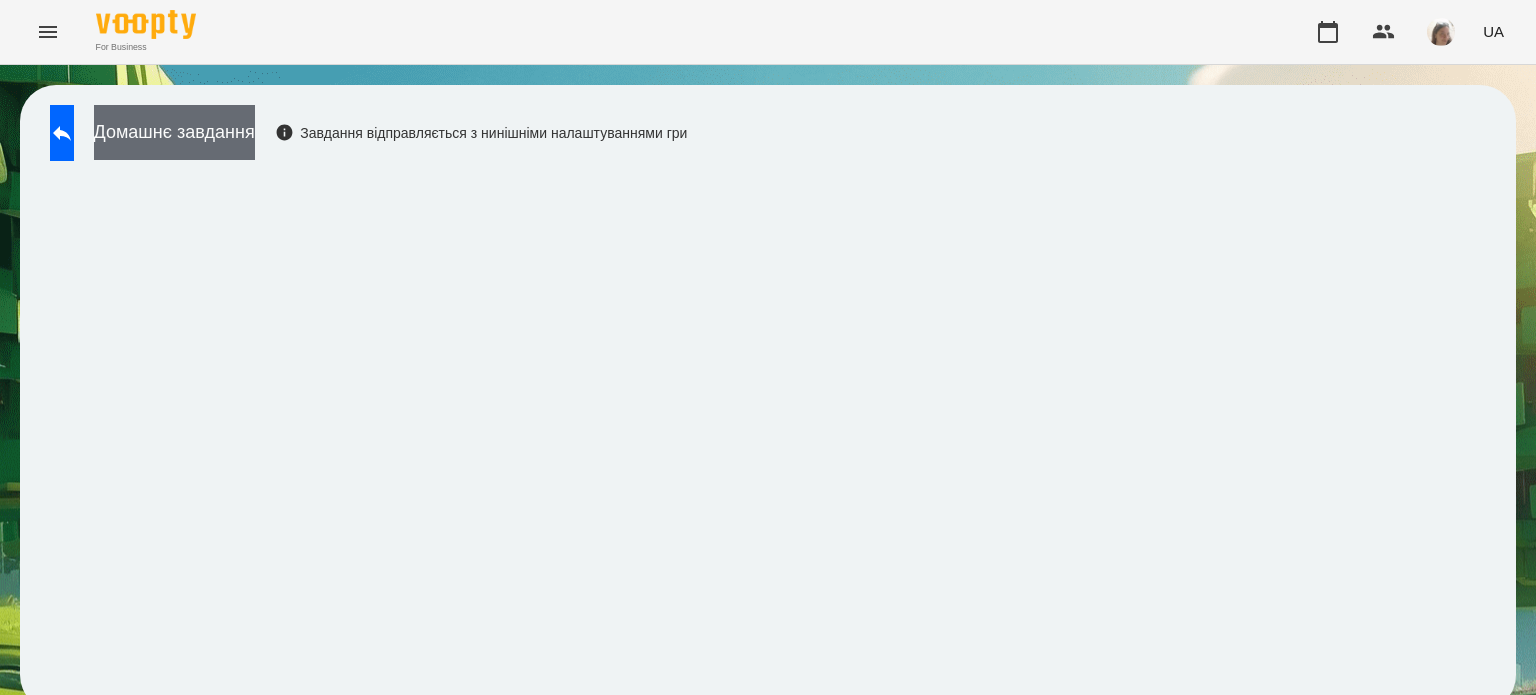 click on "Домашнє завдання" at bounding box center (174, 132) 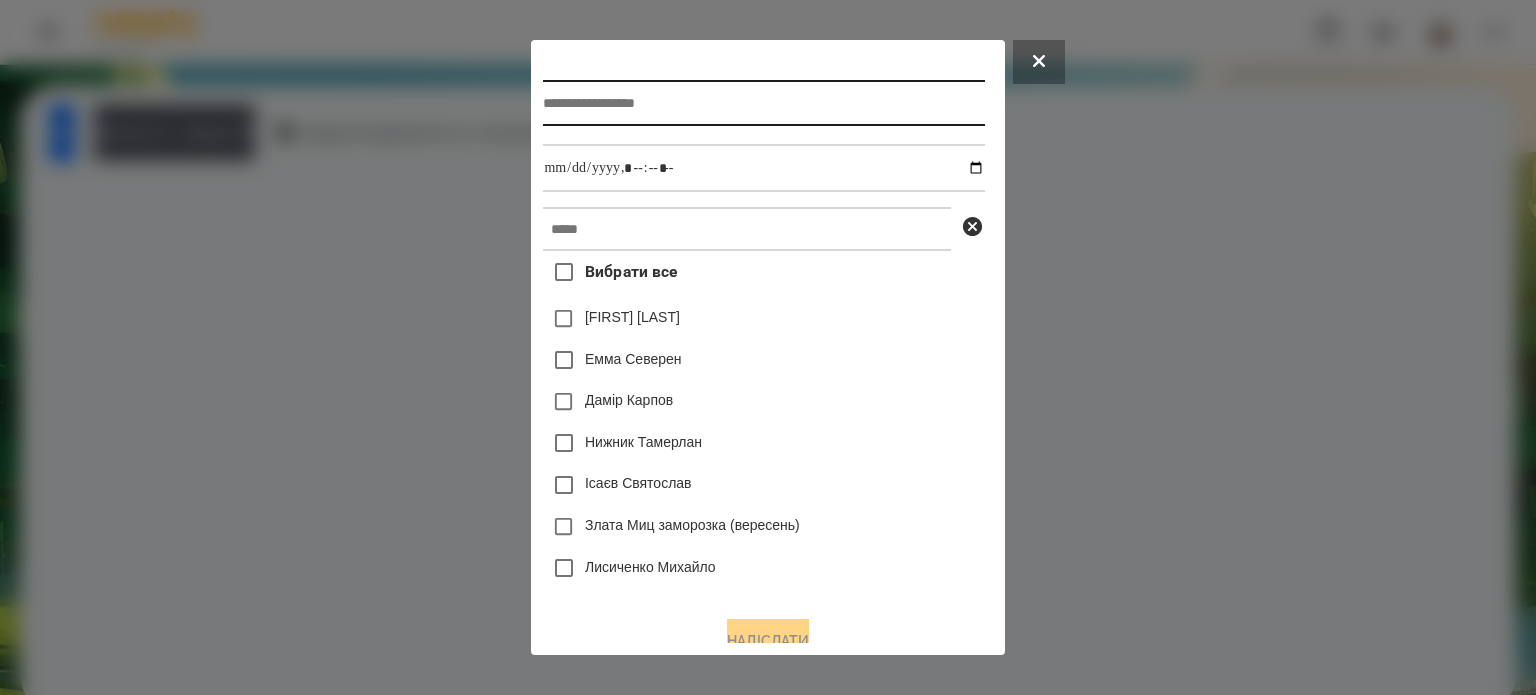 click at bounding box center (763, 103) 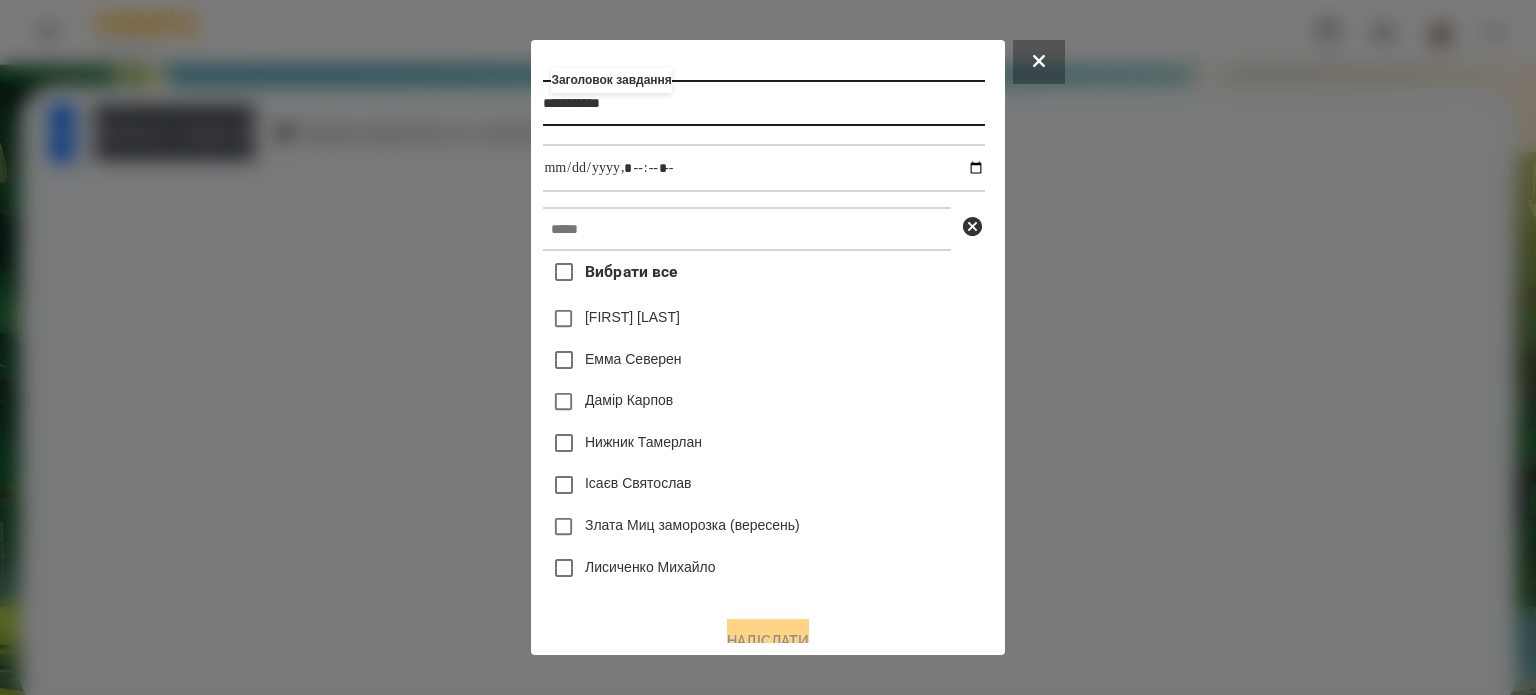 type on "**********" 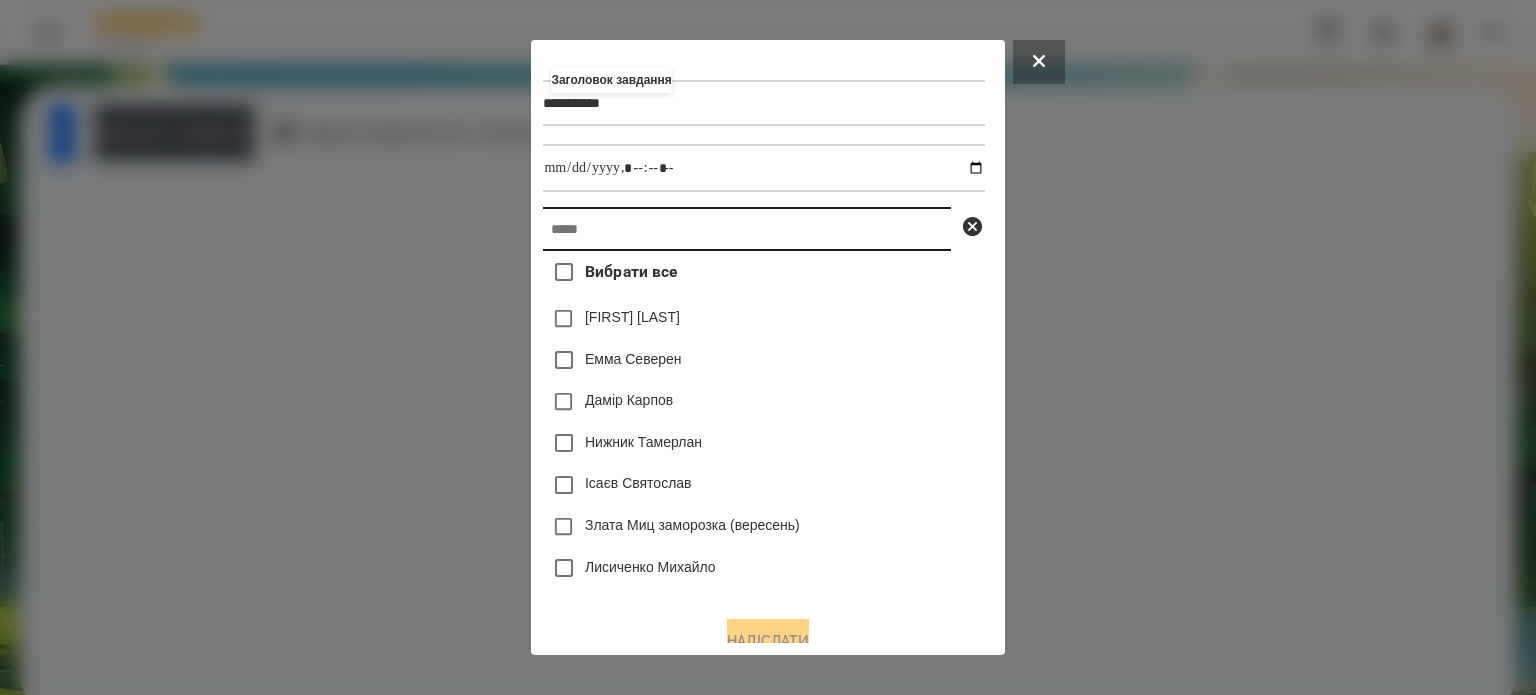 click at bounding box center (747, 229) 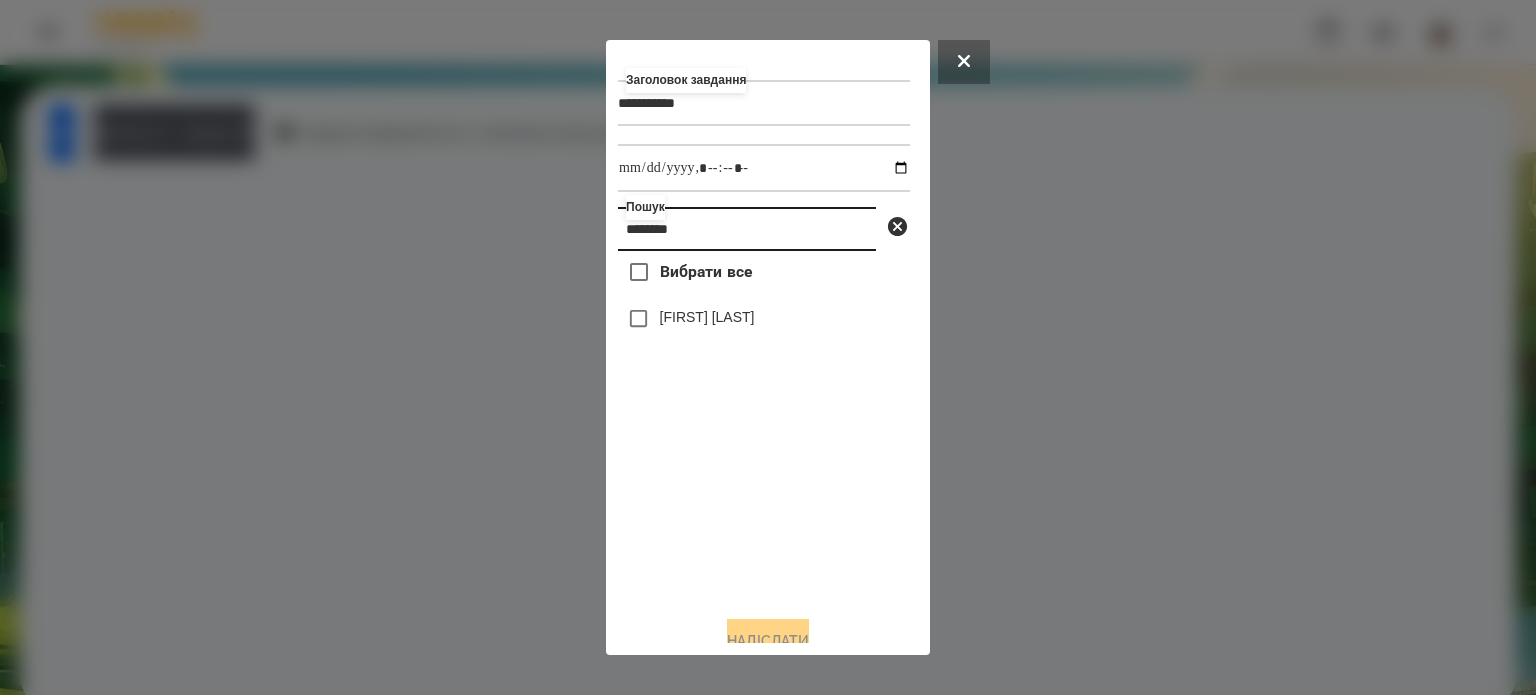 type on "********" 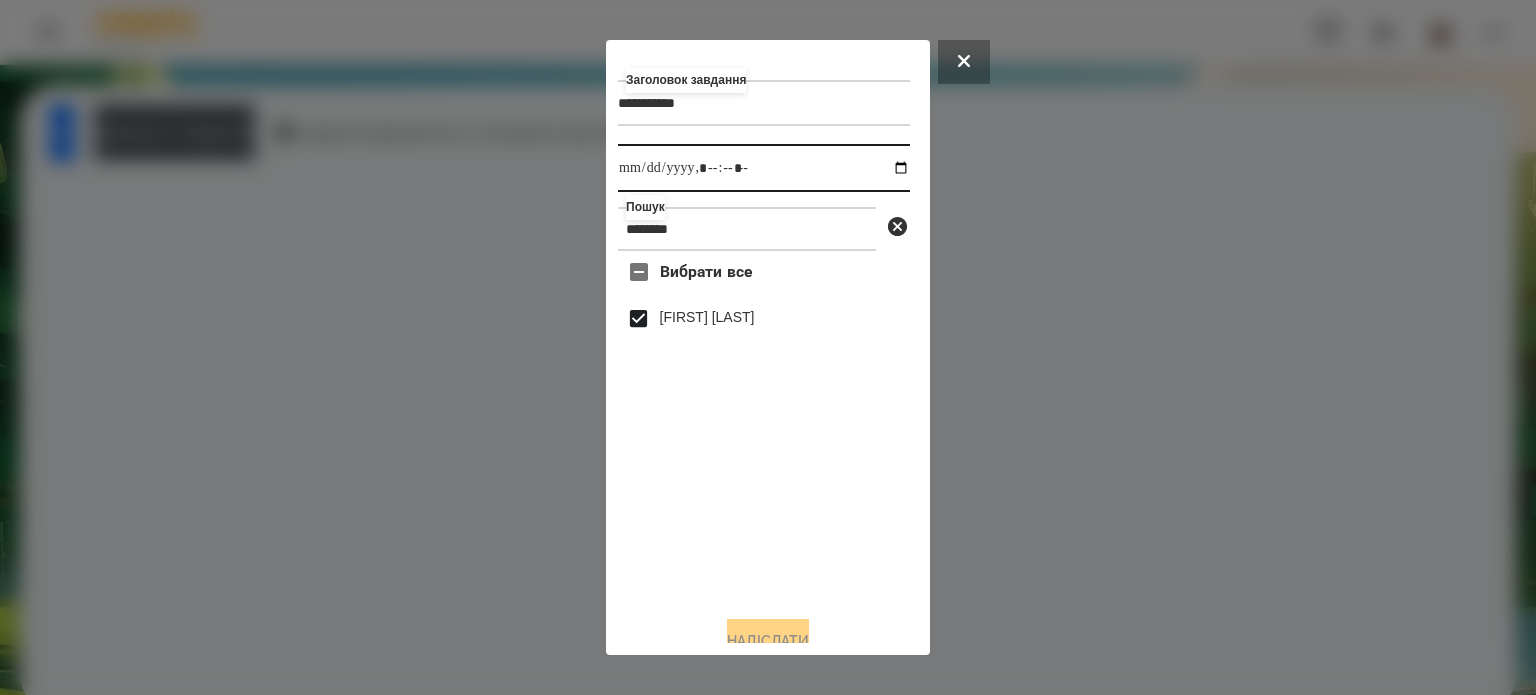 click at bounding box center [764, 168] 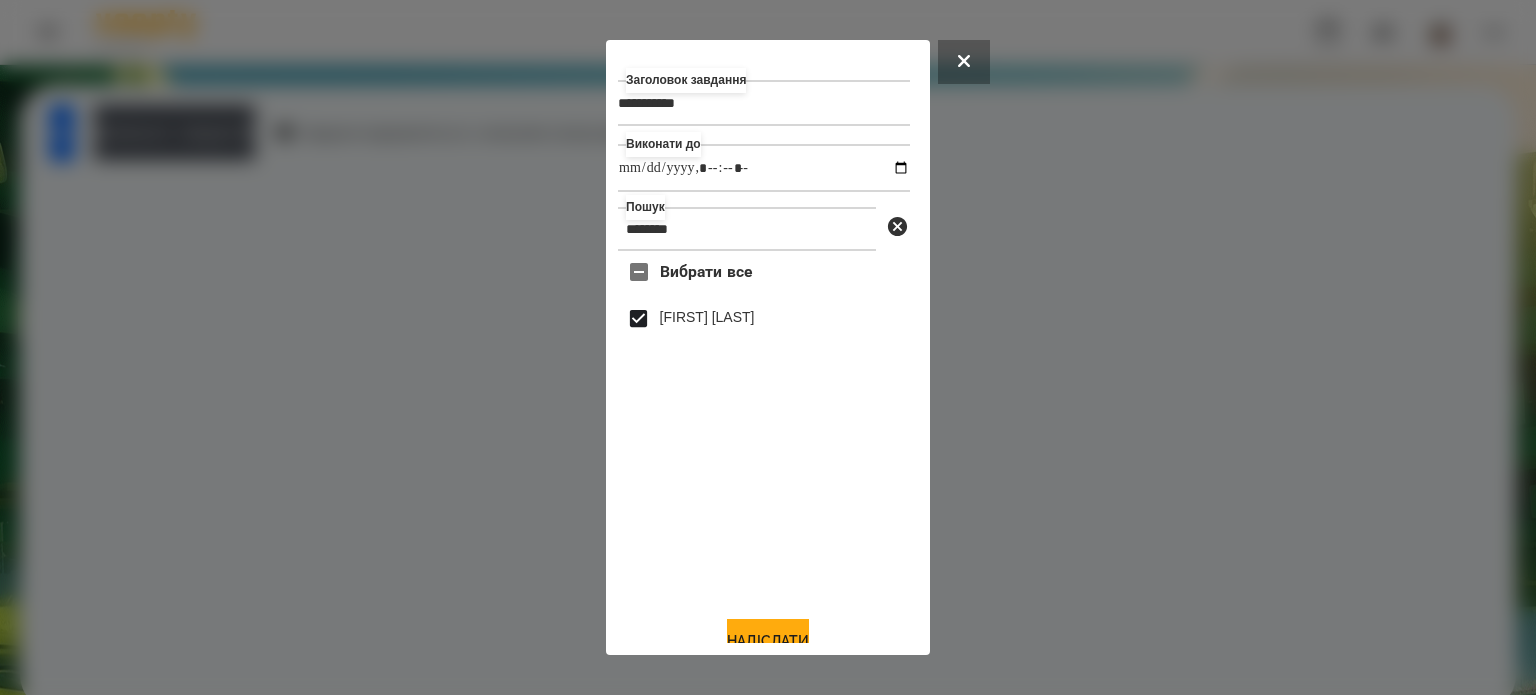 click on "Вибрати все [FIRST] [LAST]" at bounding box center (764, 425) 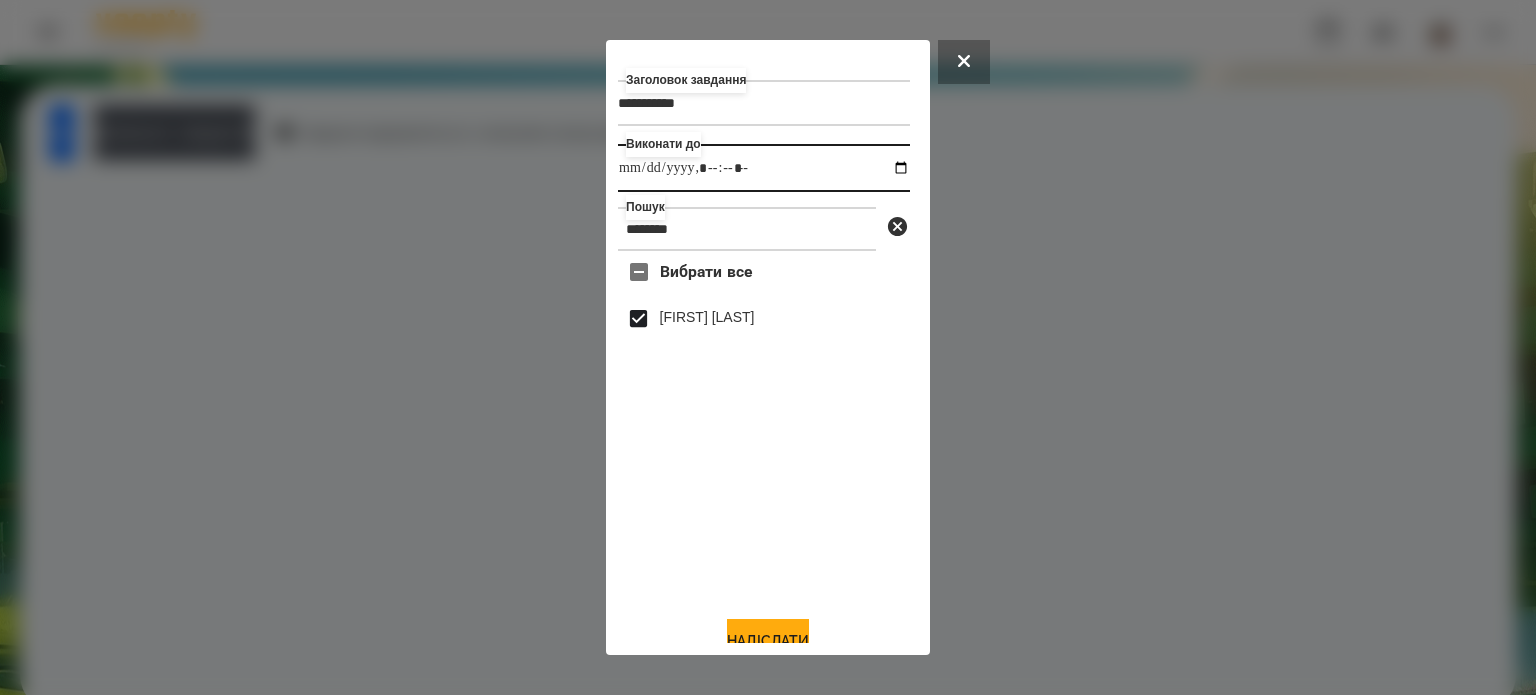 click at bounding box center (764, 168) 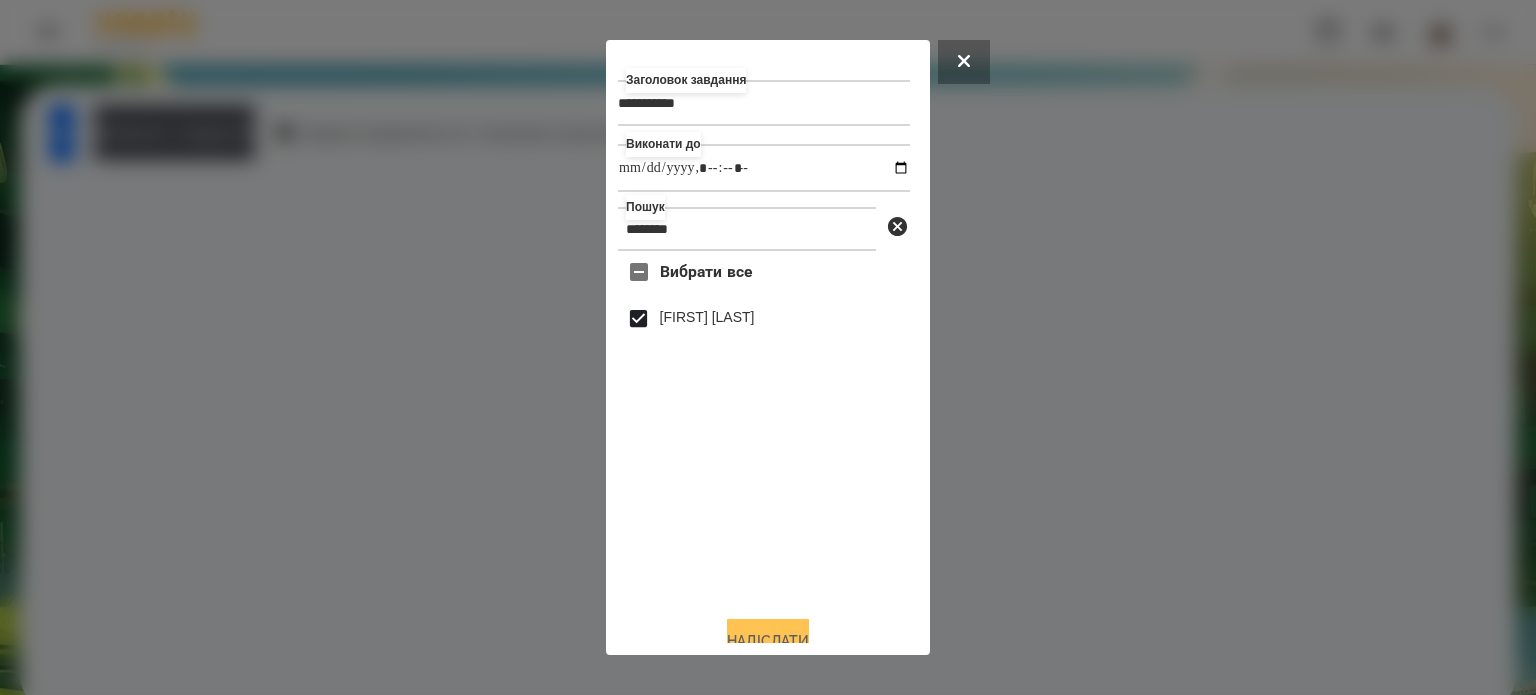 type on "**********" 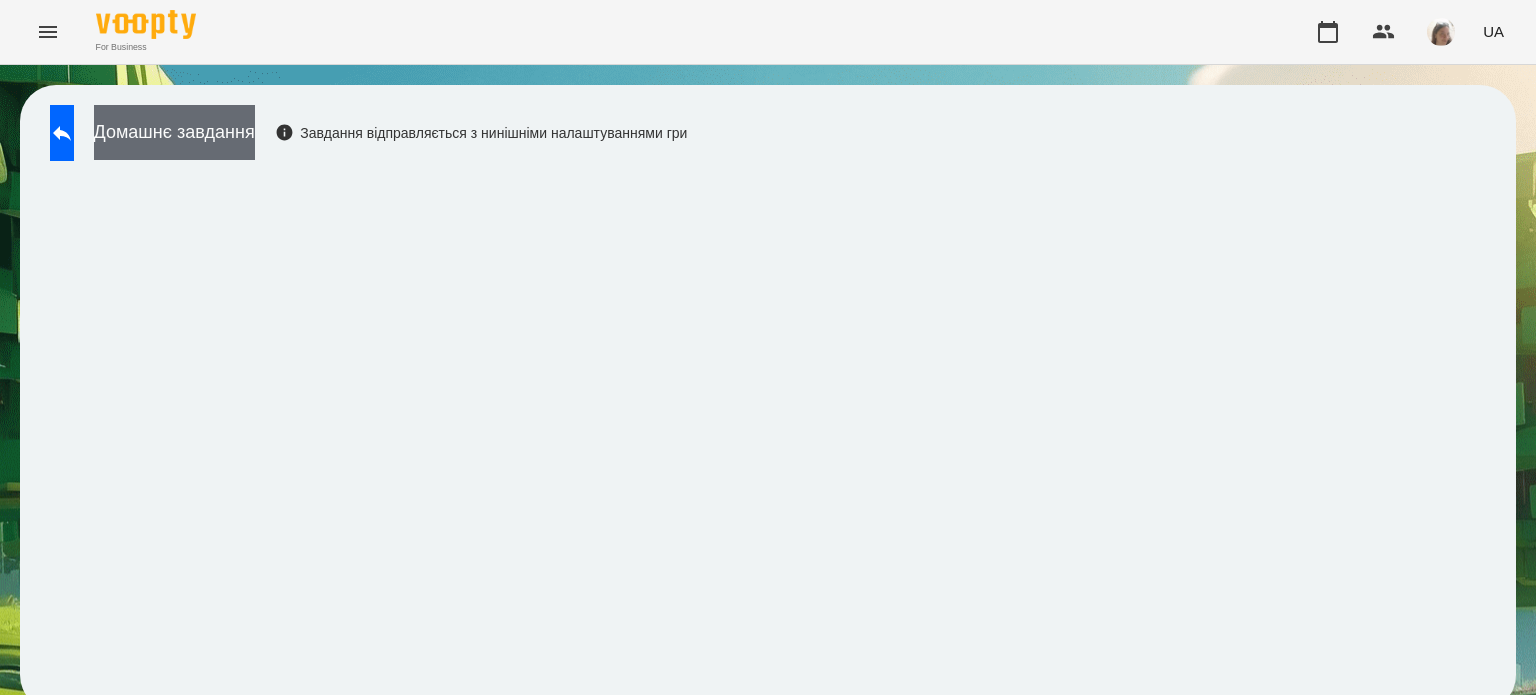 click on "Домашнє завдання" at bounding box center [174, 132] 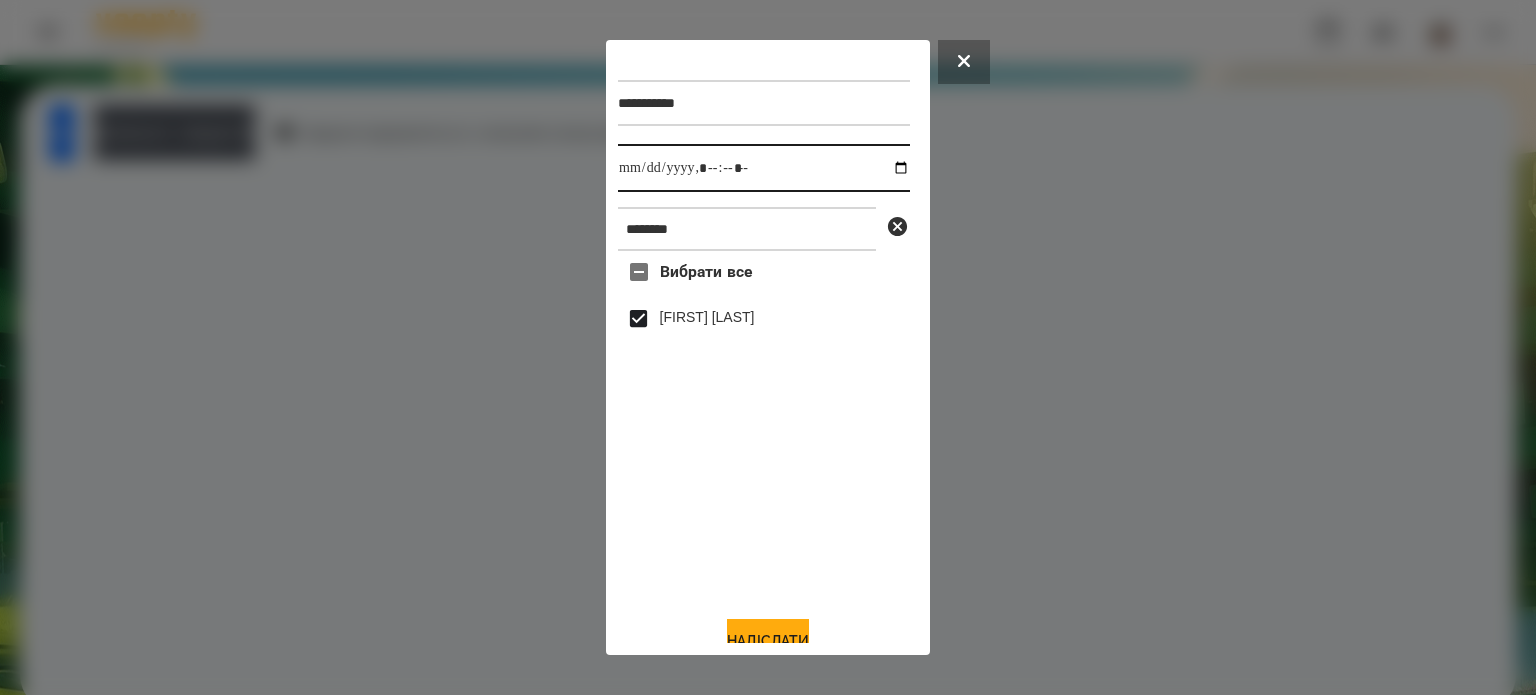 click at bounding box center [764, 168] 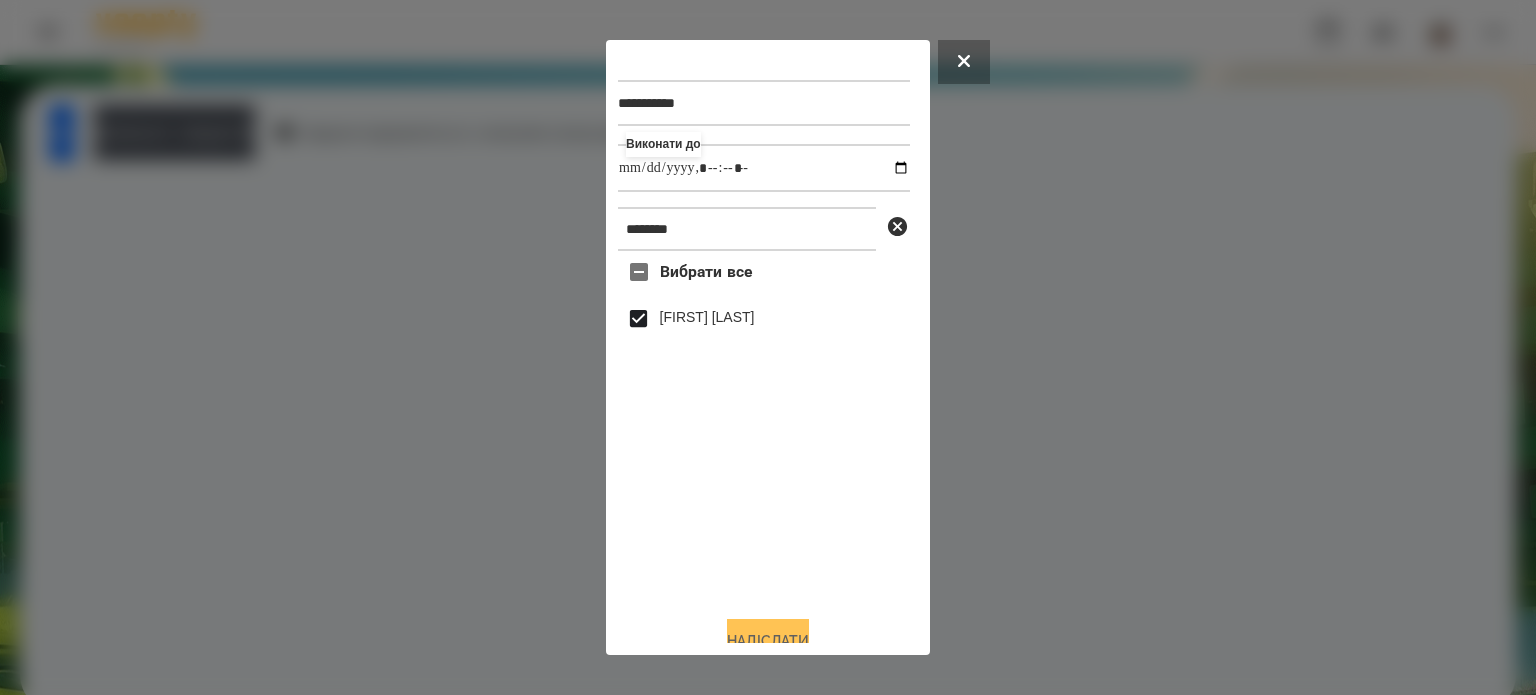 type on "**********" 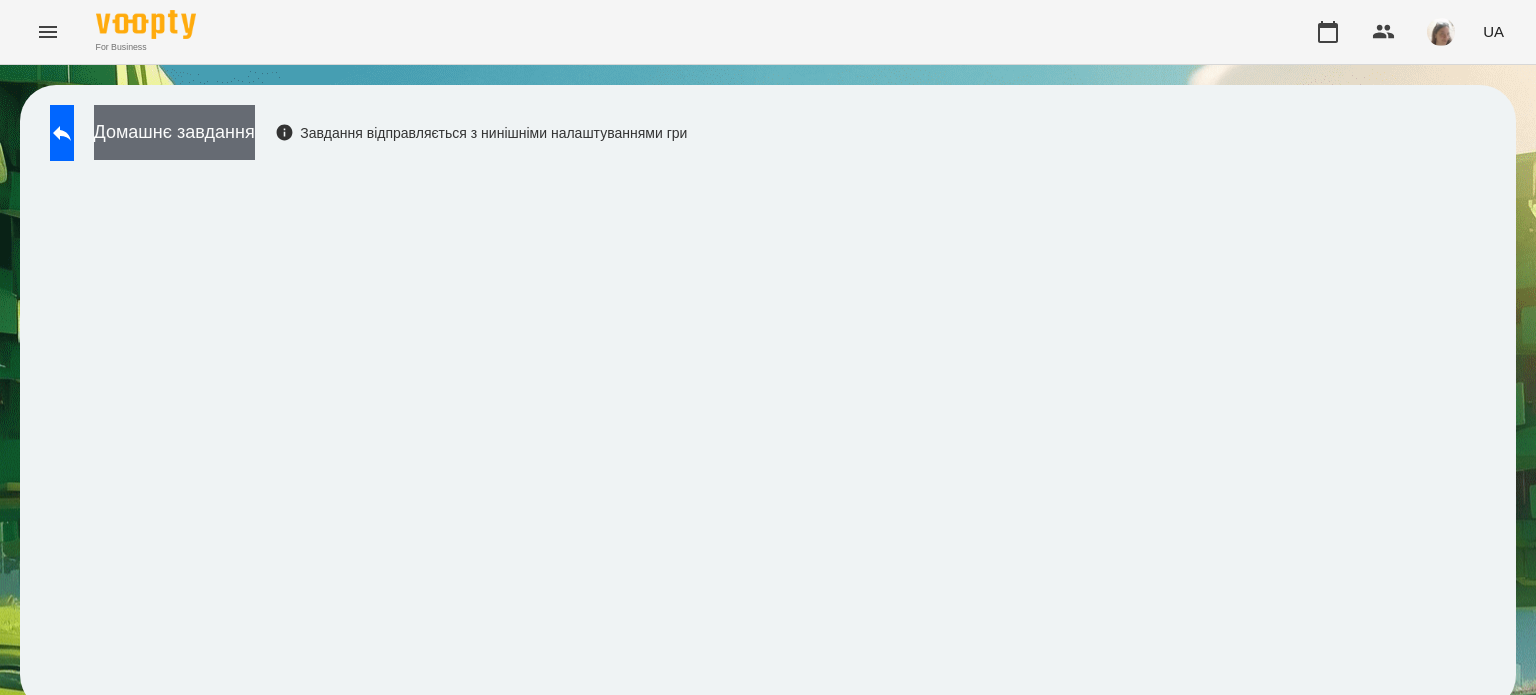 click on "Домашнє завдання" at bounding box center (174, 132) 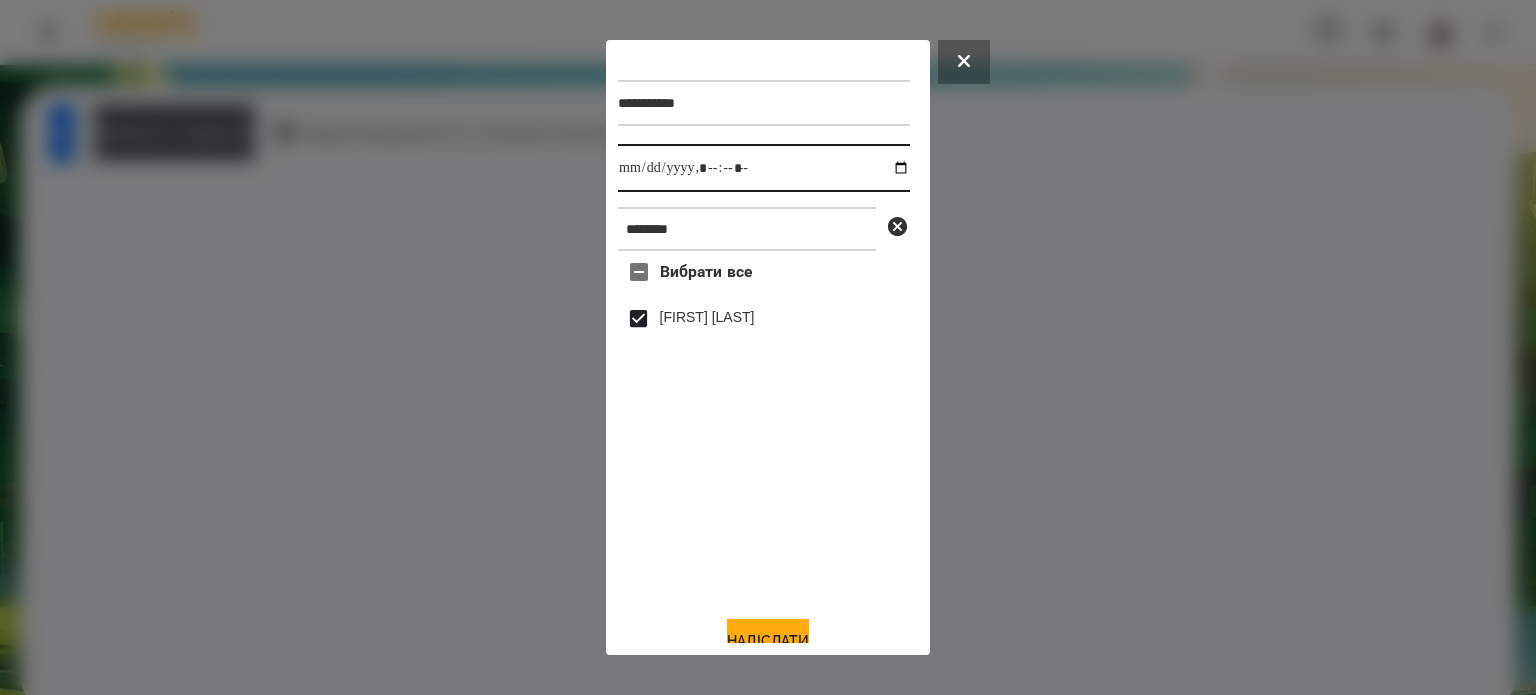 click at bounding box center [764, 168] 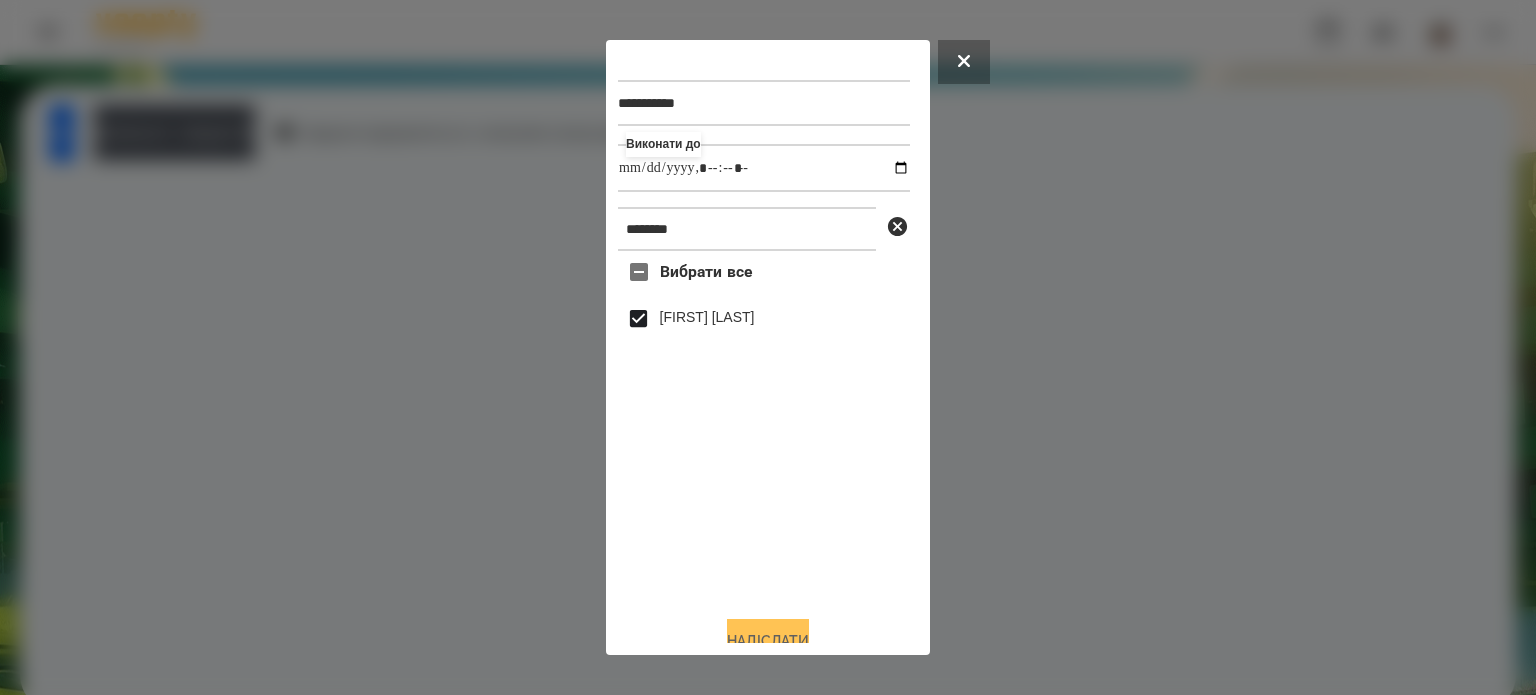 type on "**********" 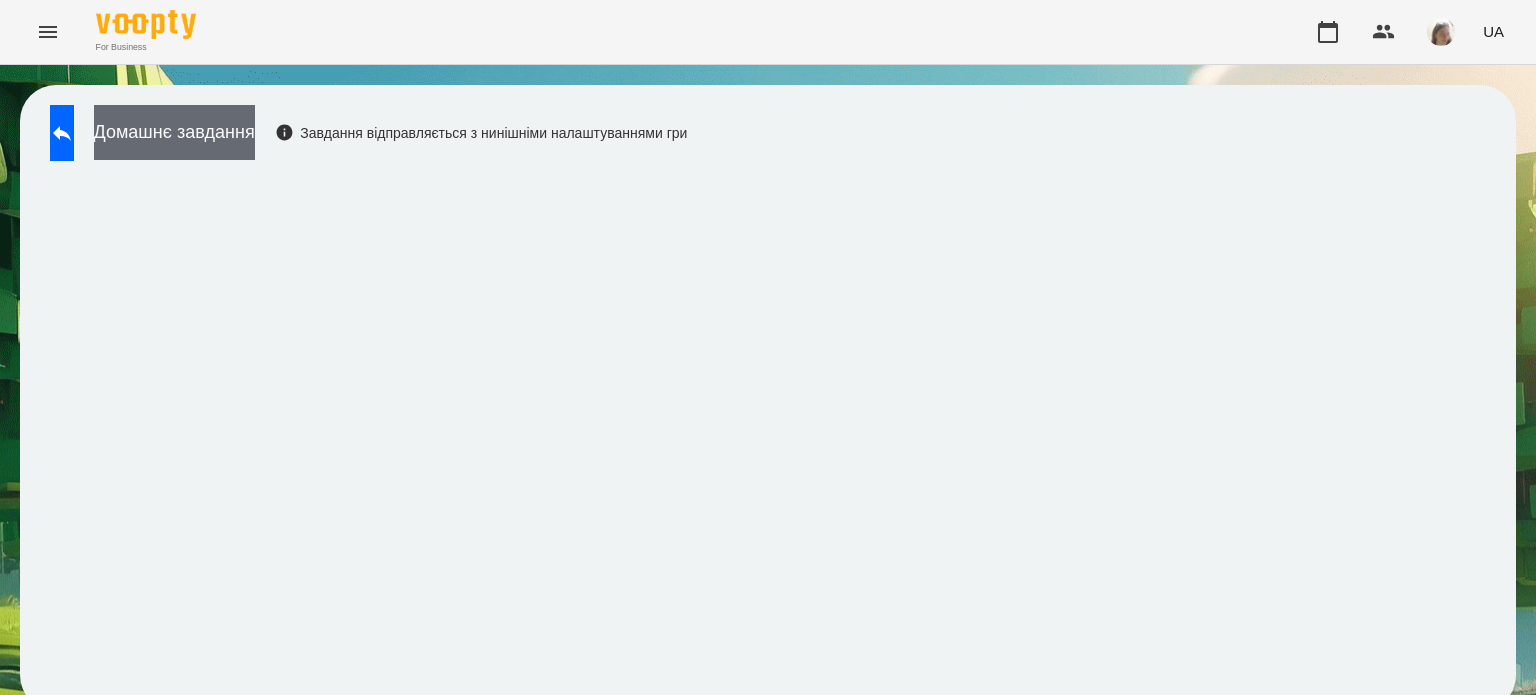 click on "Домашнє завдання" at bounding box center [174, 132] 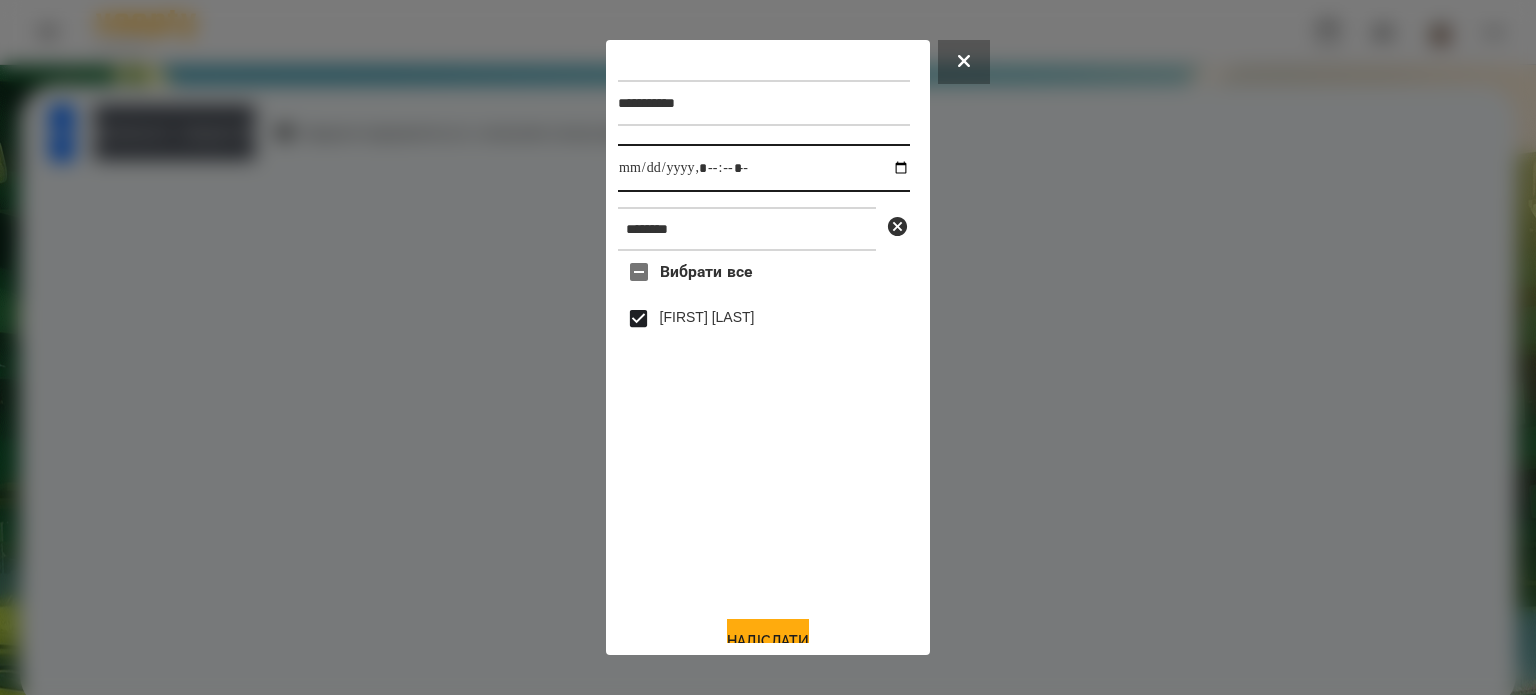 click at bounding box center (764, 168) 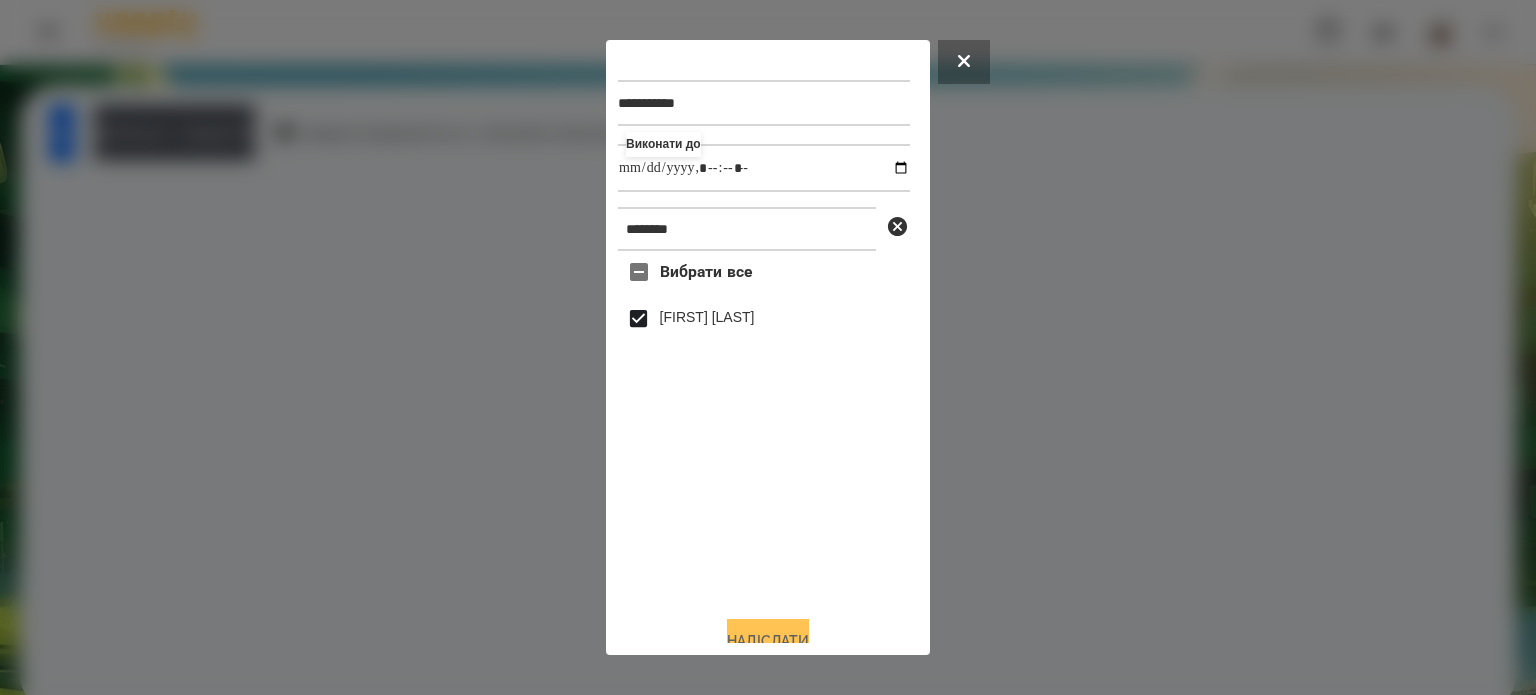 type on "**********" 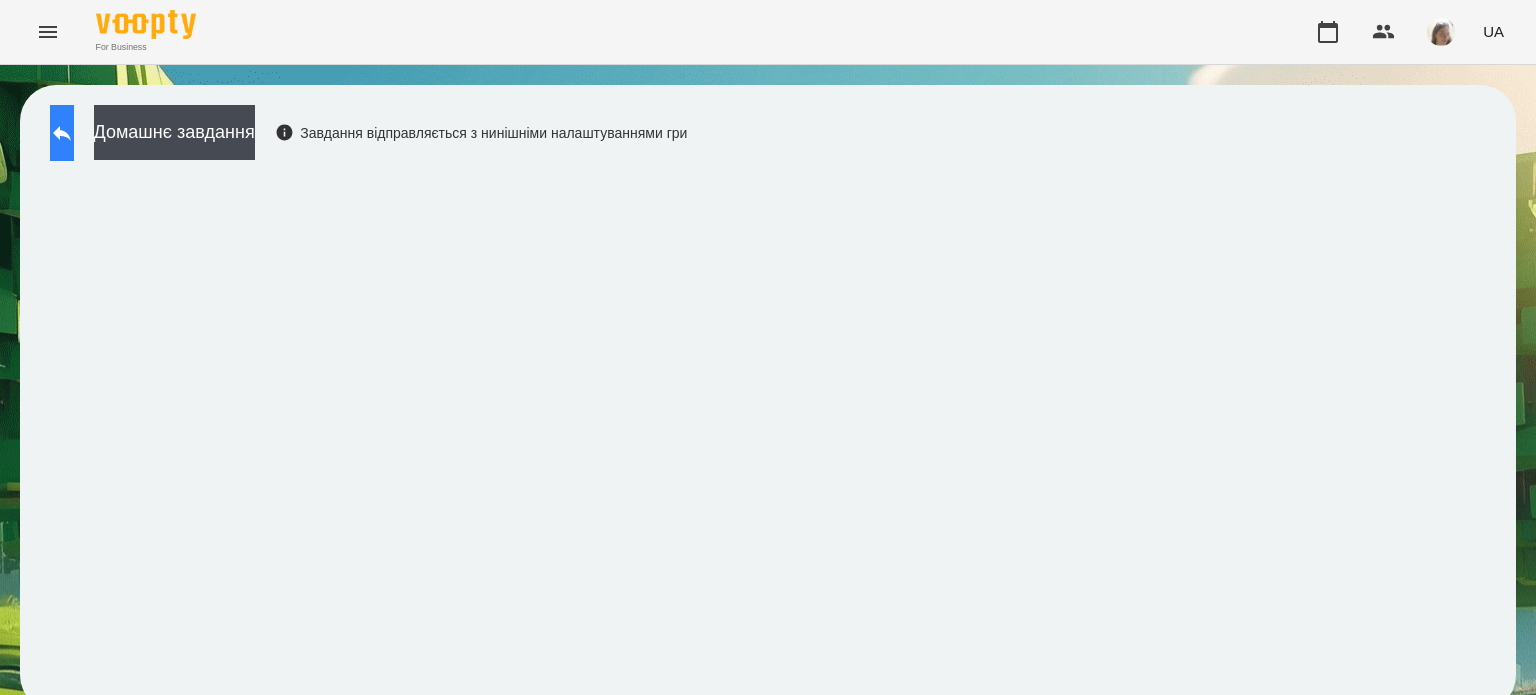 click at bounding box center (62, 133) 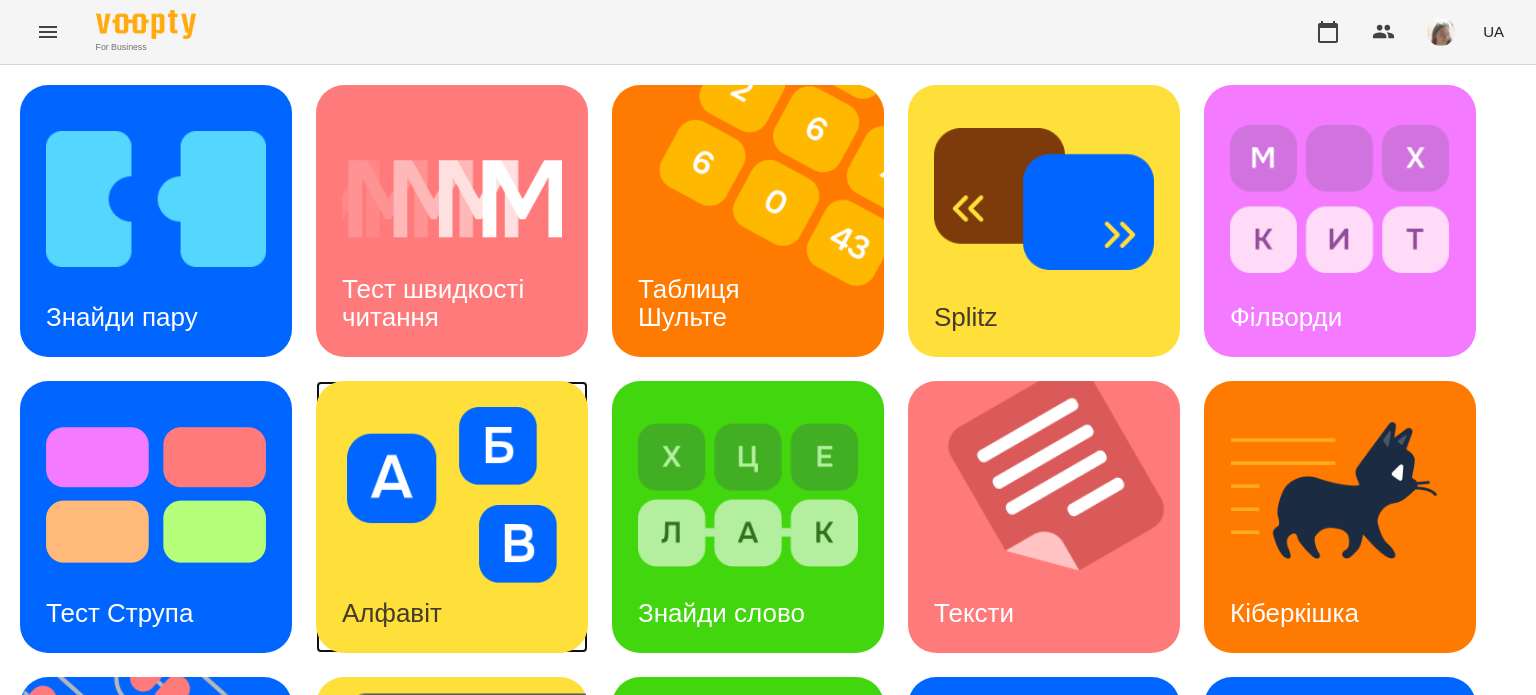 click on "Алфавіт" at bounding box center [392, 613] 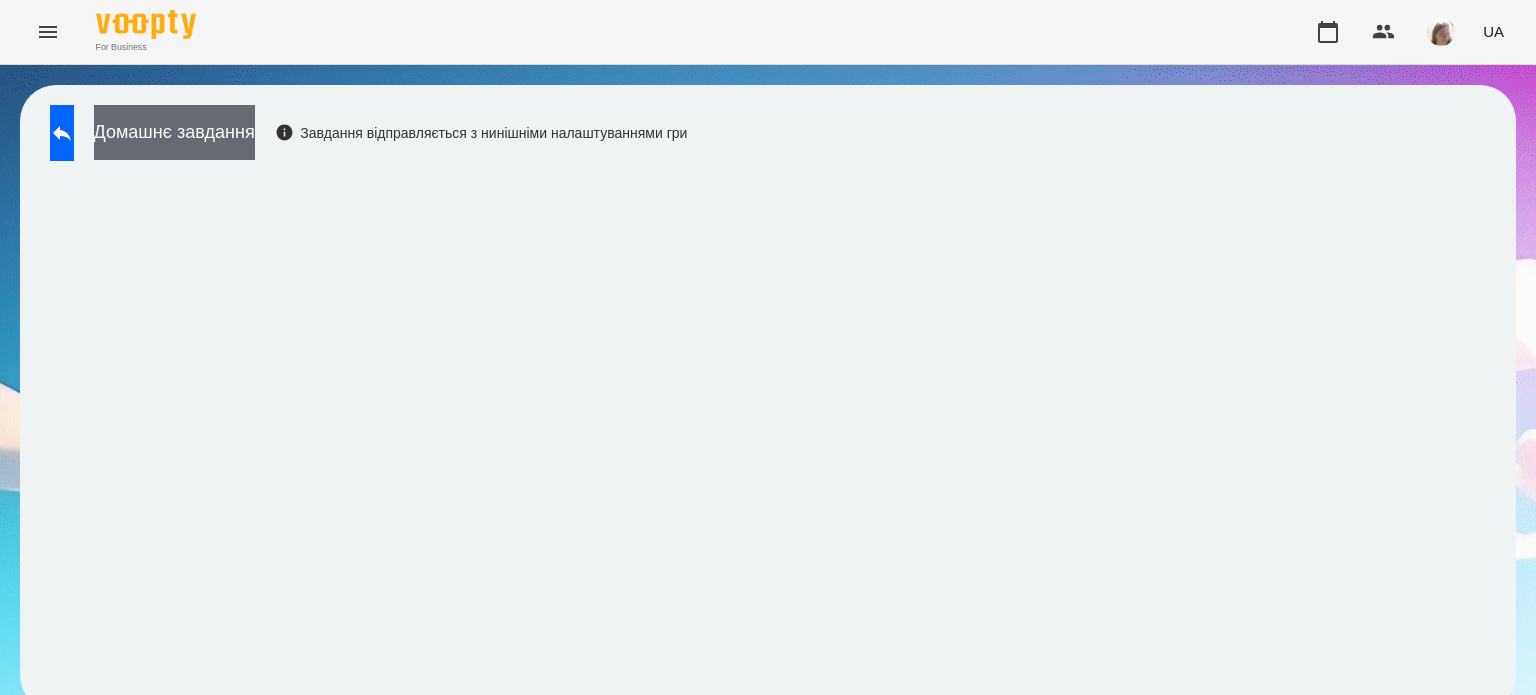 click on "Домашнє завдання" at bounding box center (174, 132) 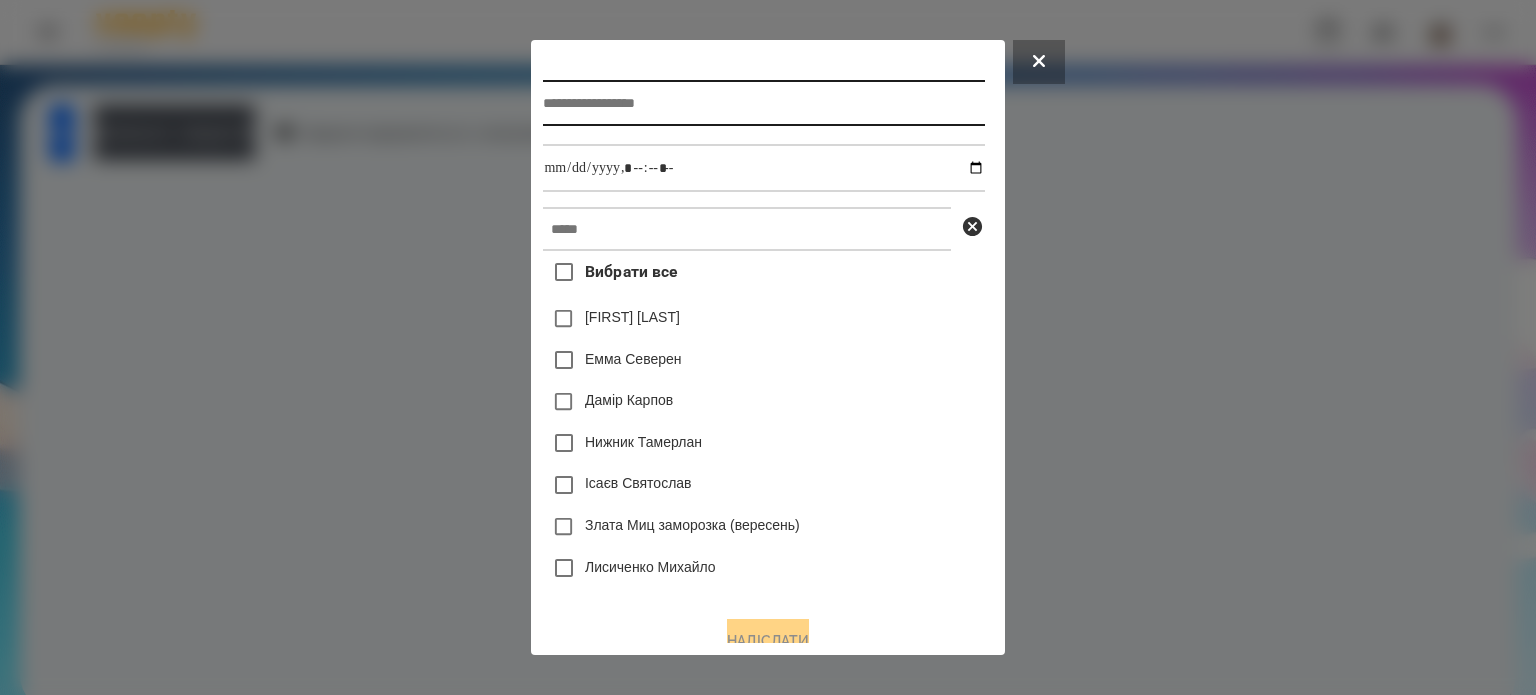 click at bounding box center (763, 103) 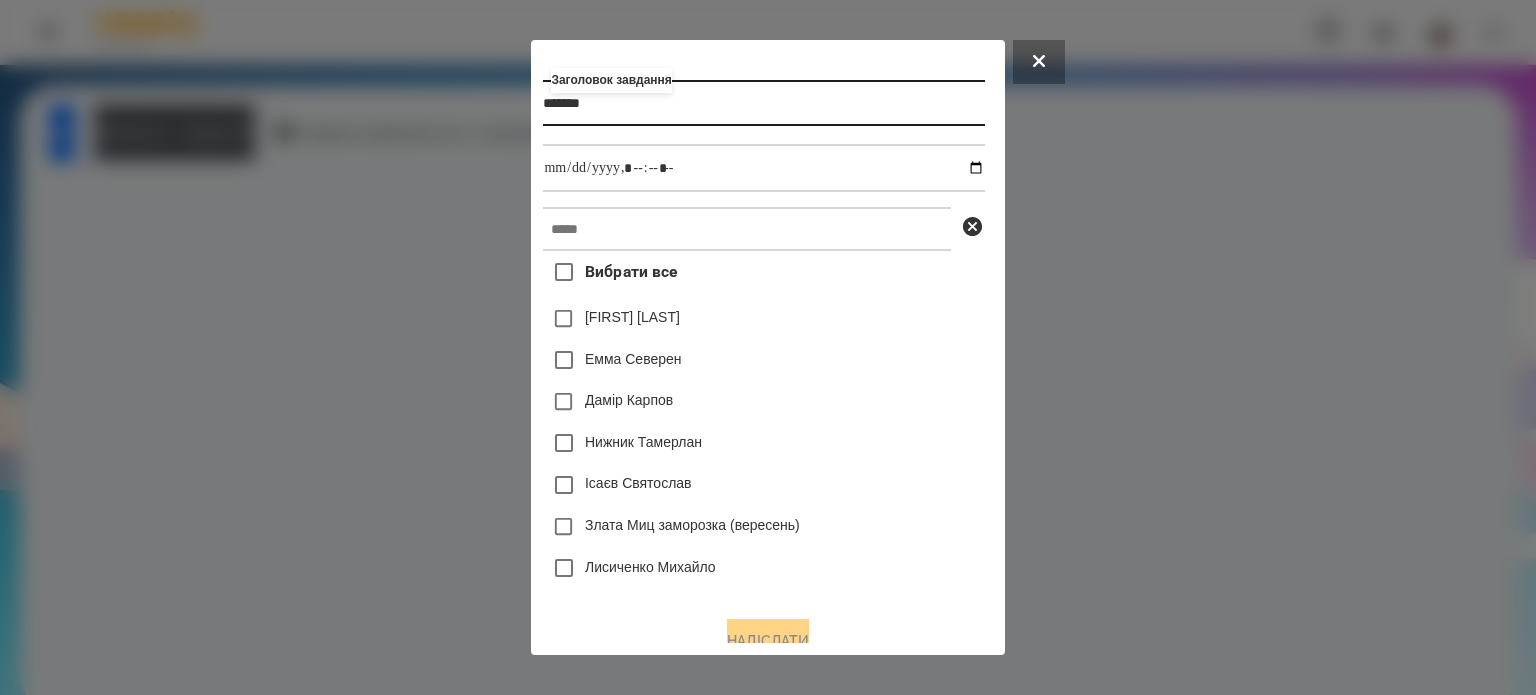 type on "*******" 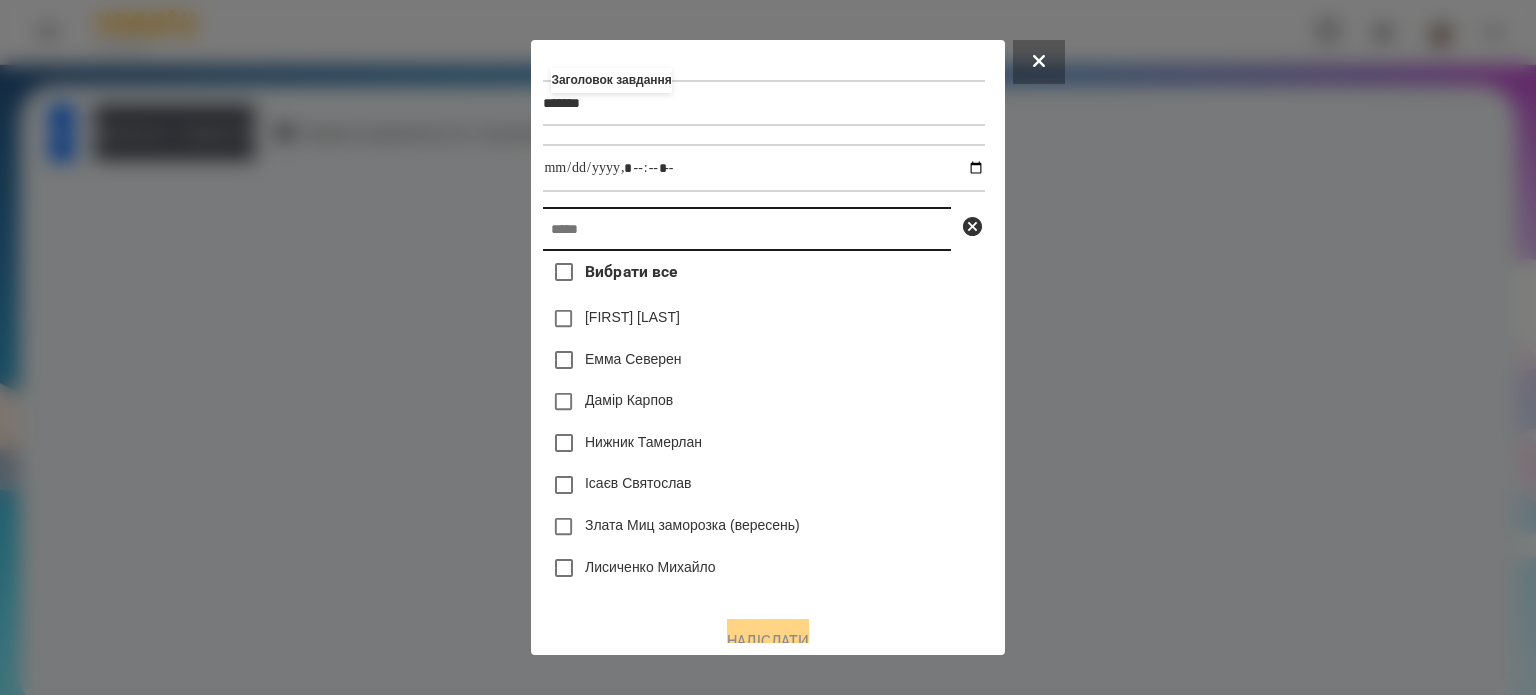 click at bounding box center [747, 229] 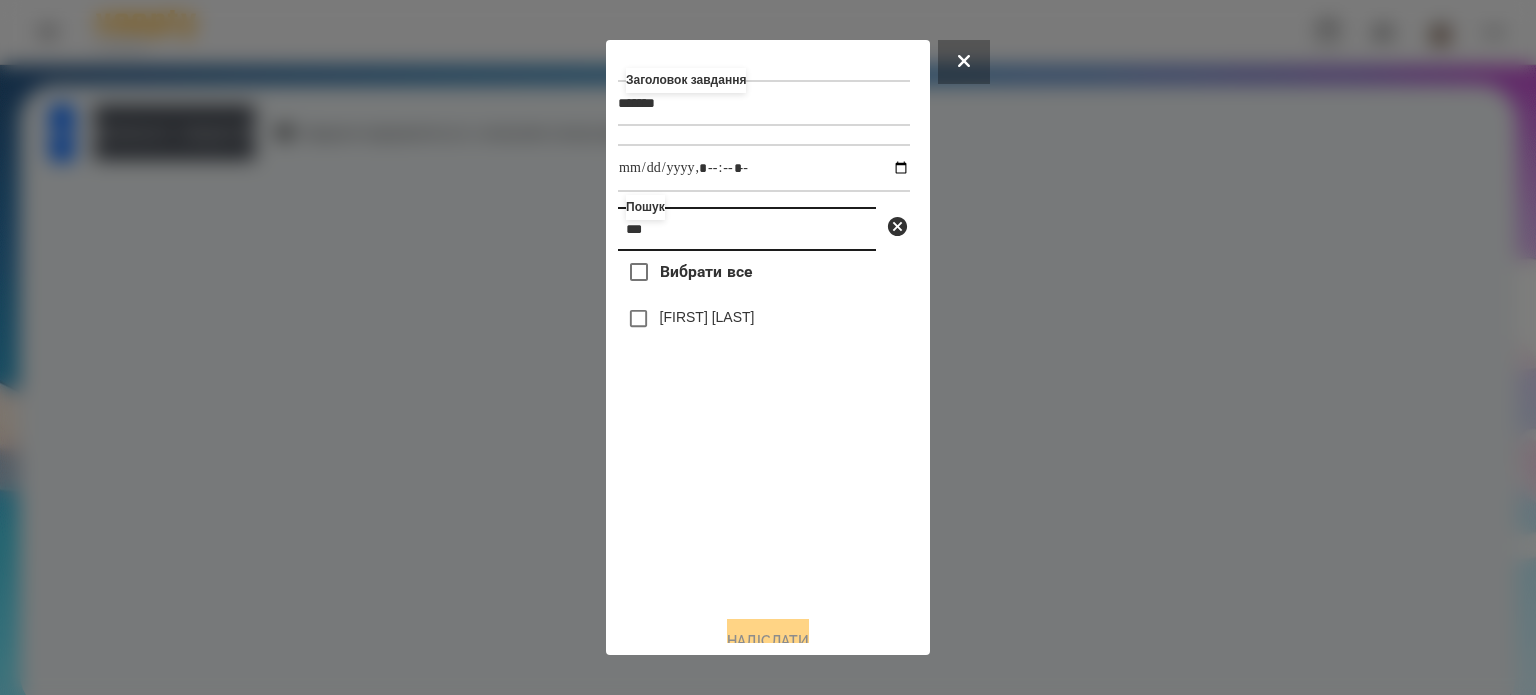 type on "***" 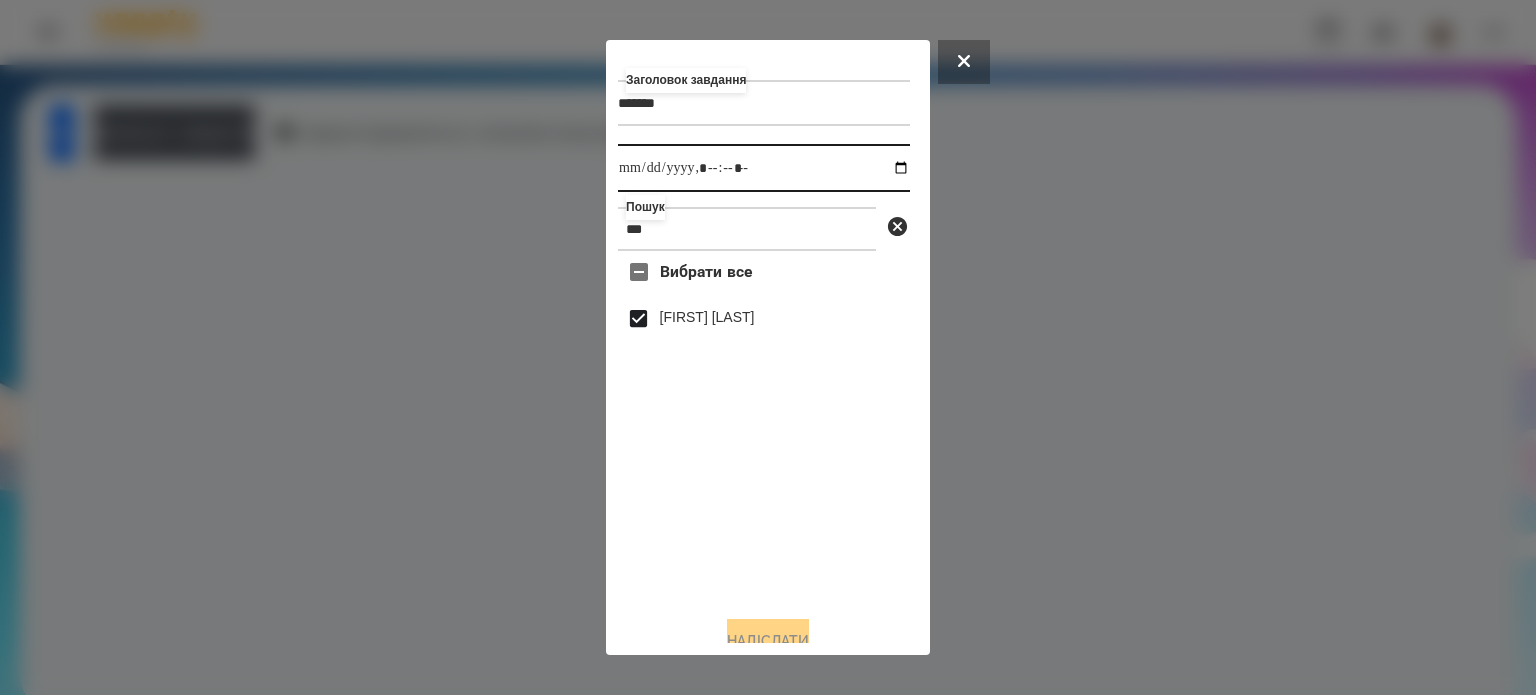 click at bounding box center [764, 168] 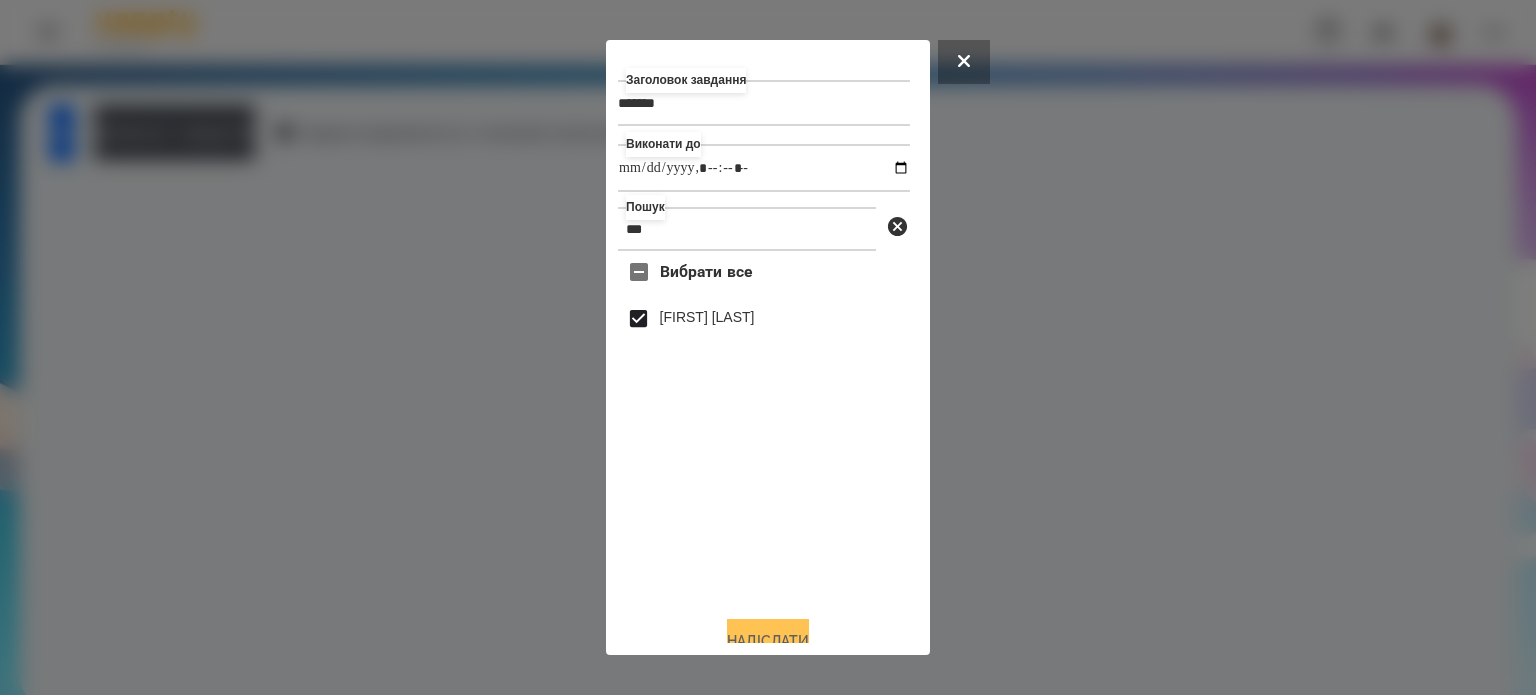 type on "**********" 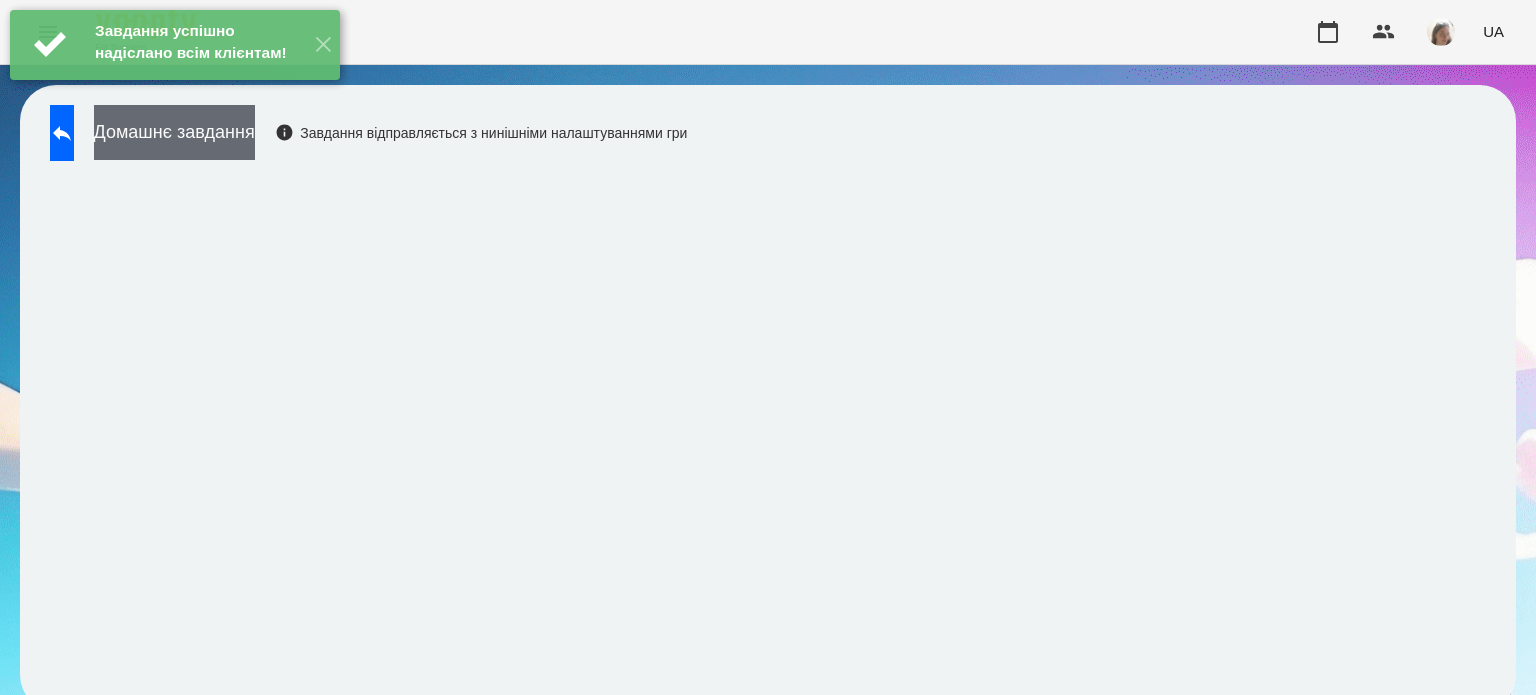 click on "Домашнє завдання" at bounding box center (174, 132) 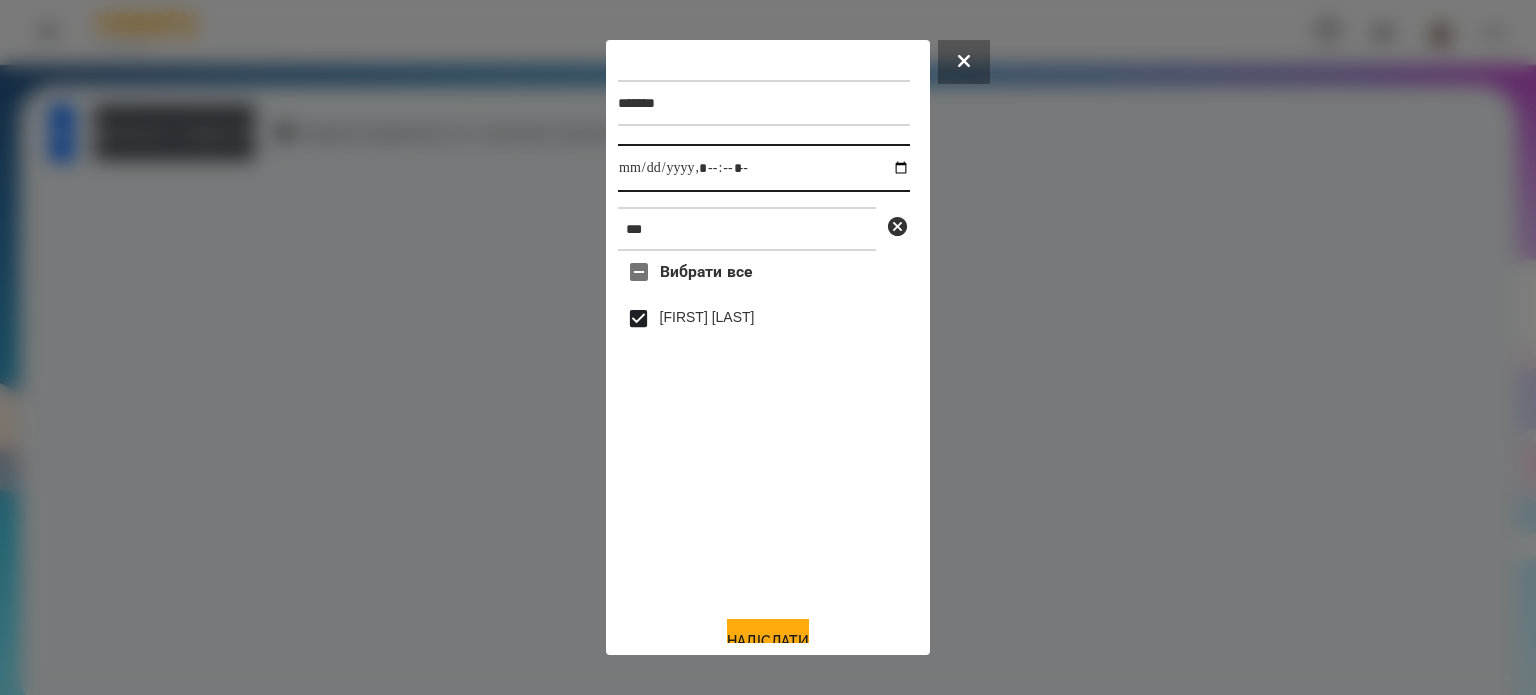 click at bounding box center [764, 168] 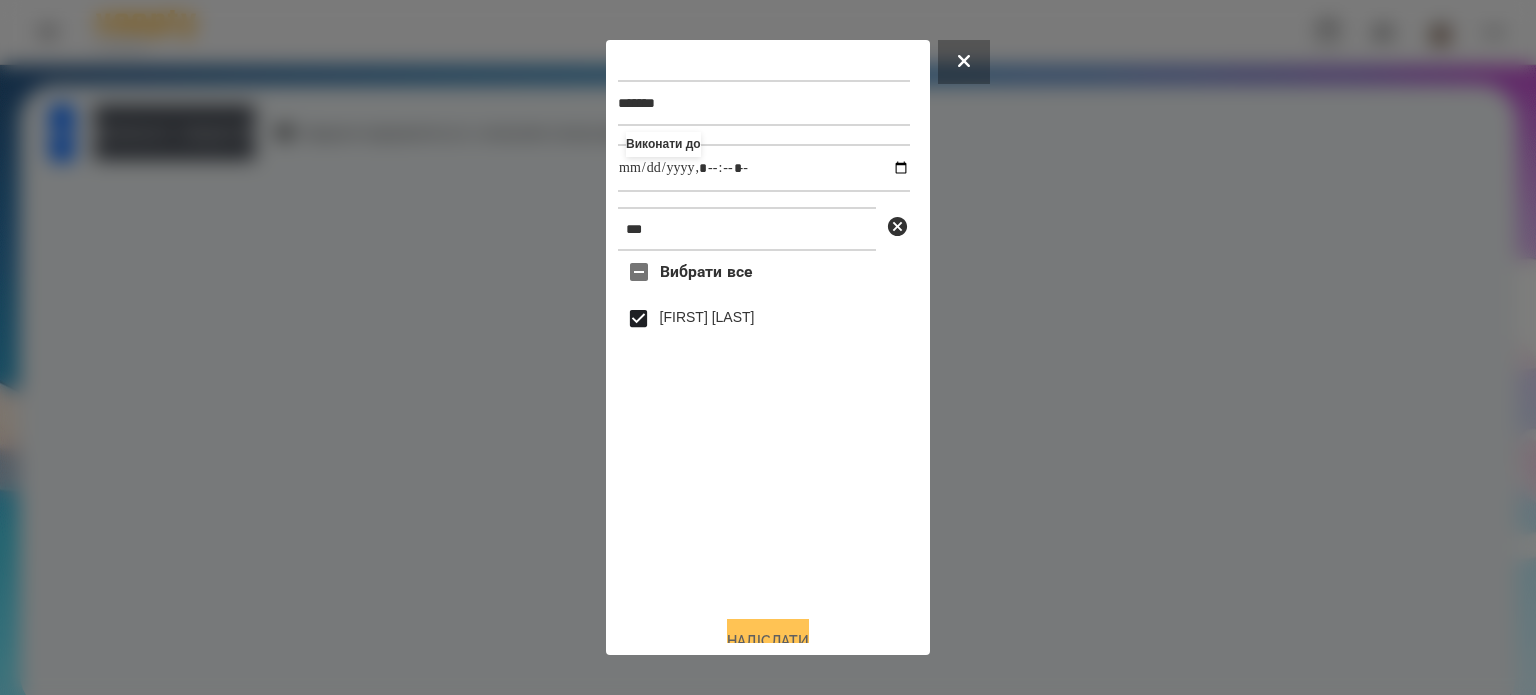 type on "**********" 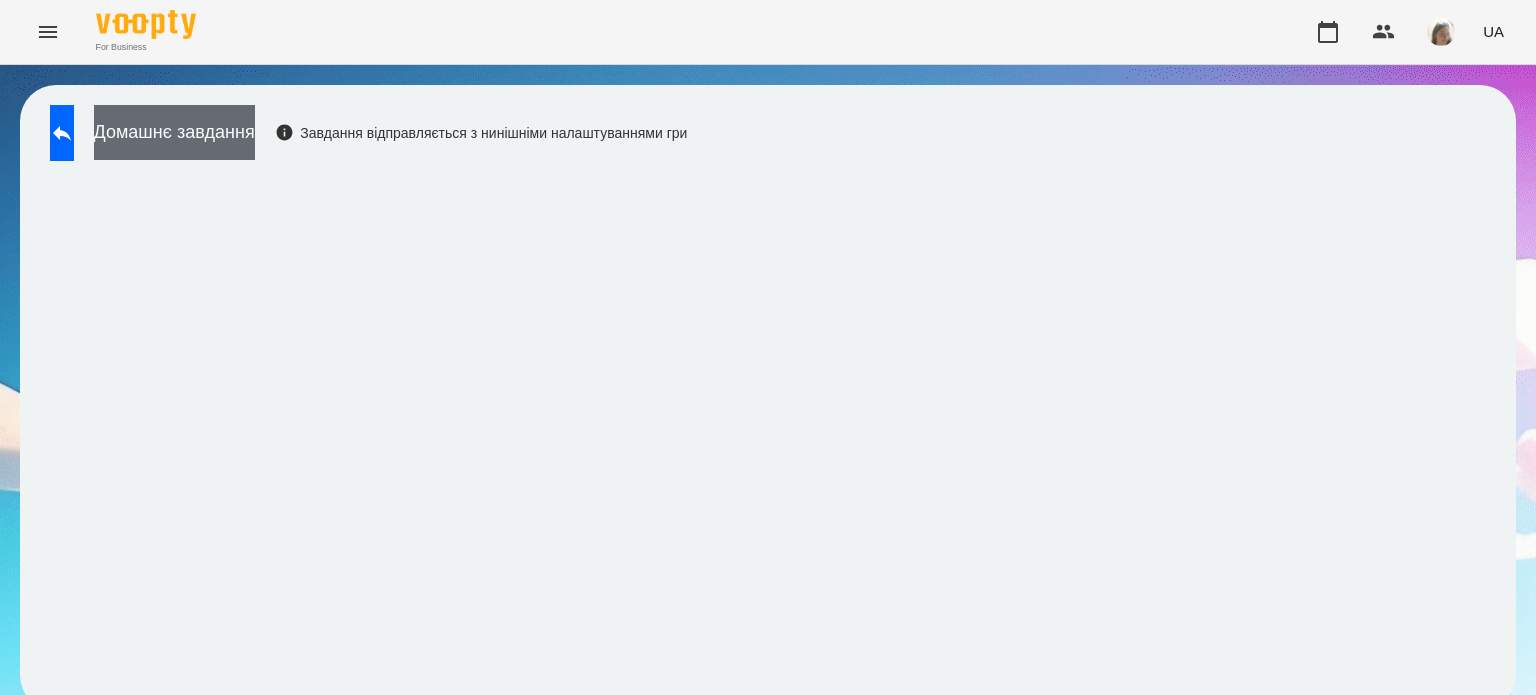 click on "Домашнє завдання" at bounding box center (174, 132) 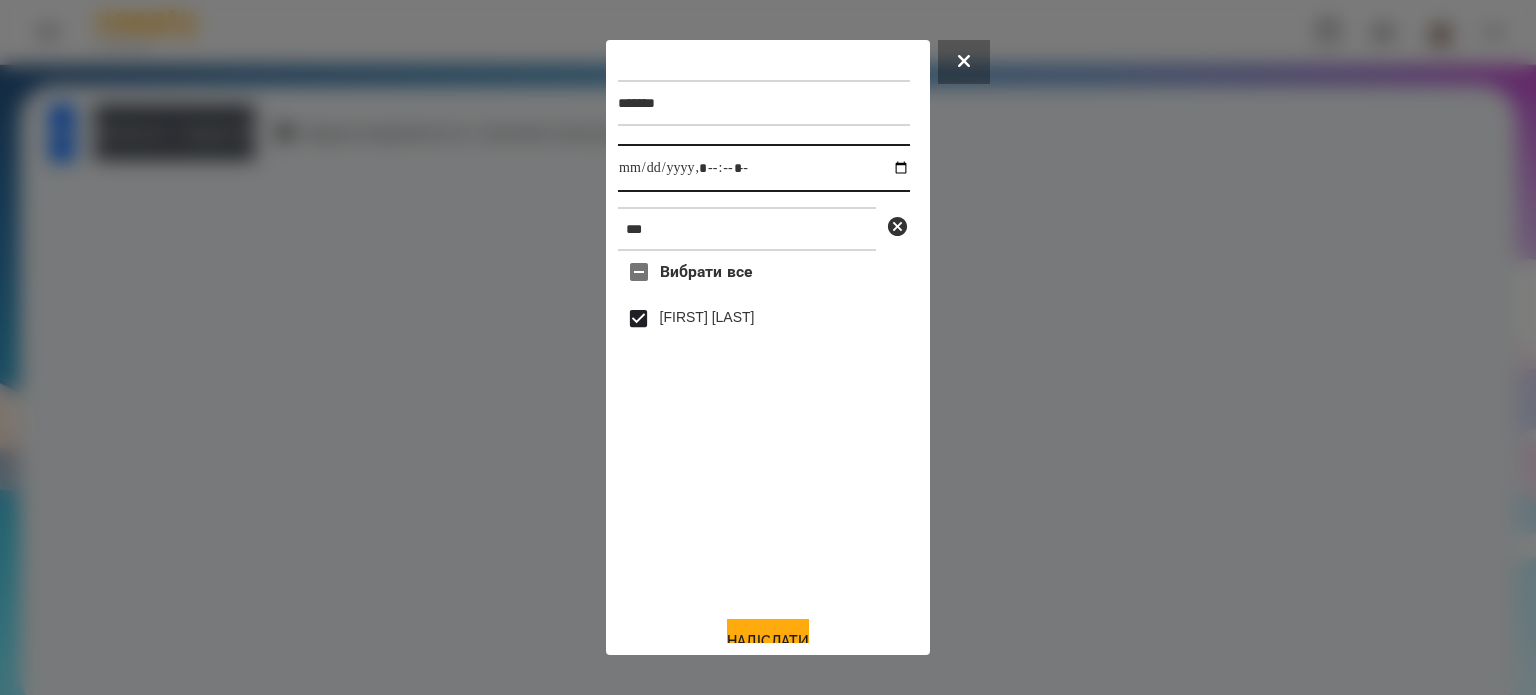click at bounding box center (764, 168) 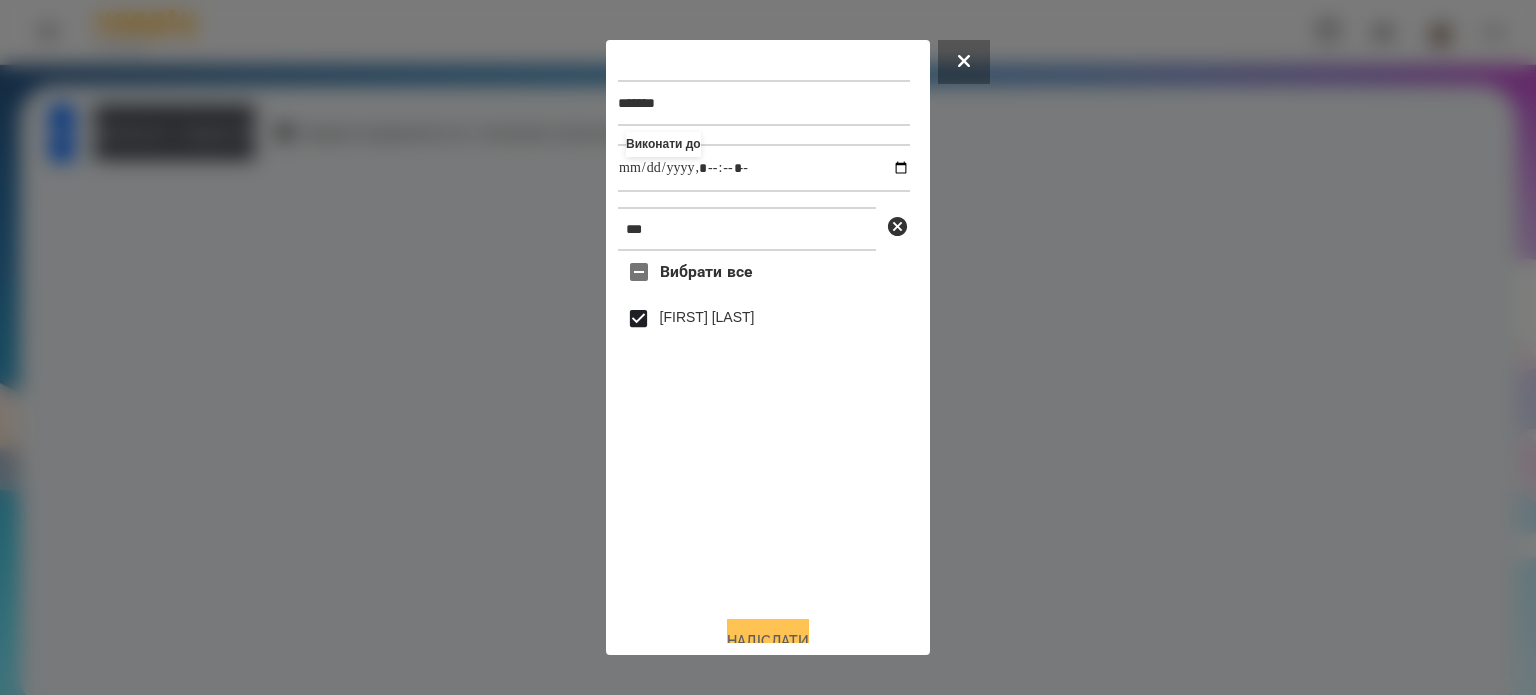 type on "**********" 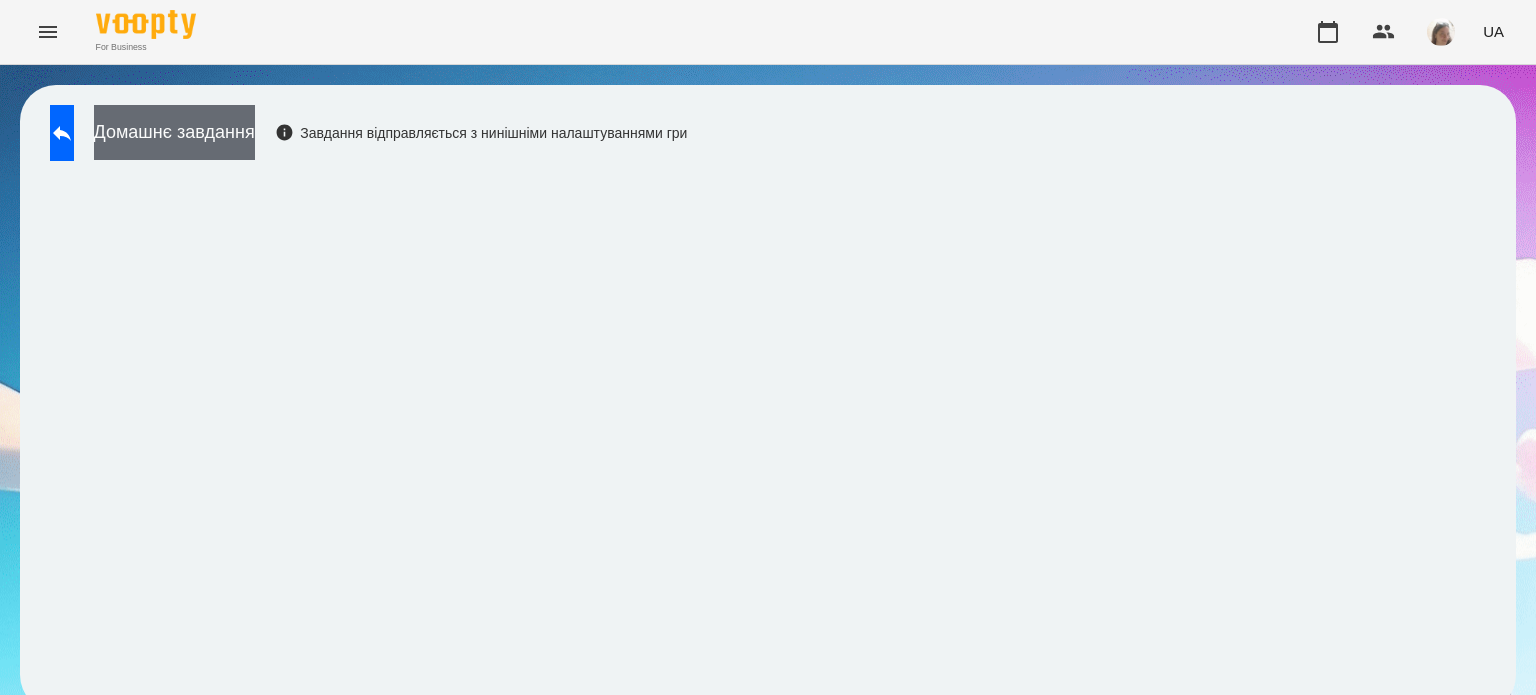 click on "Домашнє завдання" at bounding box center [174, 132] 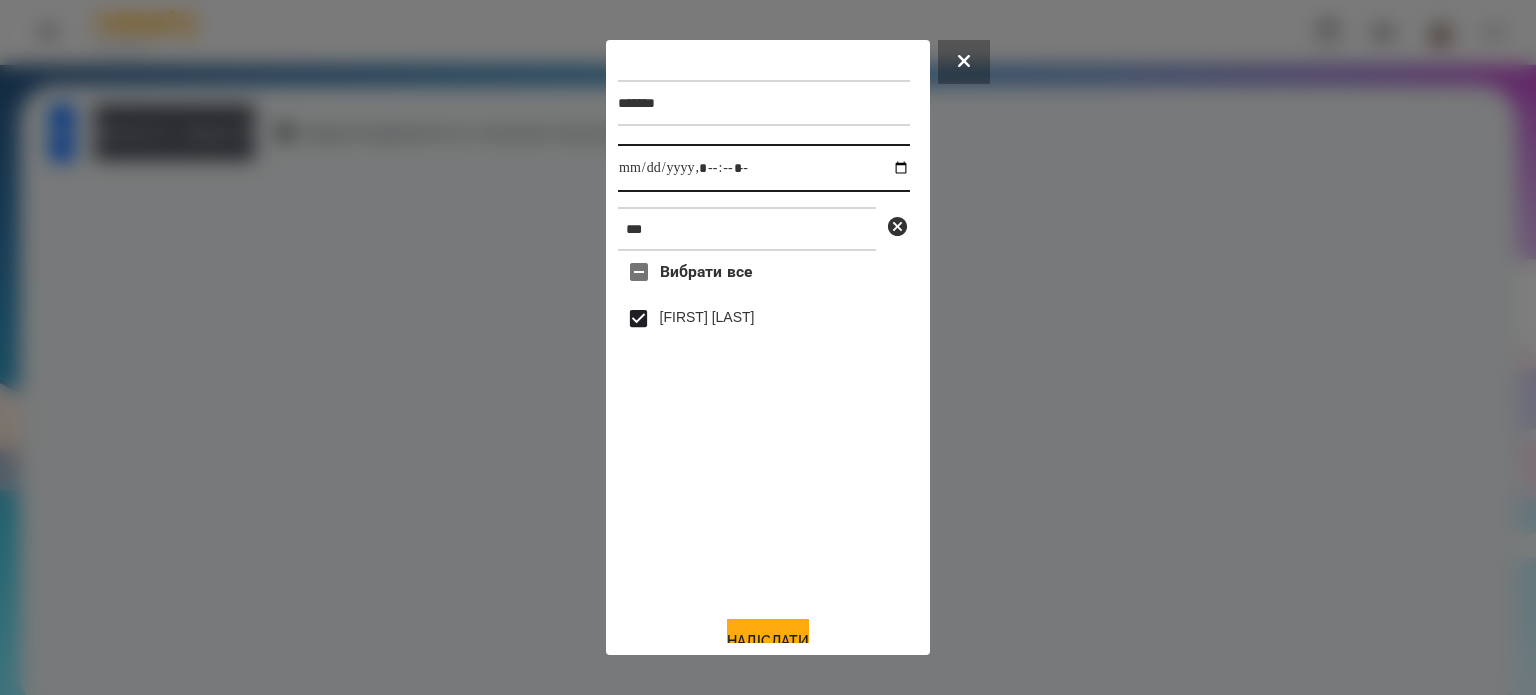 click at bounding box center (764, 168) 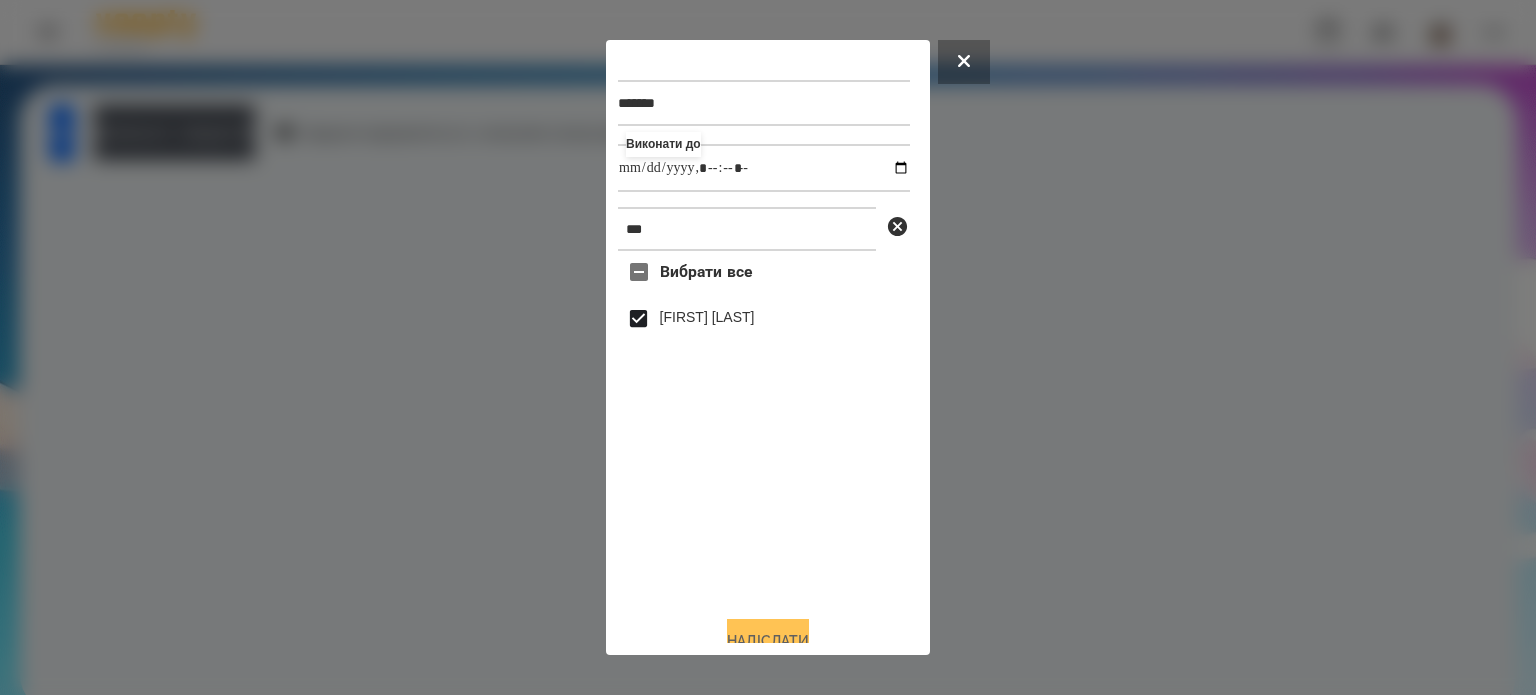 type on "**********" 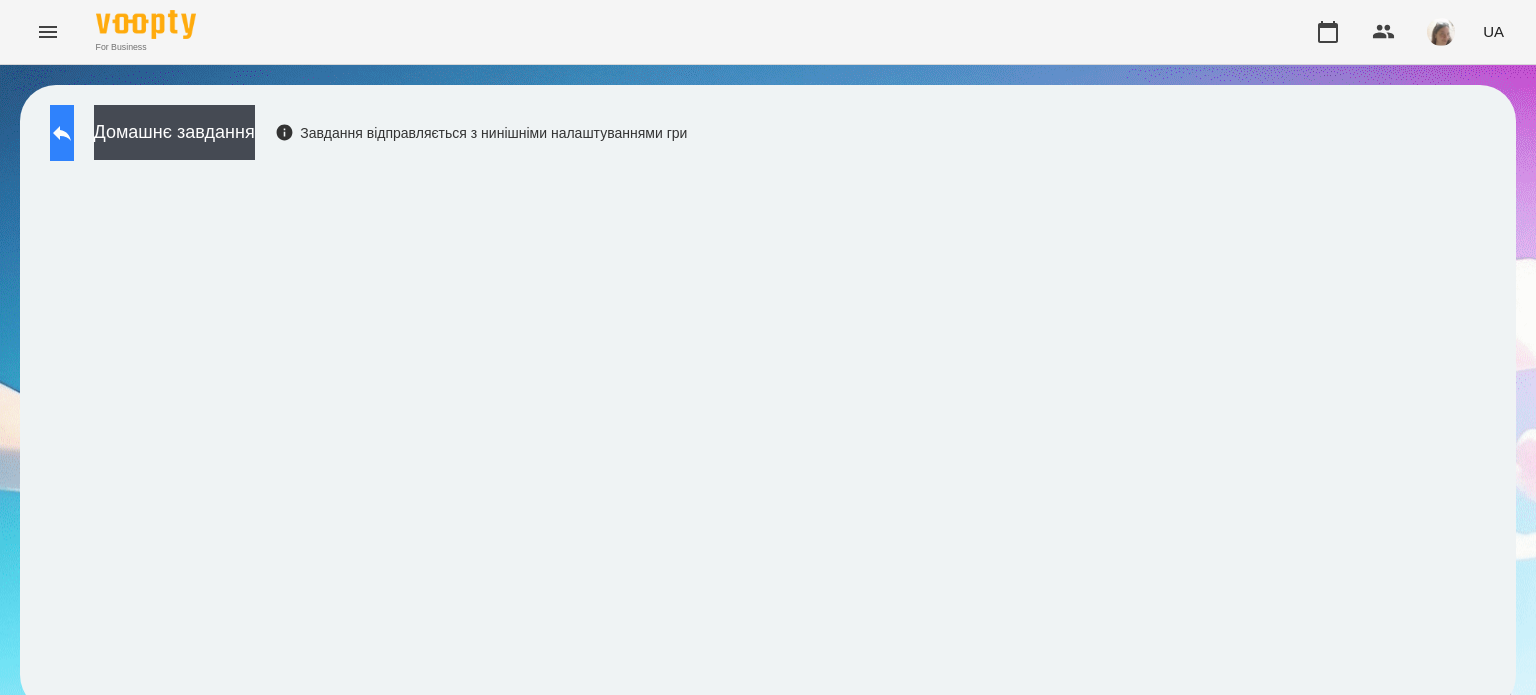 click at bounding box center [62, 133] 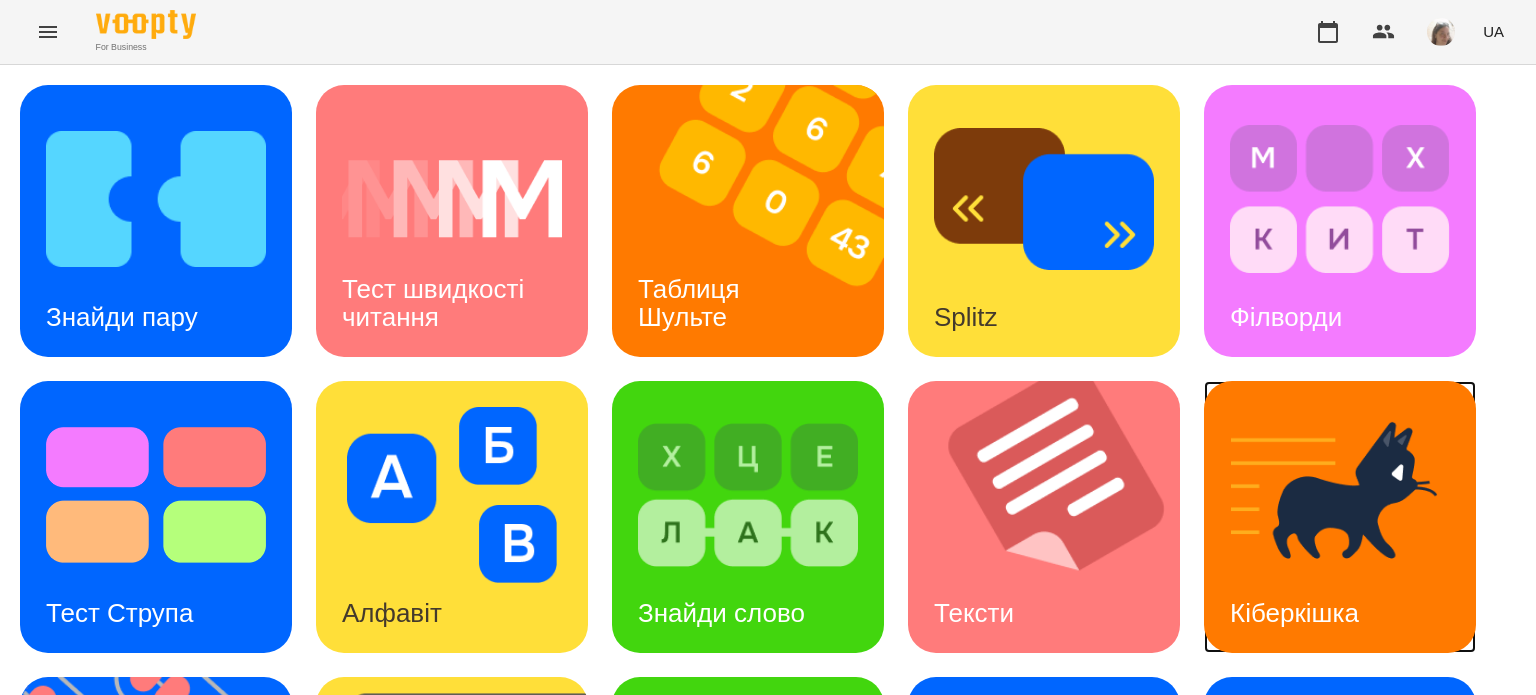 click at bounding box center [1340, 495] 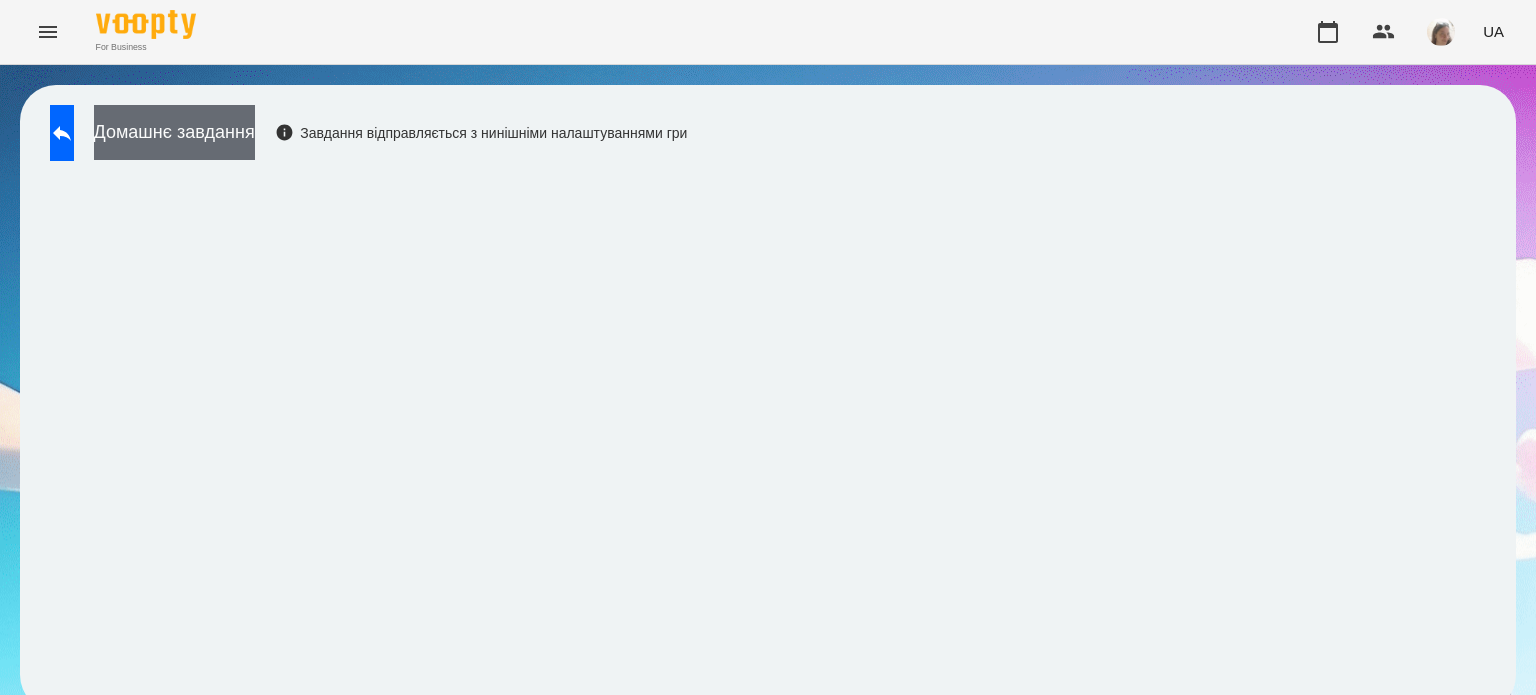 click on "Домашнє завдання" at bounding box center (174, 132) 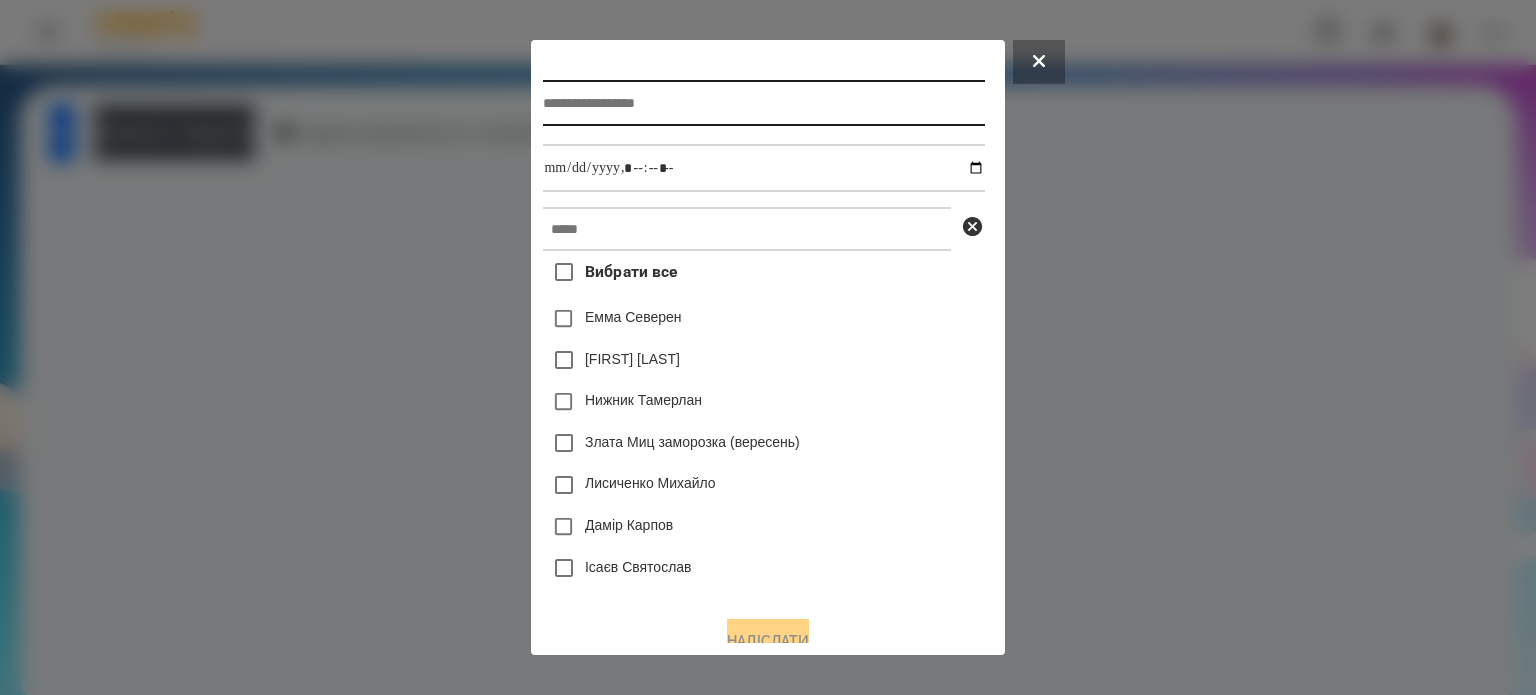 click at bounding box center [763, 103] 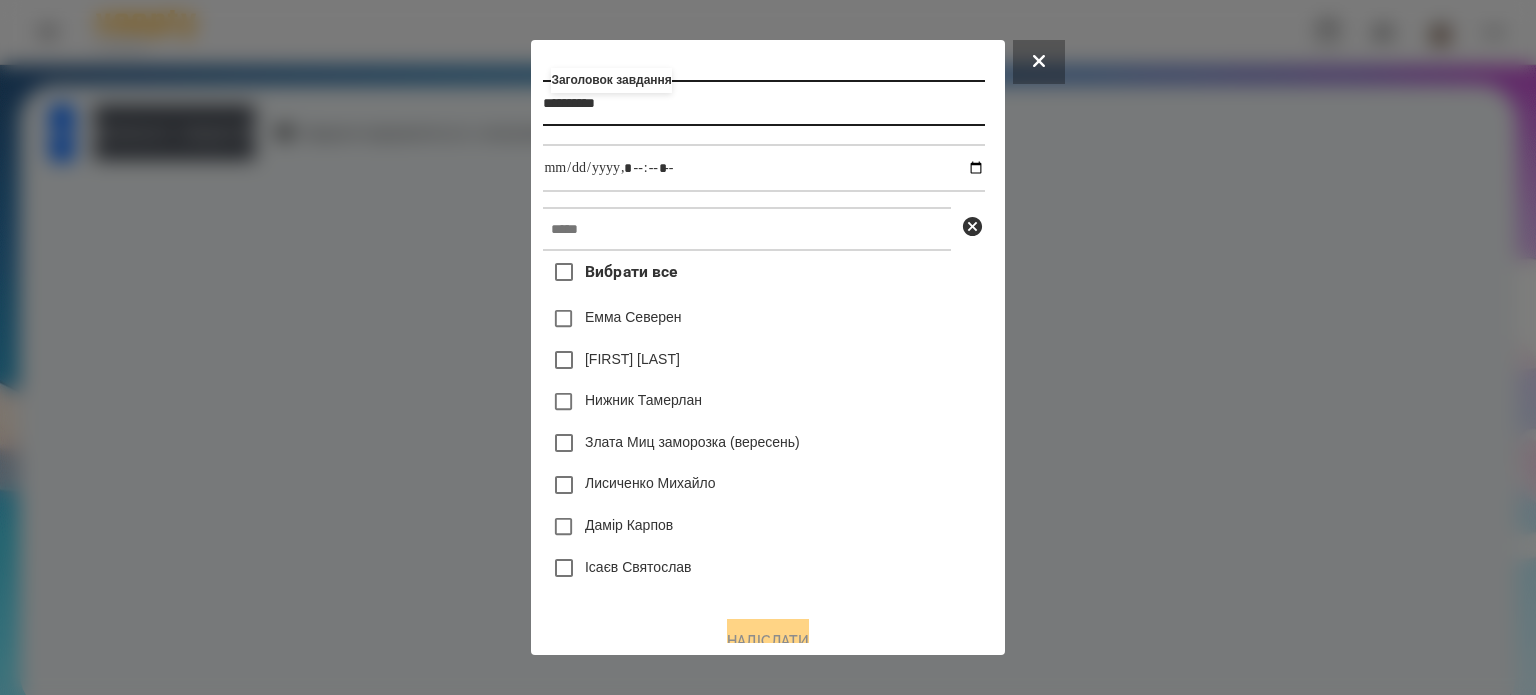 type on "**********" 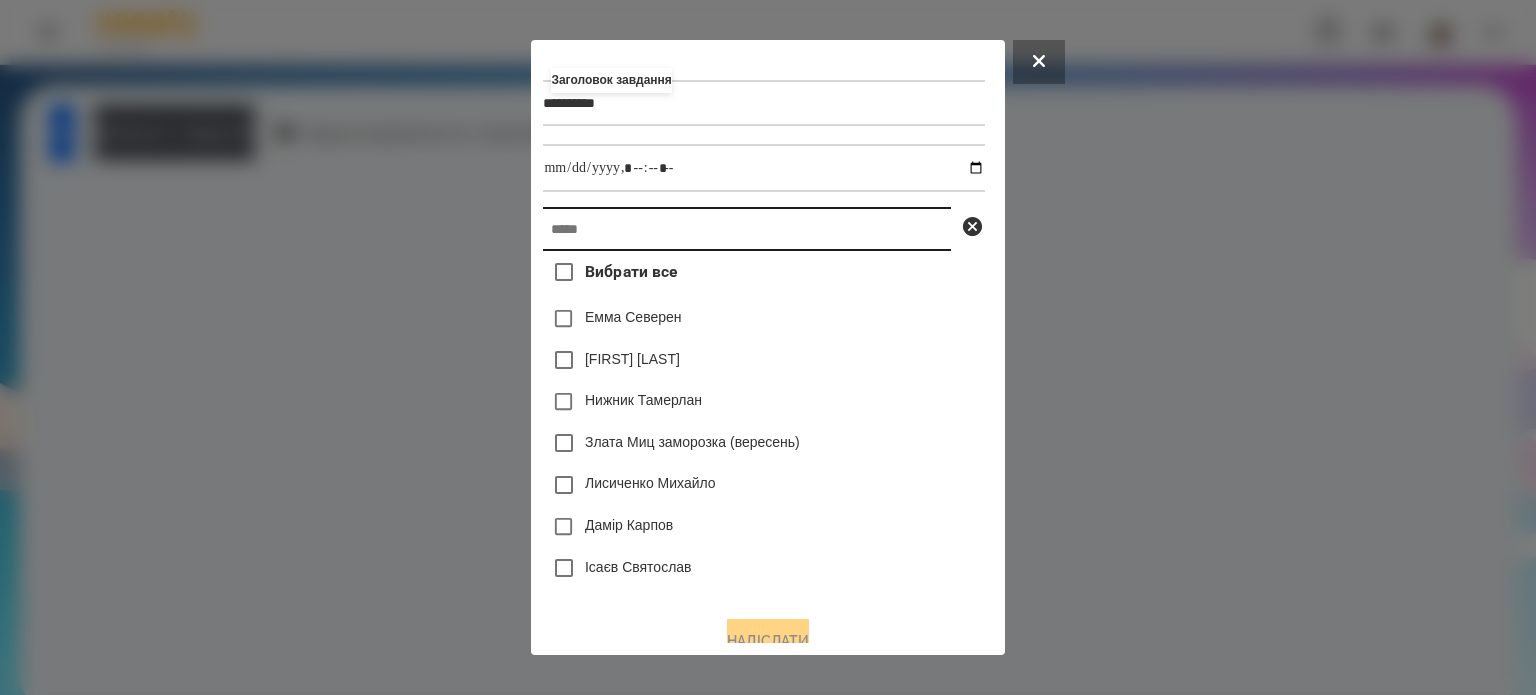 click at bounding box center [747, 229] 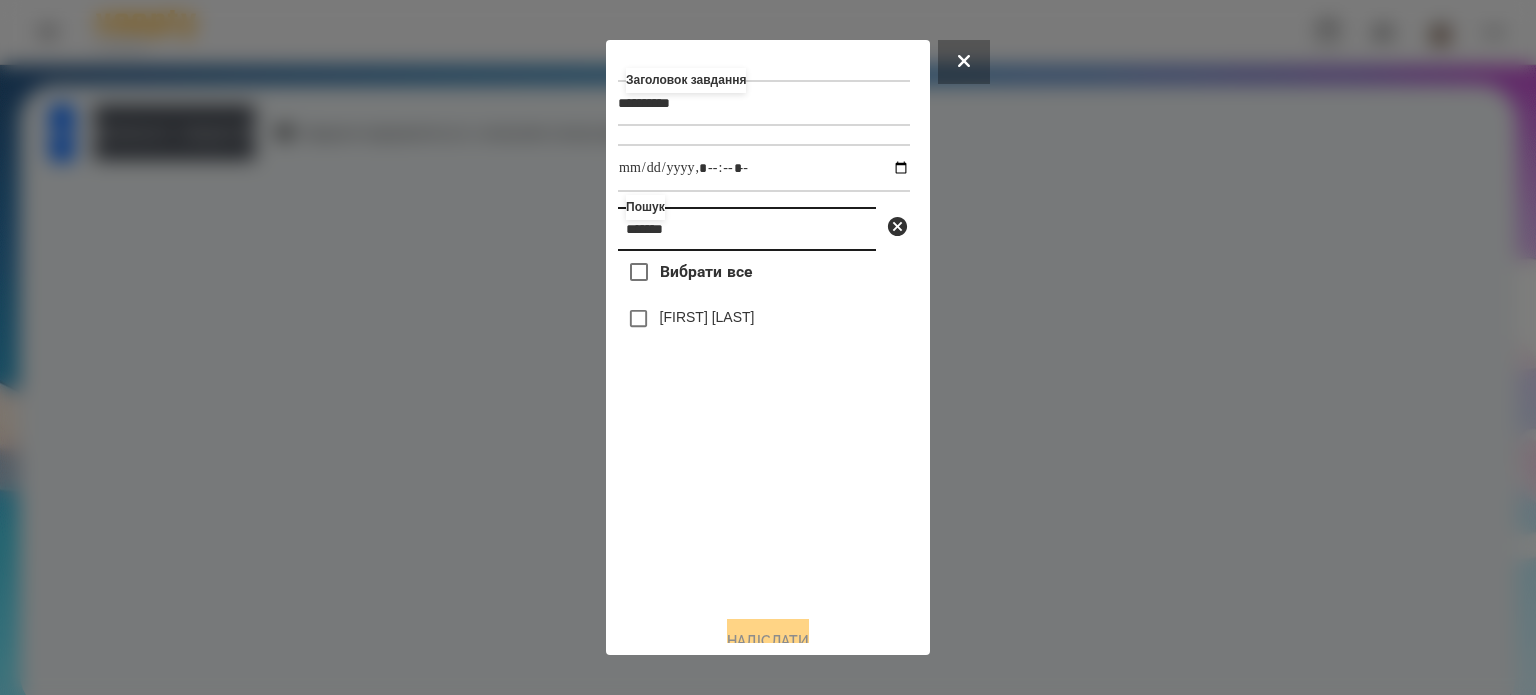 type on "*******" 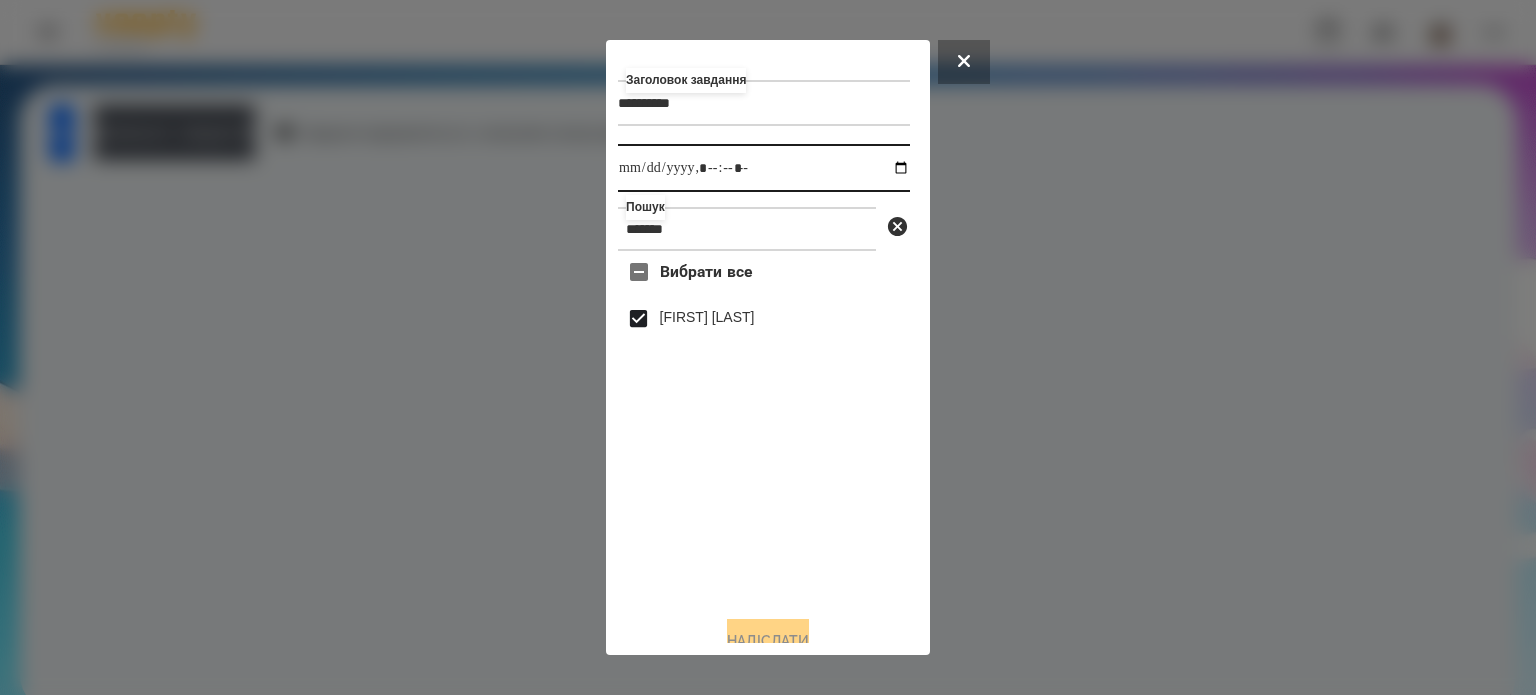 click at bounding box center (764, 168) 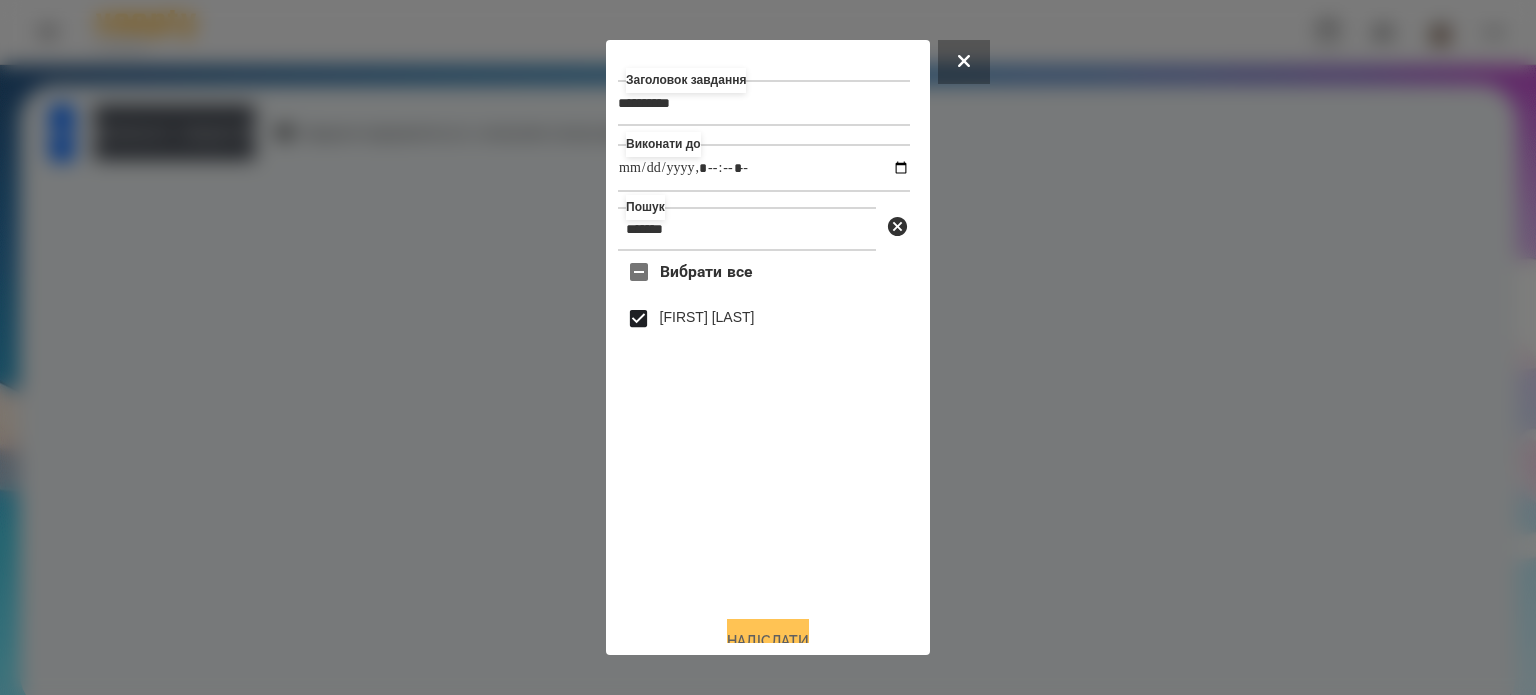 type on "**********" 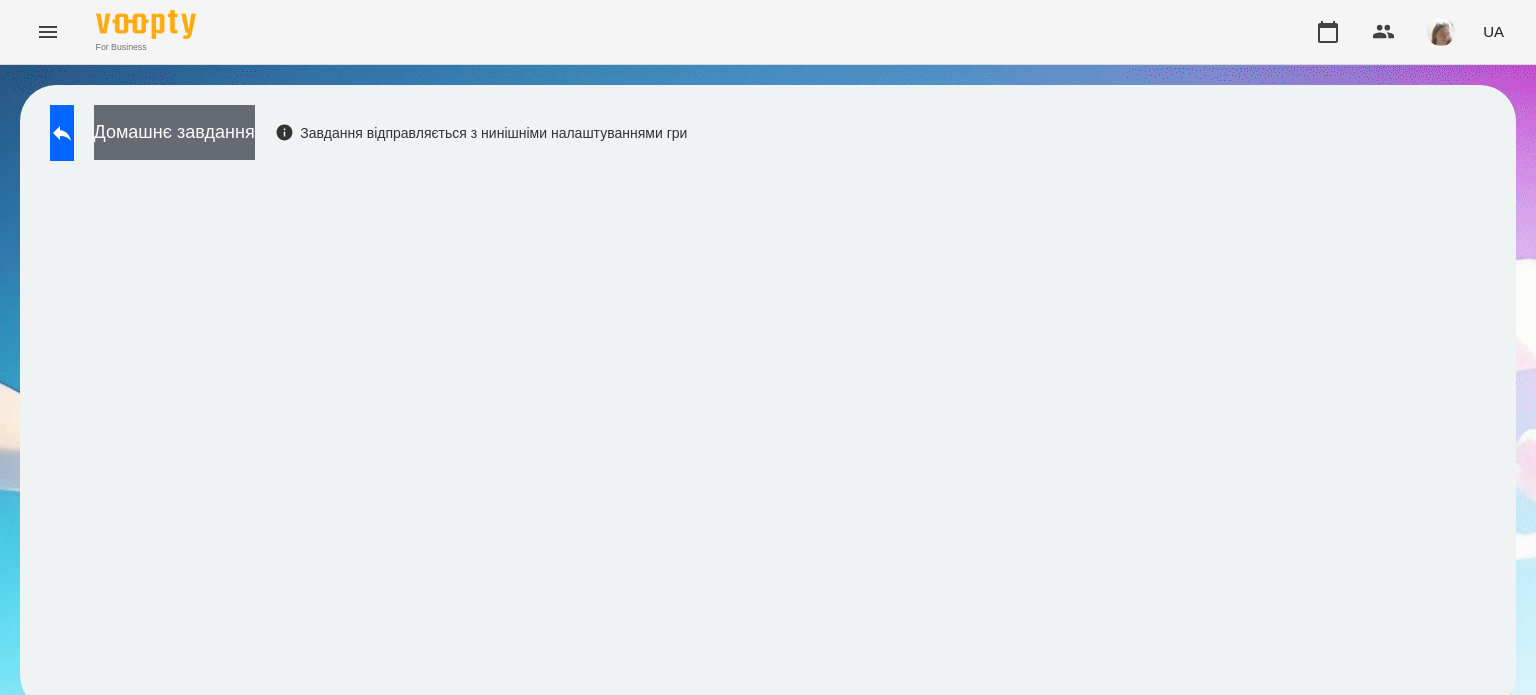 click on "Домашнє завдання" at bounding box center [174, 132] 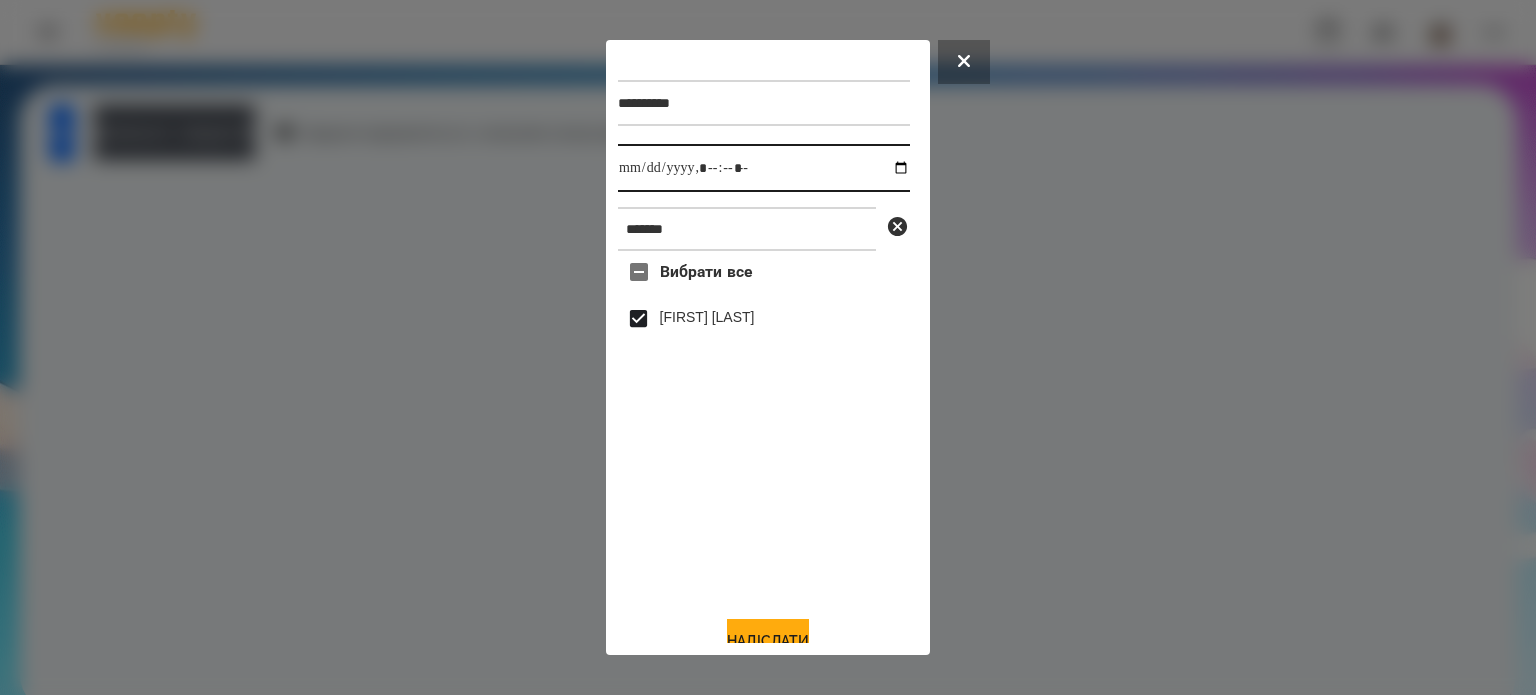 click at bounding box center (764, 168) 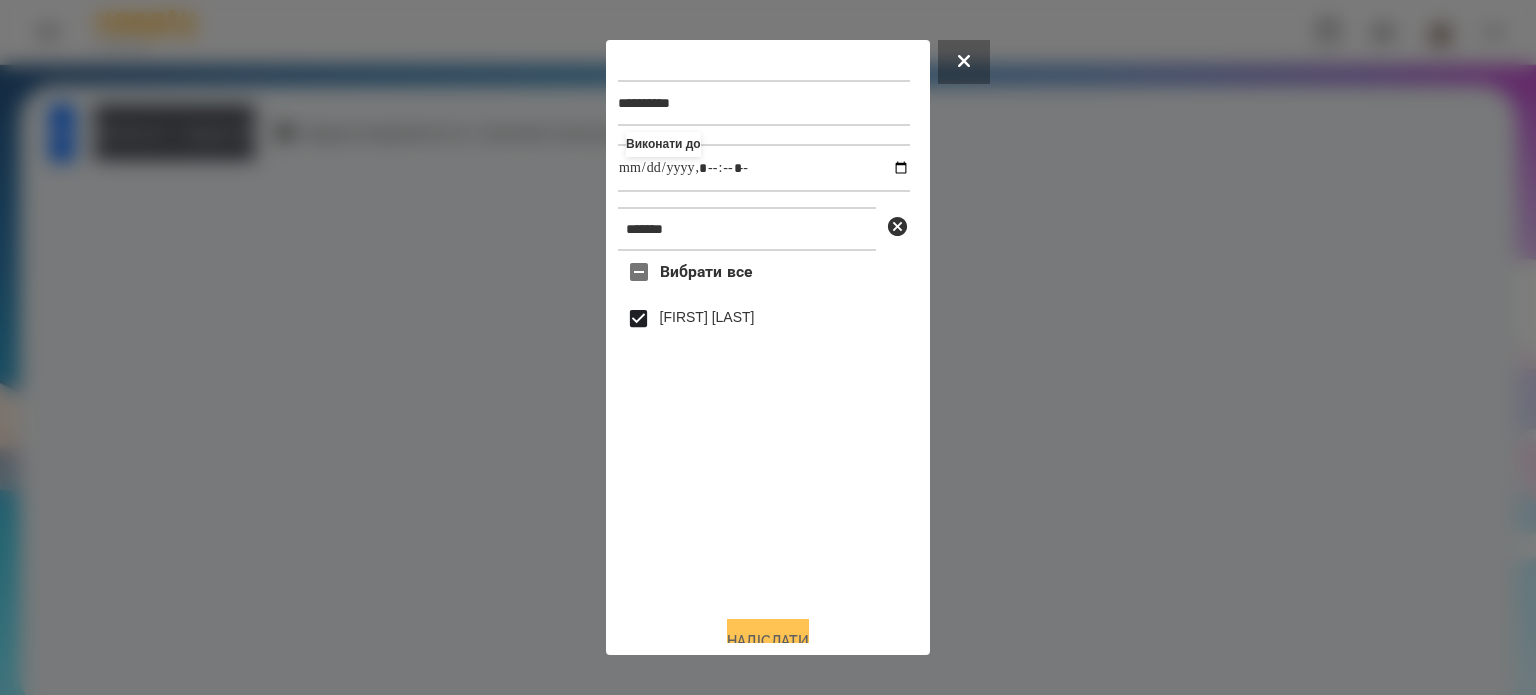 type on "**********" 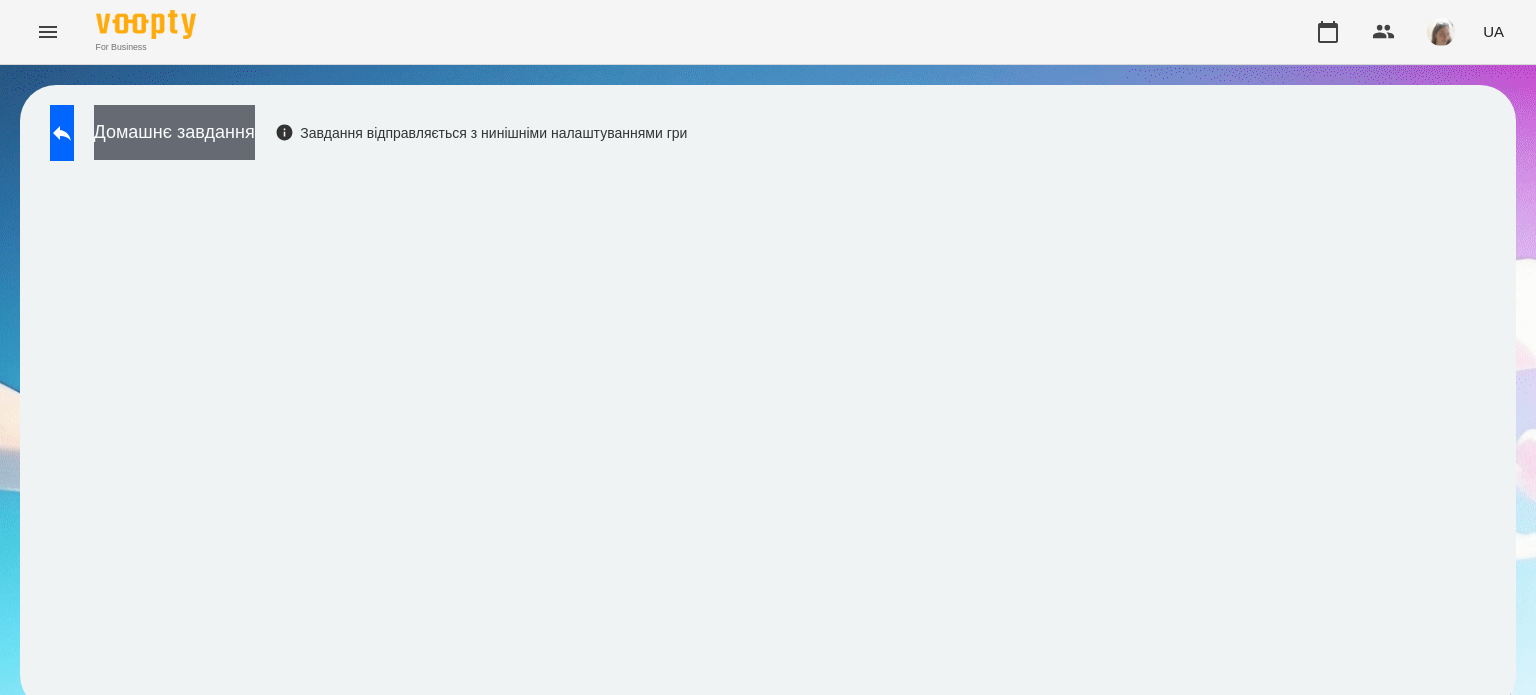 click on "Домашнє завдання" at bounding box center (174, 132) 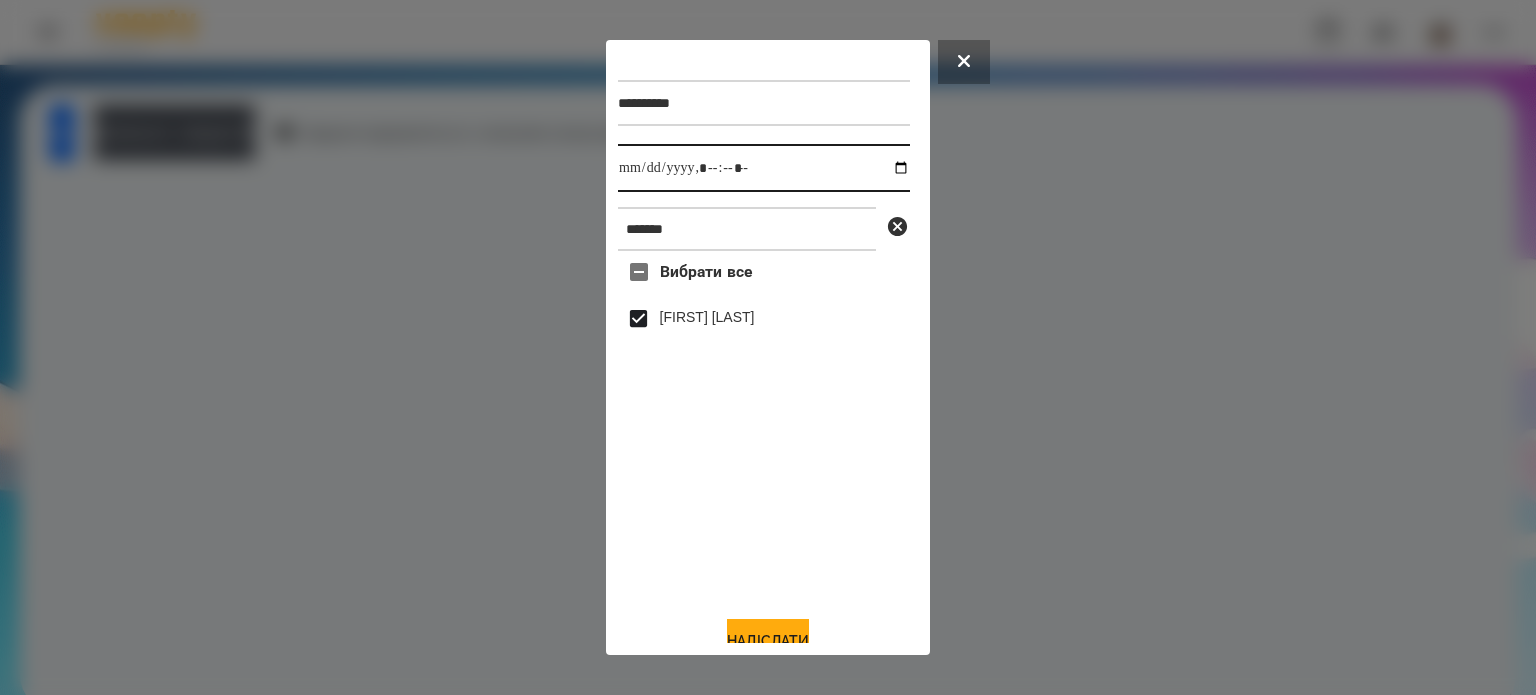 click at bounding box center (764, 168) 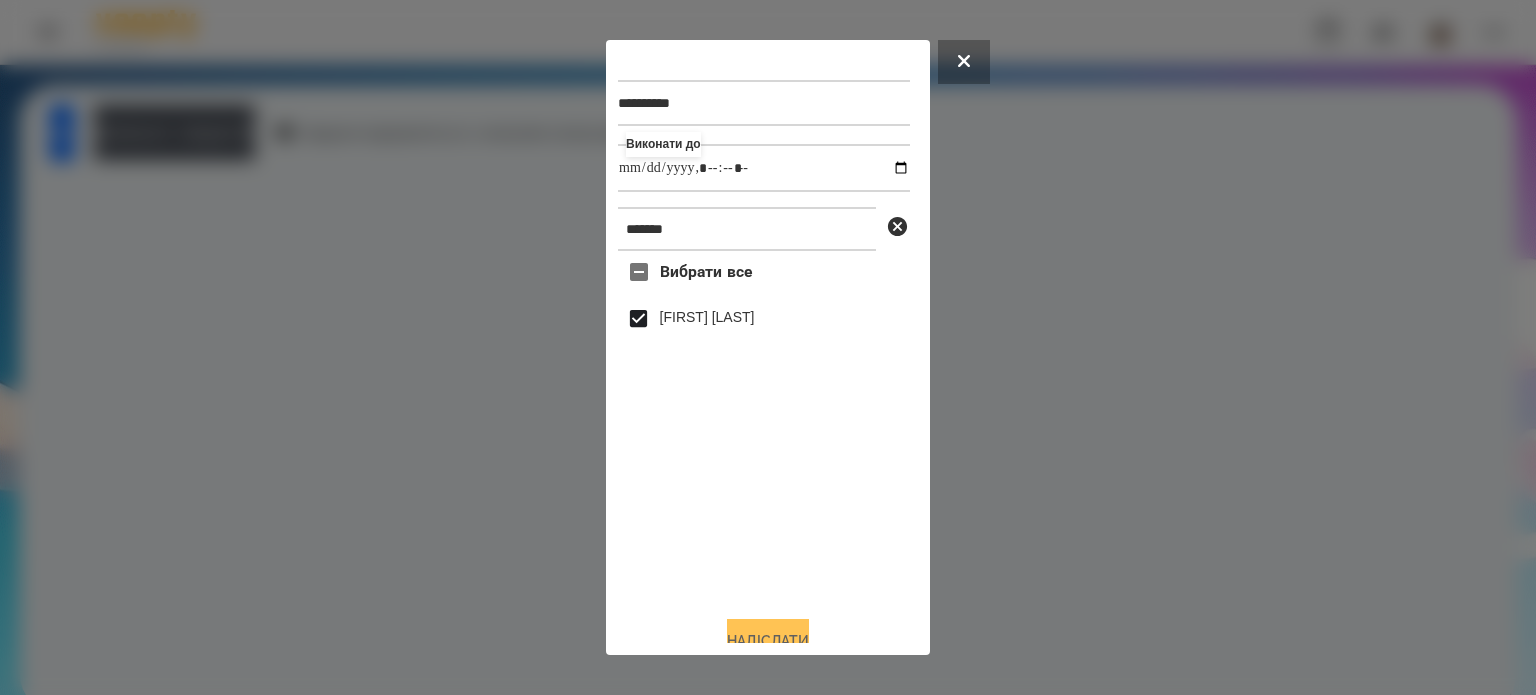 type on "**********" 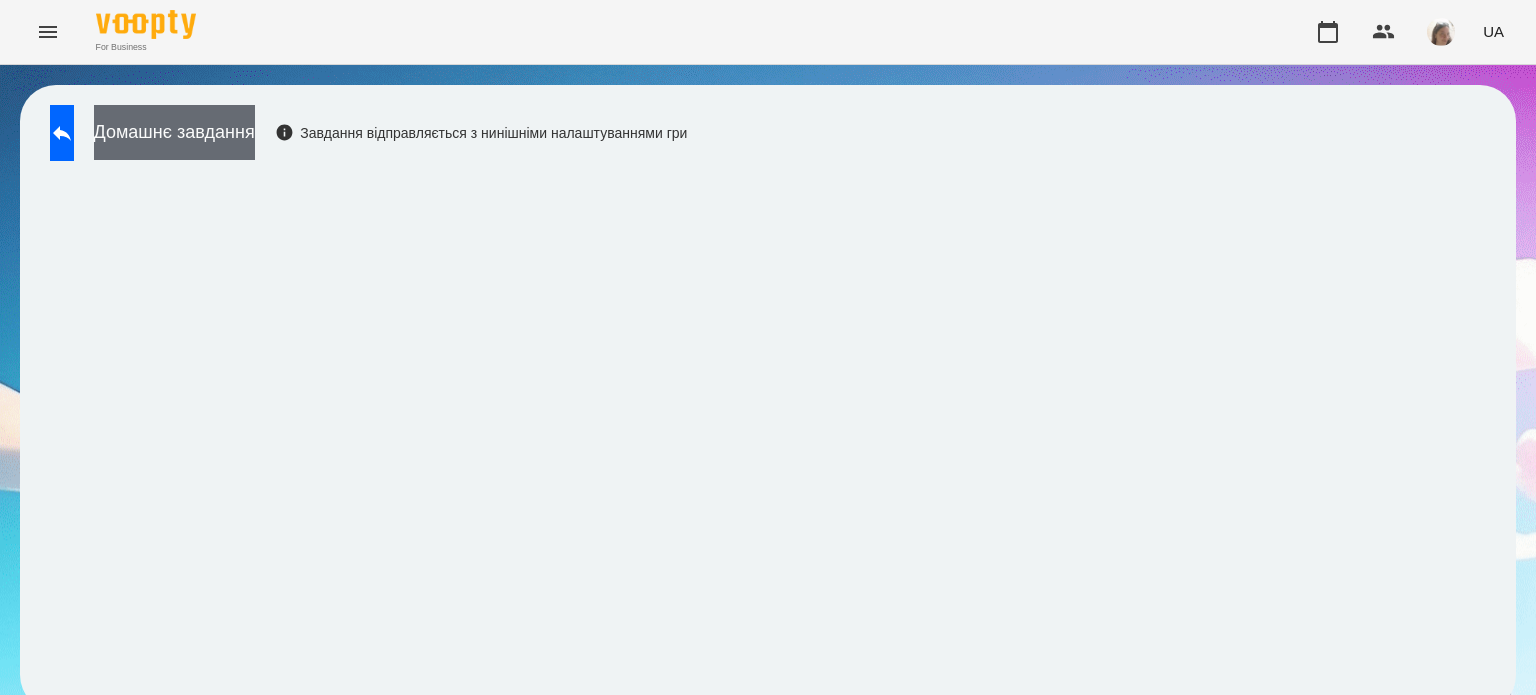 click on "Домашнє завдання" at bounding box center (174, 132) 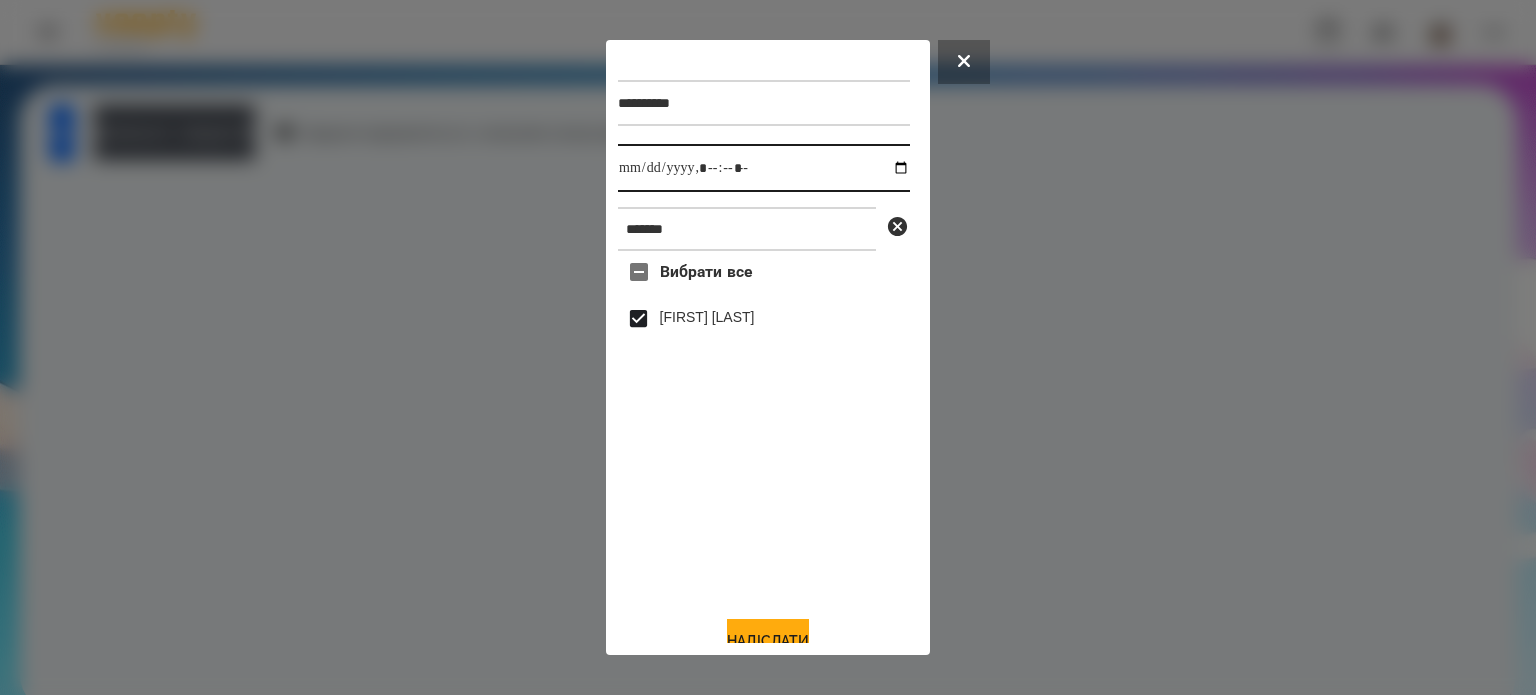 click at bounding box center (764, 168) 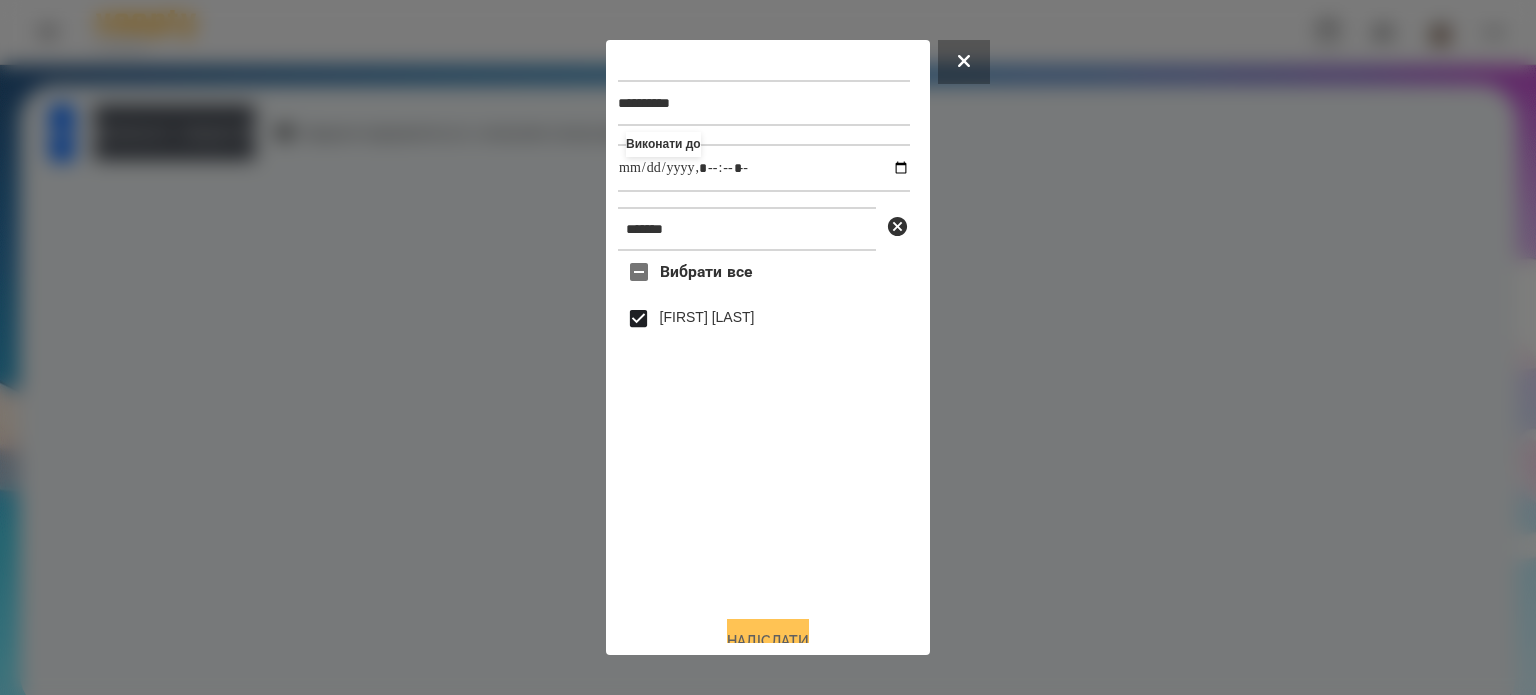 type on "**********" 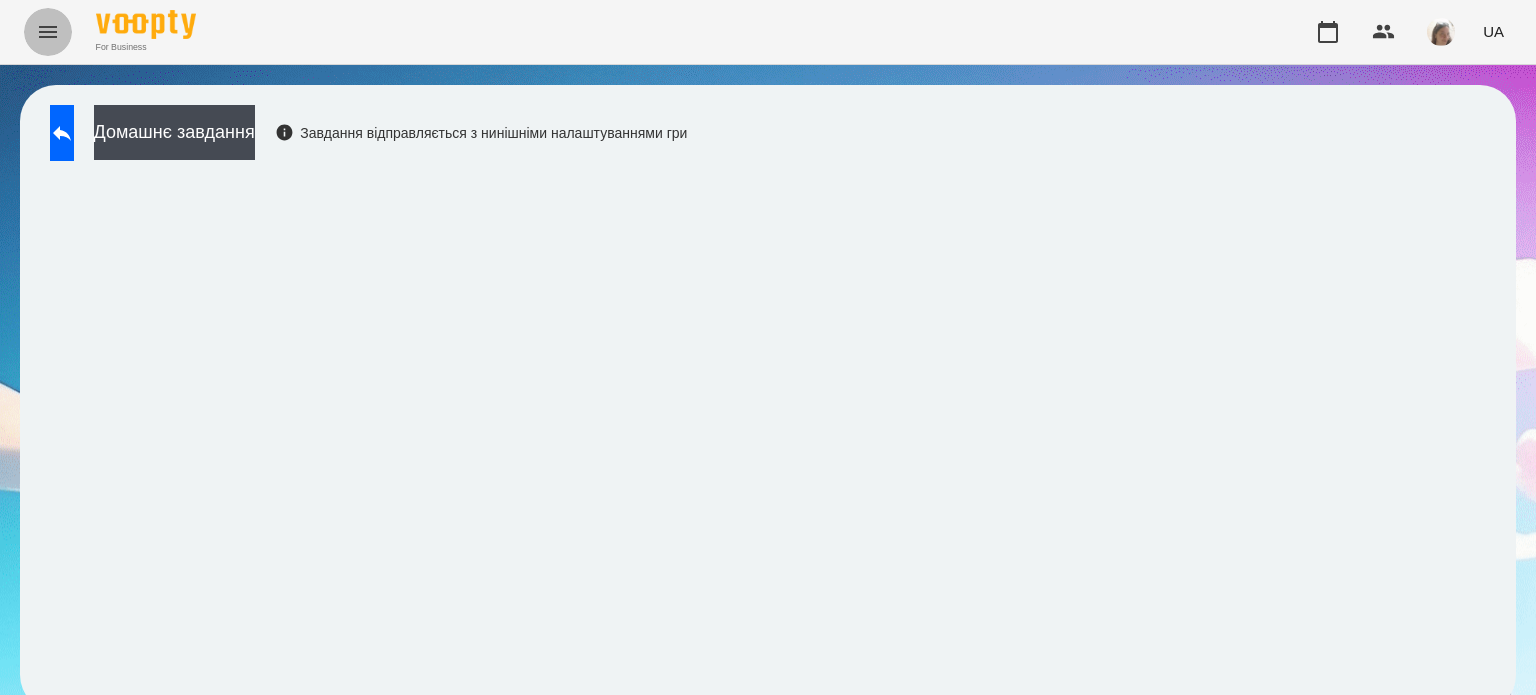 click at bounding box center [48, 32] 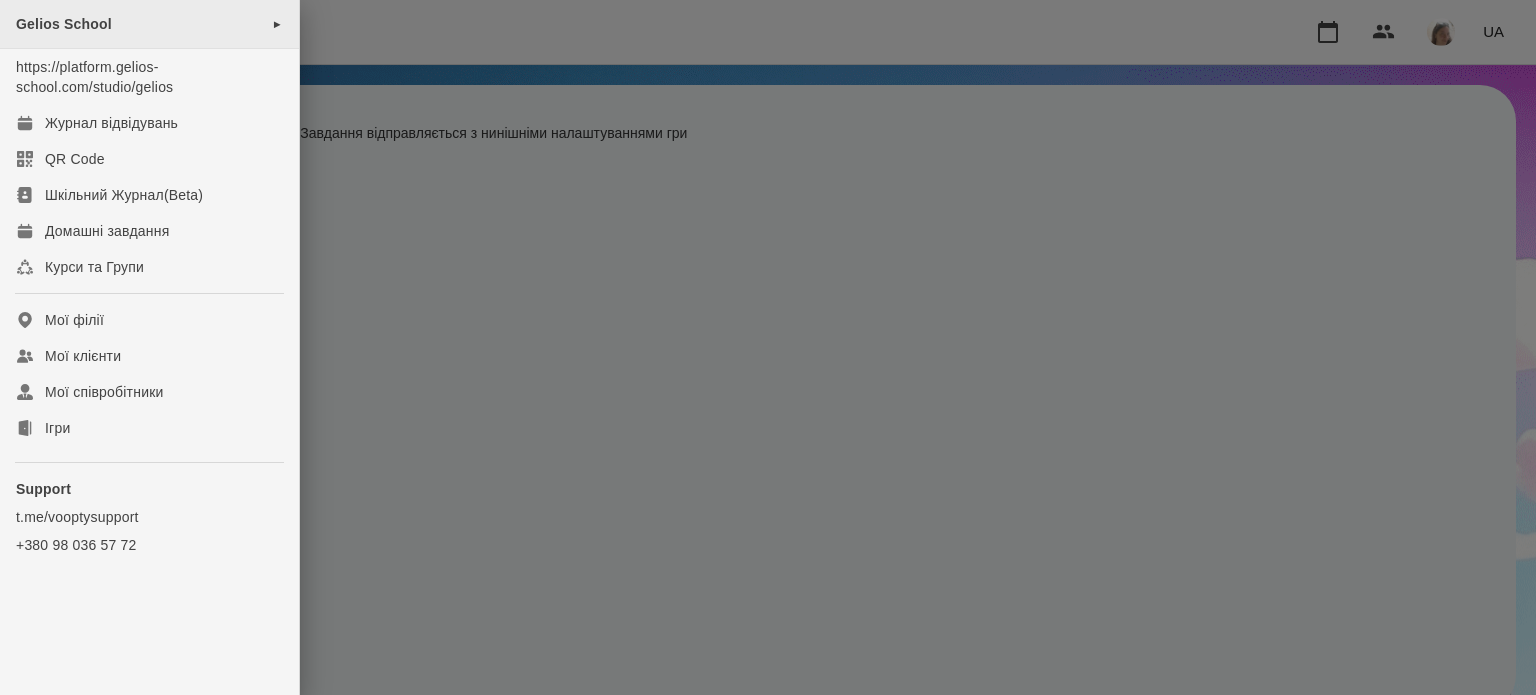 click on "Gelios School" at bounding box center [64, 24] 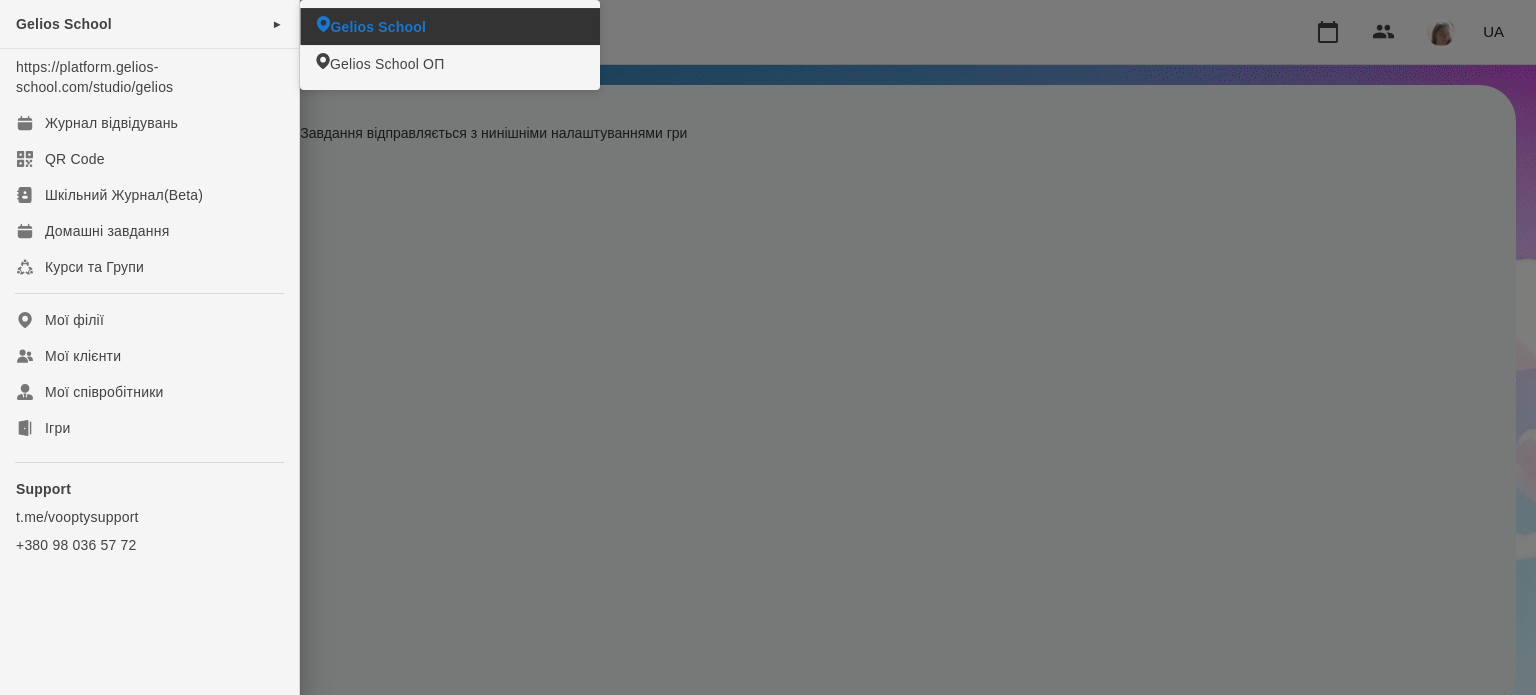 click on "Gelios School" at bounding box center [378, 27] 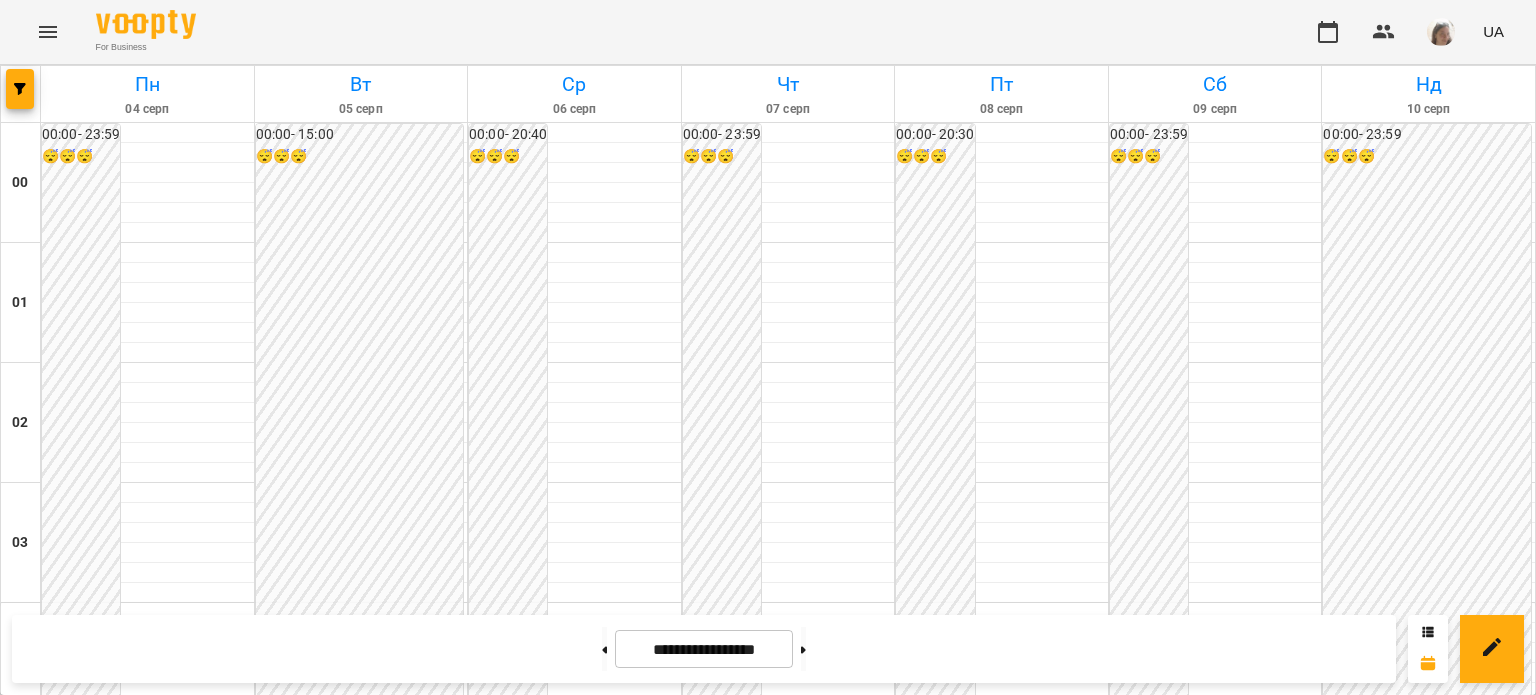 scroll, scrollTop: 1744, scrollLeft: 0, axis: vertical 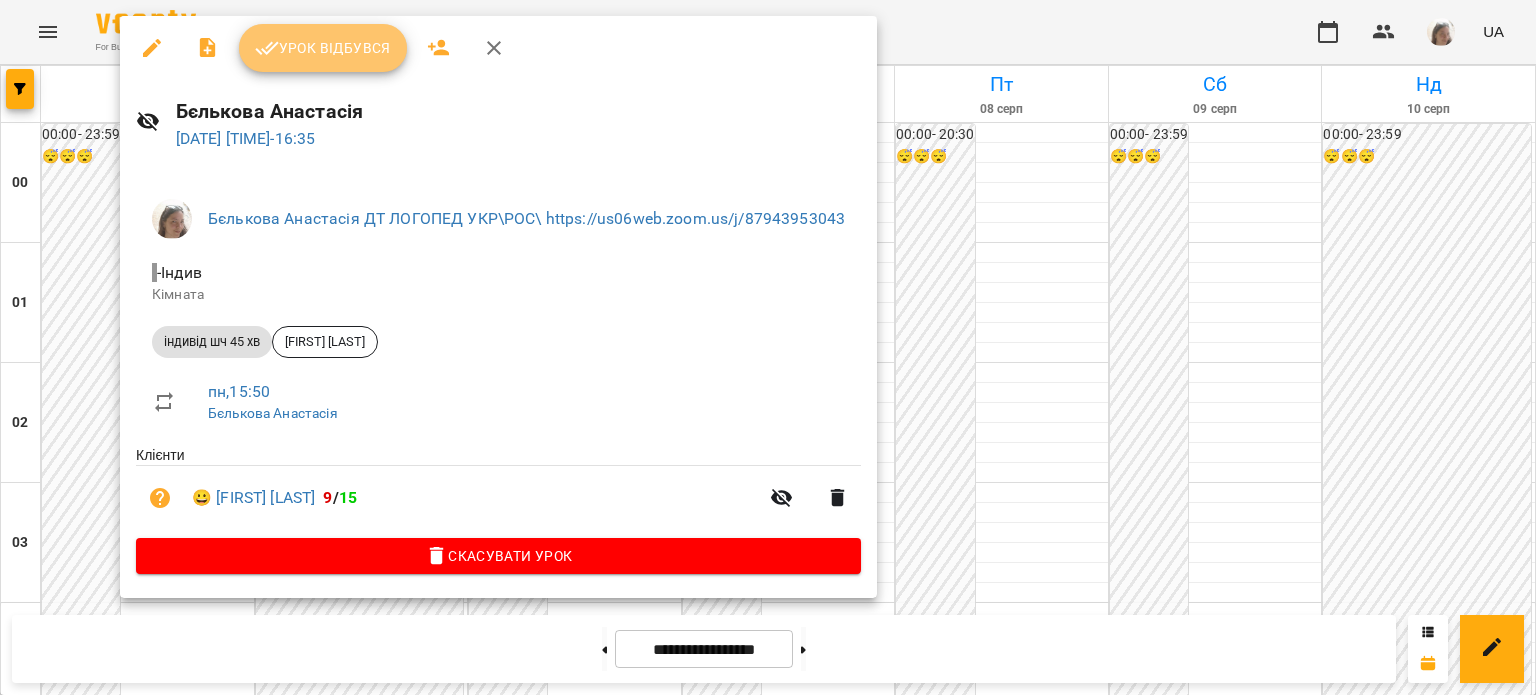 click on "Урок відбувся" at bounding box center (323, 48) 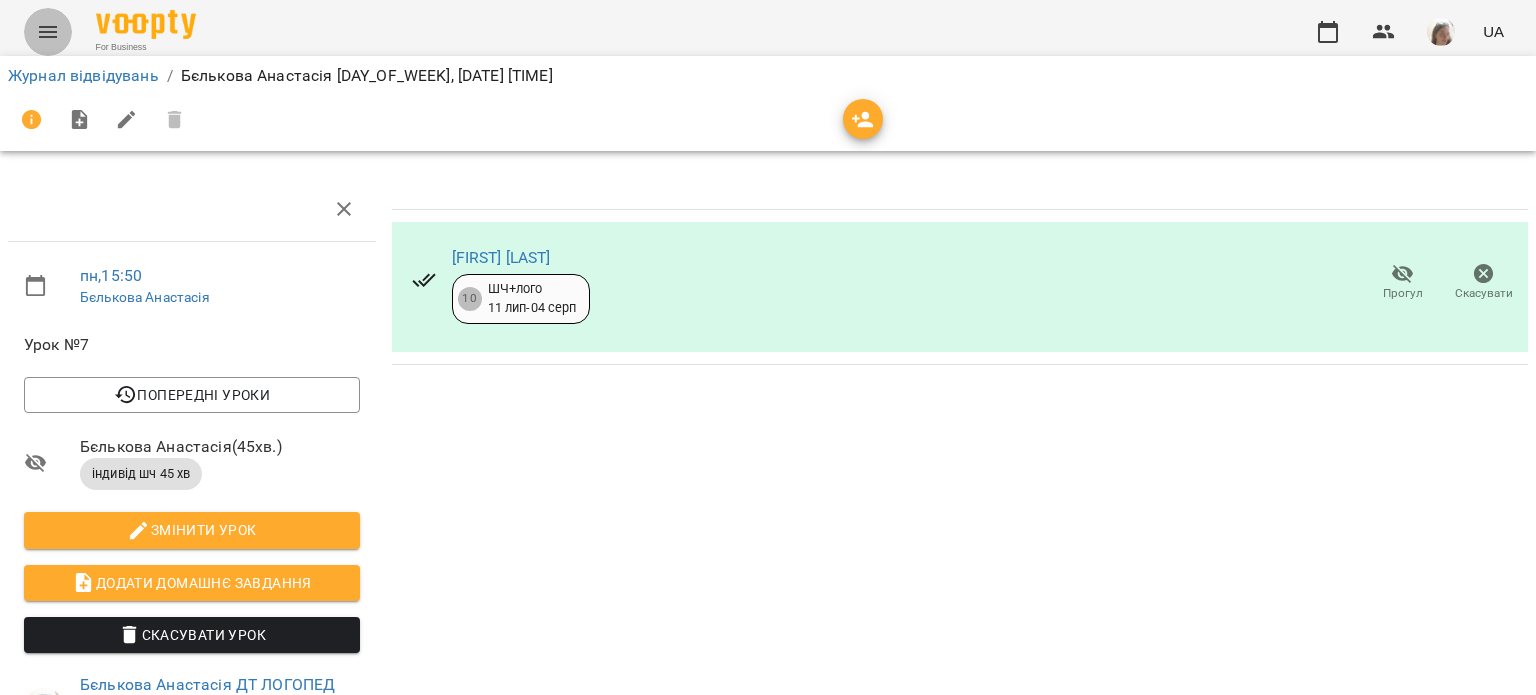 click 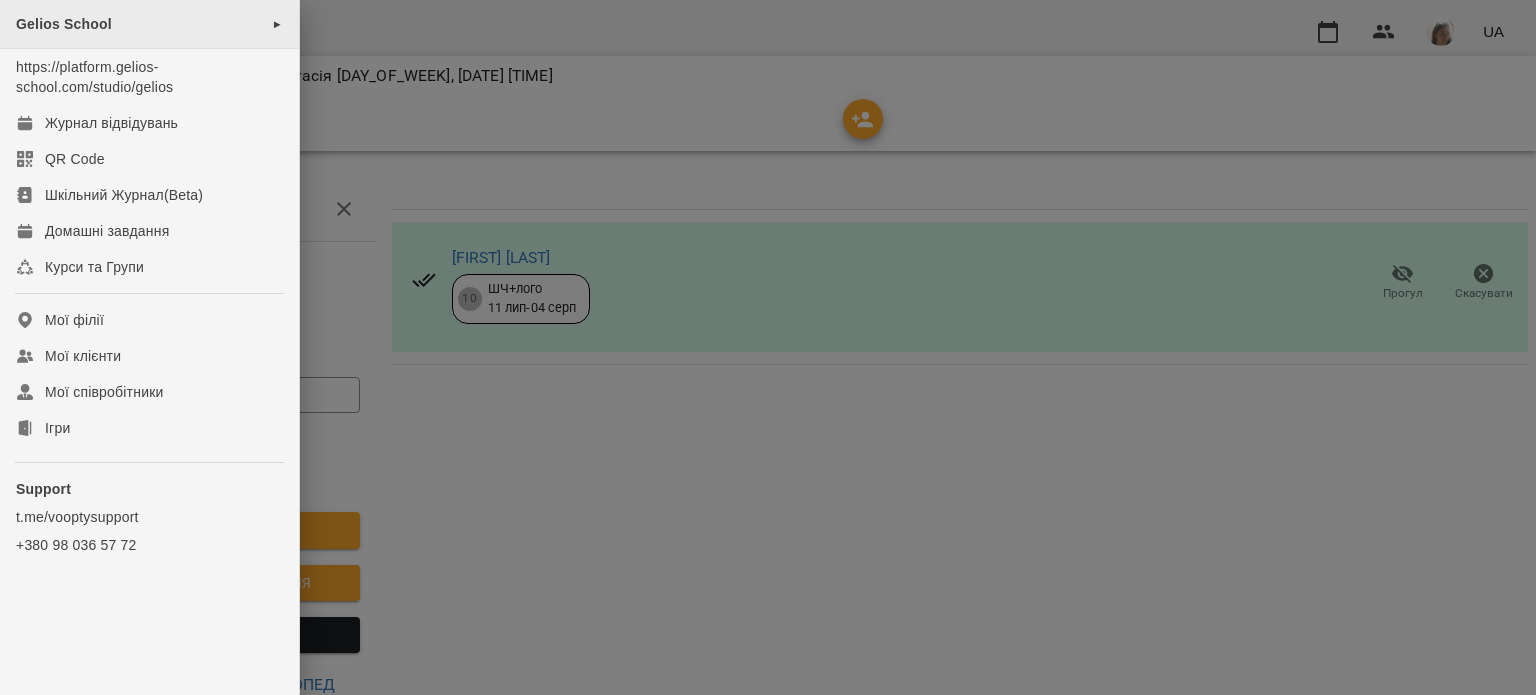 click on "Gelios School" at bounding box center (64, 24) 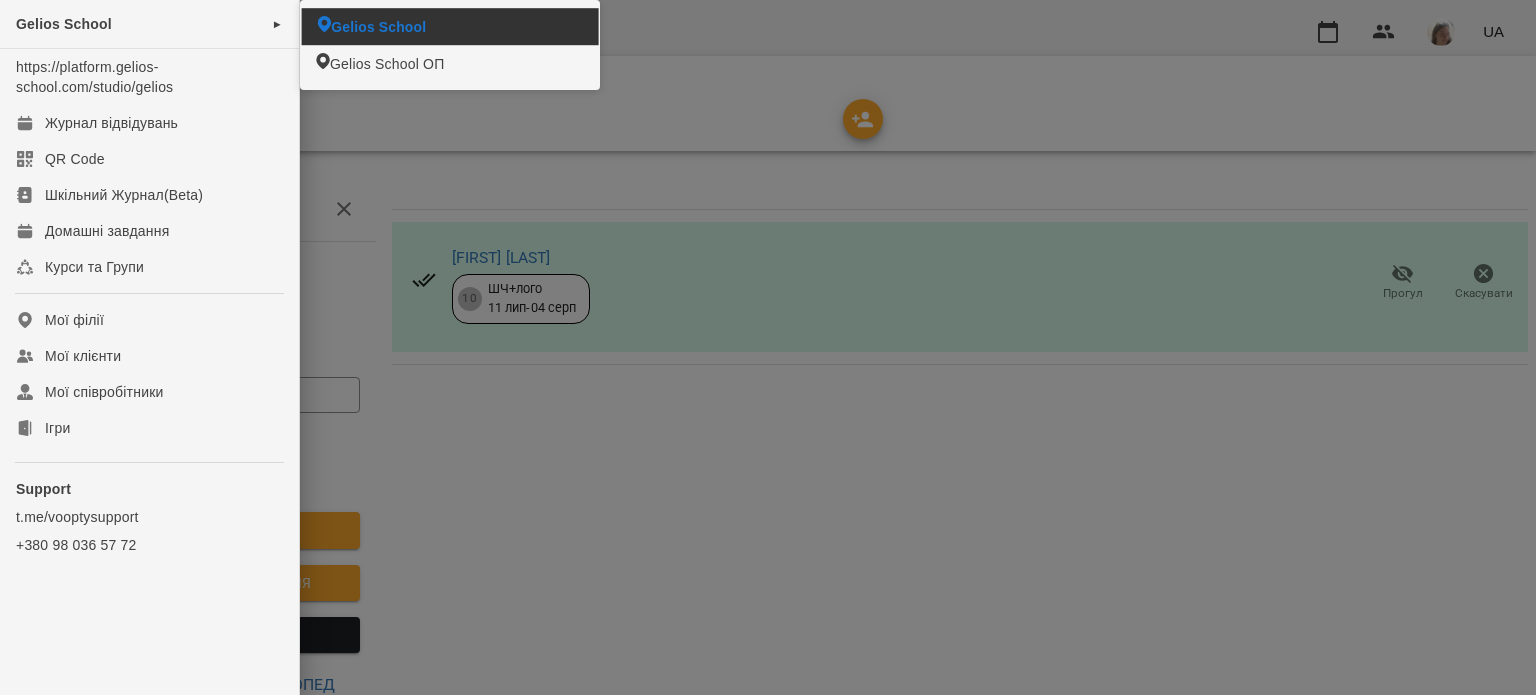 click on "Gelios School" at bounding box center (378, 27) 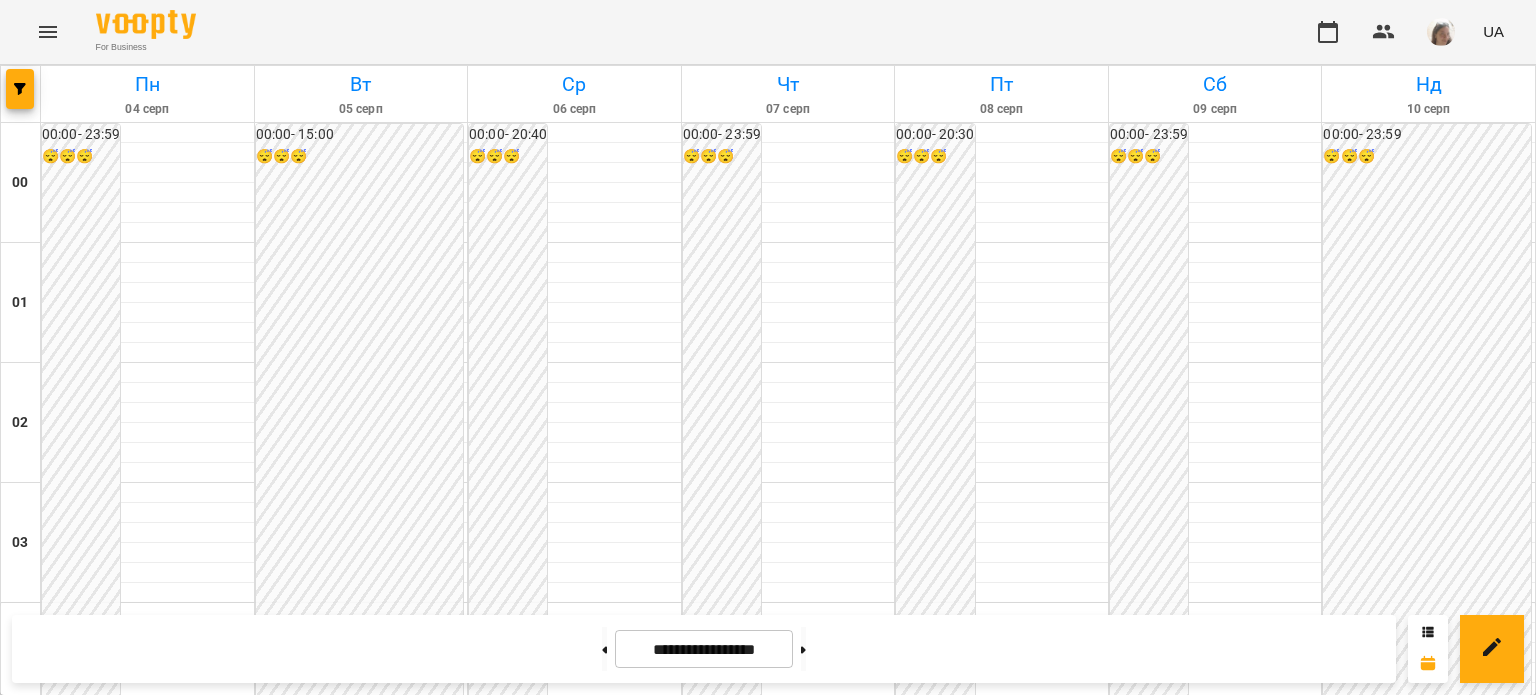scroll, scrollTop: 2145, scrollLeft: 0, axis: vertical 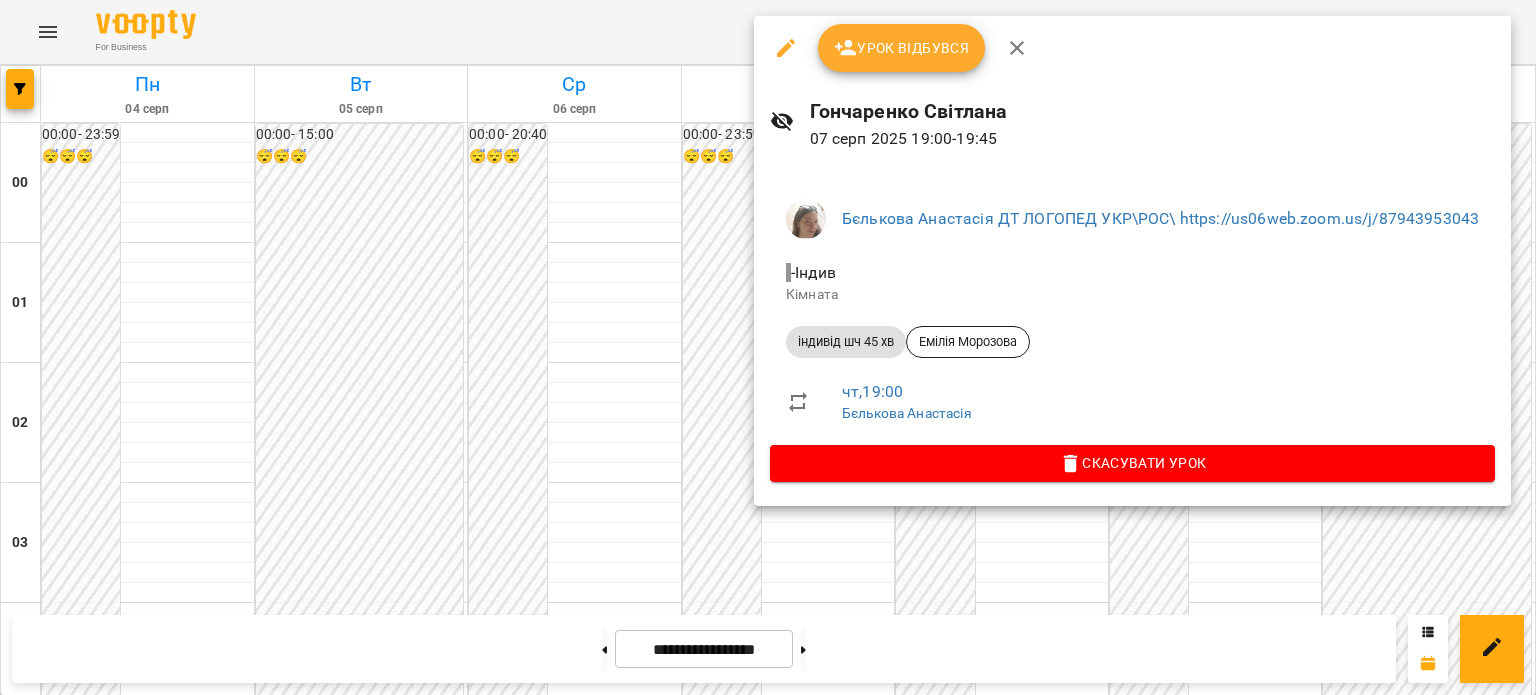 click at bounding box center (768, 347) 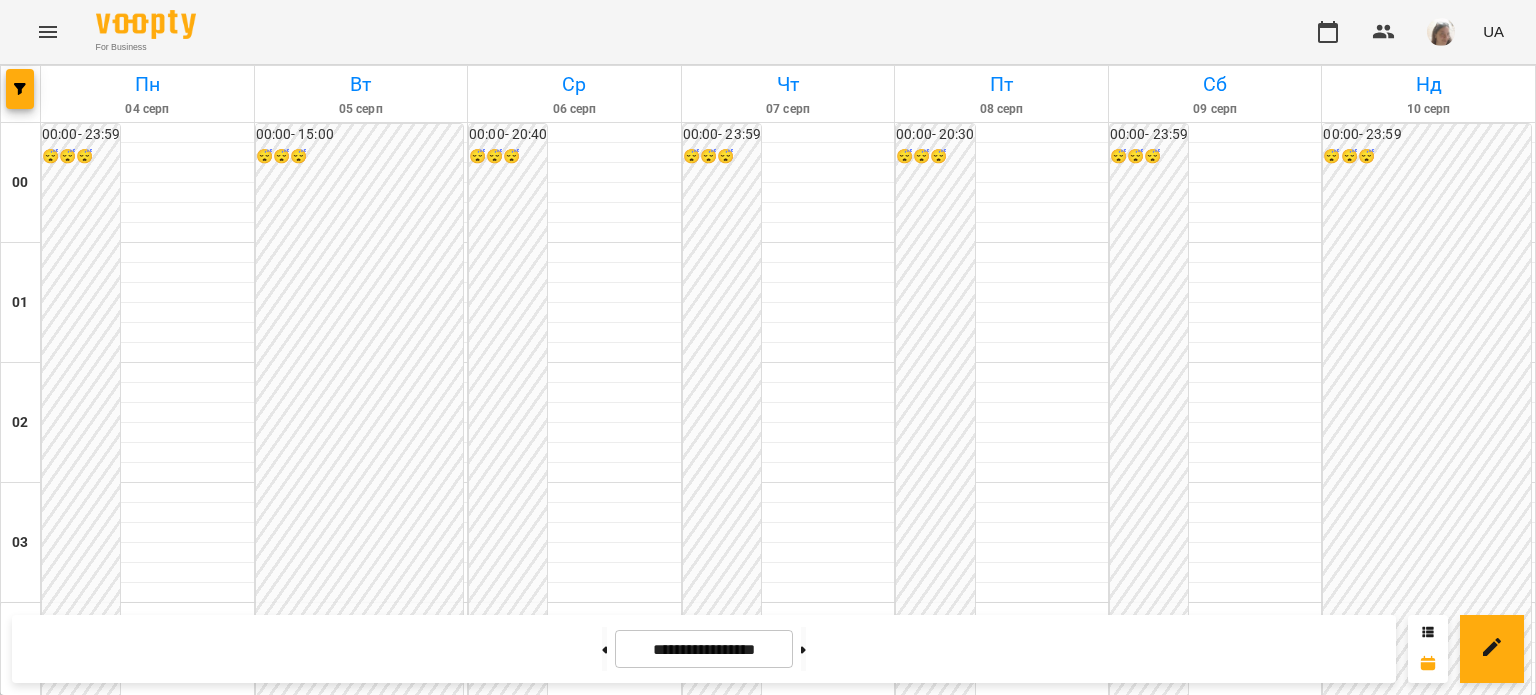 scroll, scrollTop: 2117, scrollLeft: 0, axis: vertical 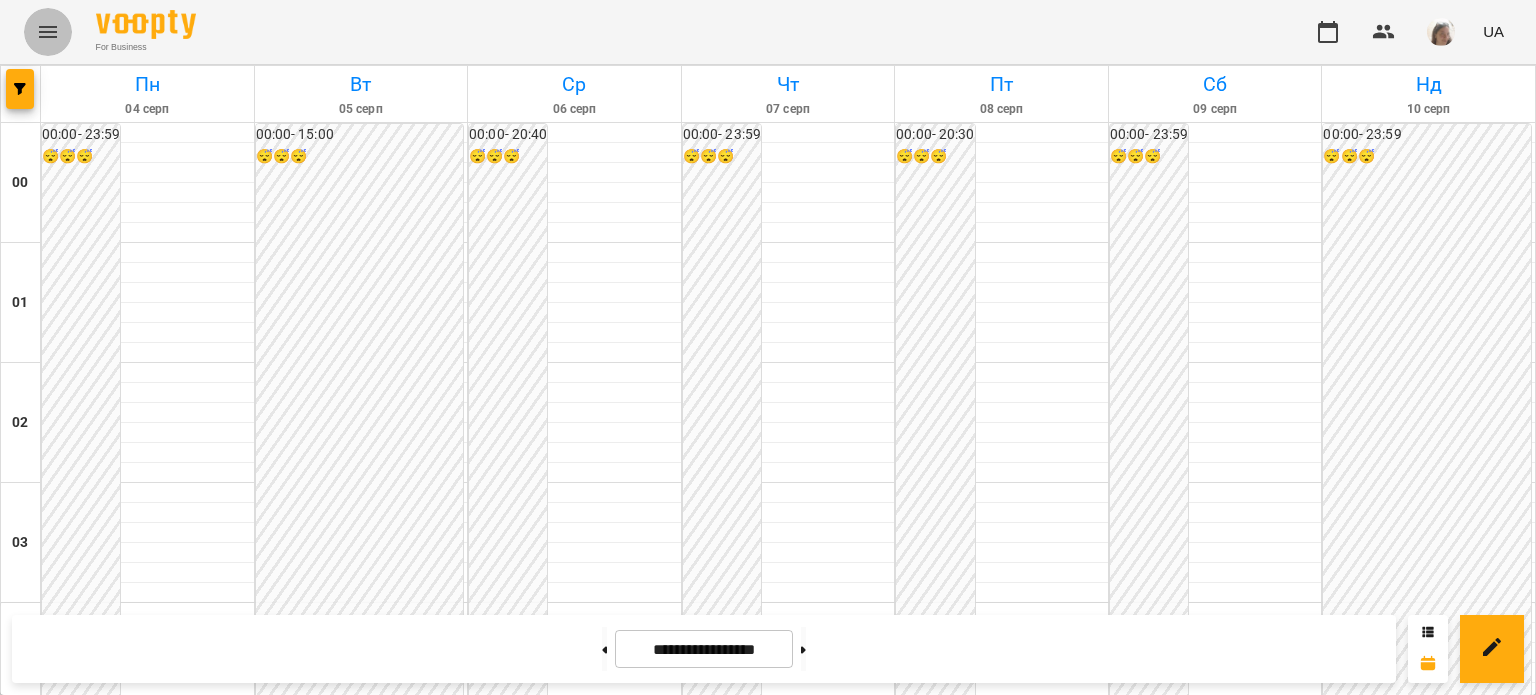 click 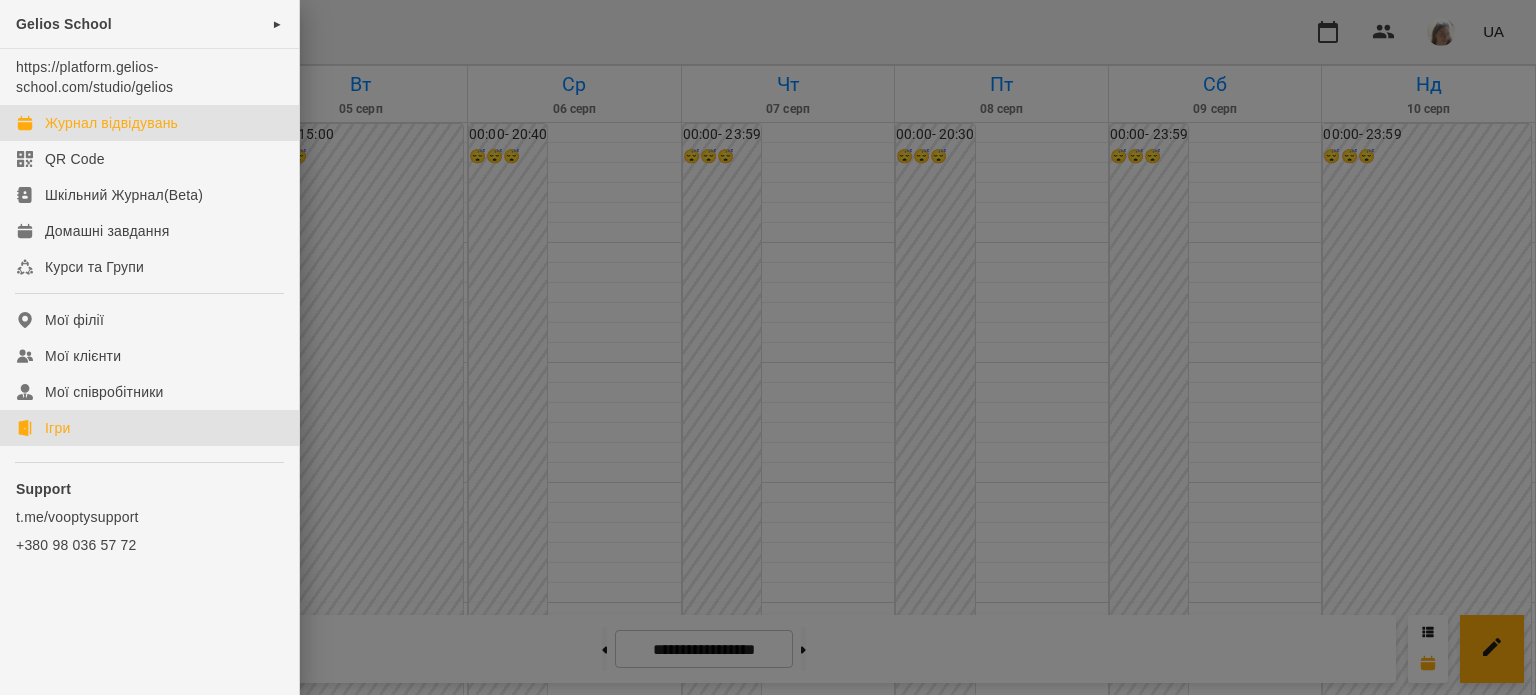 click on "Ігри" 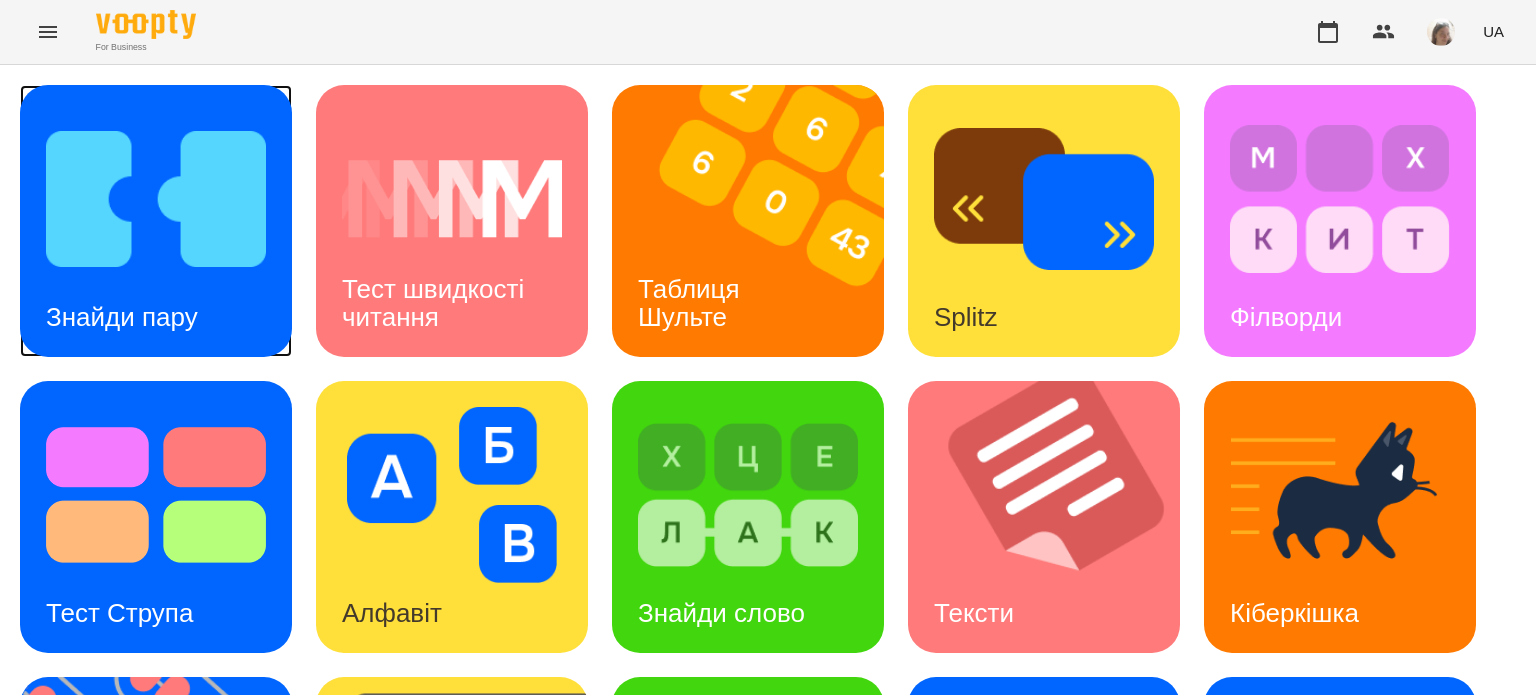 click at bounding box center (156, 199) 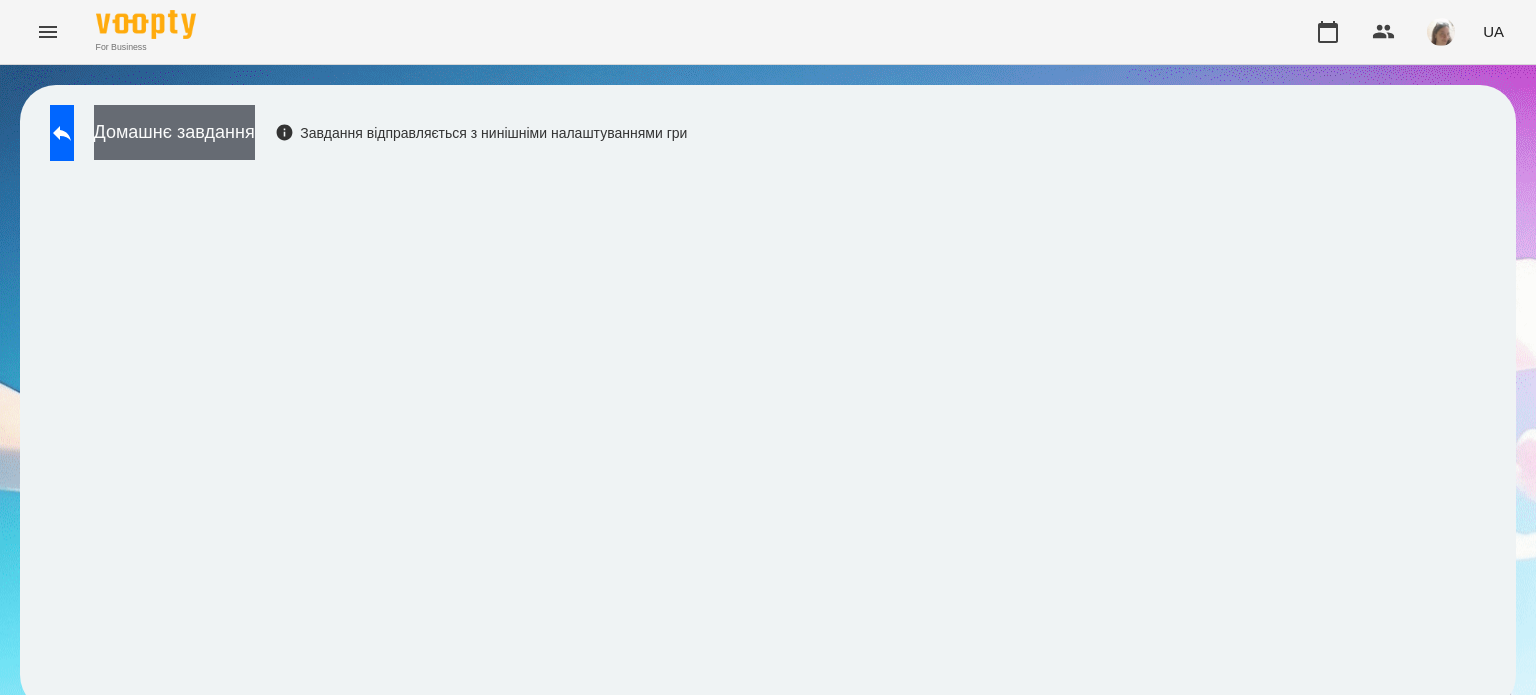 click on "Домашнє завдання" at bounding box center [174, 132] 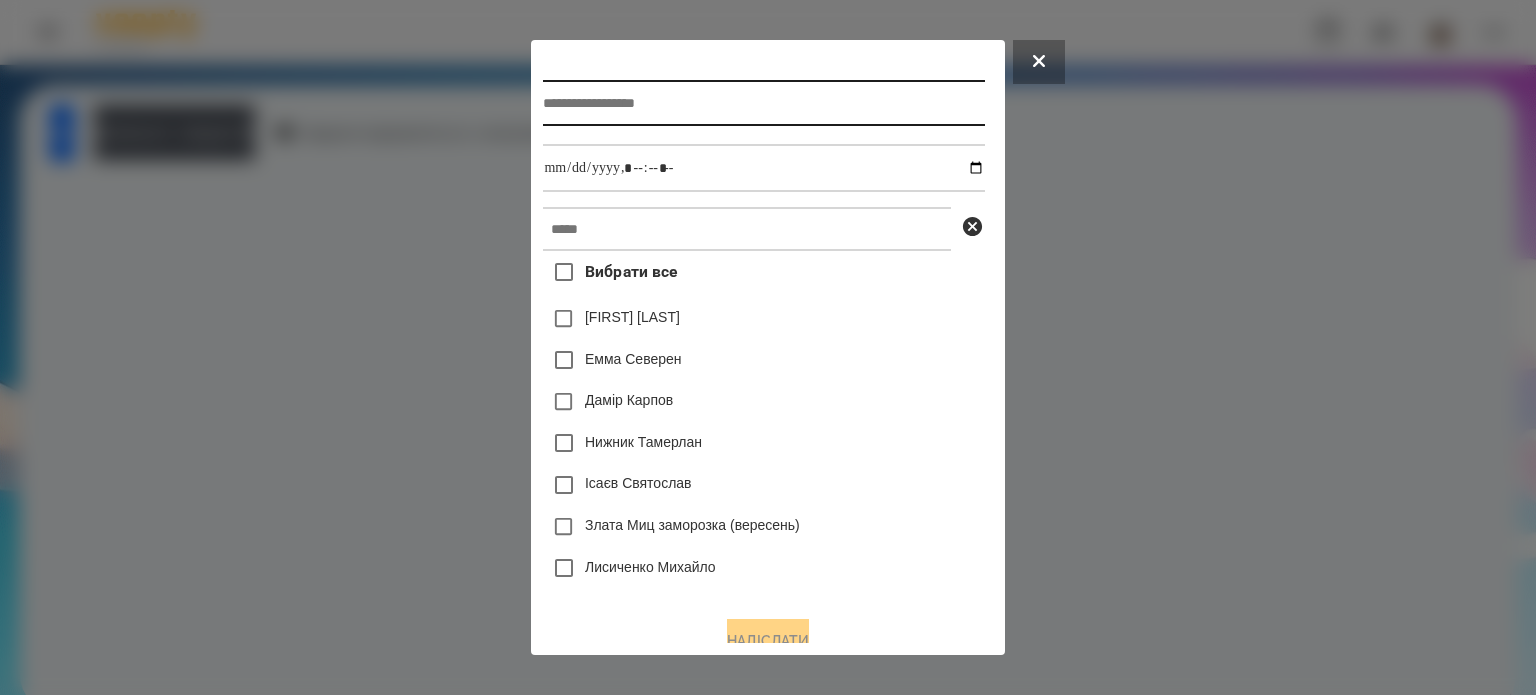 click at bounding box center [763, 103] 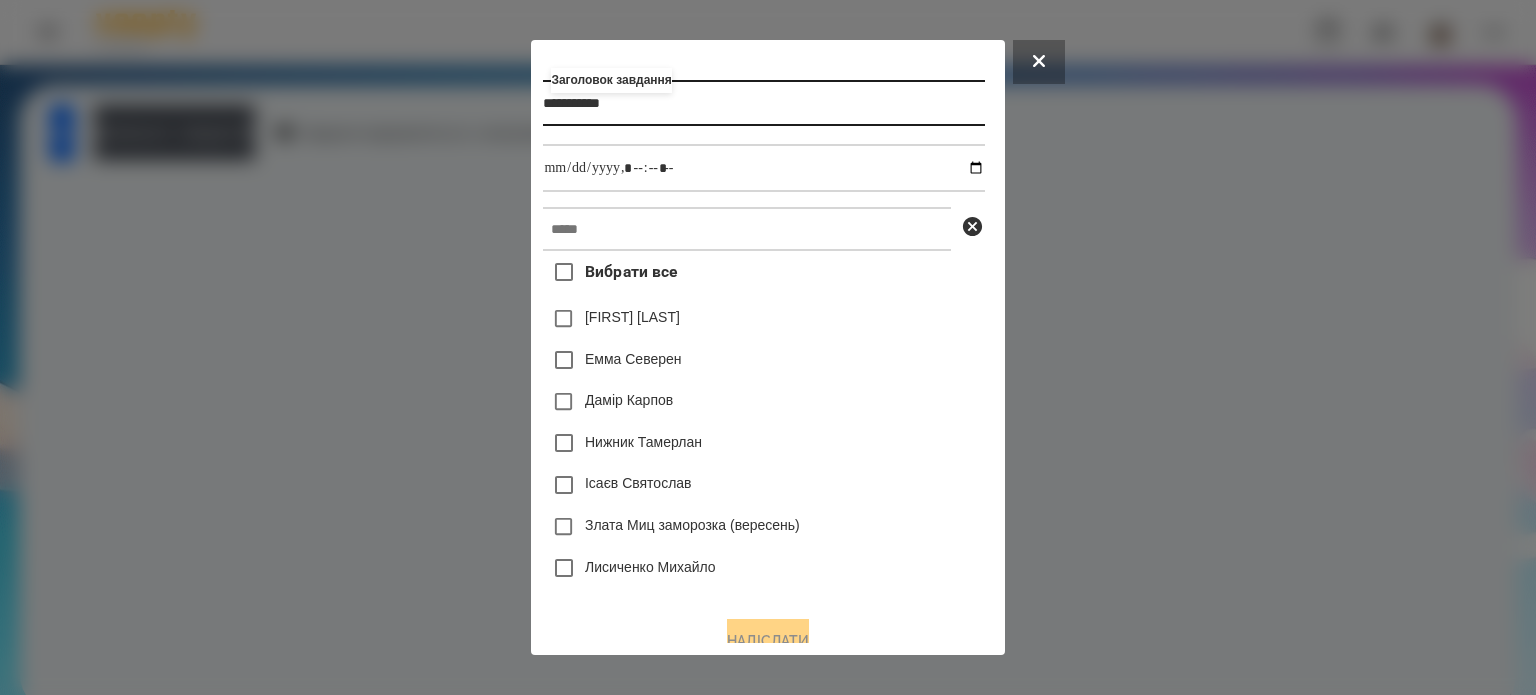 type on "**********" 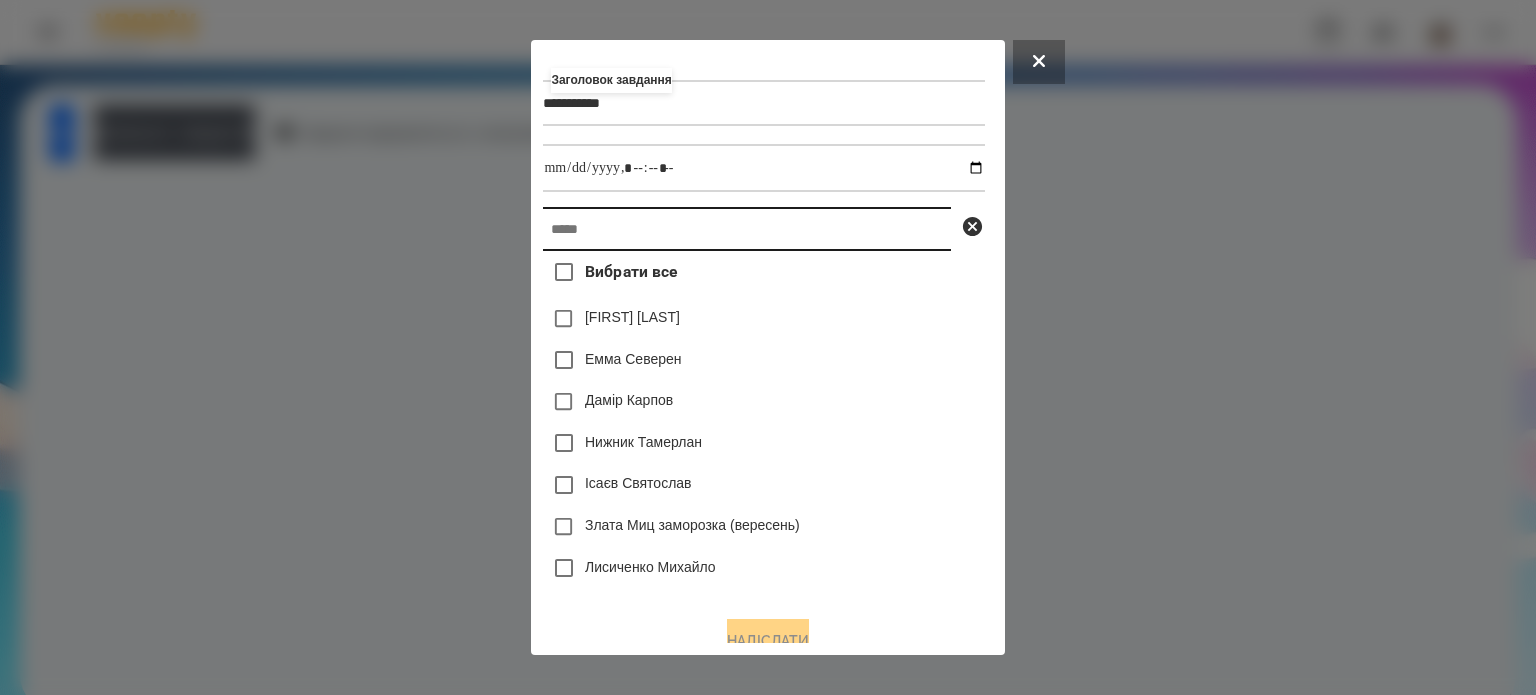 click at bounding box center (747, 229) 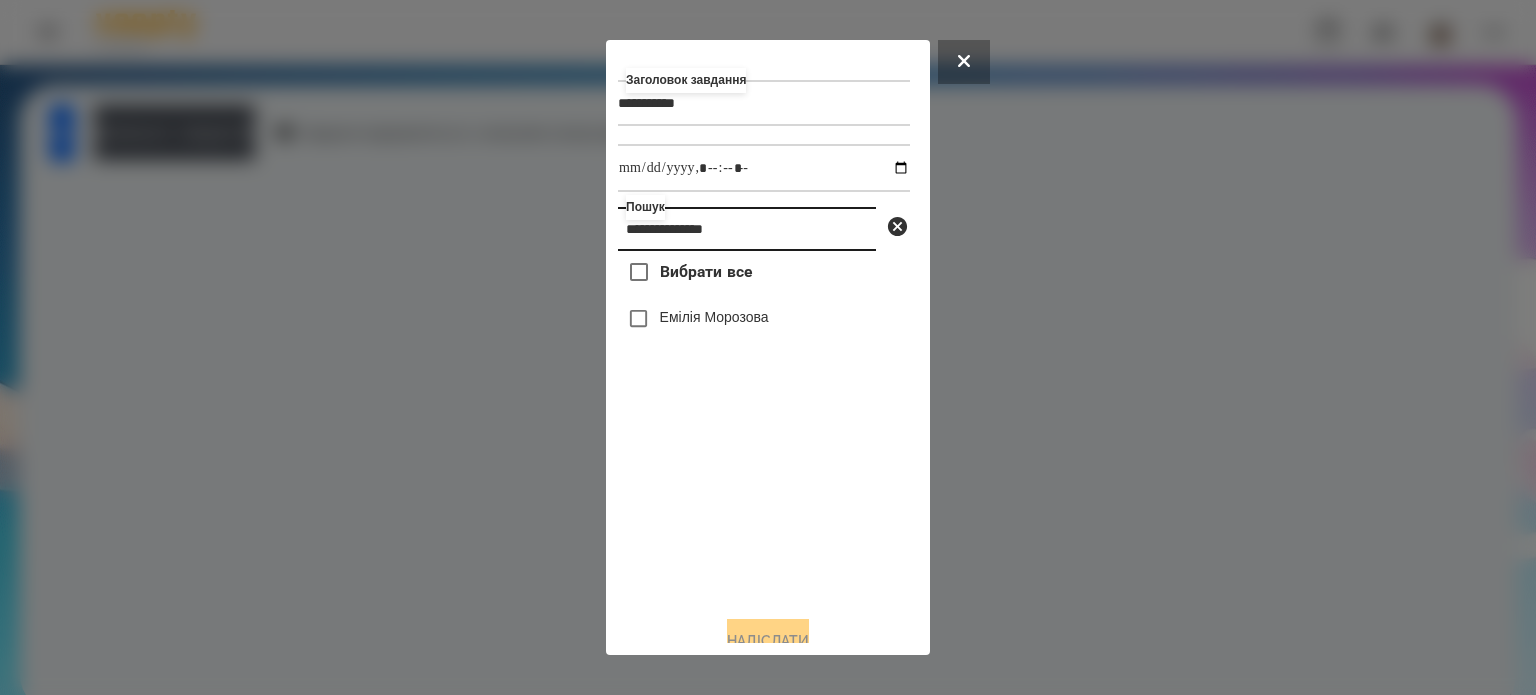 type on "**********" 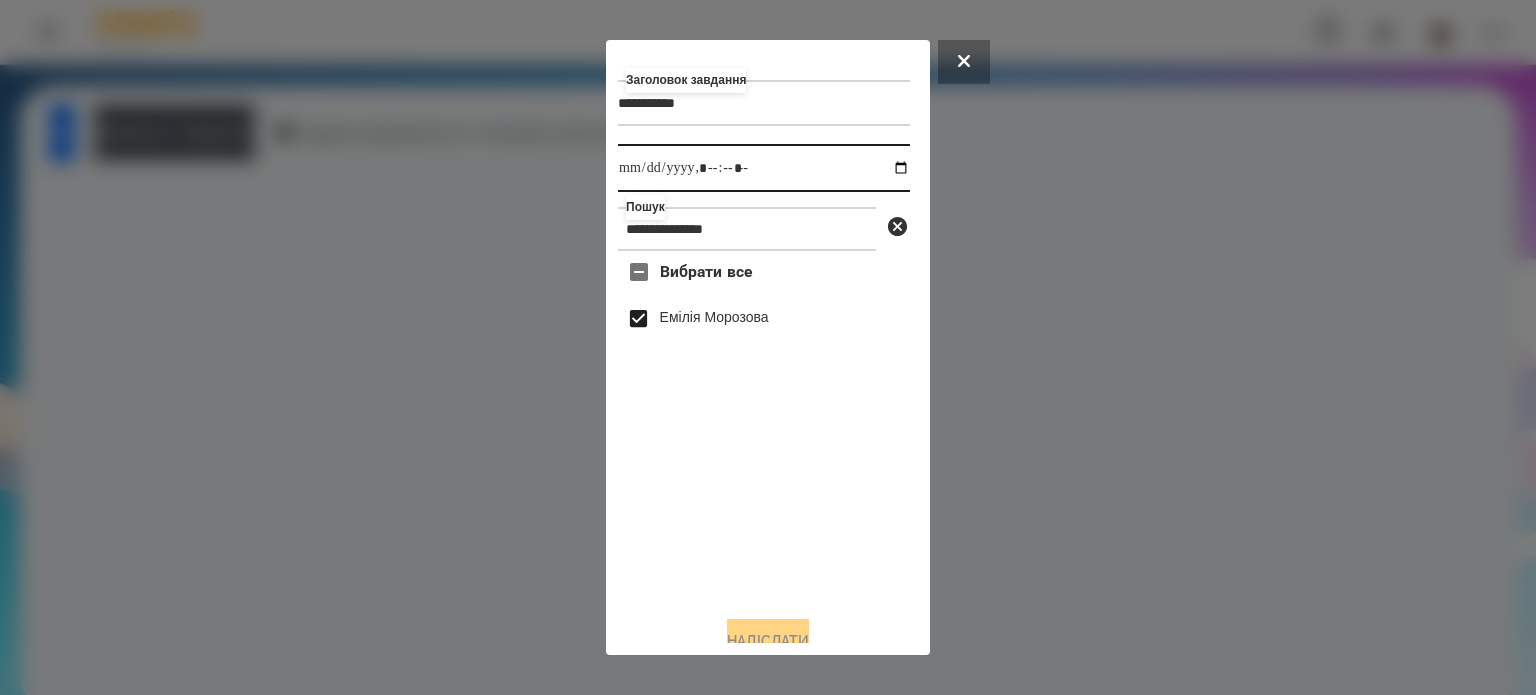 click at bounding box center (764, 168) 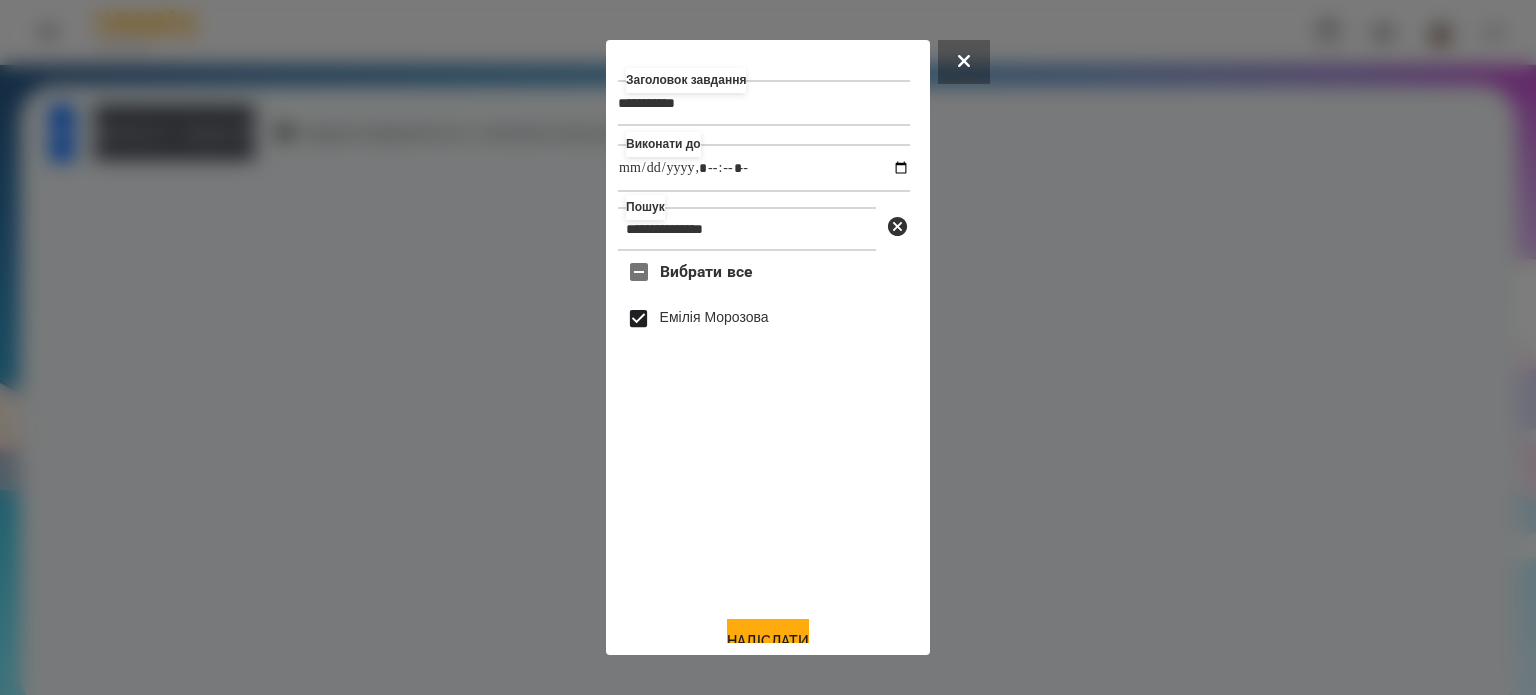 click on "Вибрати все [FIRST] [LAST]" at bounding box center [764, 425] 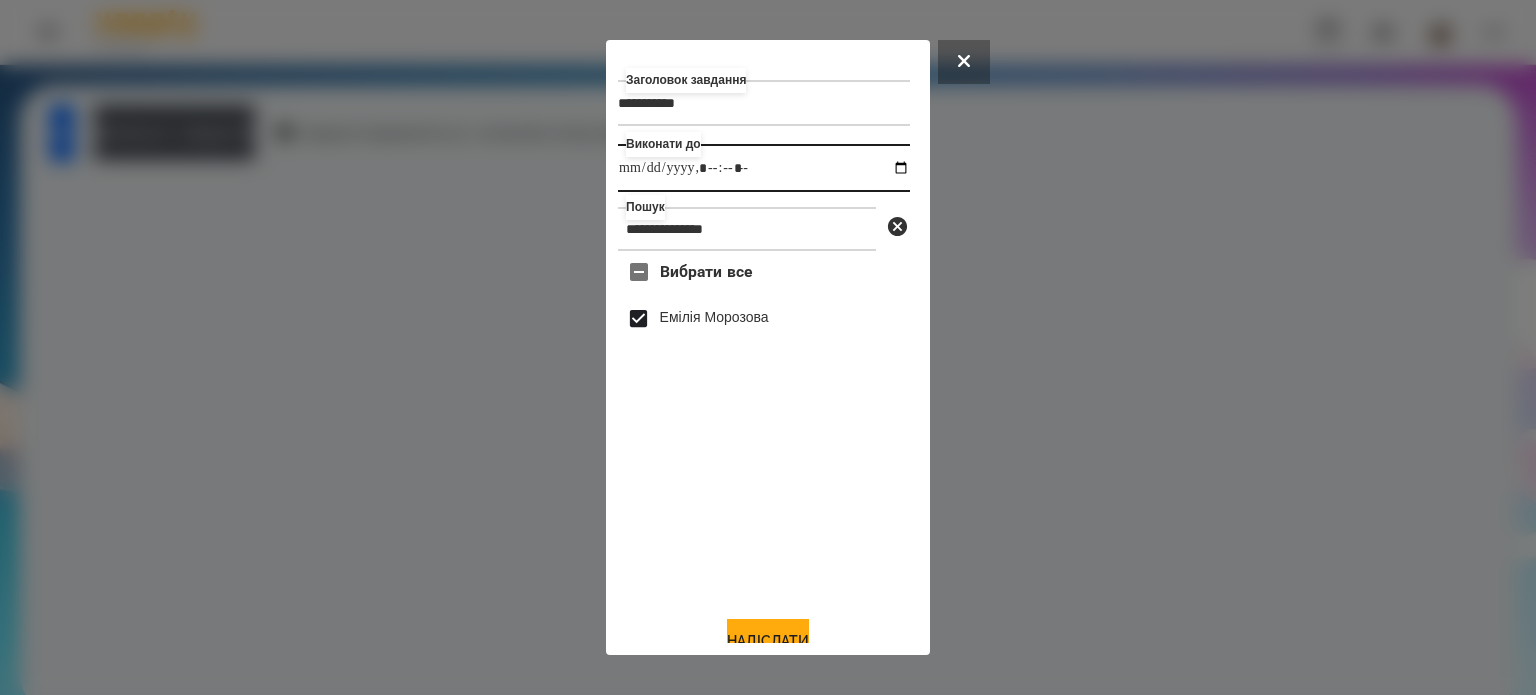 click at bounding box center (764, 168) 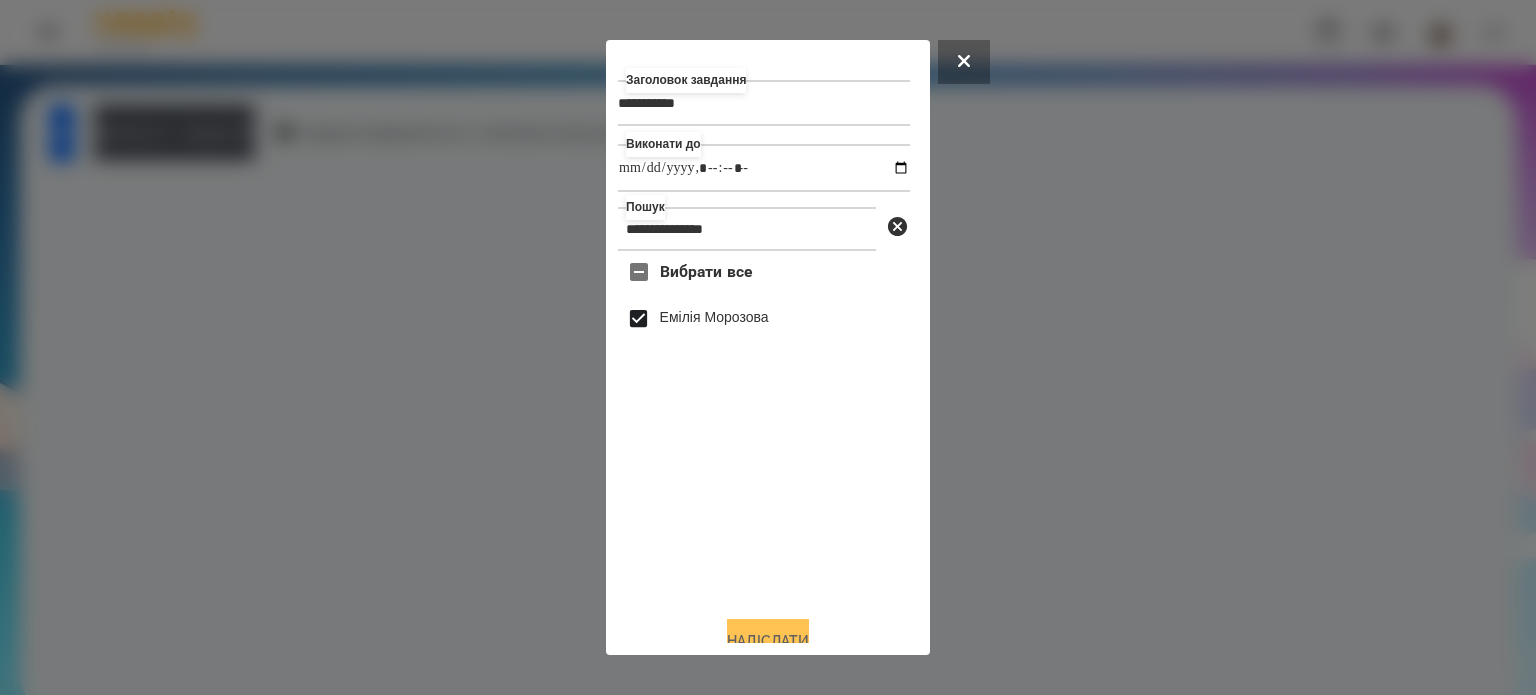 type on "**********" 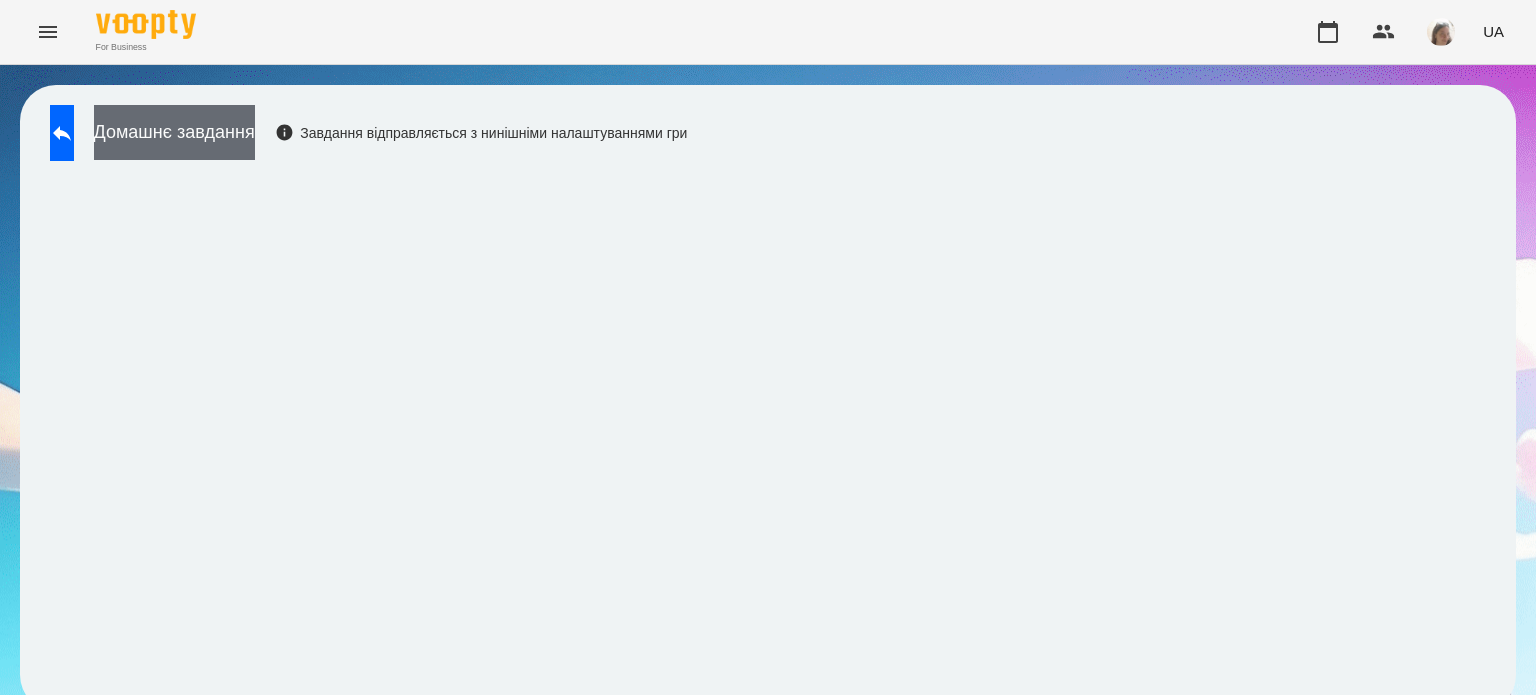 click on "Домашнє завдання" at bounding box center (174, 132) 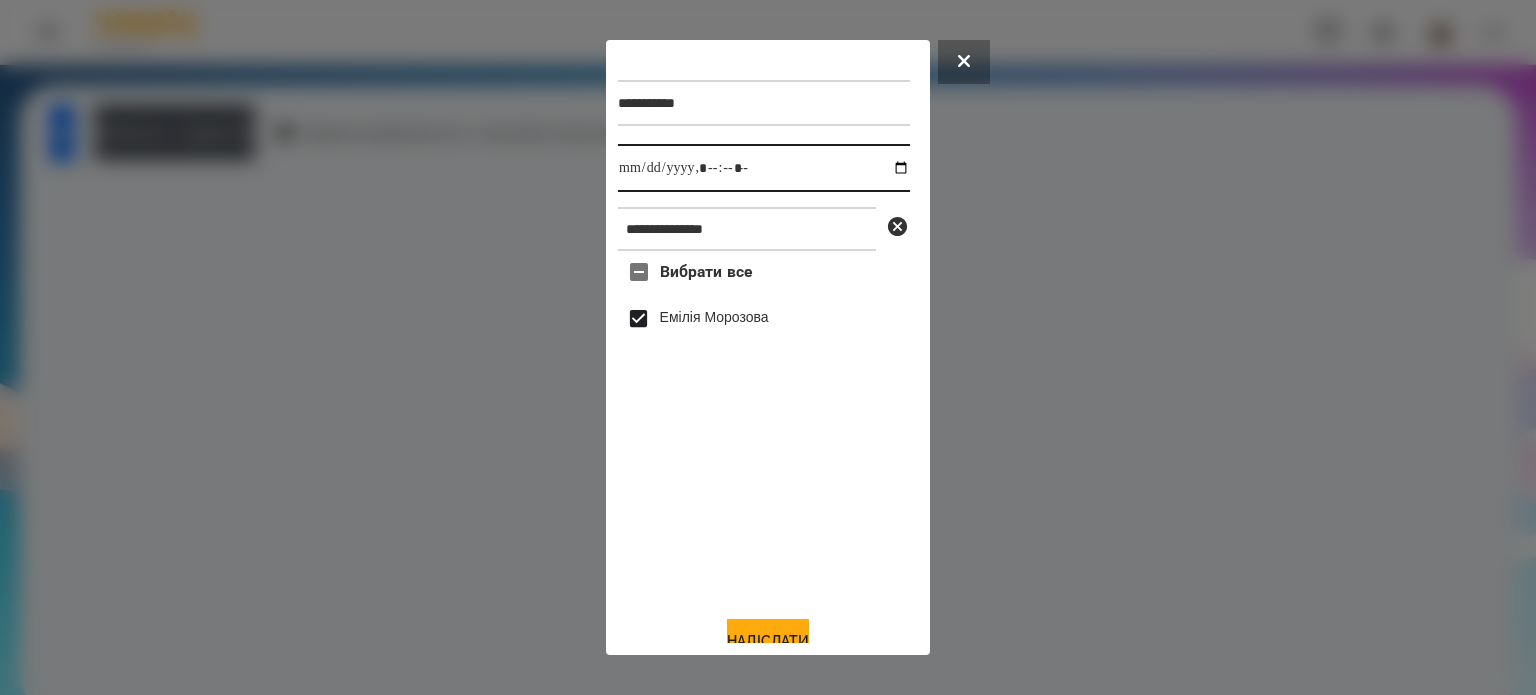 click at bounding box center (764, 168) 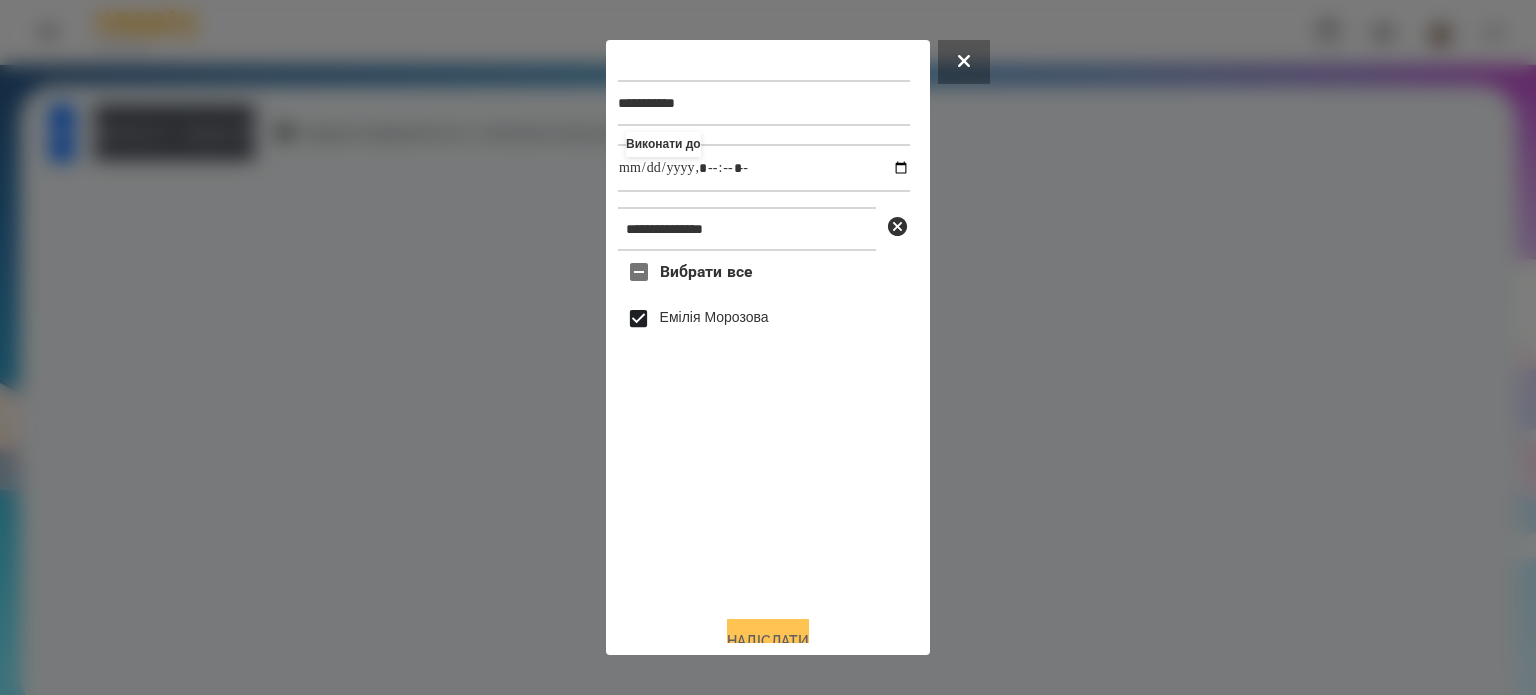 type on "**********" 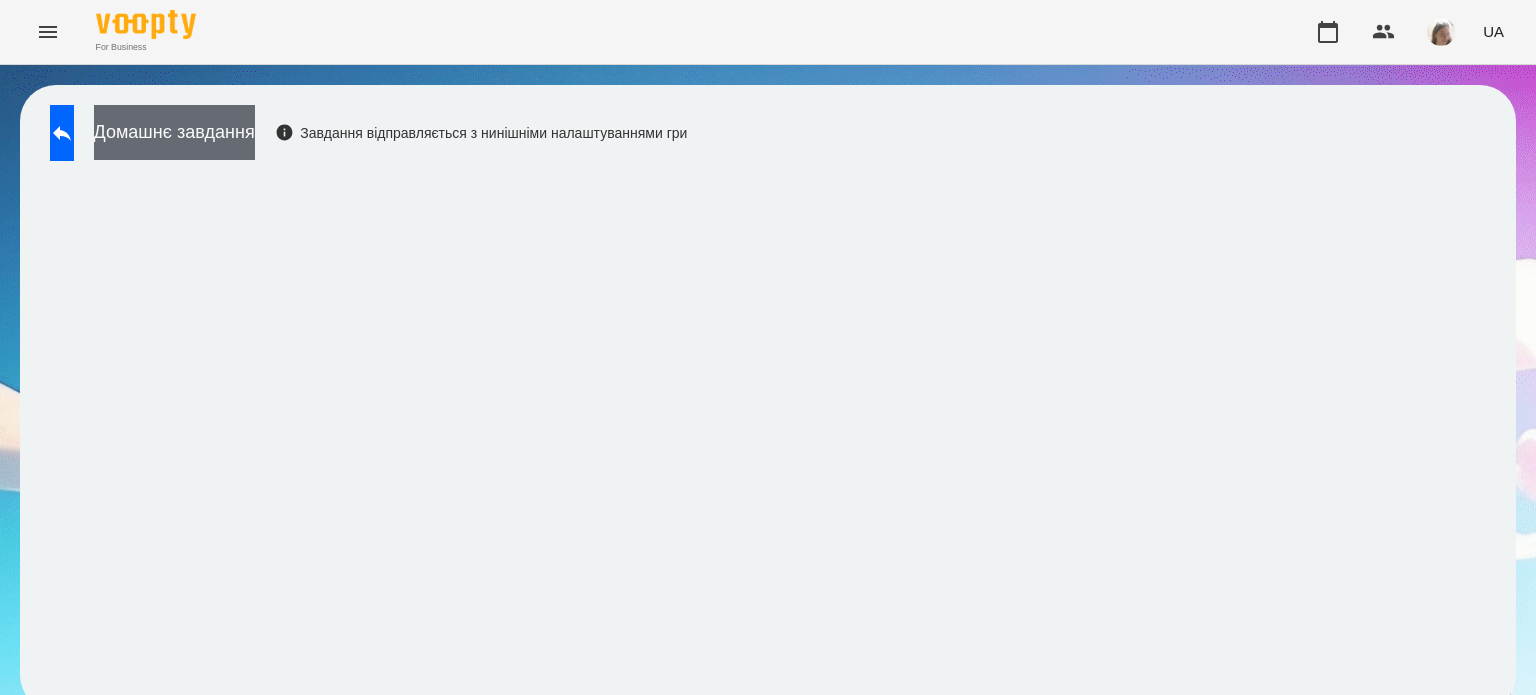 click on "Домашнє завдання" at bounding box center [174, 132] 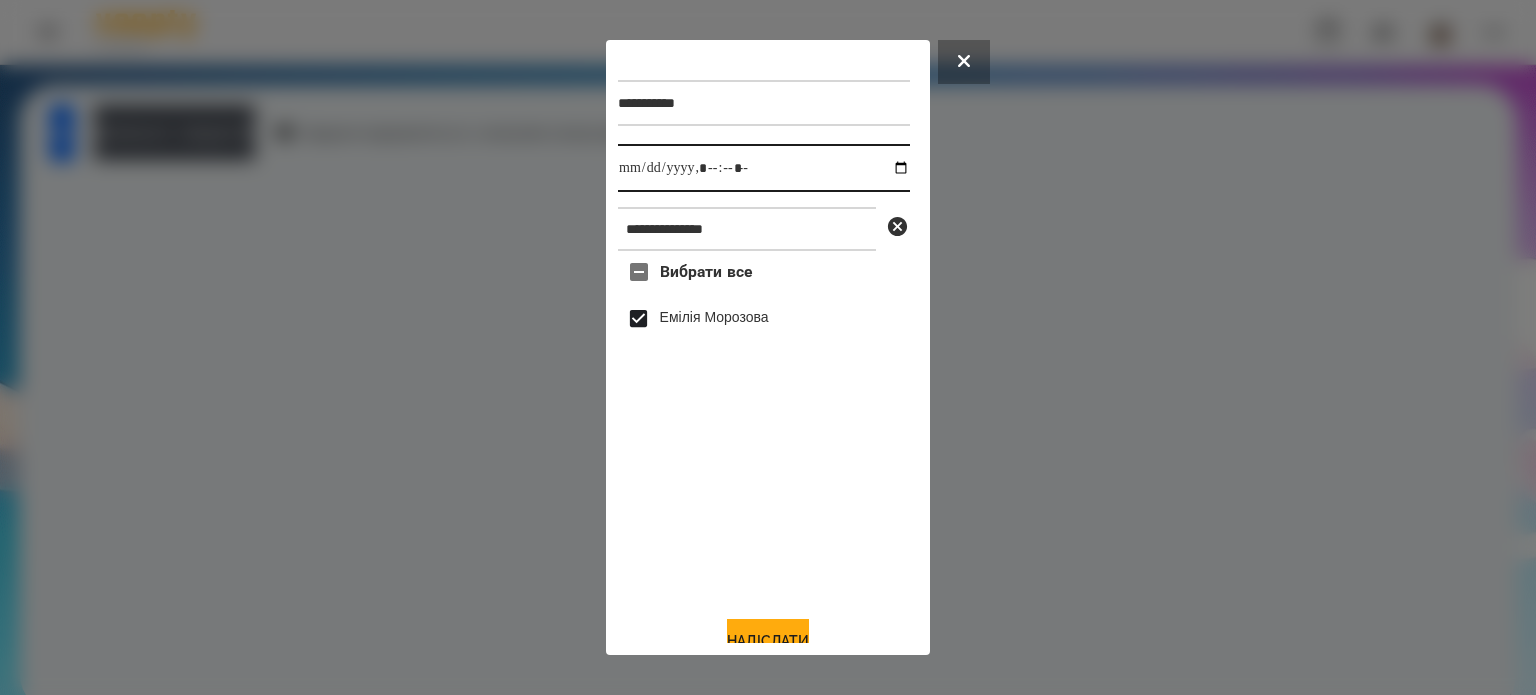 click at bounding box center [764, 168] 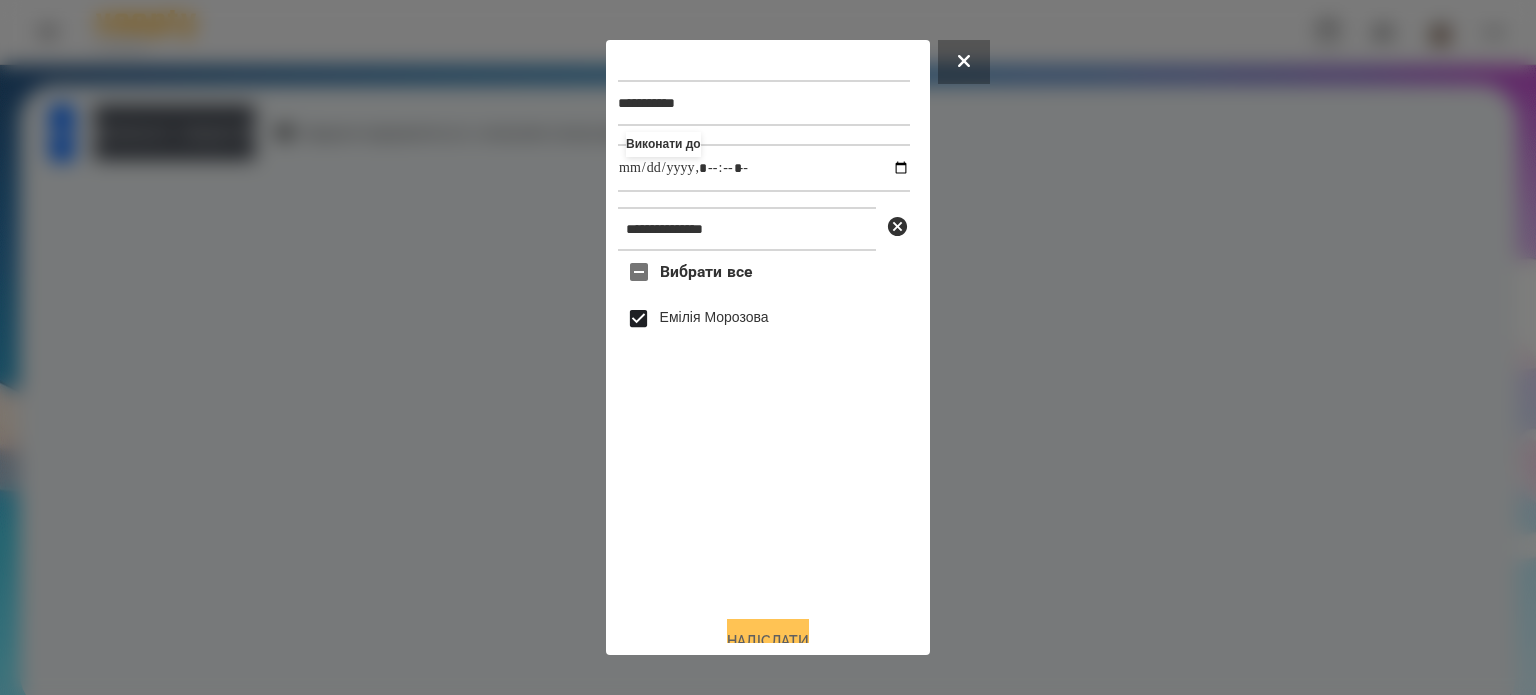 type on "**********" 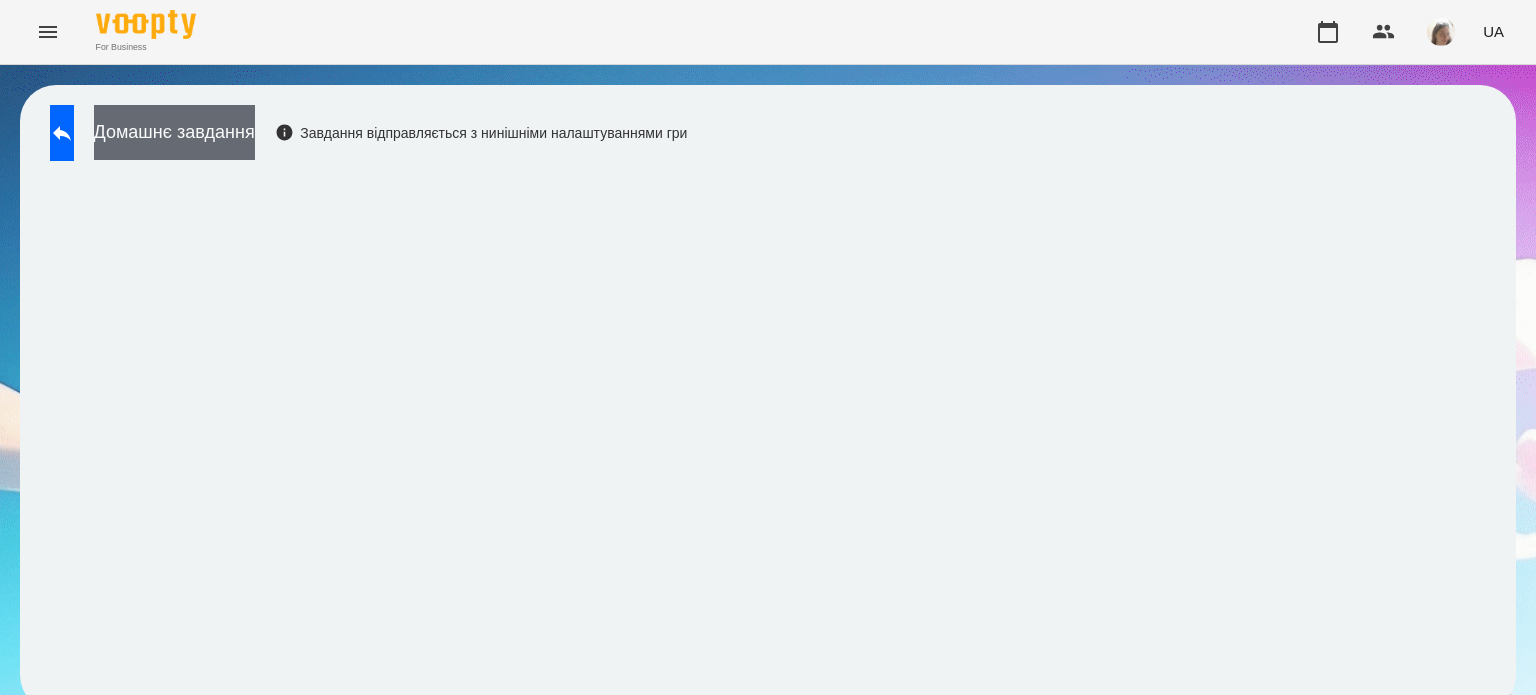 click on "Домашнє завдання" at bounding box center [174, 132] 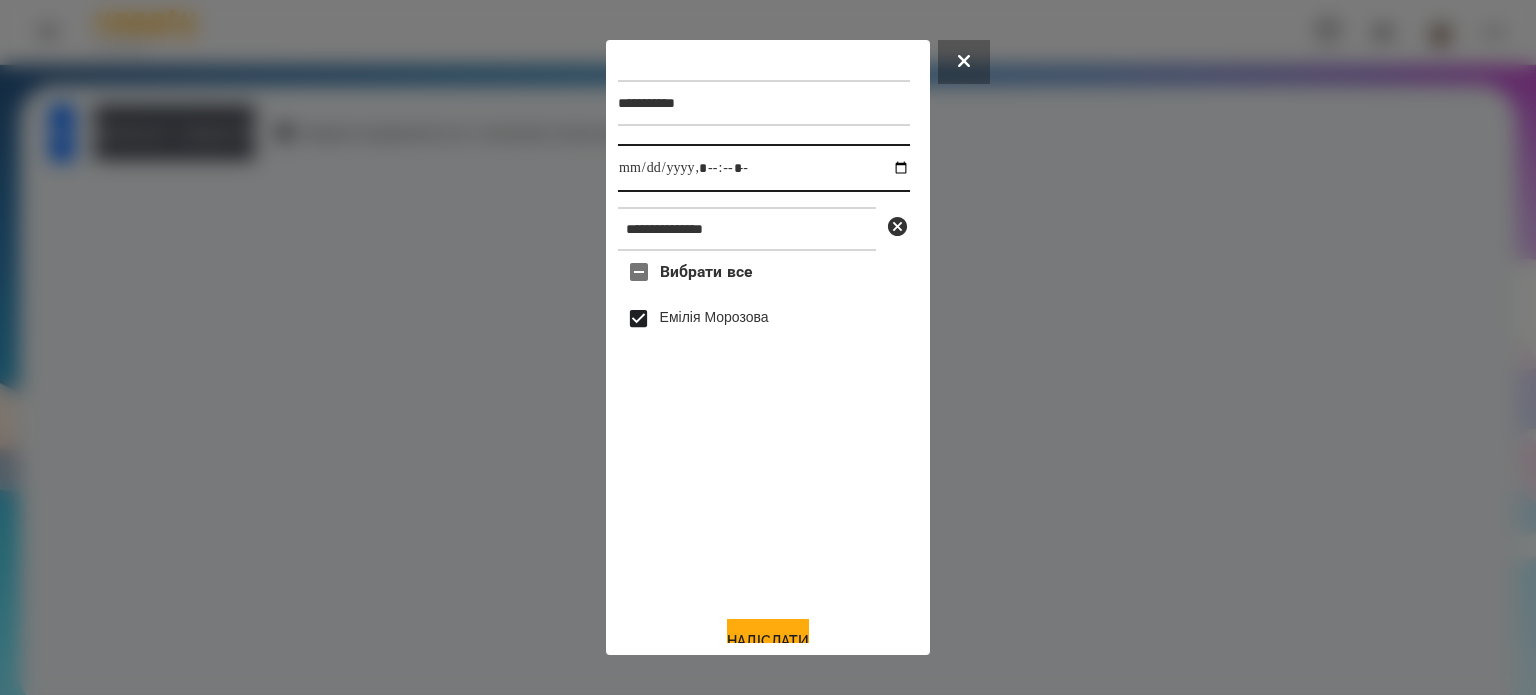 click at bounding box center (764, 168) 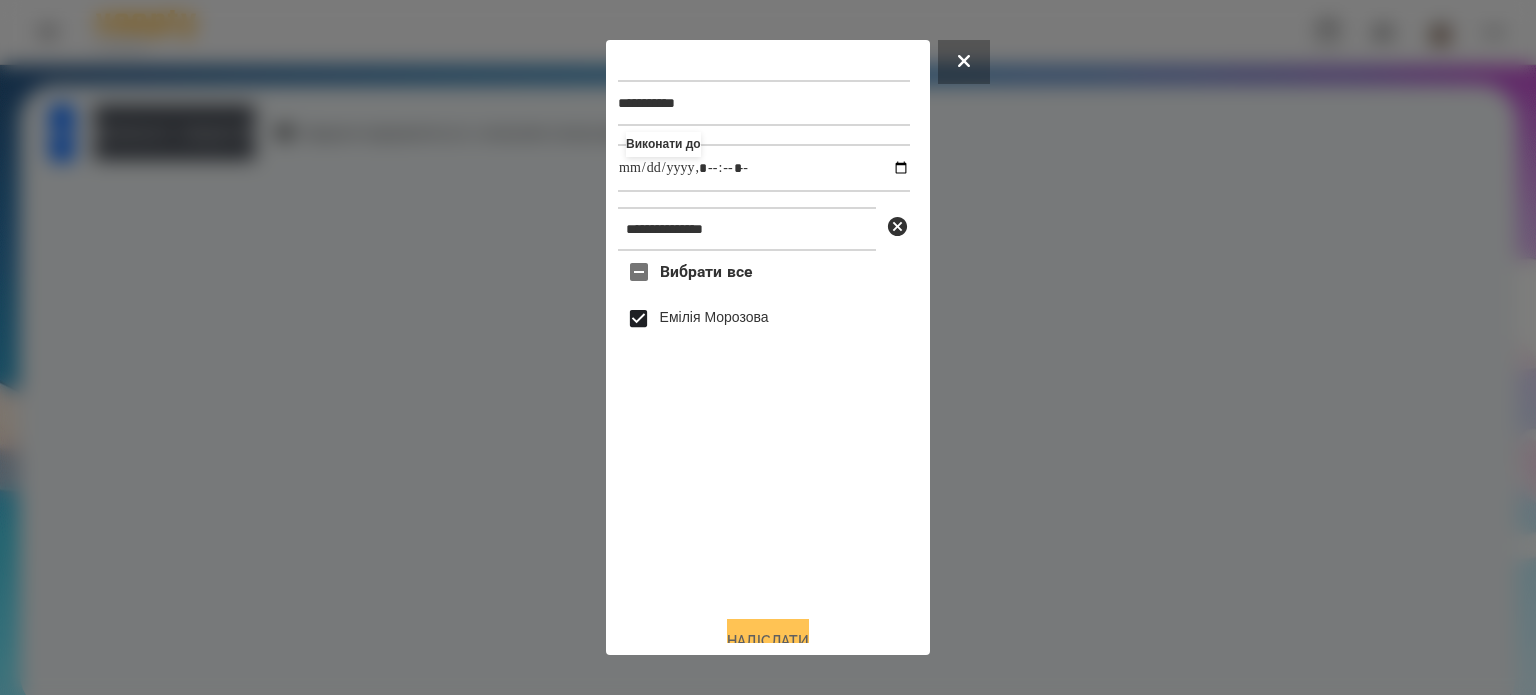 type on "**********" 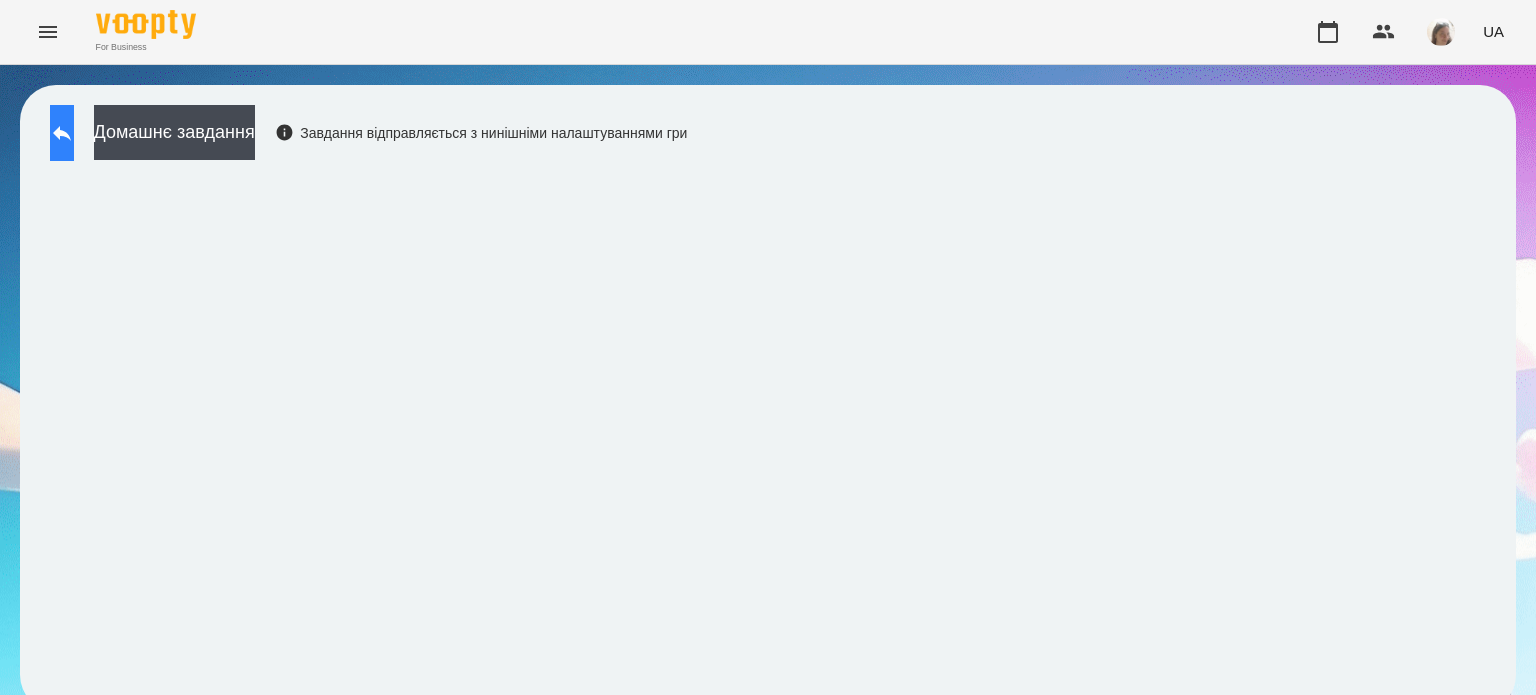 click 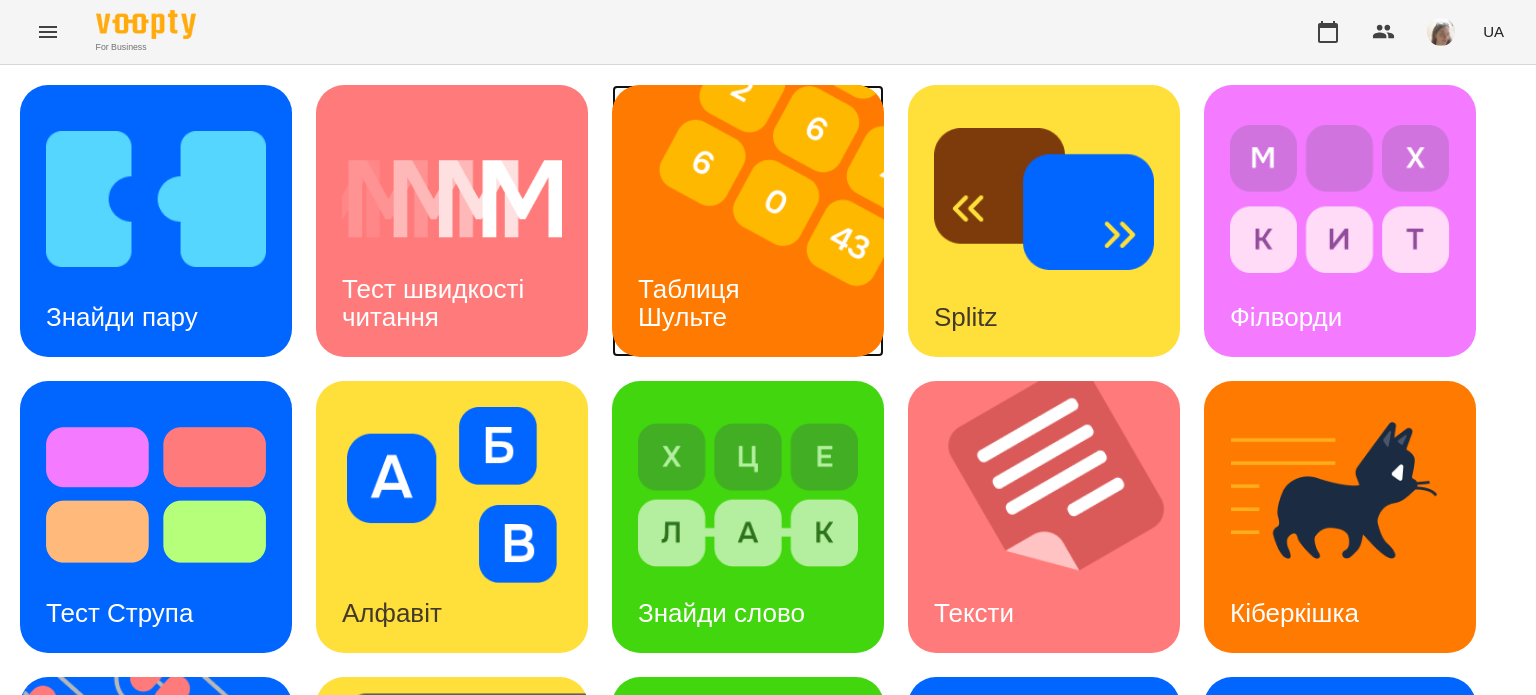 click on "Таблиця
Шульте" at bounding box center (692, 303) 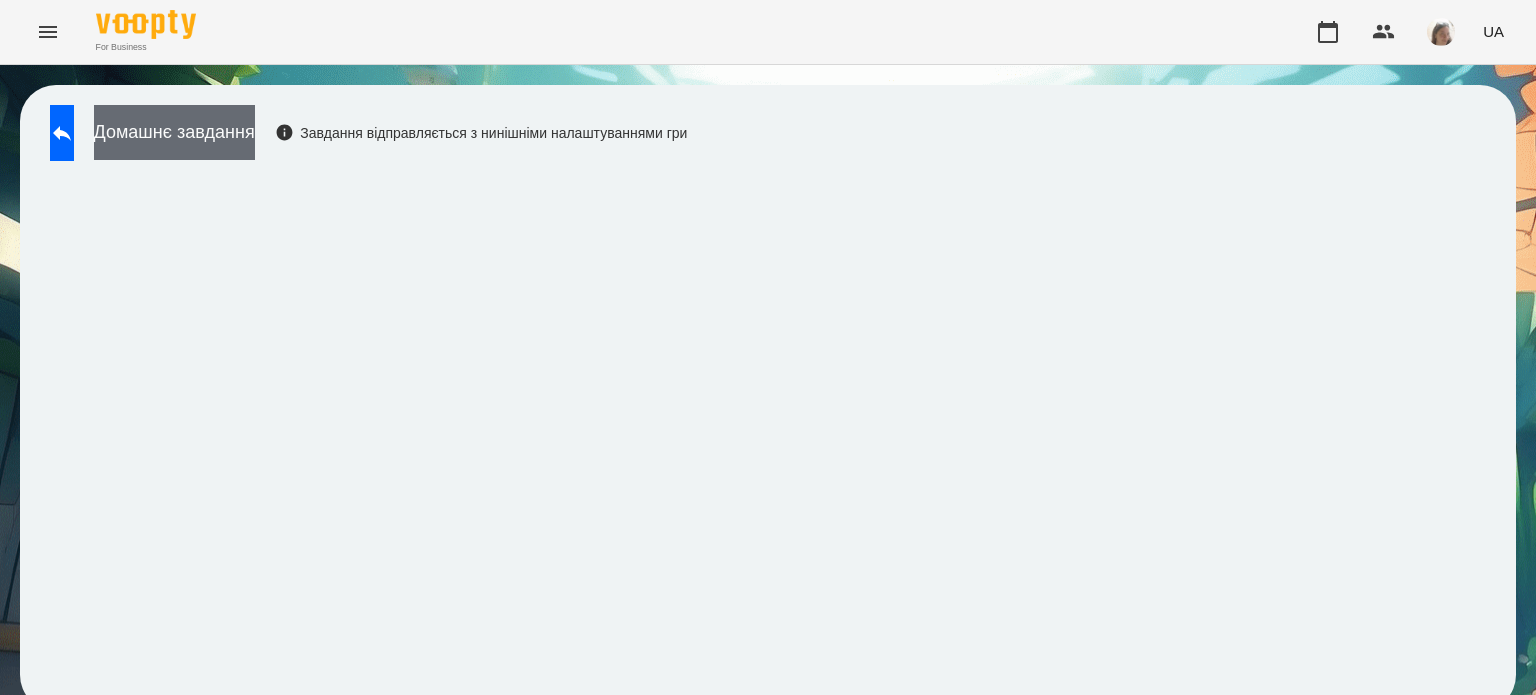 click on "Домашнє завдання" at bounding box center (174, 132) 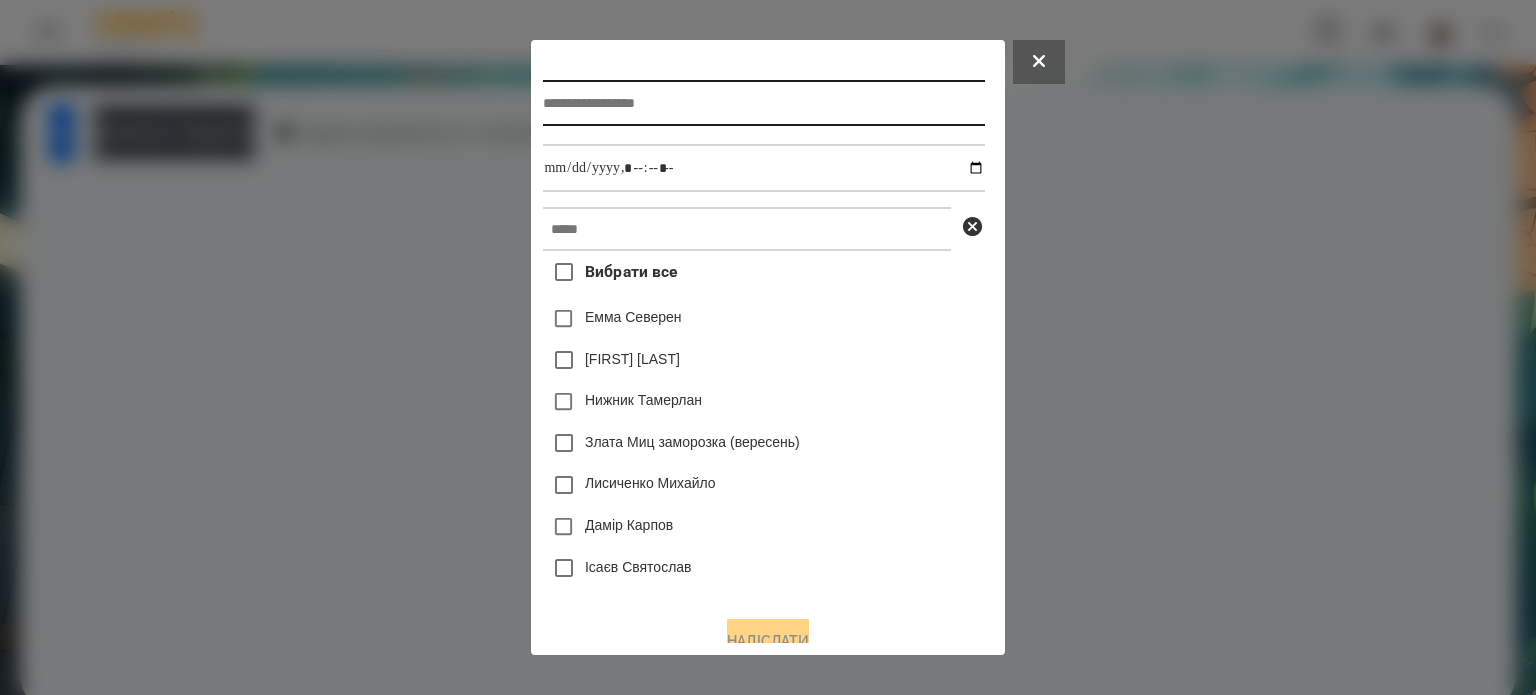 click at bounding box center [763, 103] 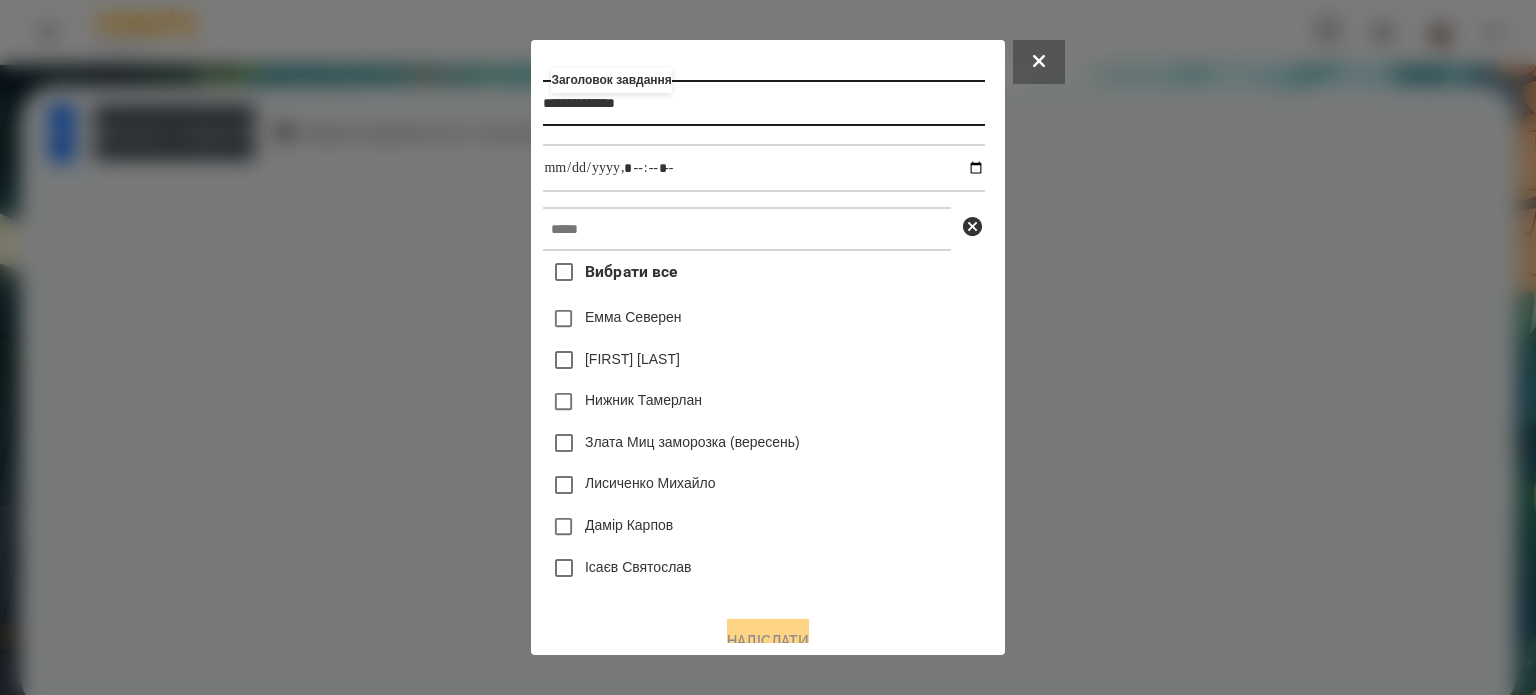 type on "**********" 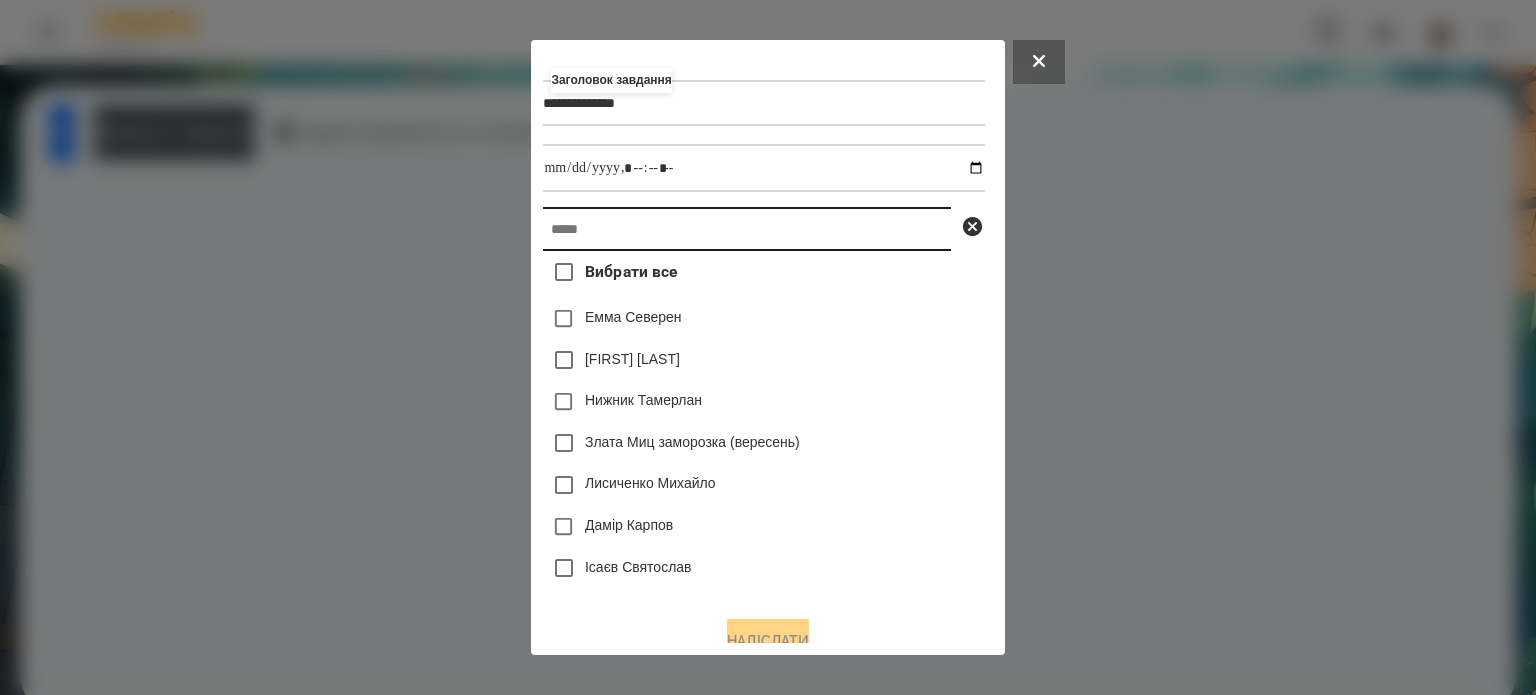 click at bounding box center [747, 229] 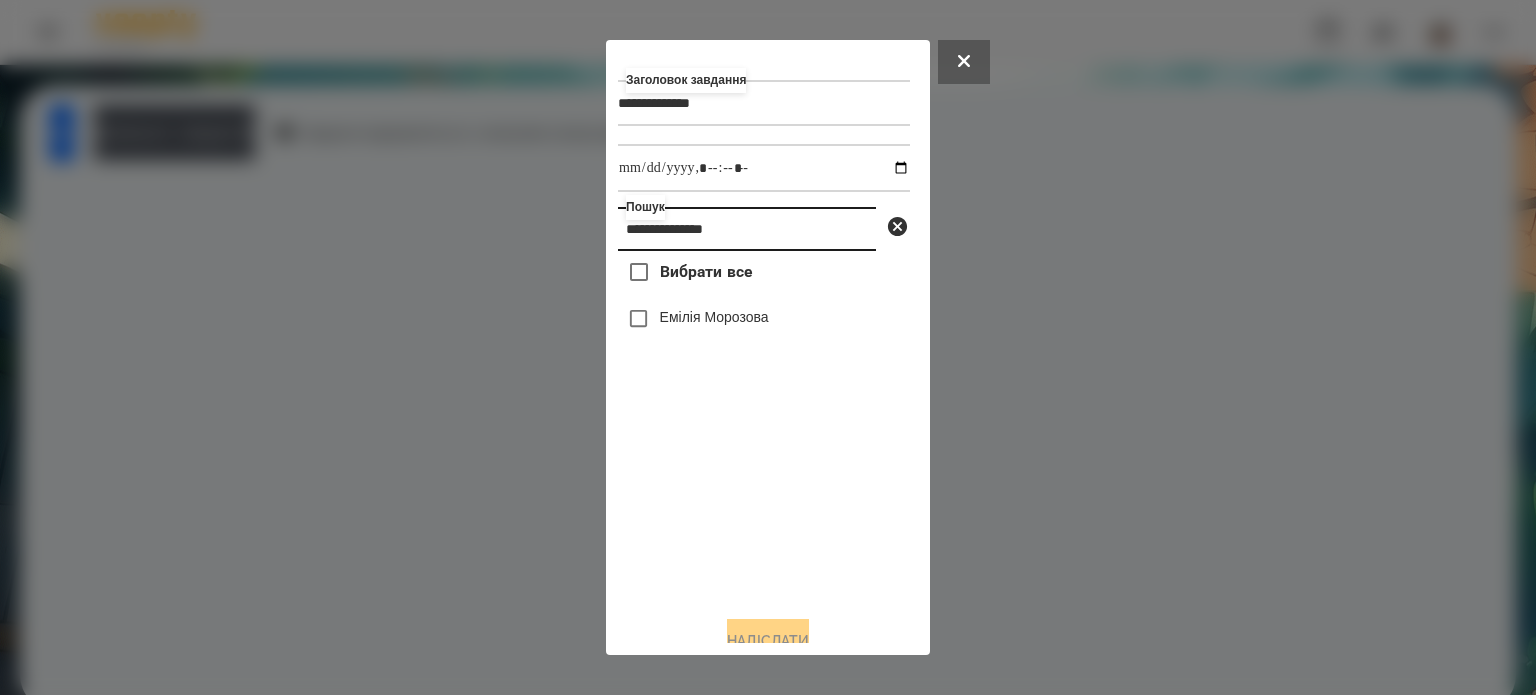 type on "**********" 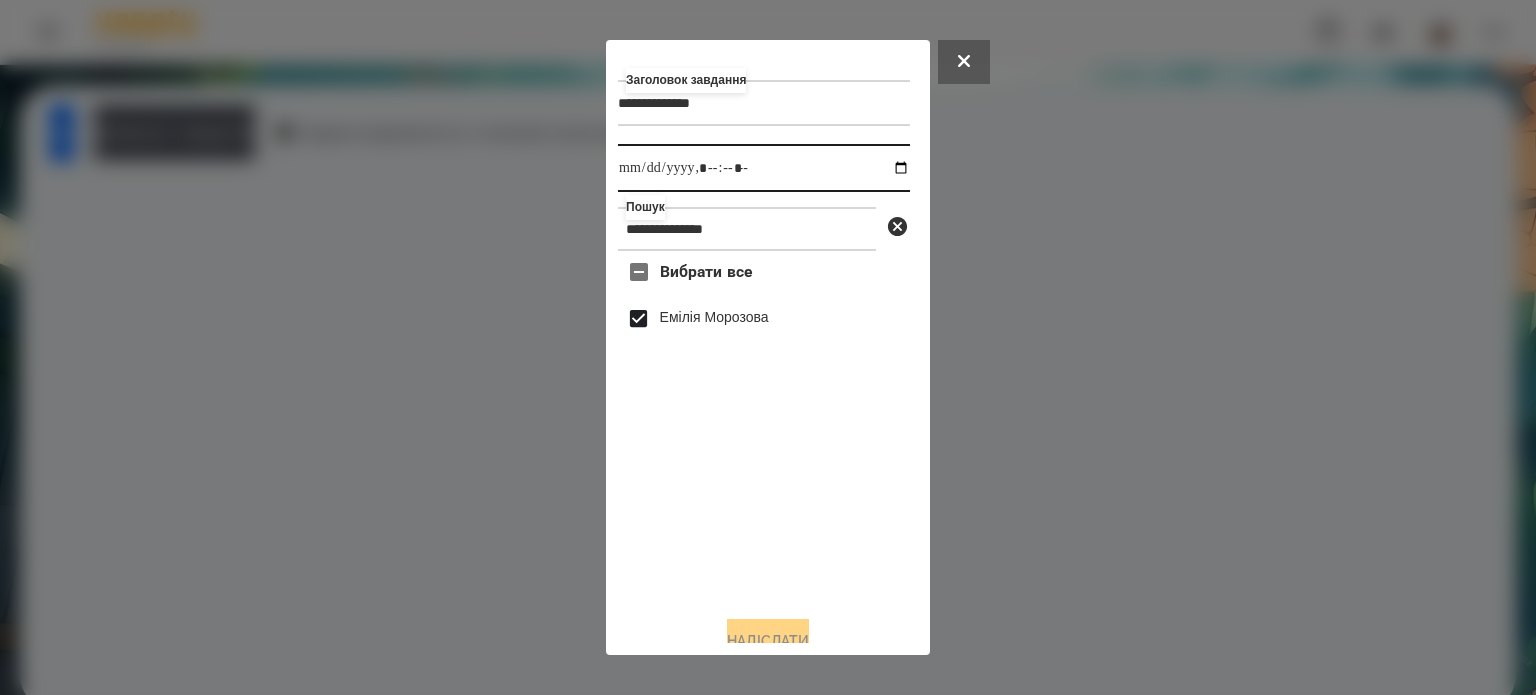 click at bounding box center [764, 168] 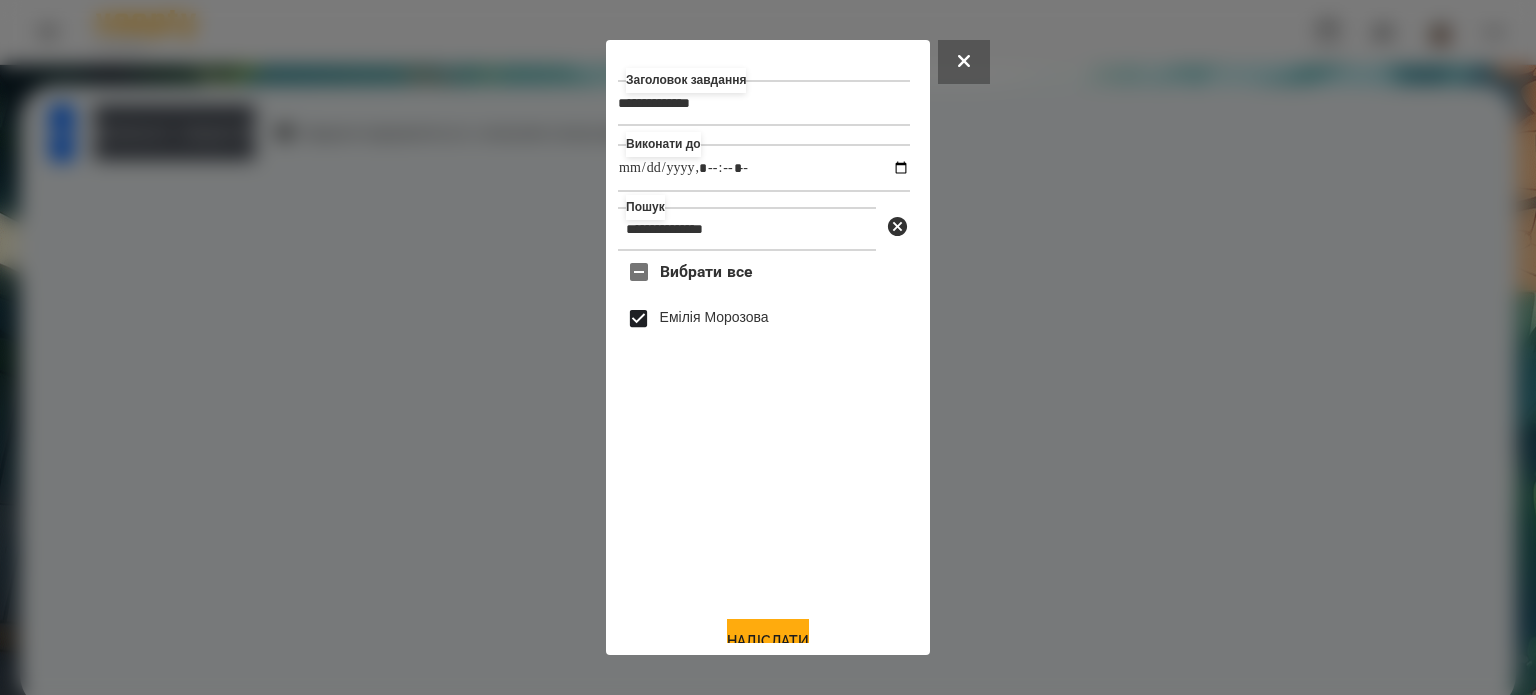 click on "Вибрати все [FIRST] [LAST]" at bounding box center (764, 425) 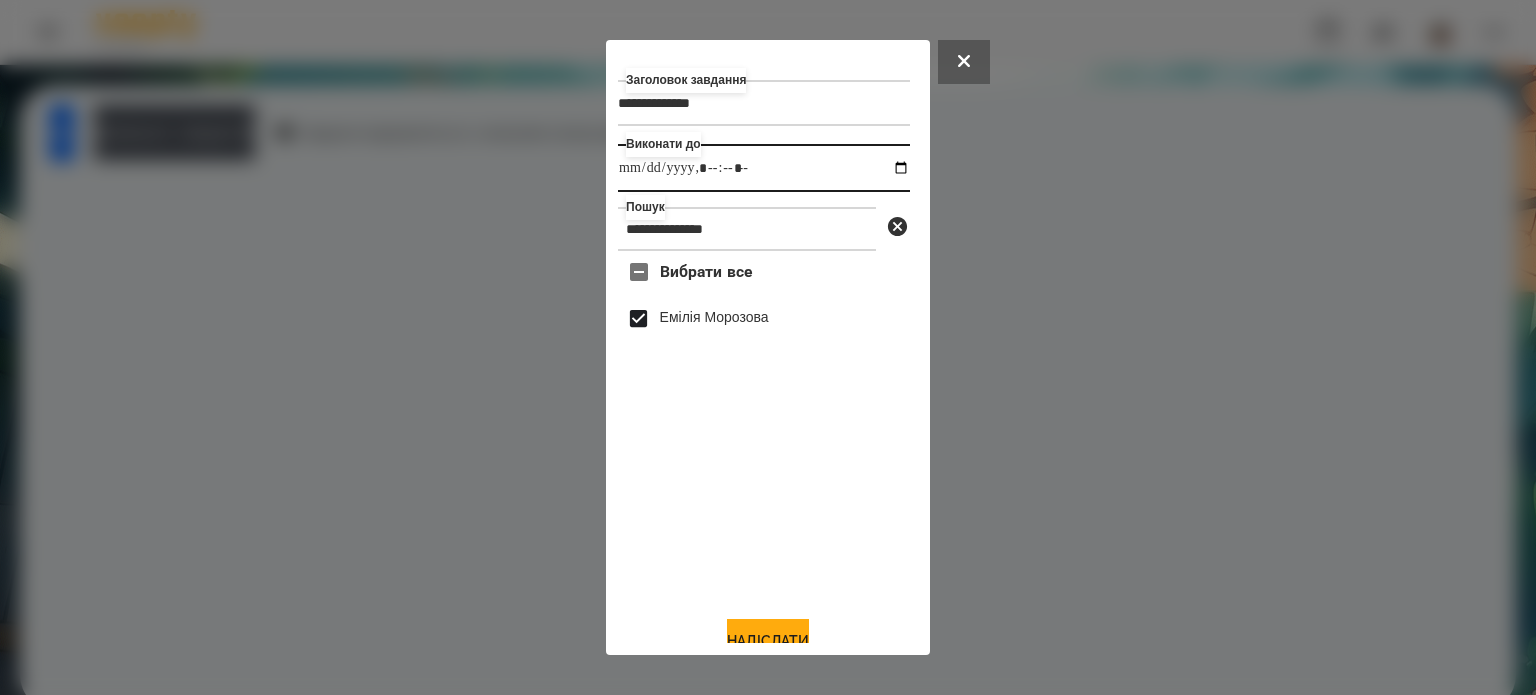 click at bounding box center [764, 168] 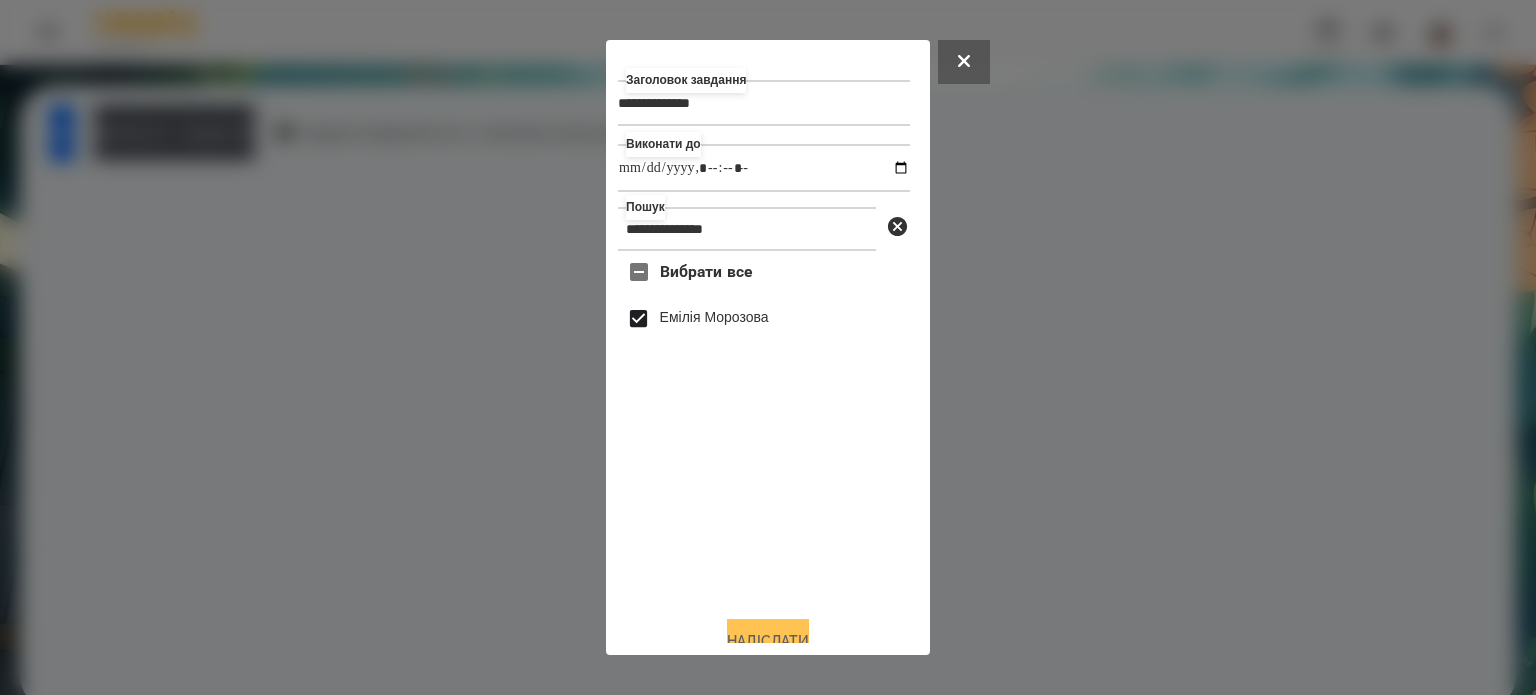 type on "**********" 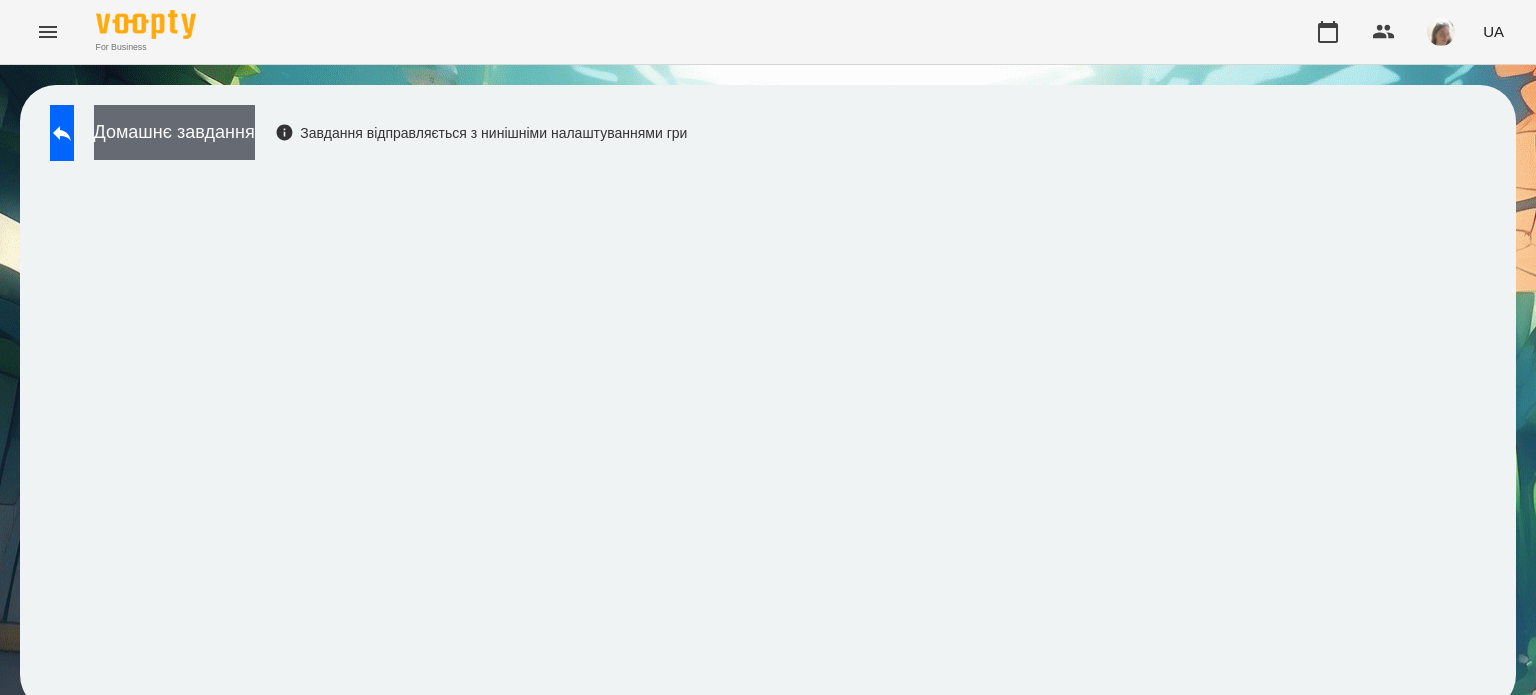 click on "Домашнє завдання" at bounding box center (174, 132) 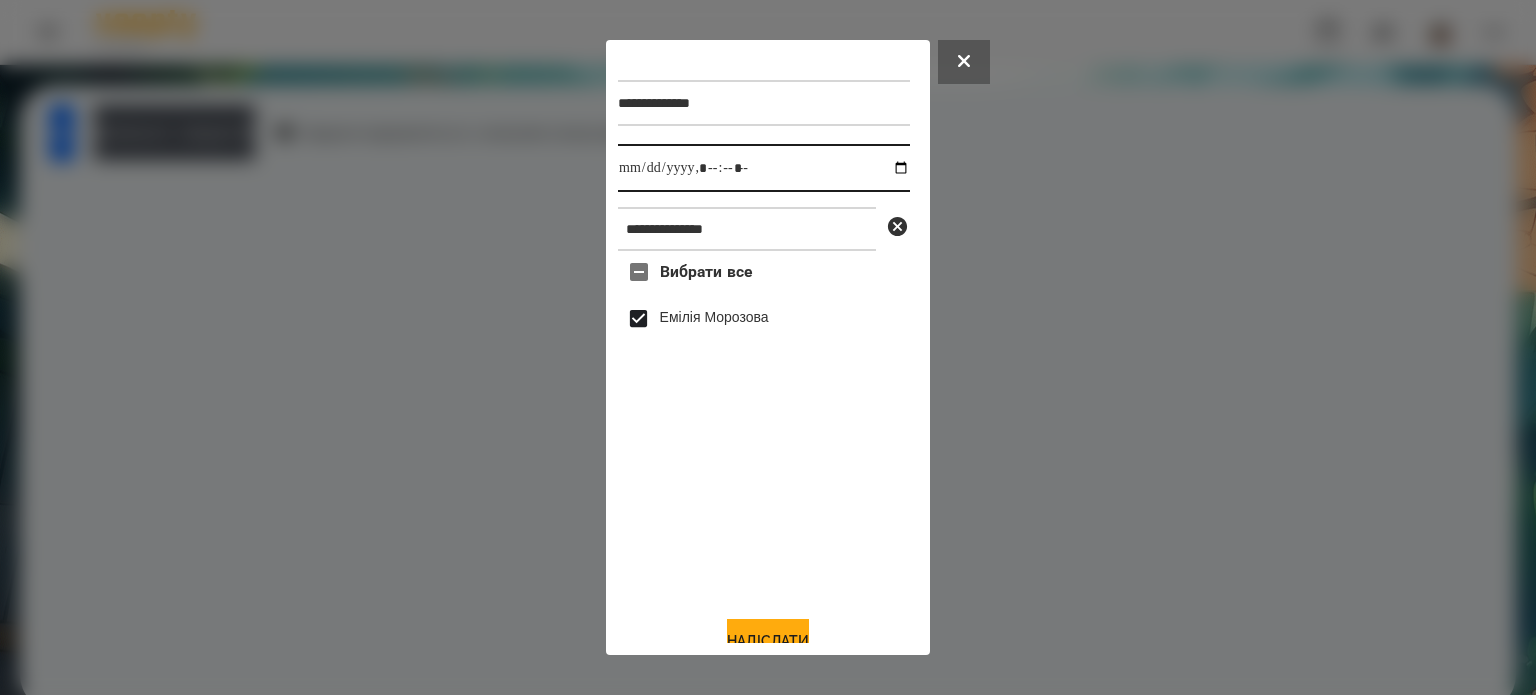 click at bounding box center (764, 168) 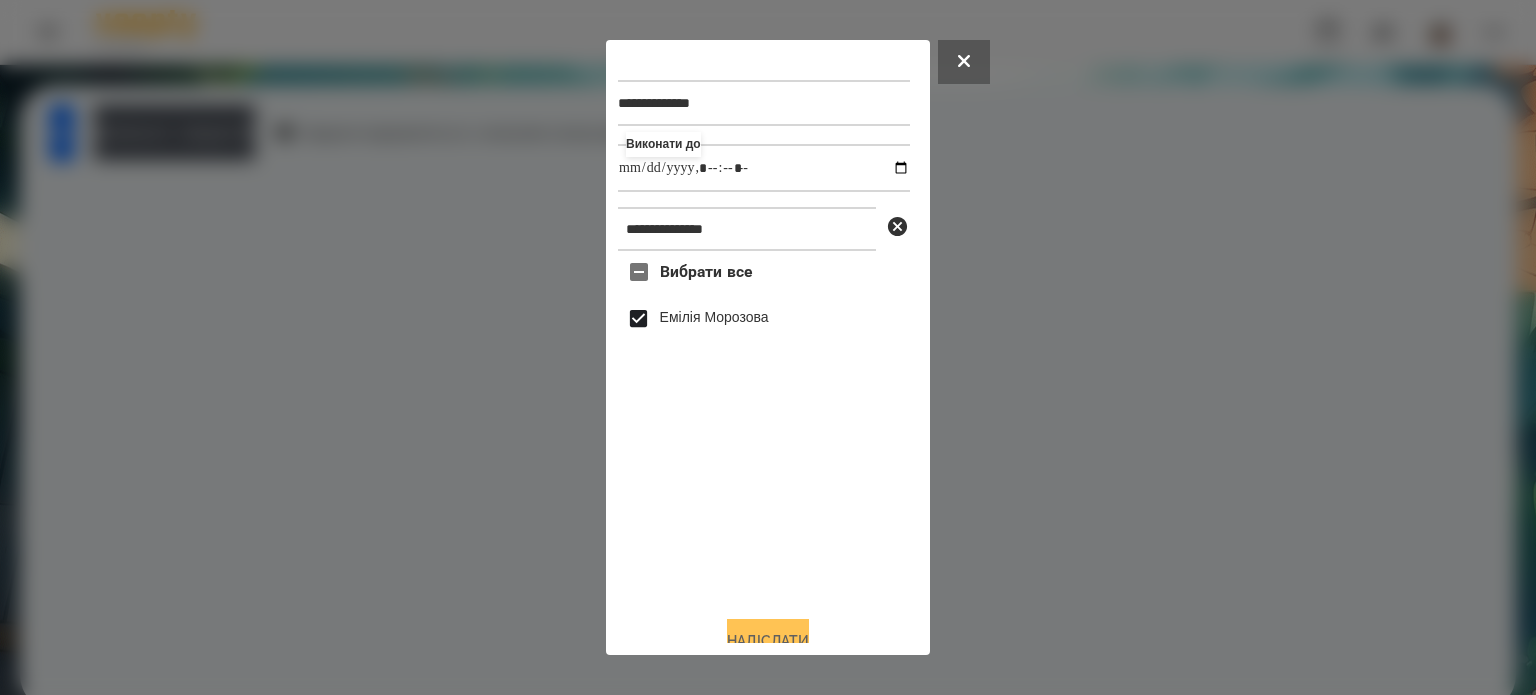 type on "**********" 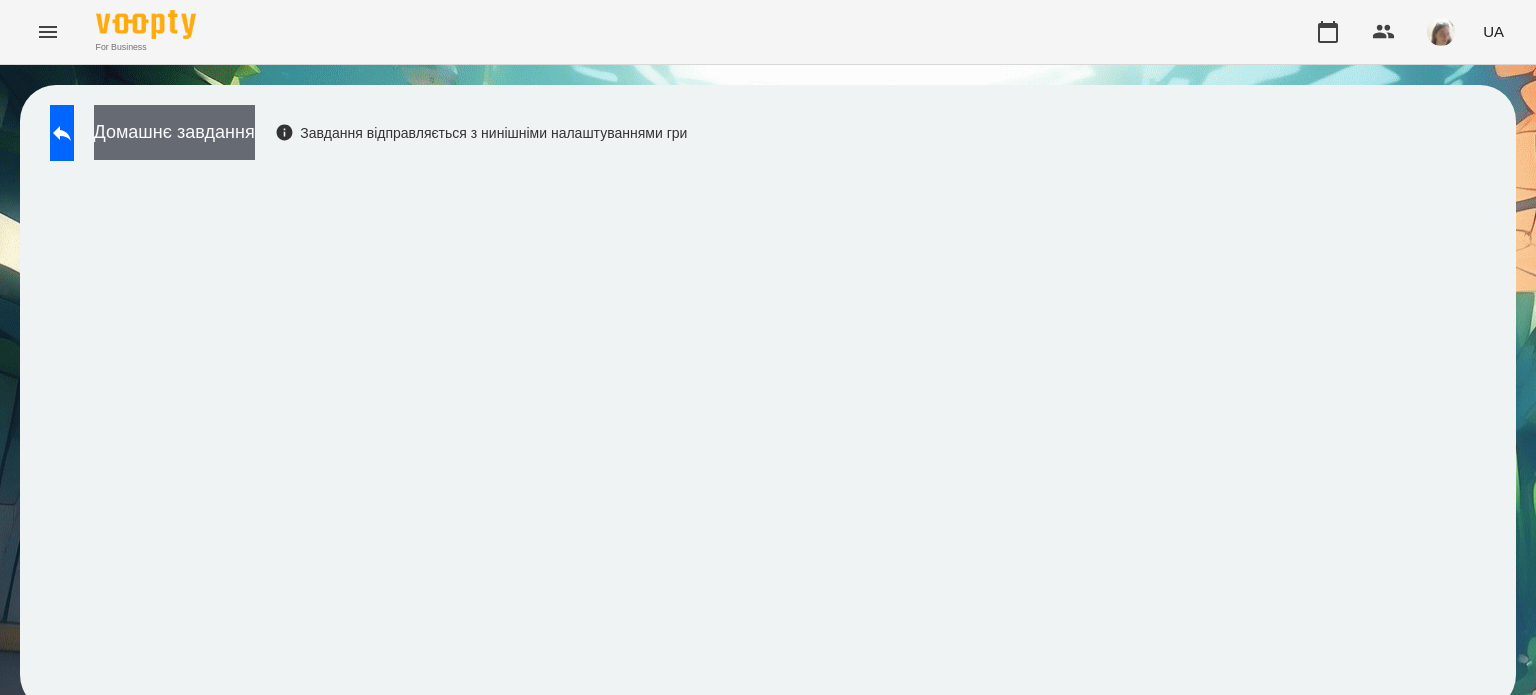 click on "Домашнє завдання" at bounding box center (174, 132) 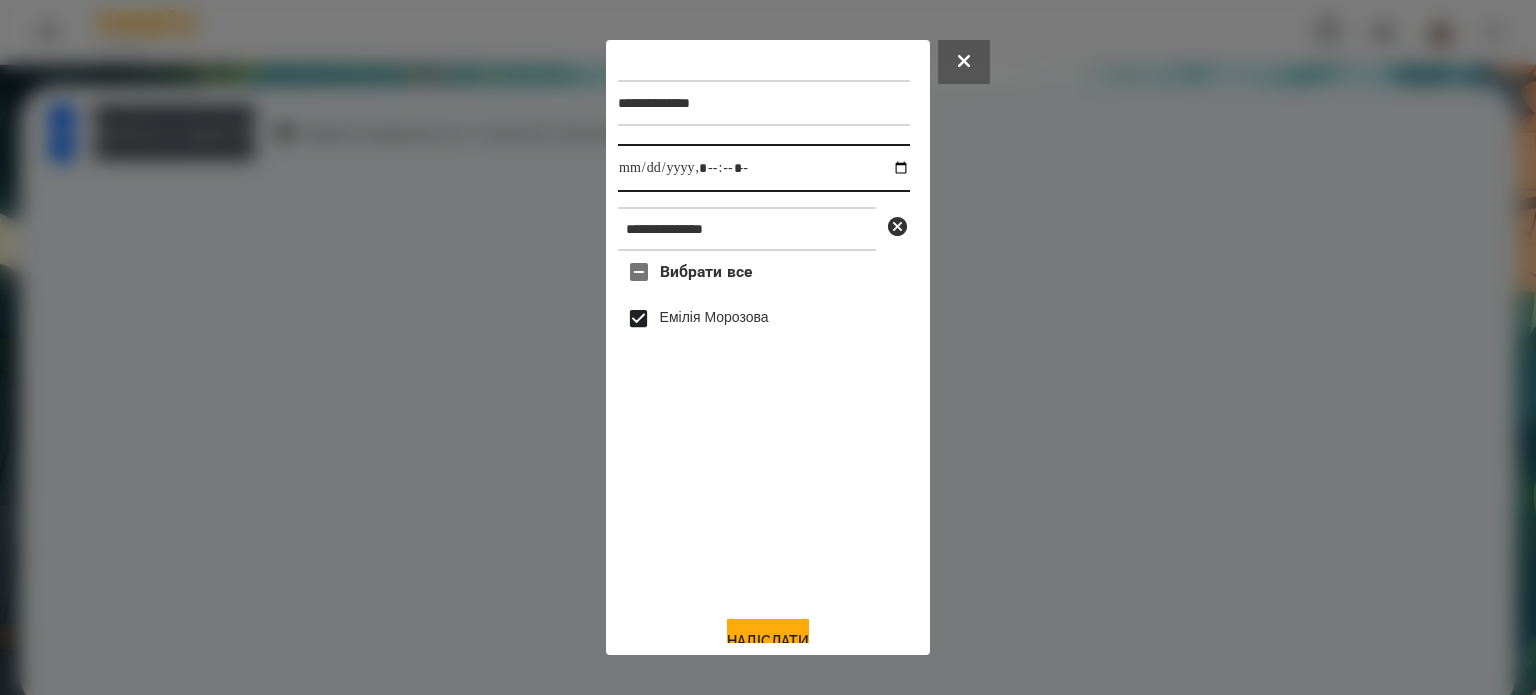 click at bounding box center (764, 168) 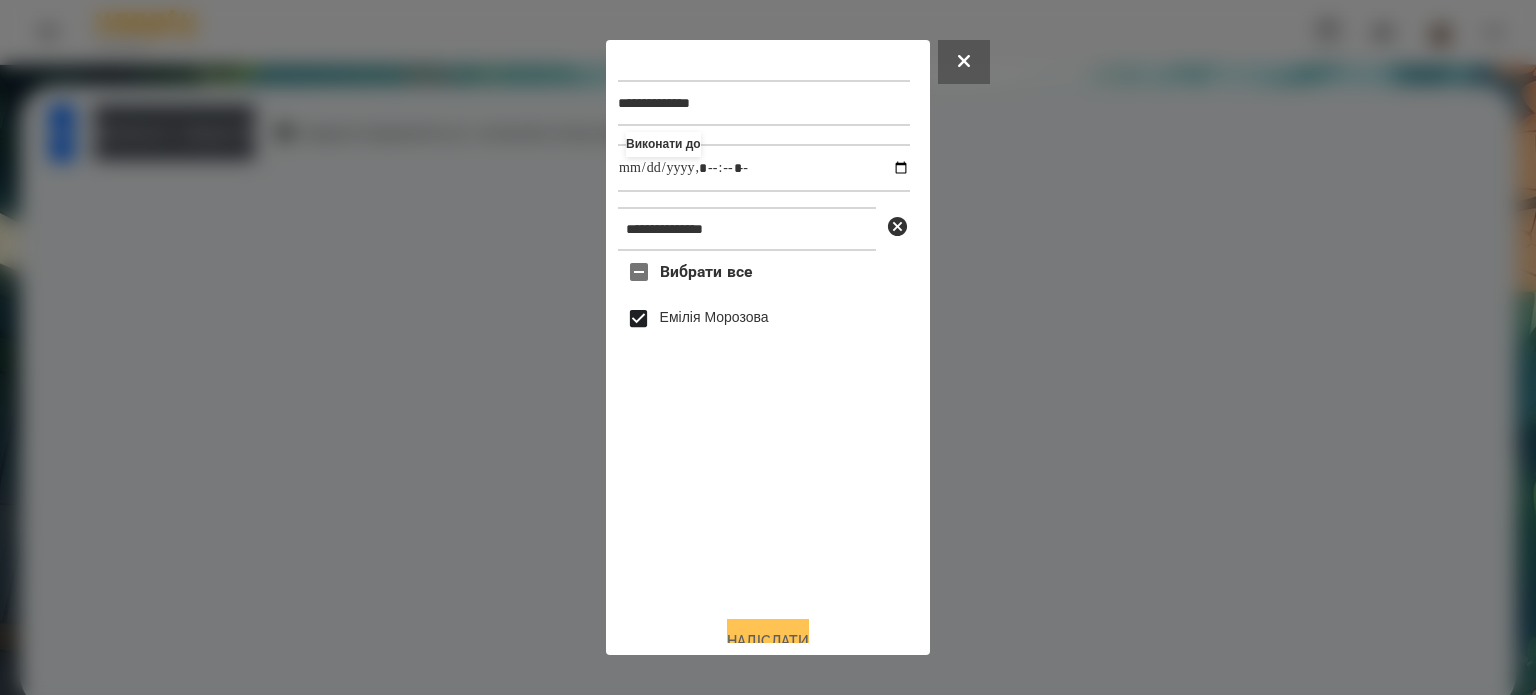 type on "**********" 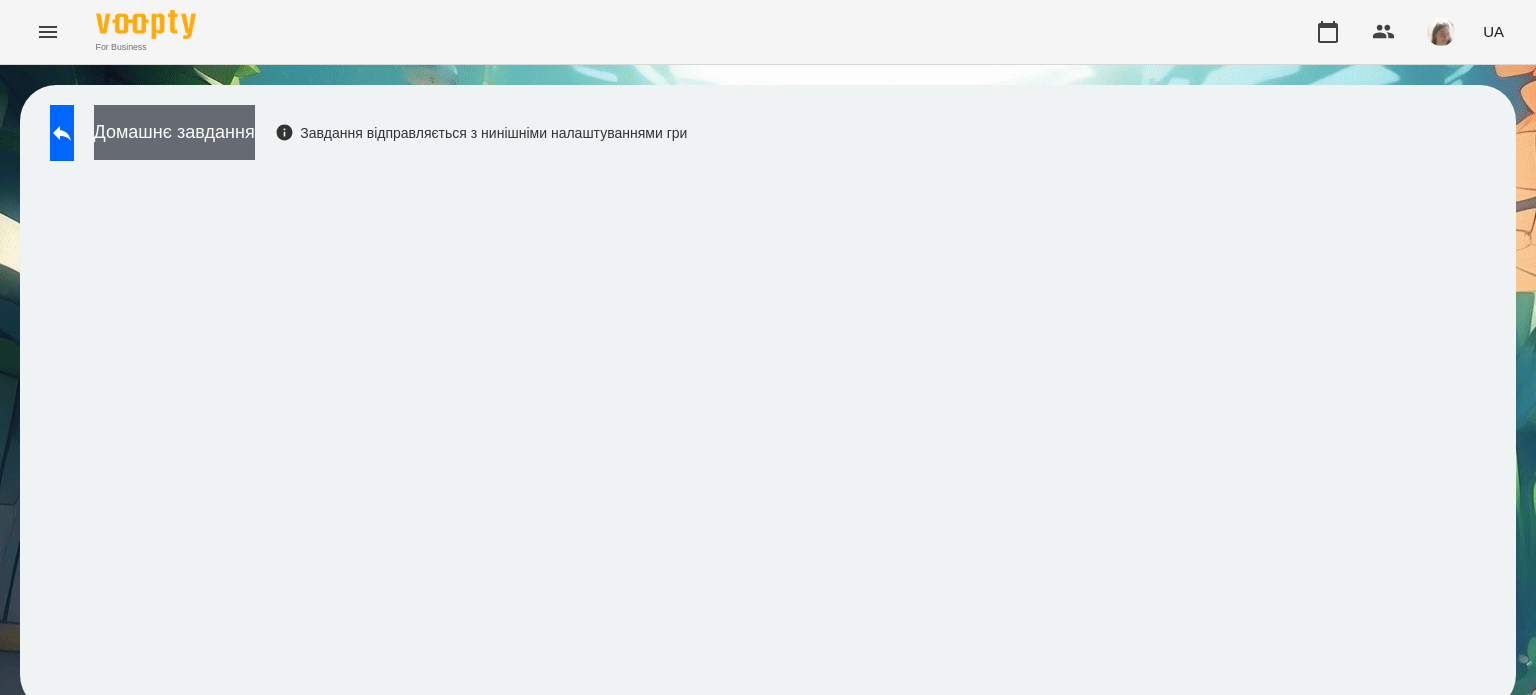 click on "Домашнє завдання" at bounding box center (174, 132) 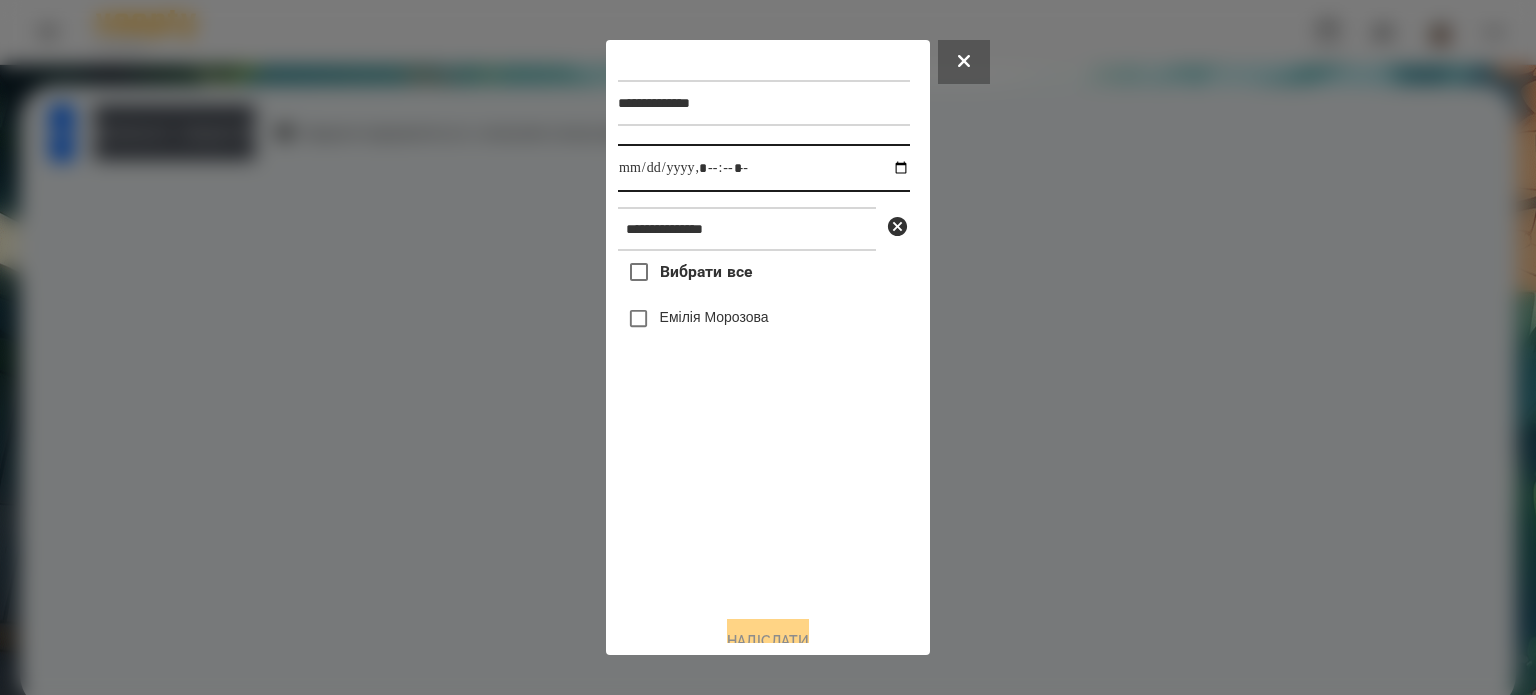 click at bounding box center [764, 168] 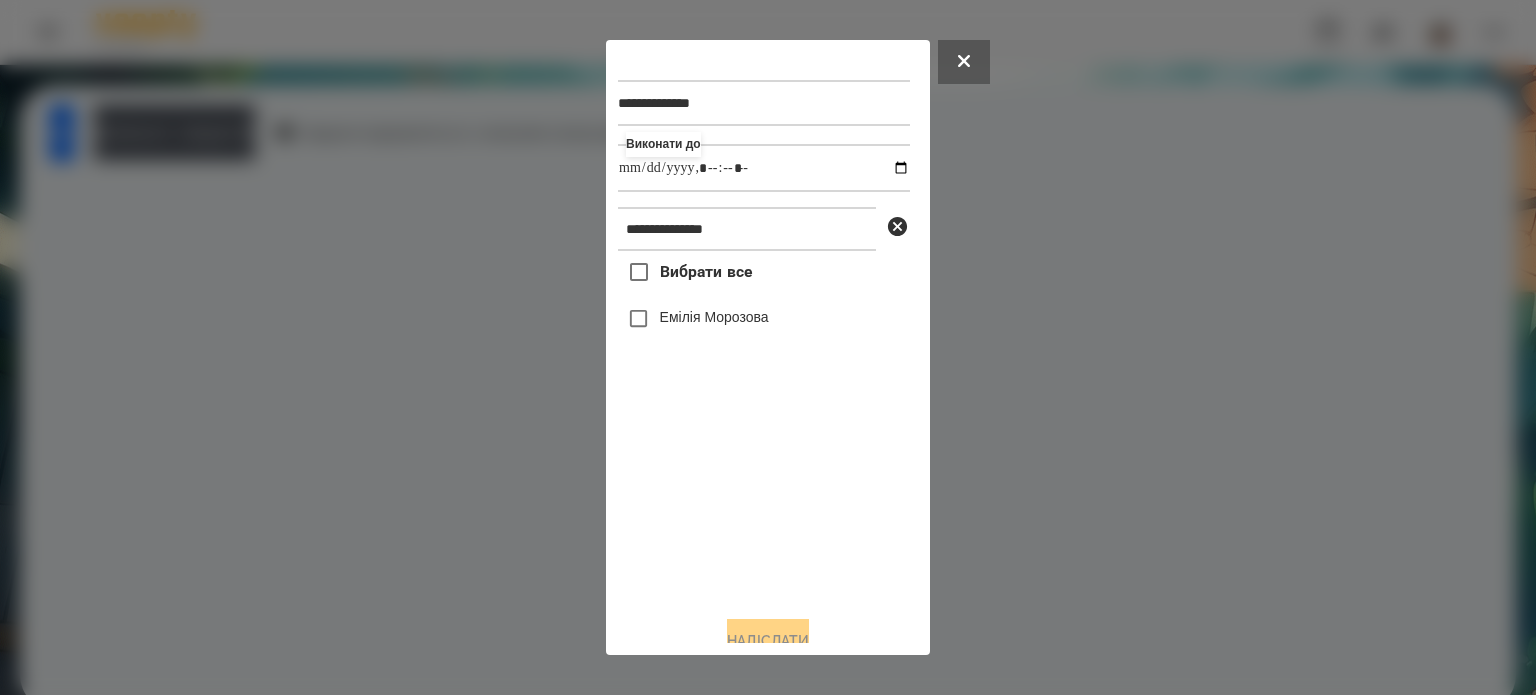 type on "**********" 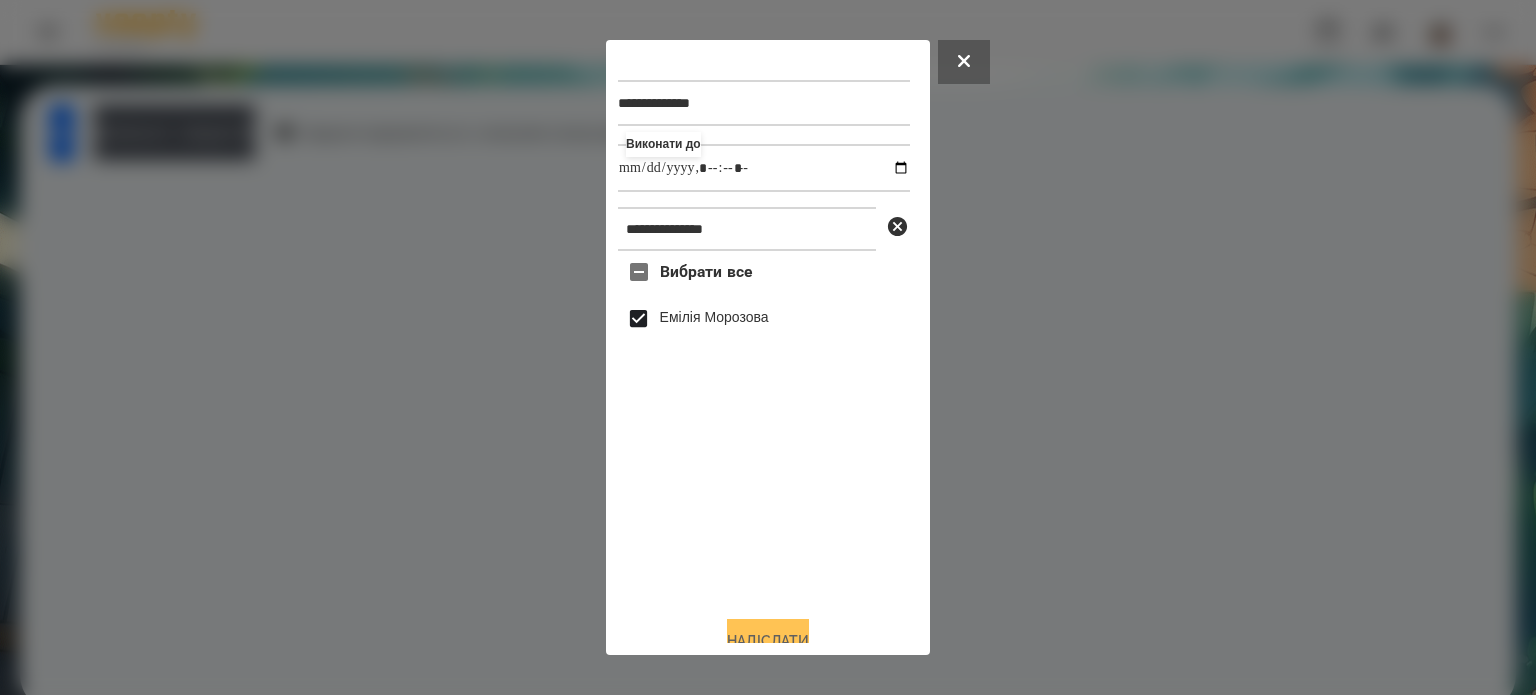 click on "Надіслати" at bounding box center [768, 641] 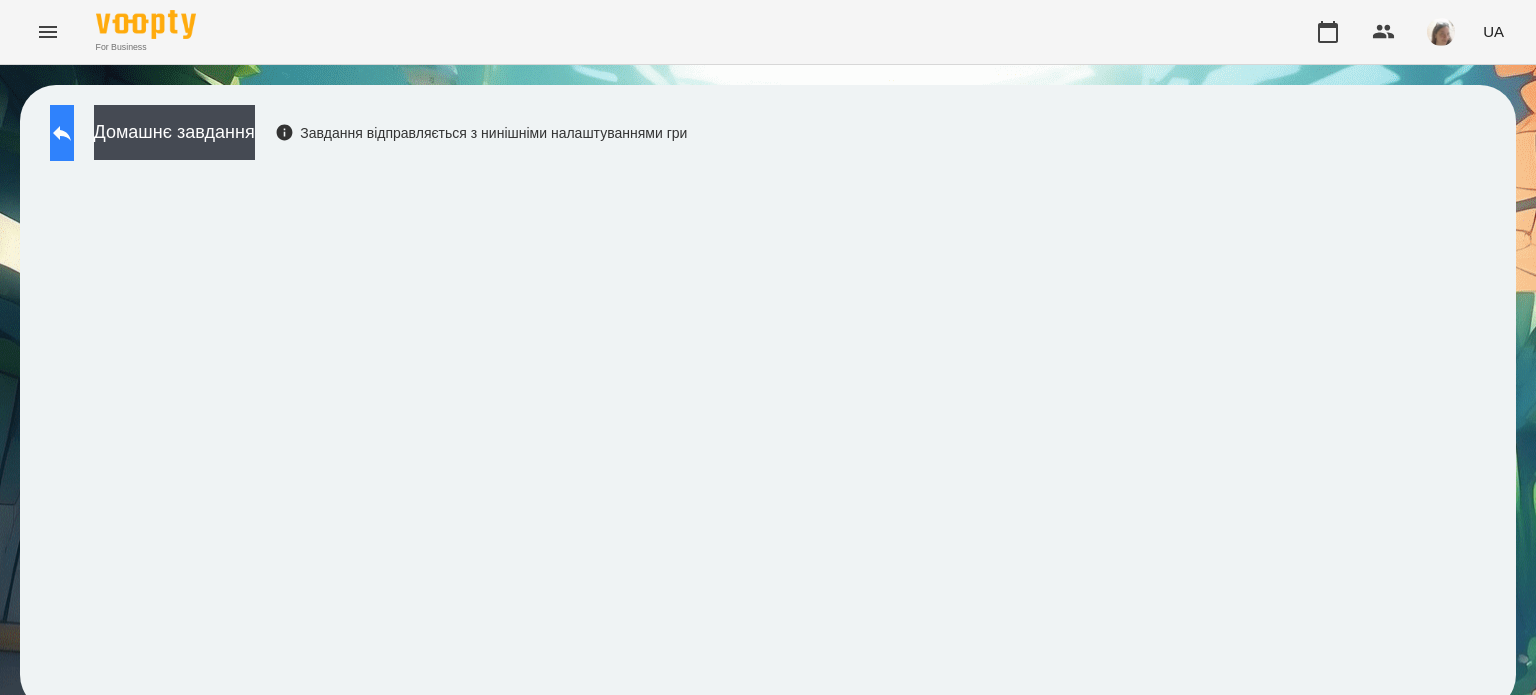 click 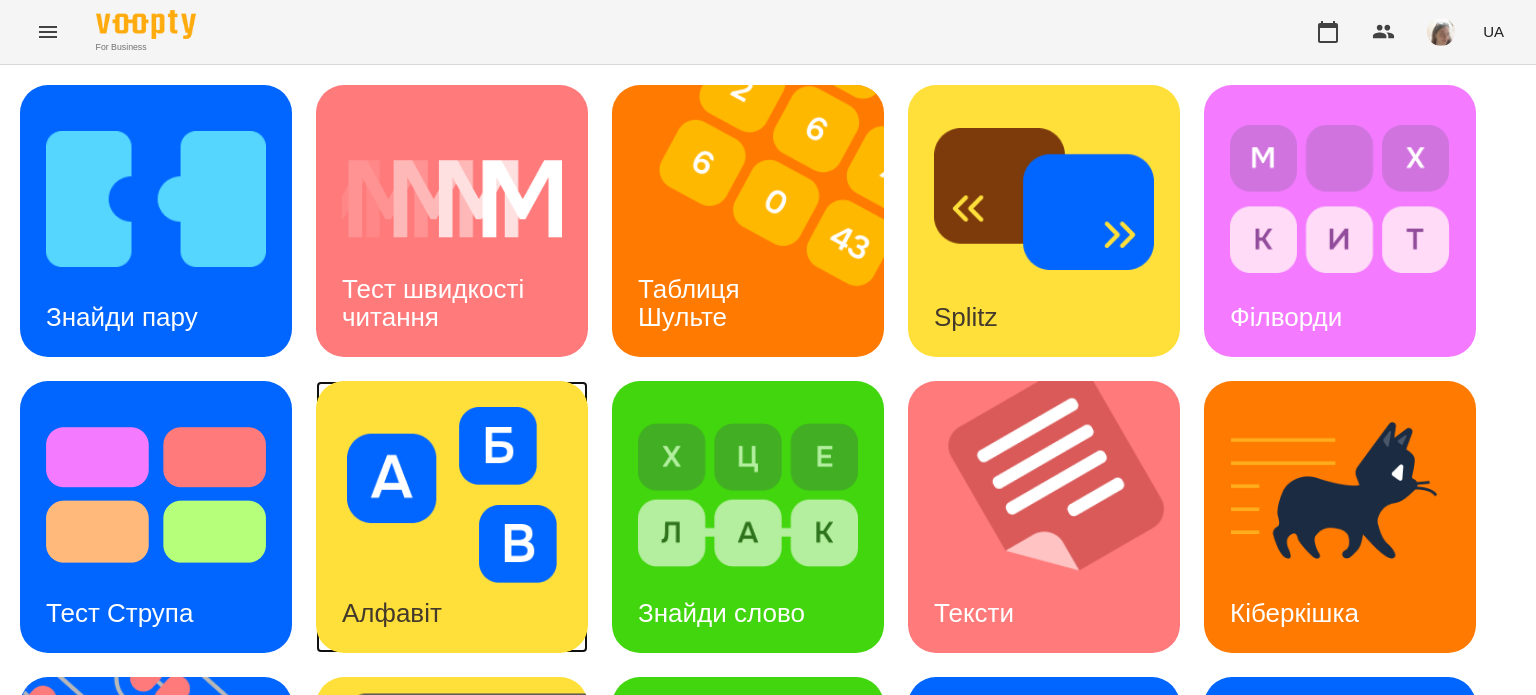 click on "Алфавіт" at bounding box center (452, 517) 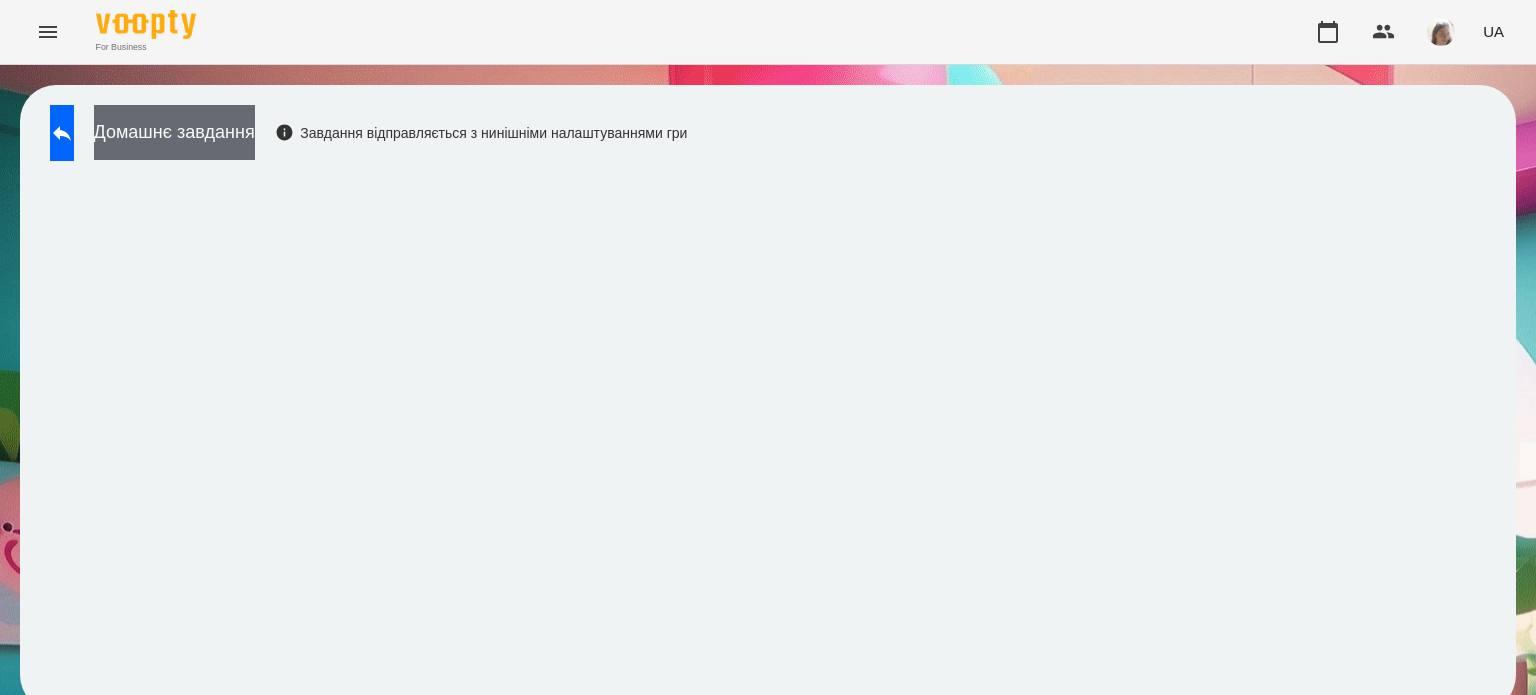 click on "Домашнє завдання" at bounding box center [174, 132] 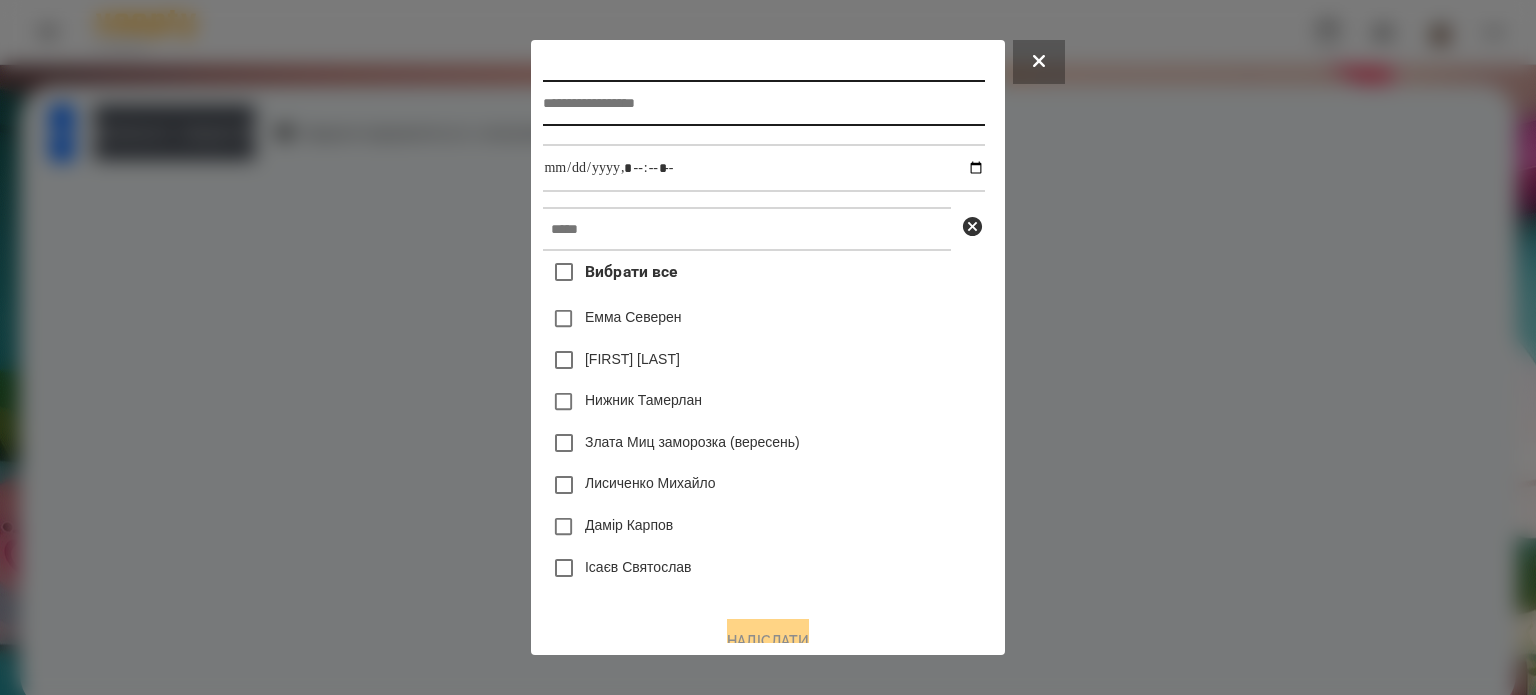 click at bounding box center [763, 103] 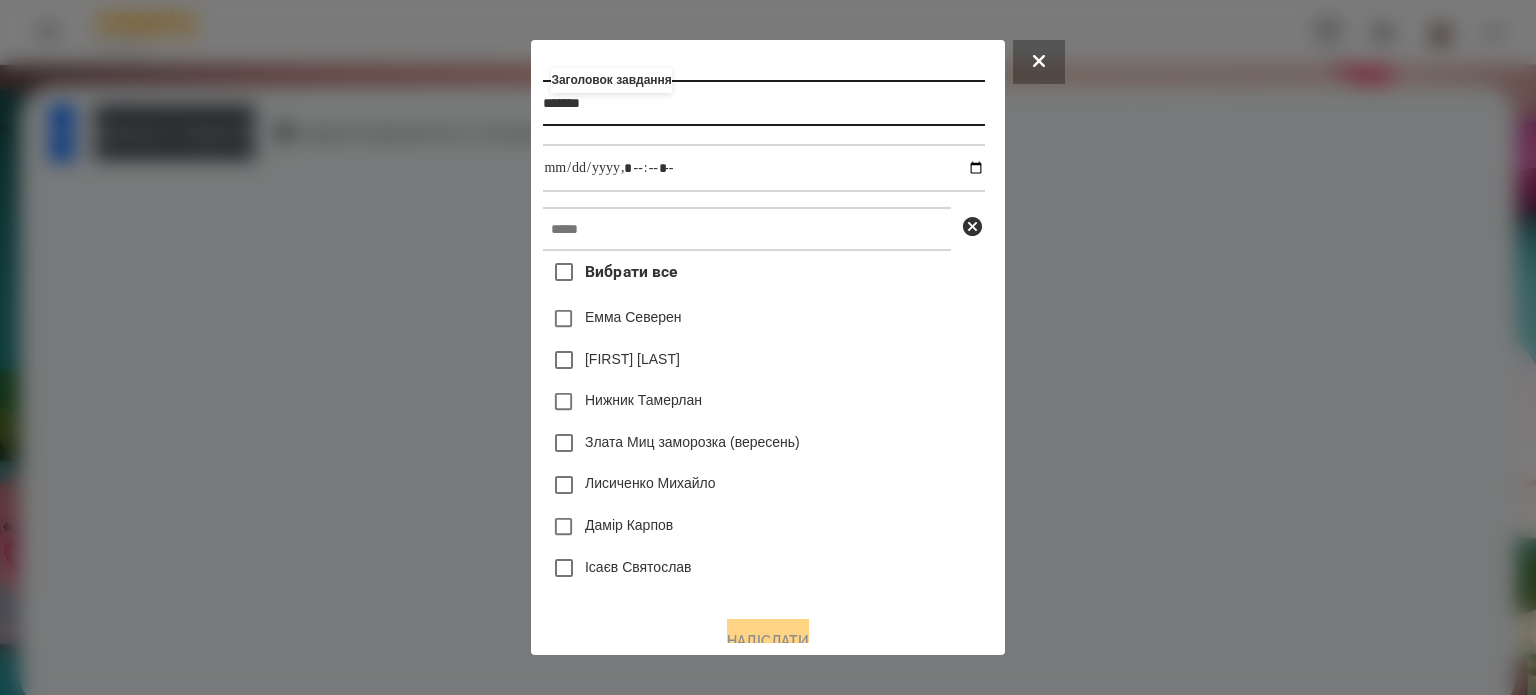 type on "*******" 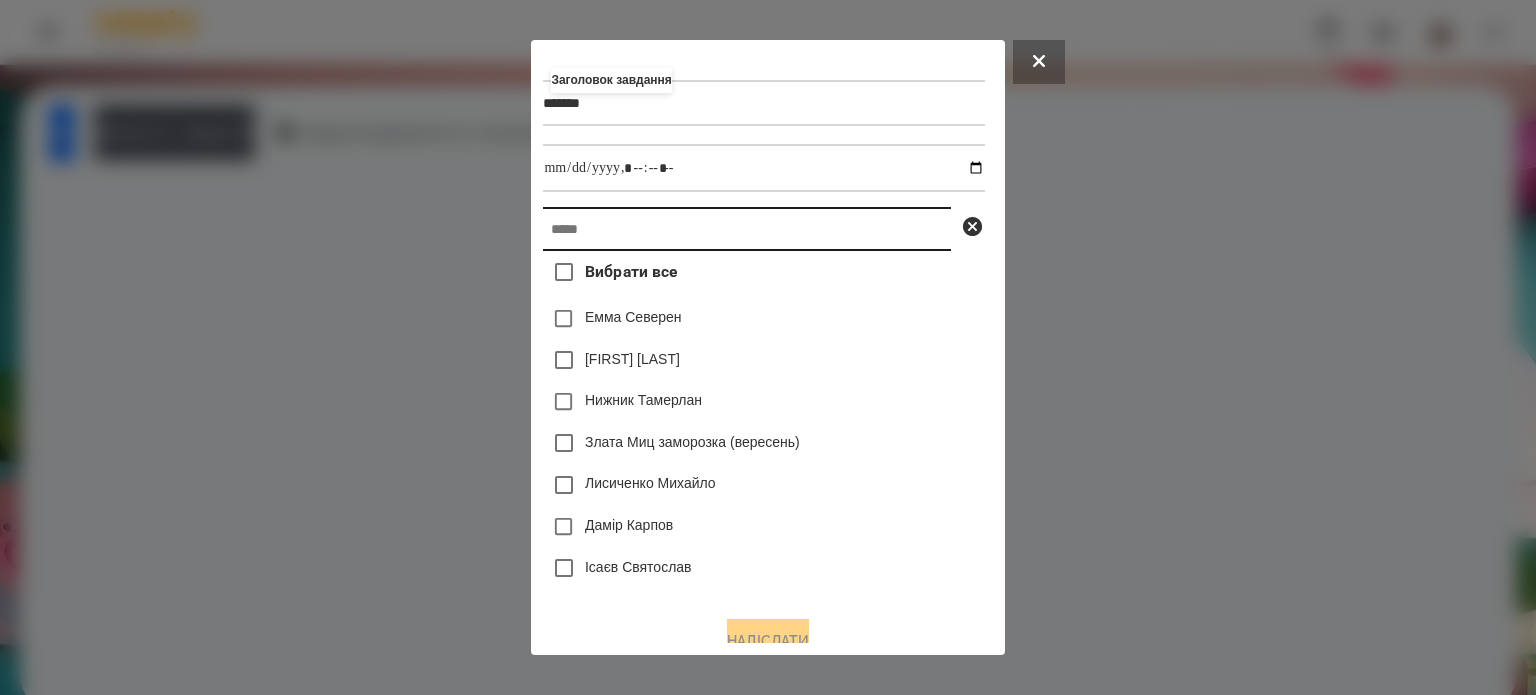 click at bounding box center [747, 229] 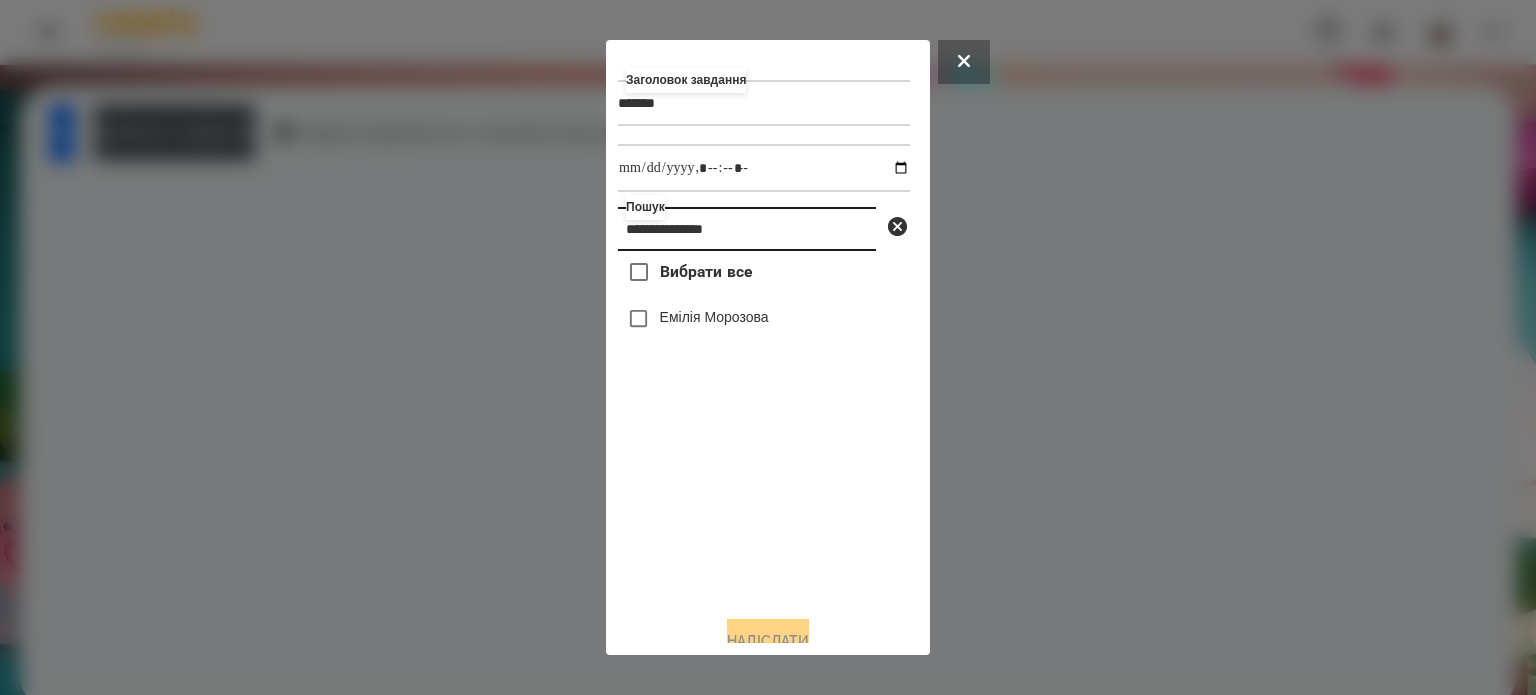 type on "**********" 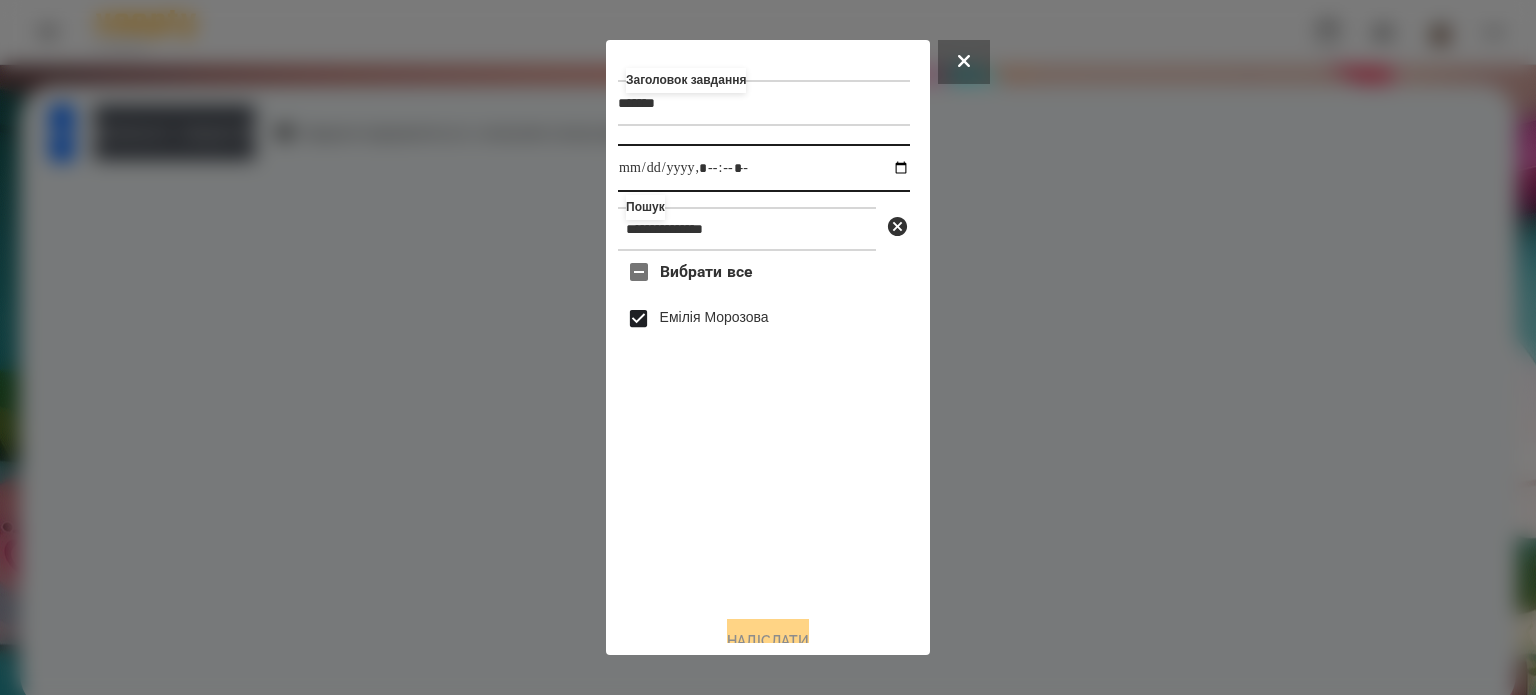 click at bounding box center [764, 168] 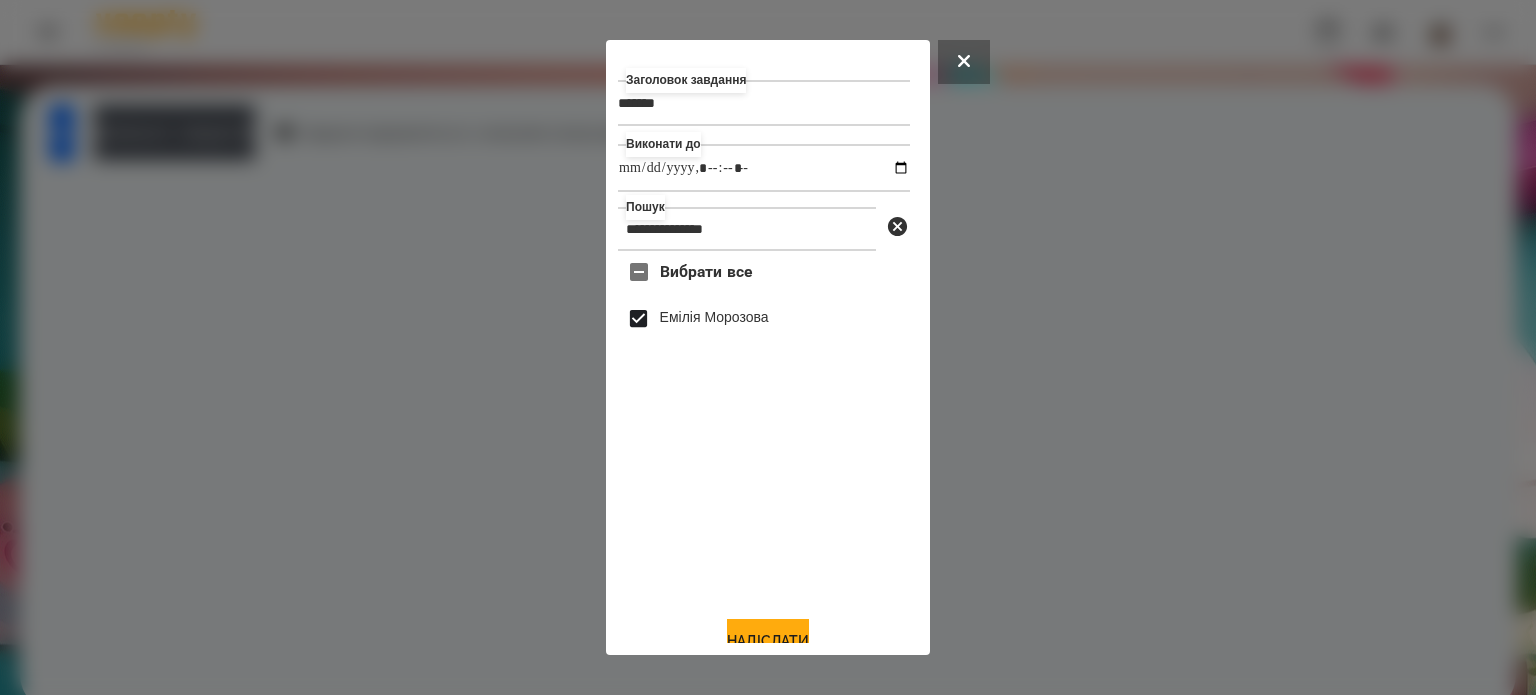 click on "Вибрати все [FIRST] [LAST]" at bounding box center (764, 425) 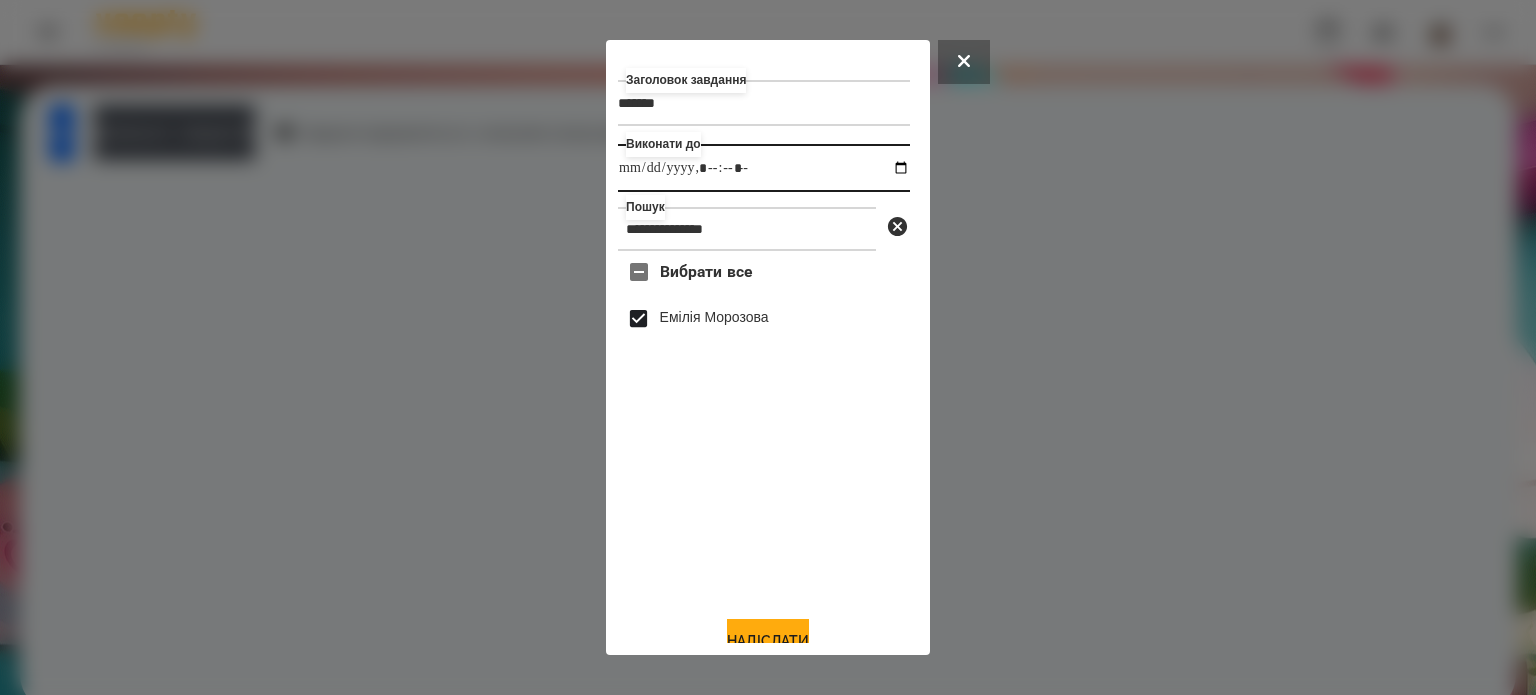 click at bounding box center [764, 168] 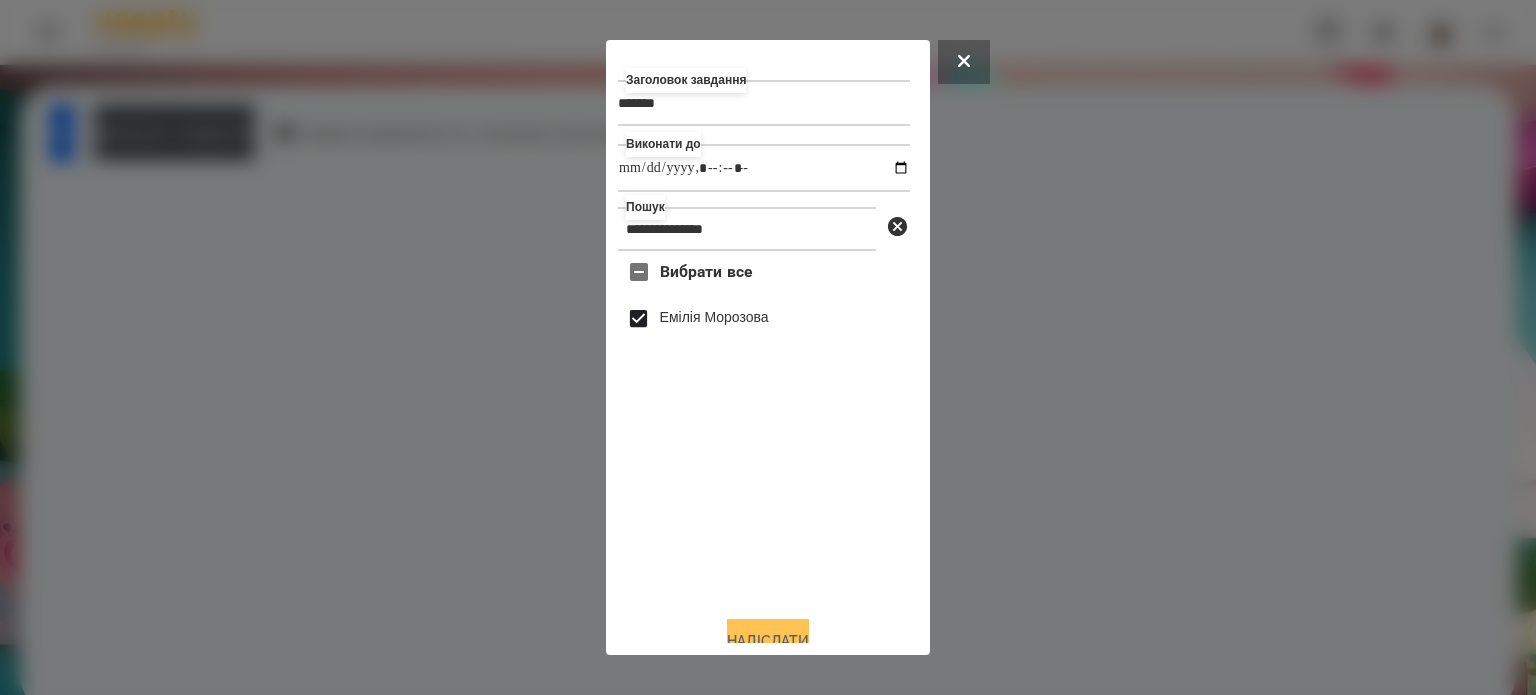 type on "**********" 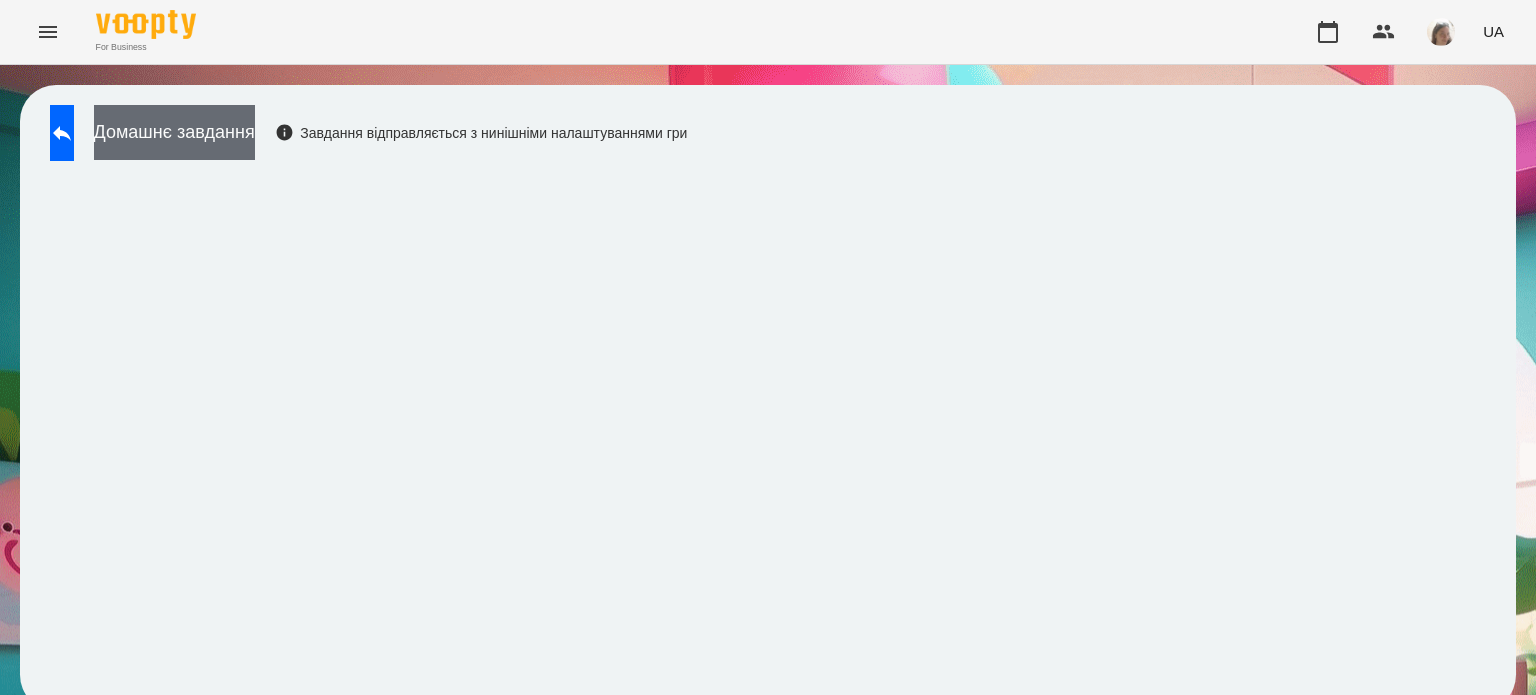 click on "Домашнє завдання" at bounding box center (174, 132) 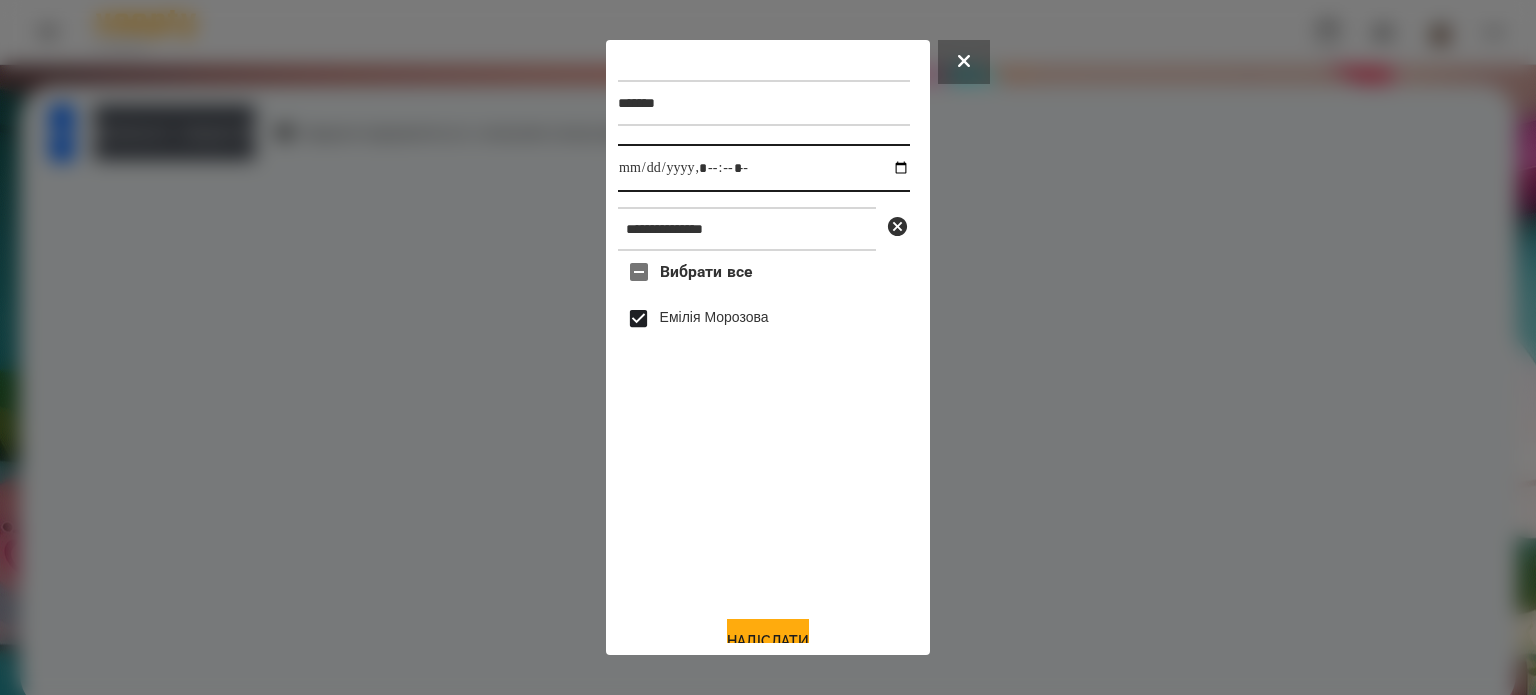 click at bounding box center (764, 168) 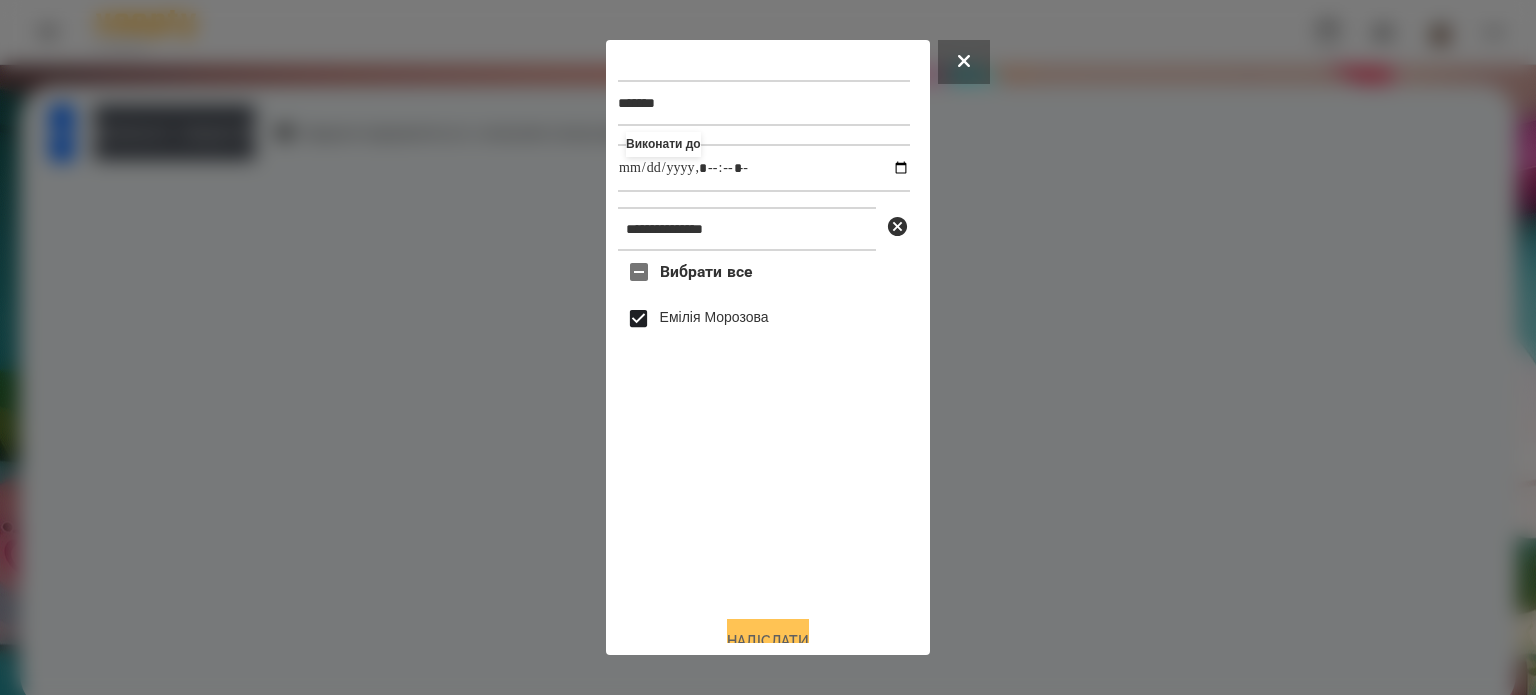 type on "**********" 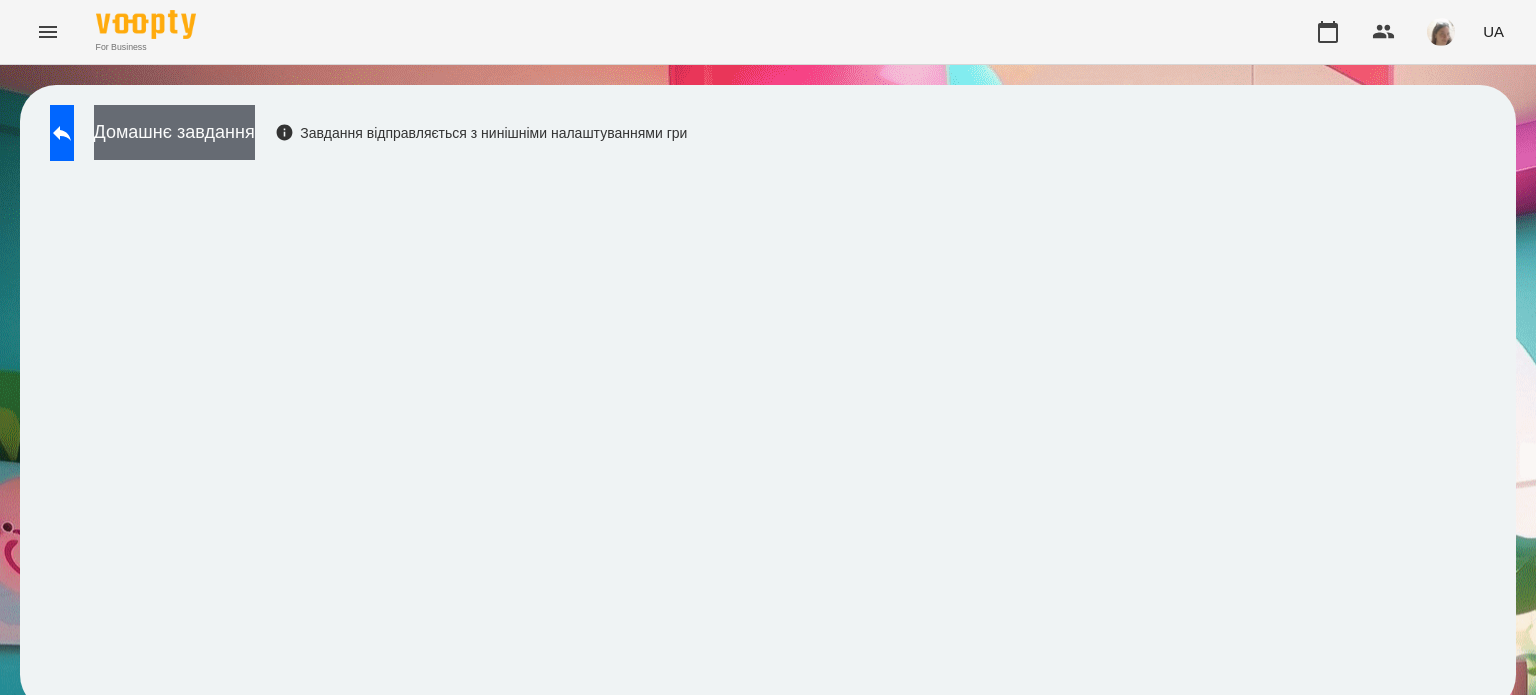 click on "Домашнє завдання" at bounding box center (174, 132) 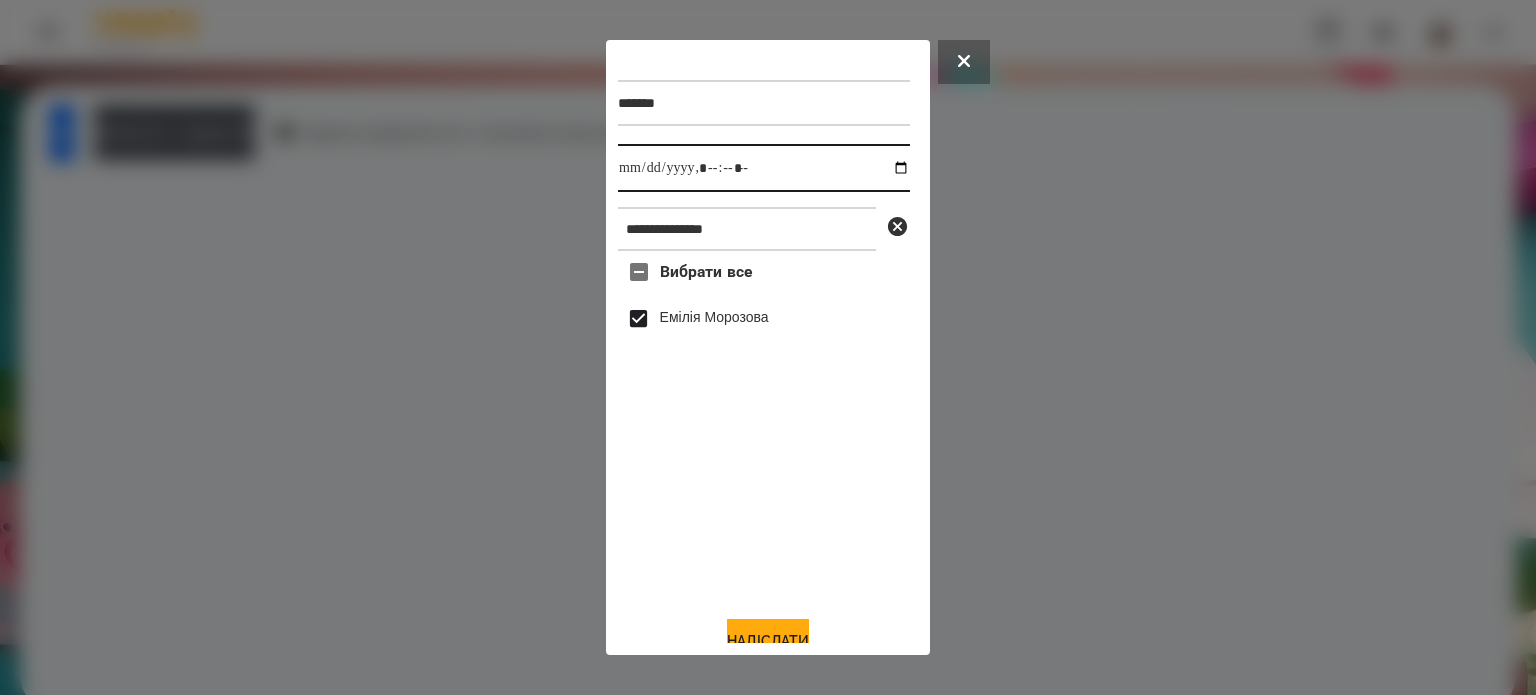 click at bounding box center (764, 168) 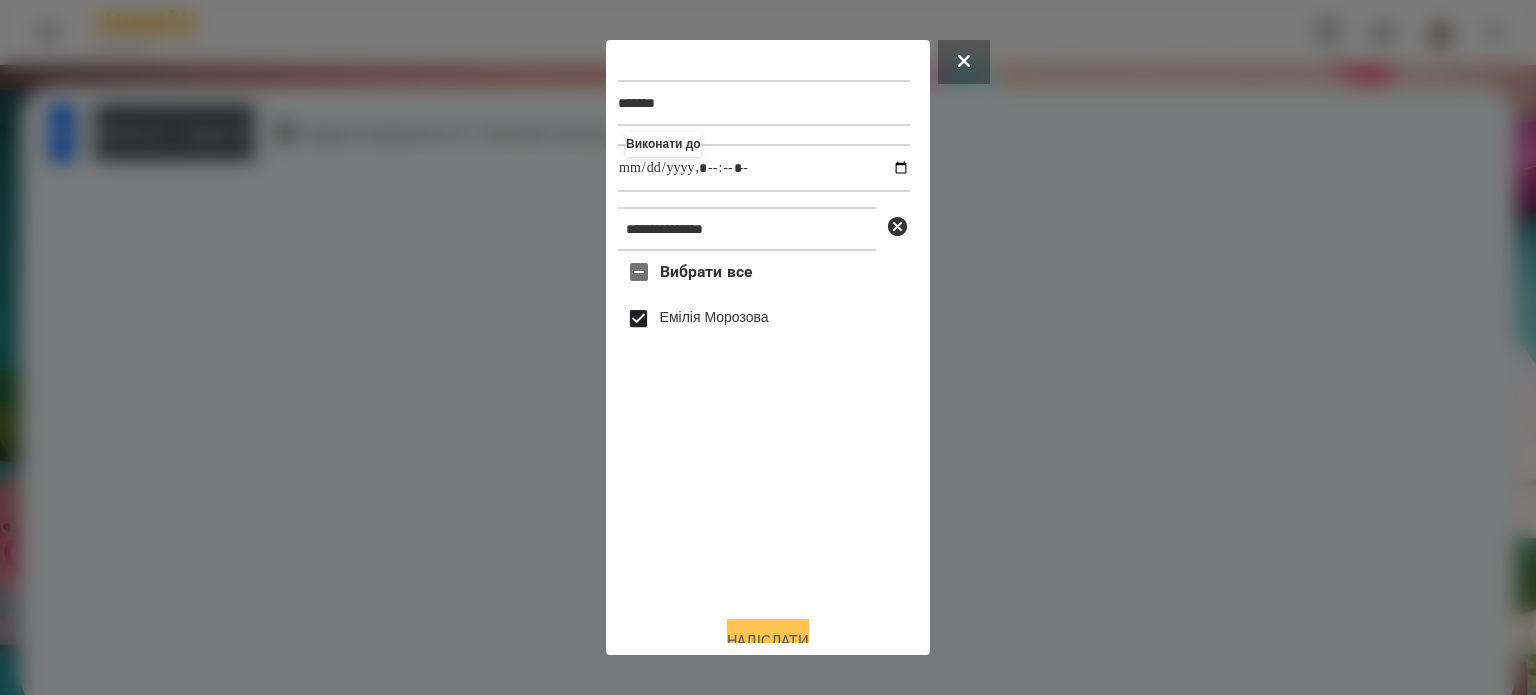 type on "**********" 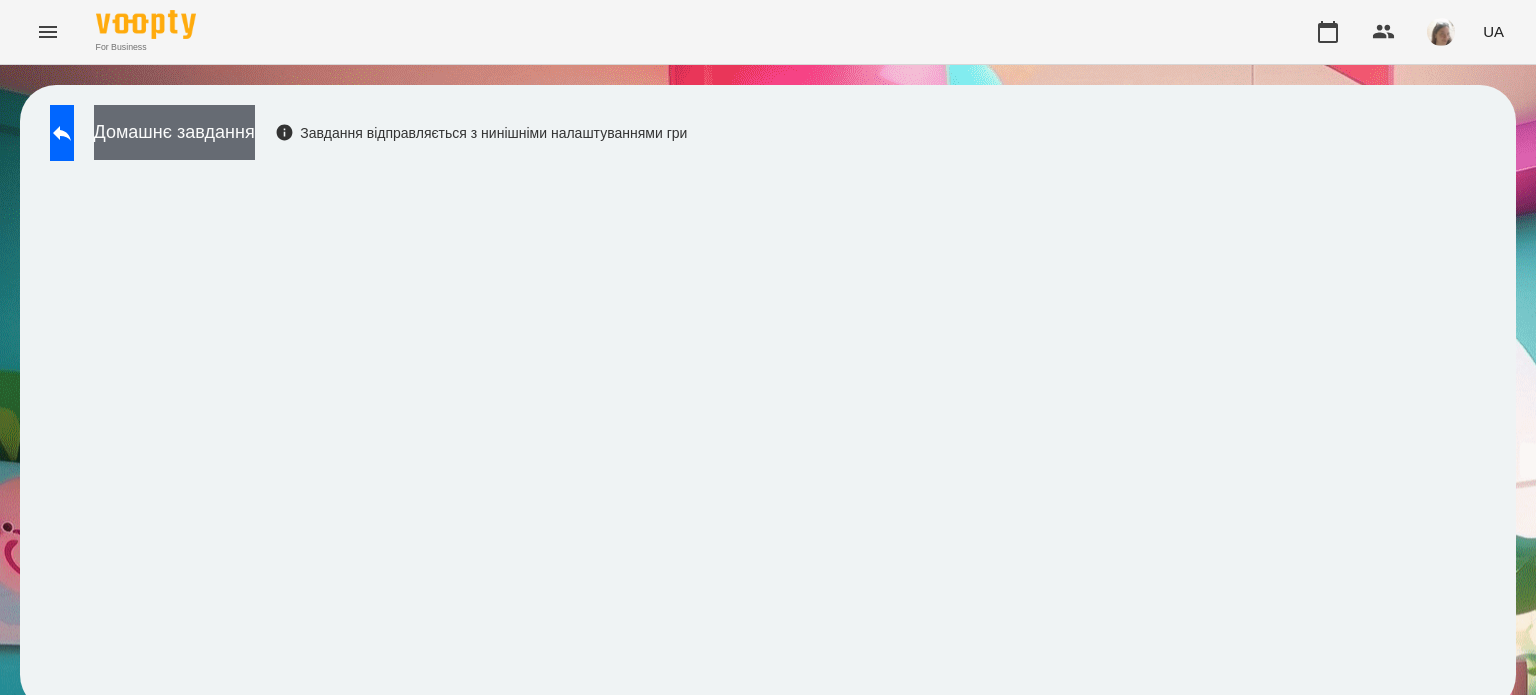 click on "Домашнє завдання" at bounding box center (174, 132) 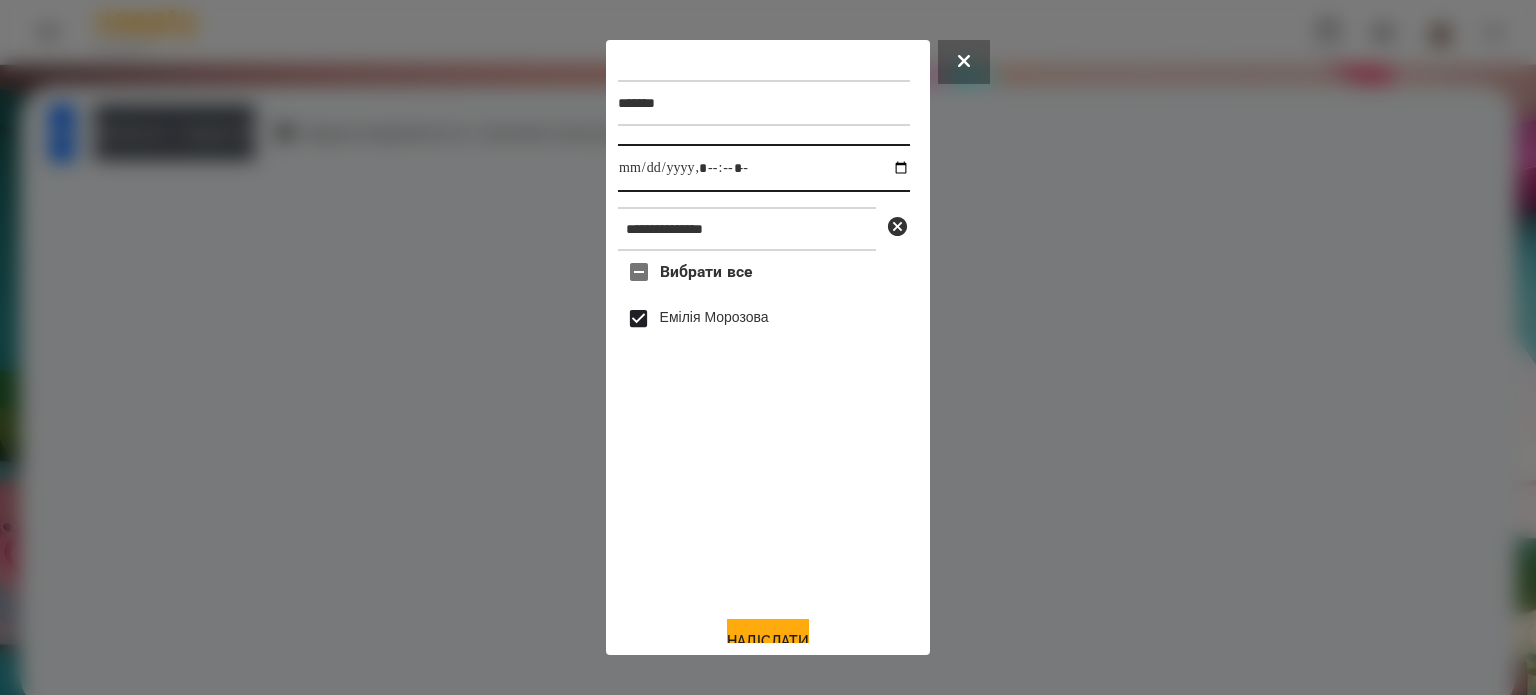 click at bounding box center (764, 168) 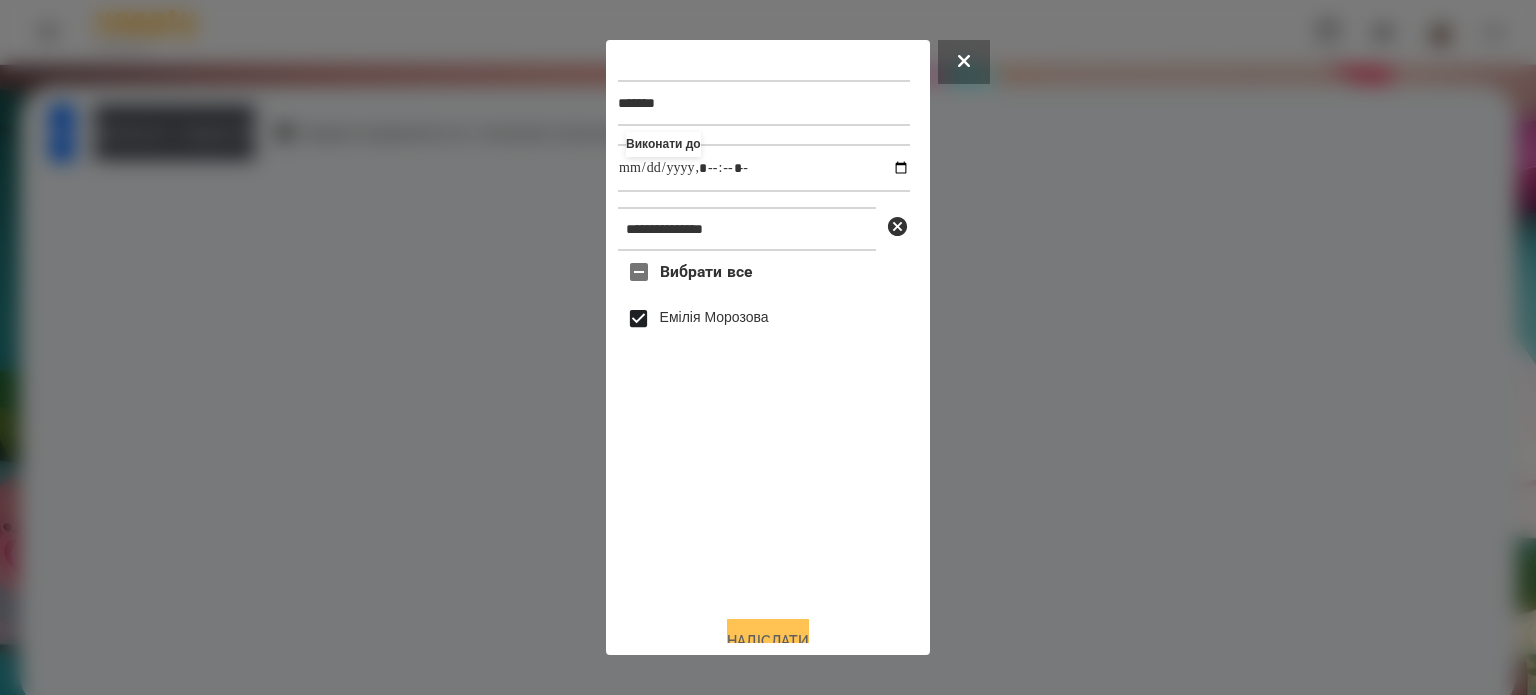 type on "**********" 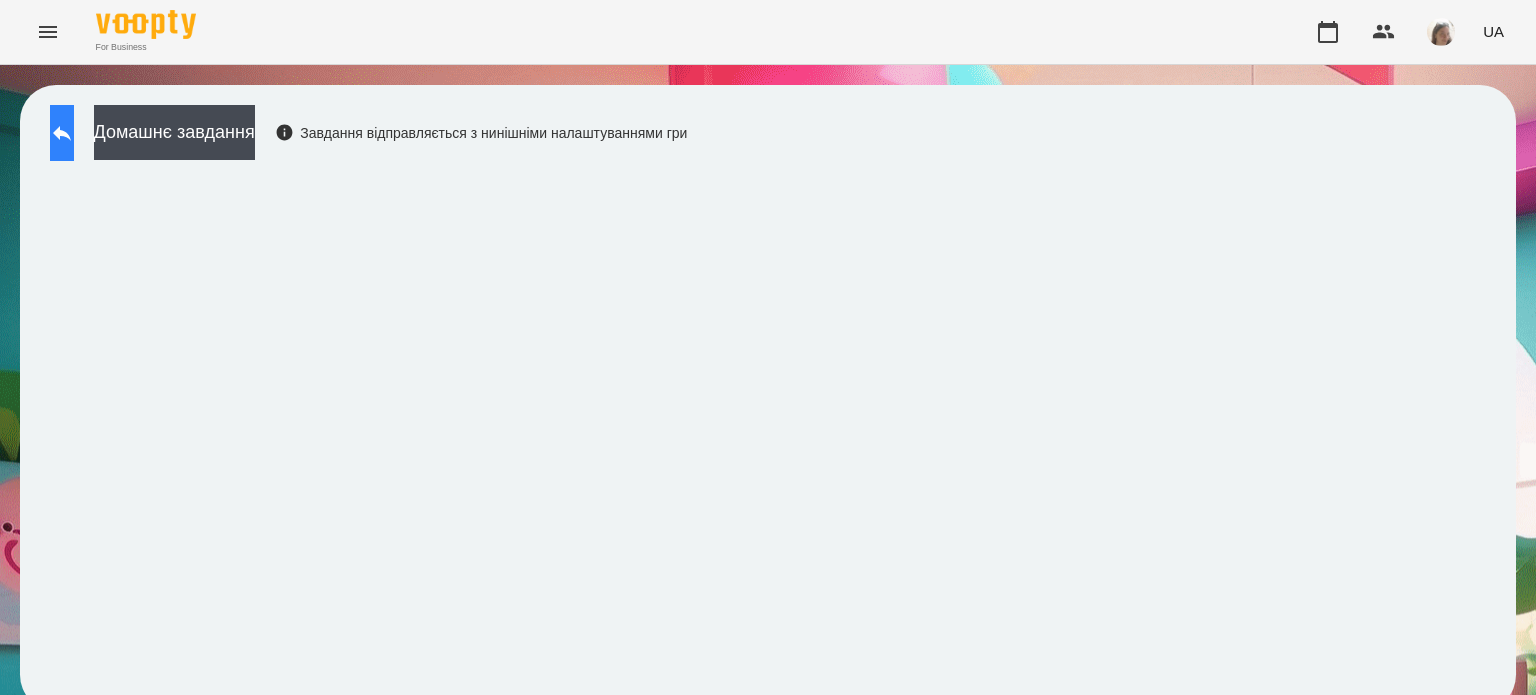 click 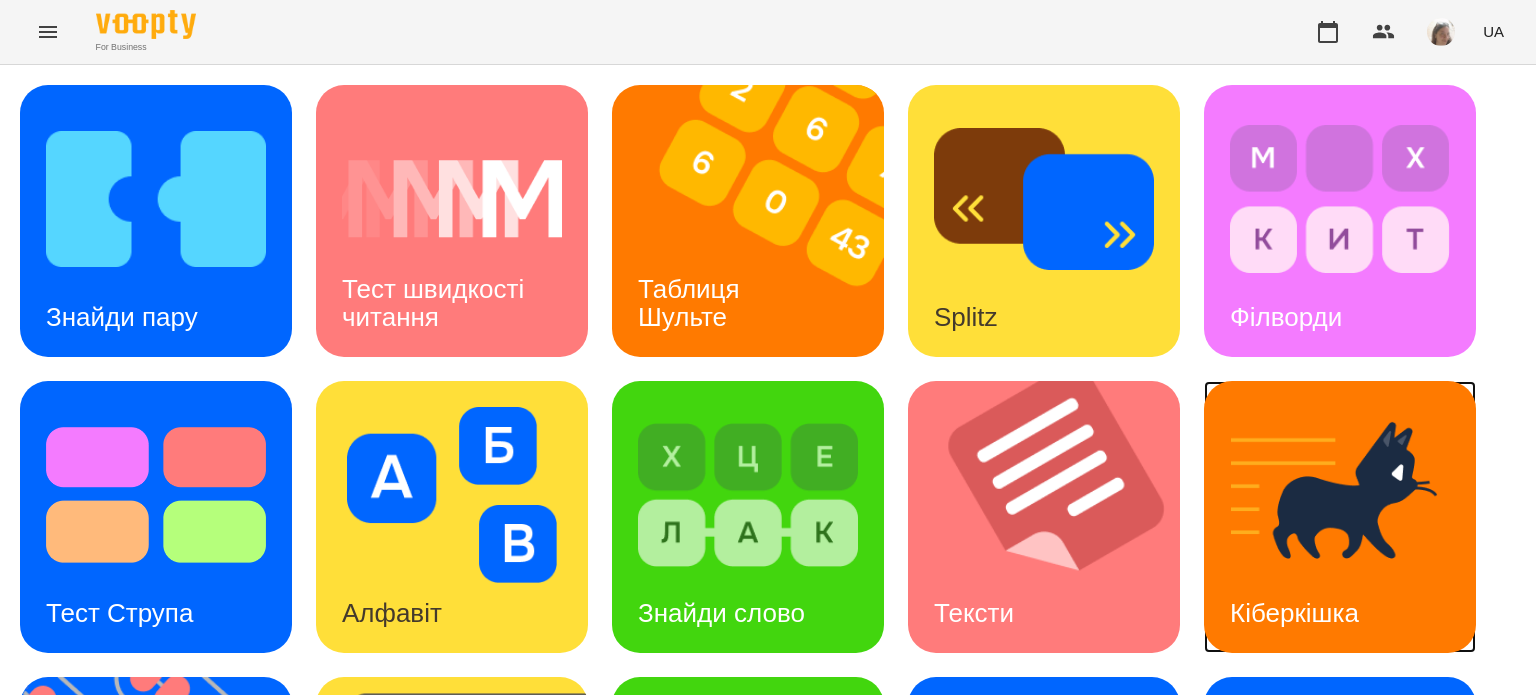 click at bounding box center (1340, 495) 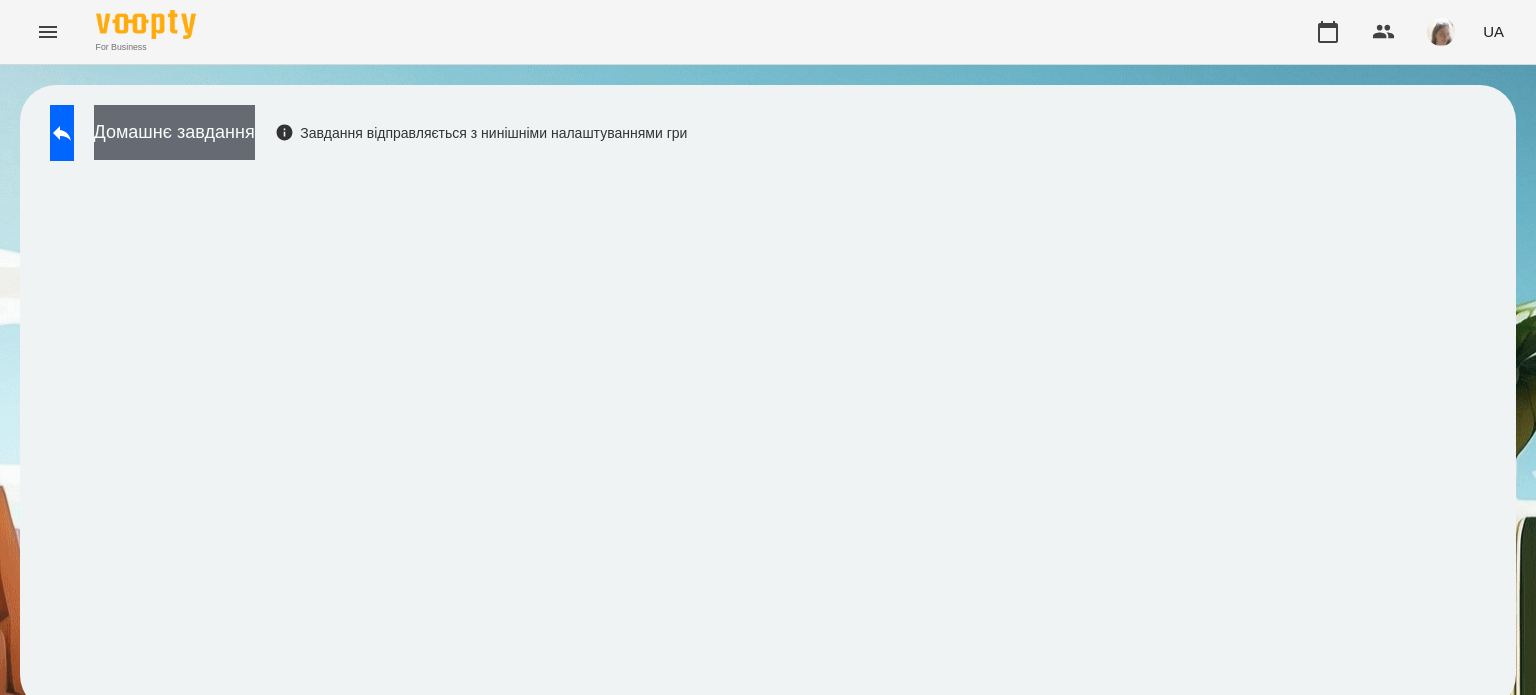click on "Домашнє завдання" at bounding box center [174, 132] 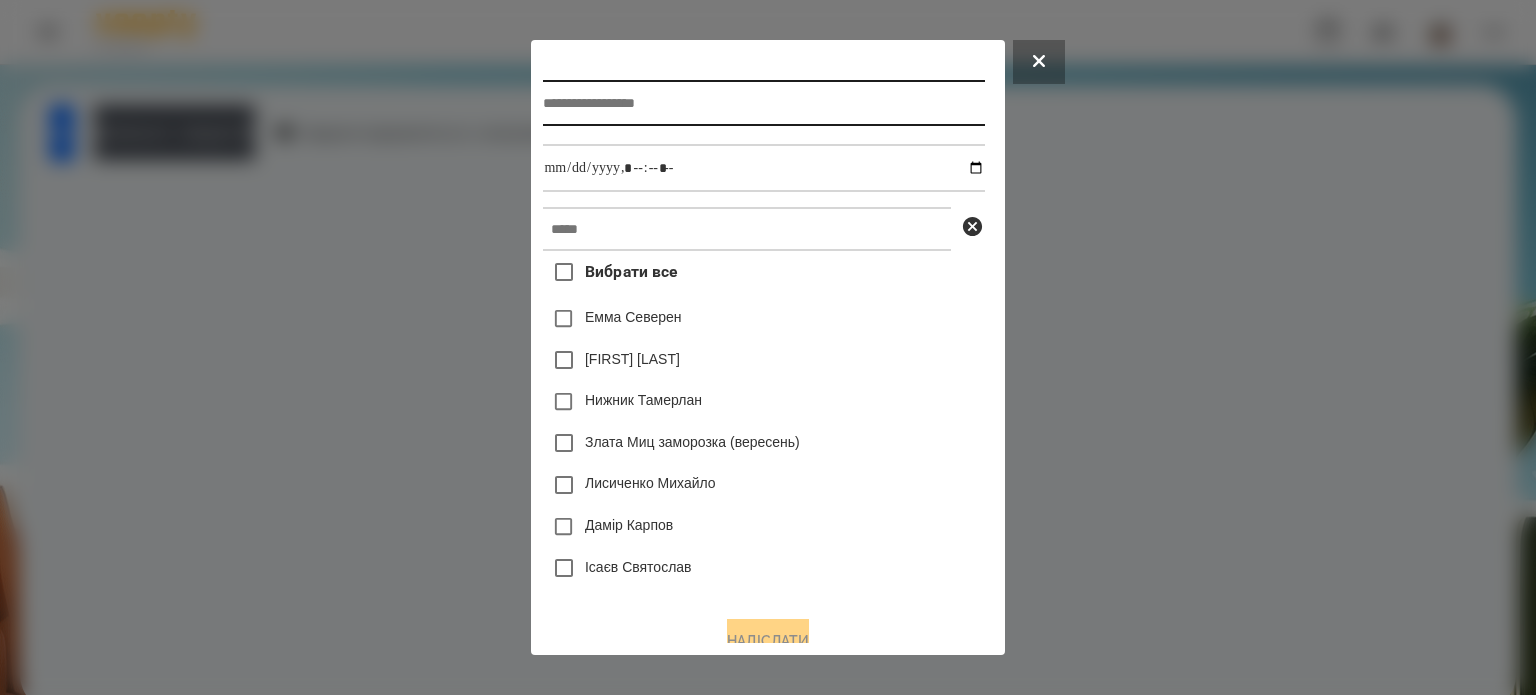 click at bounding box center (763, 103) 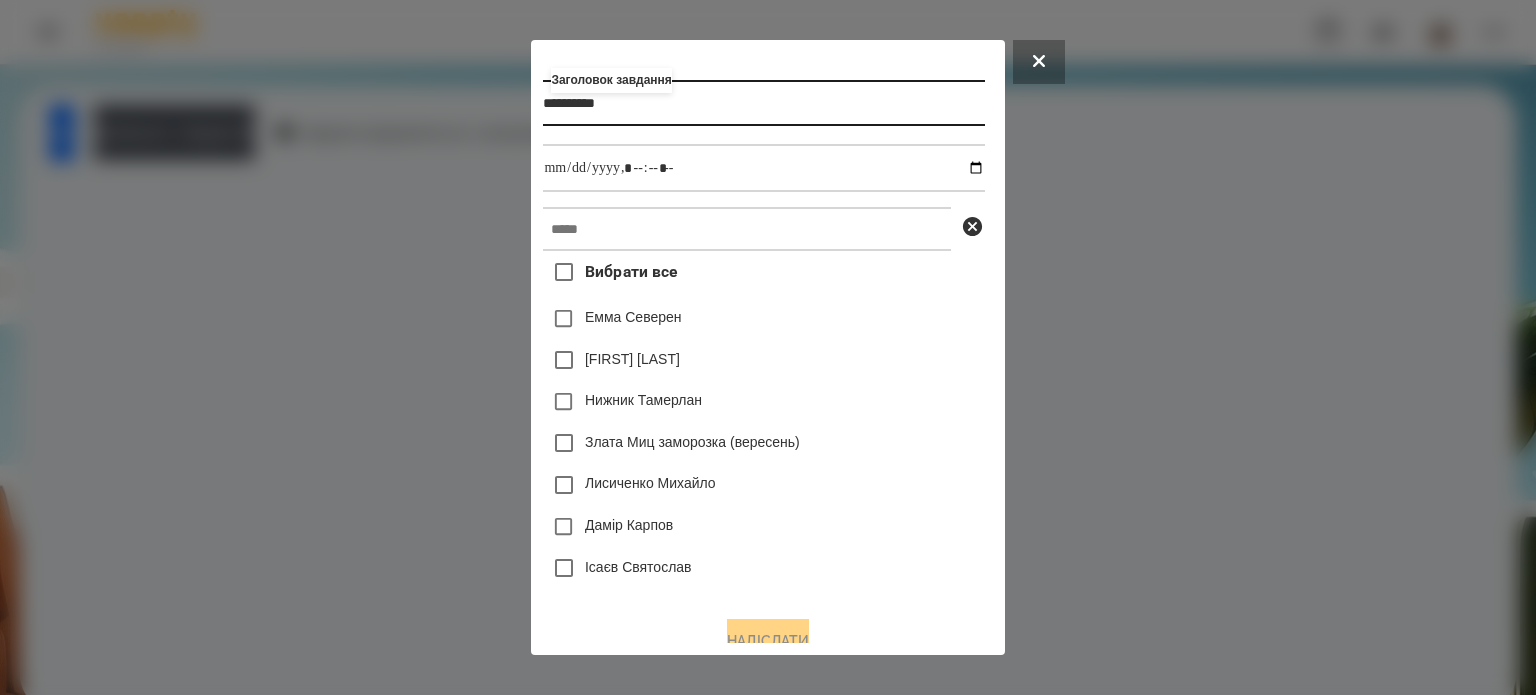 type on "**********" 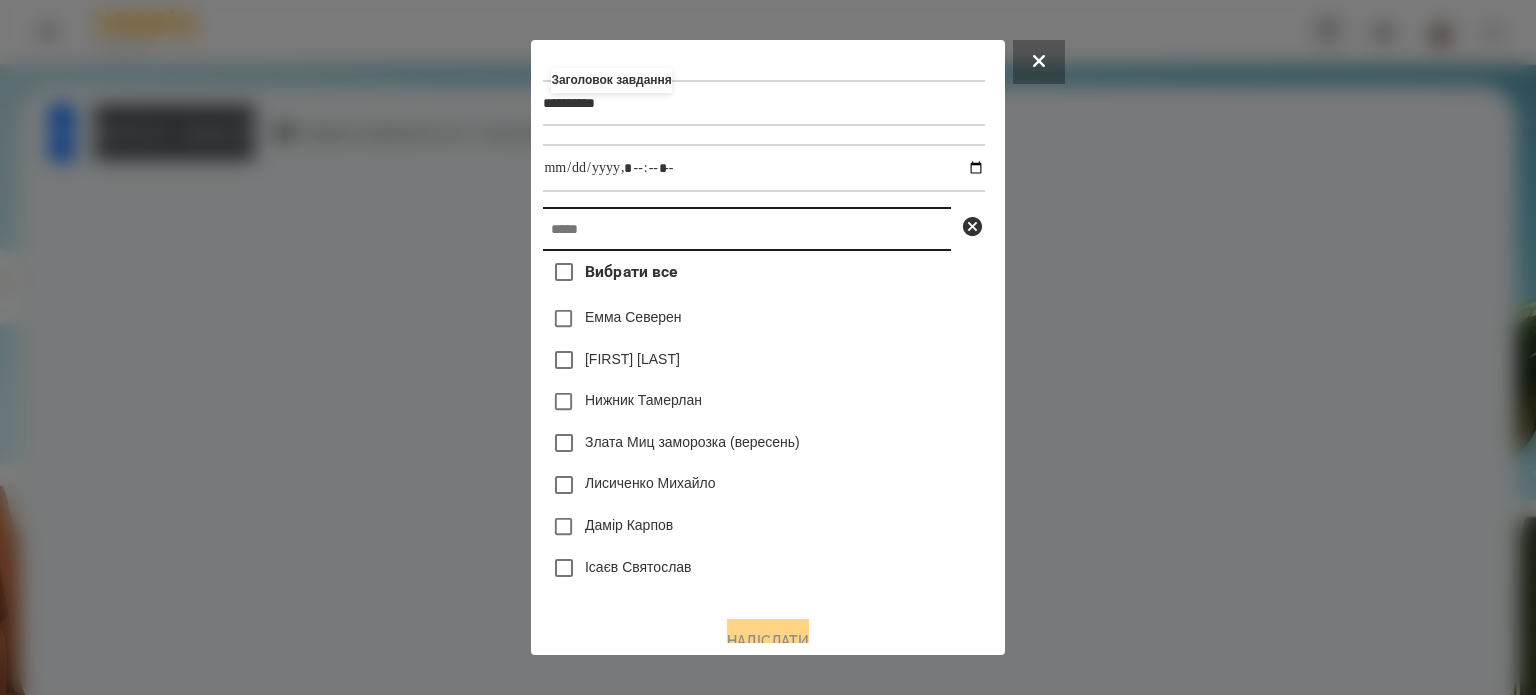 click at bounding box center (747, 229) 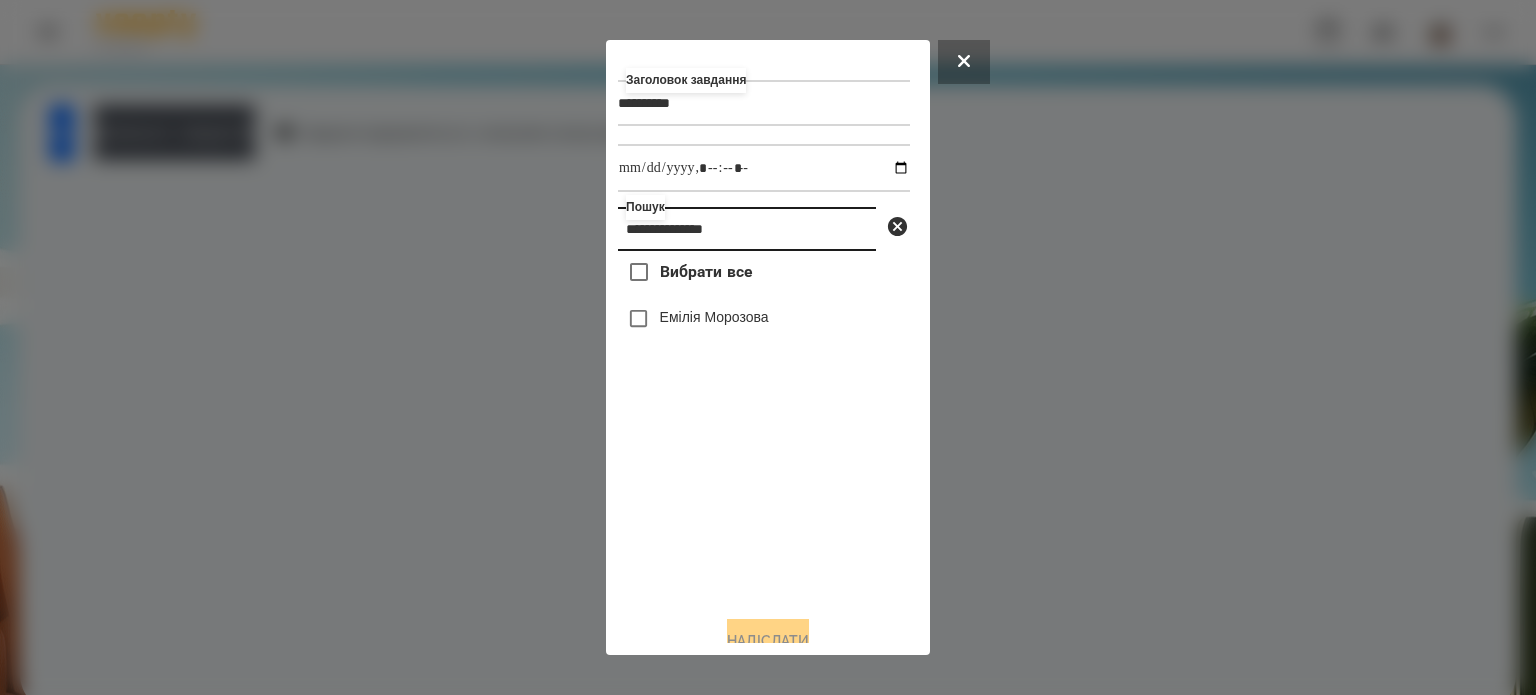 type on "**********" 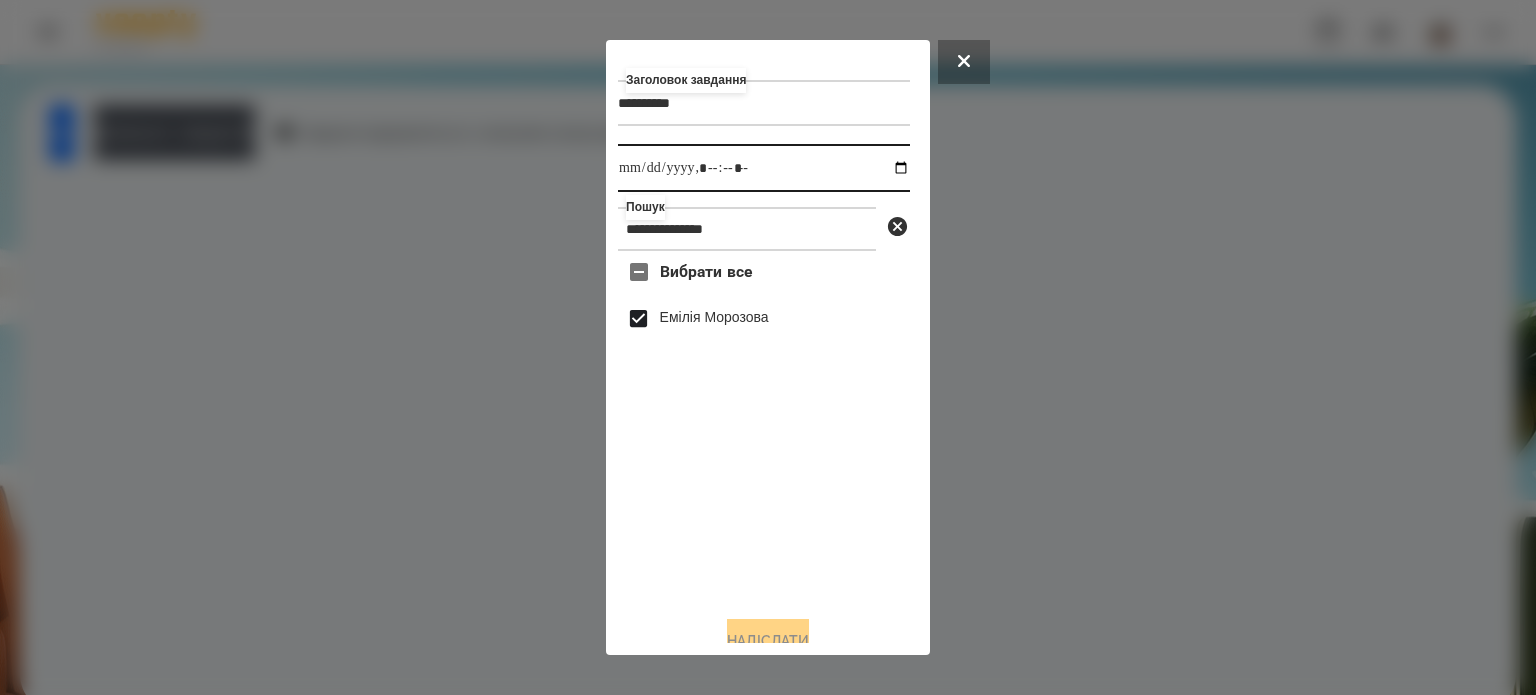 click at bounding box center [764, 168] 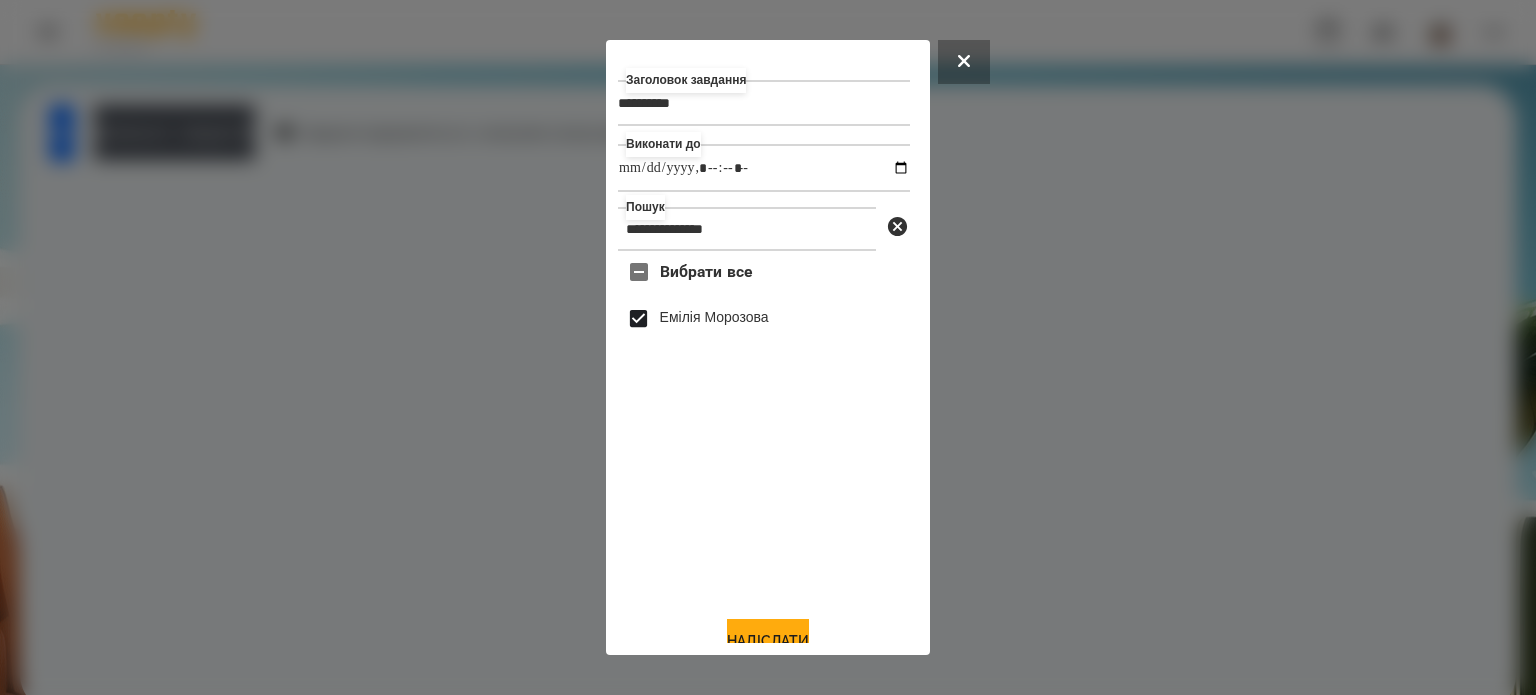 click on "Вибрати все [FIRST] [LAST]" at bounding box center [764, 425] 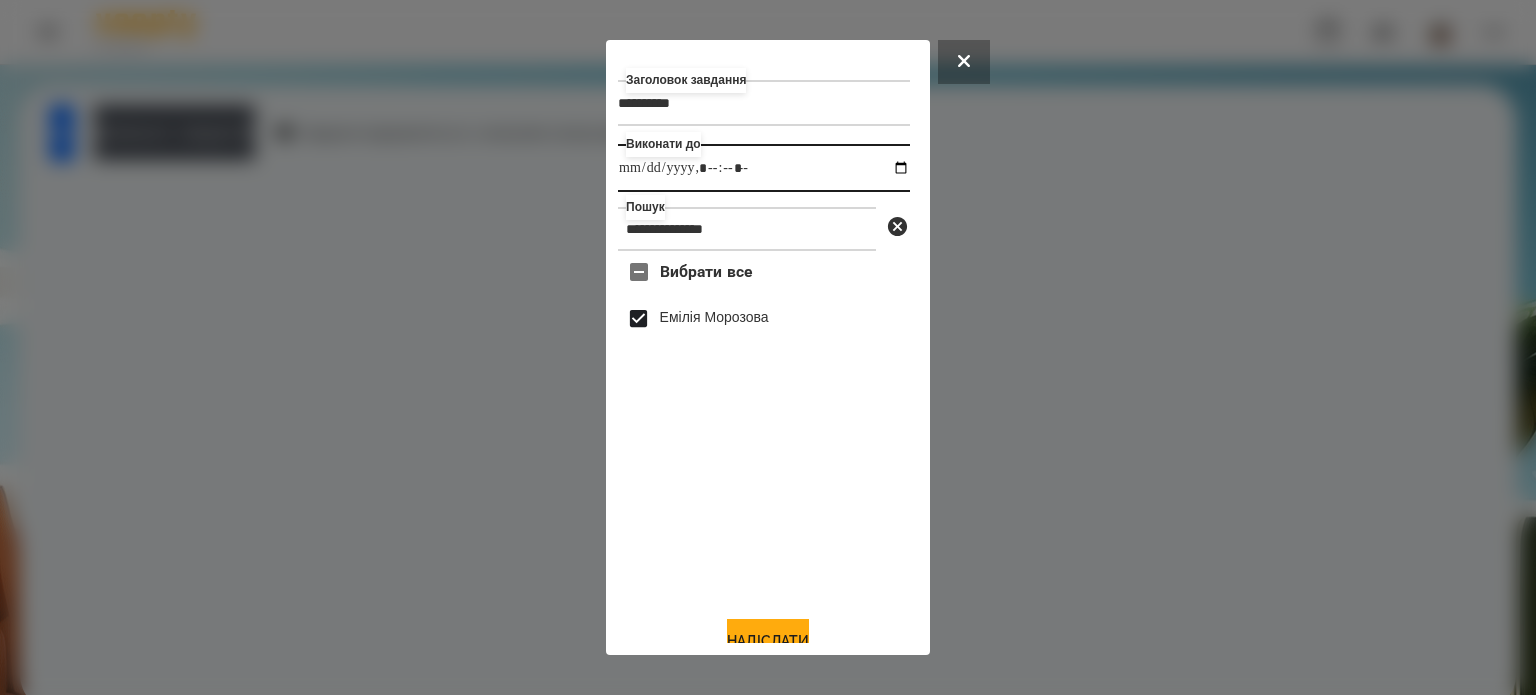 click at bounding box center (764, 168) 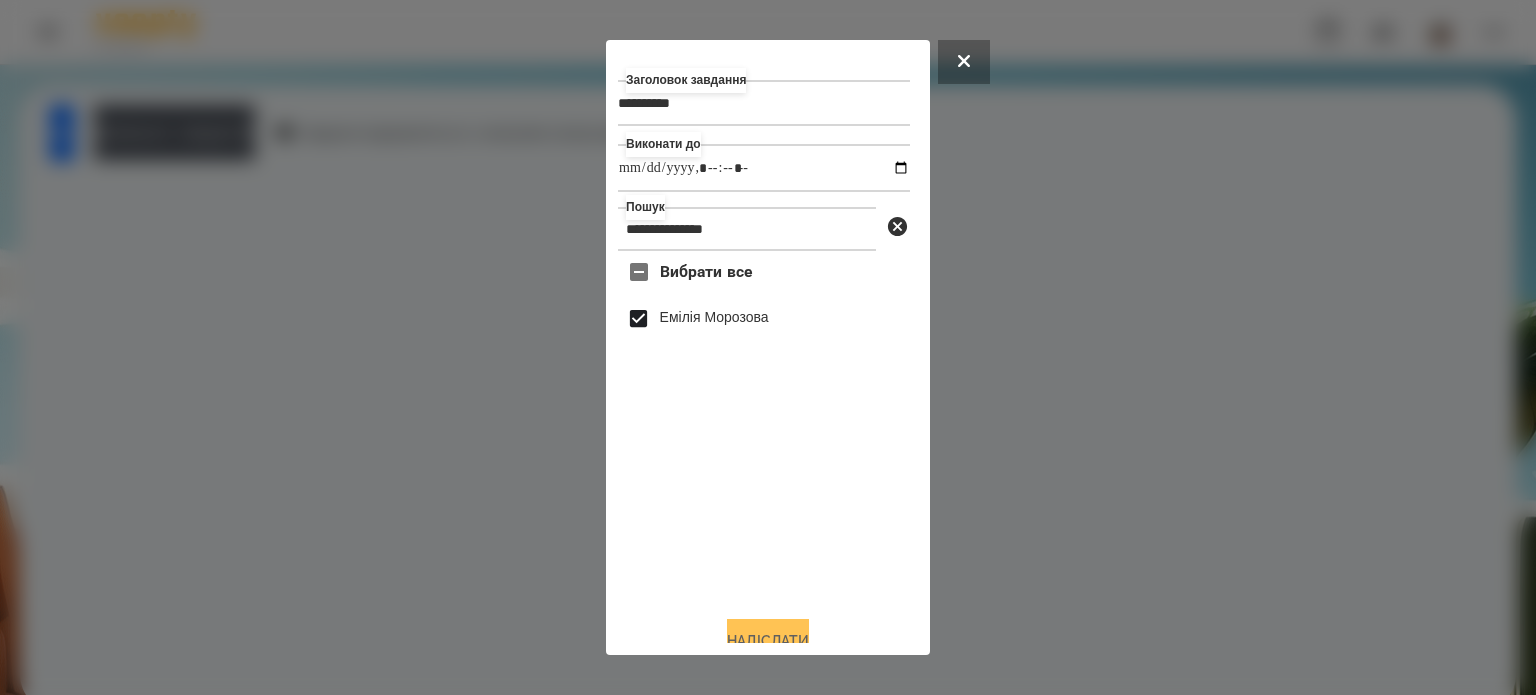 type on "**********" 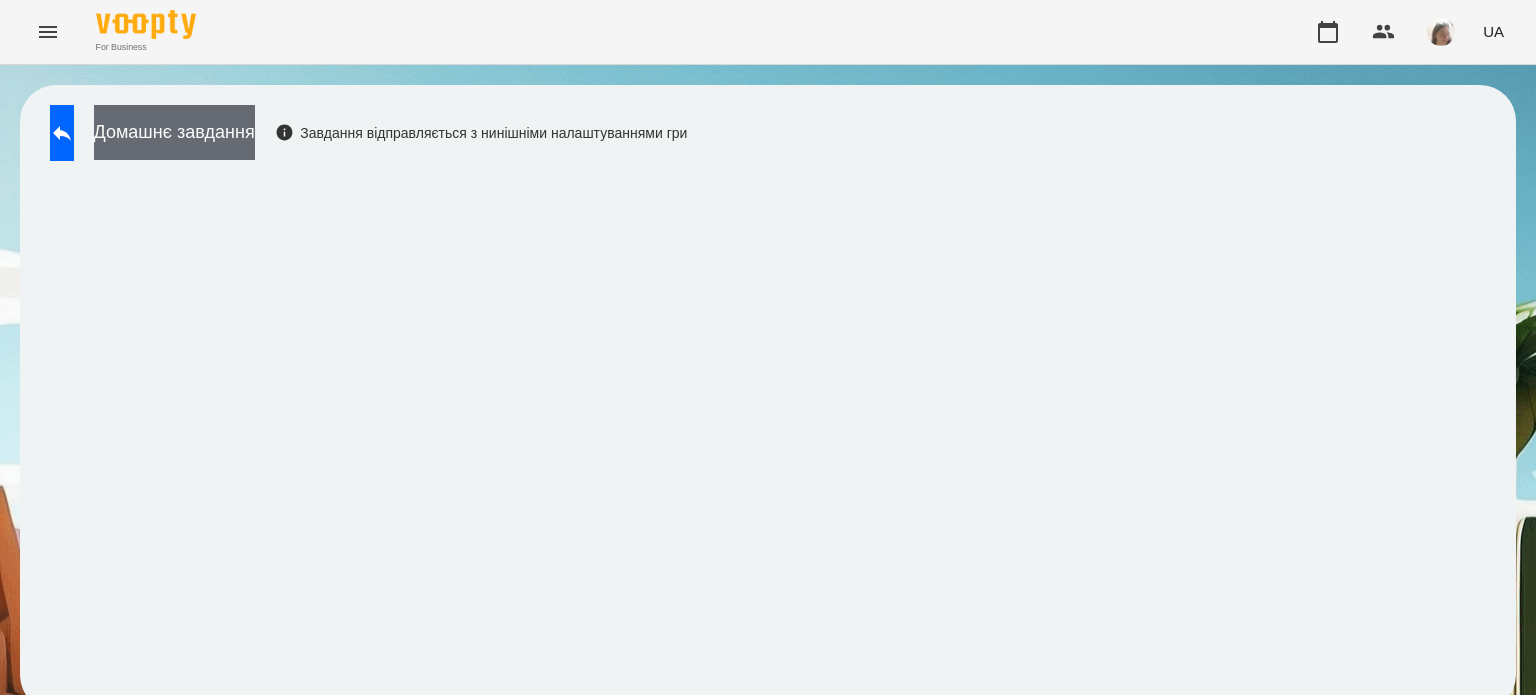 click on "Домашнє завдання" at bounding box center [174, 132] 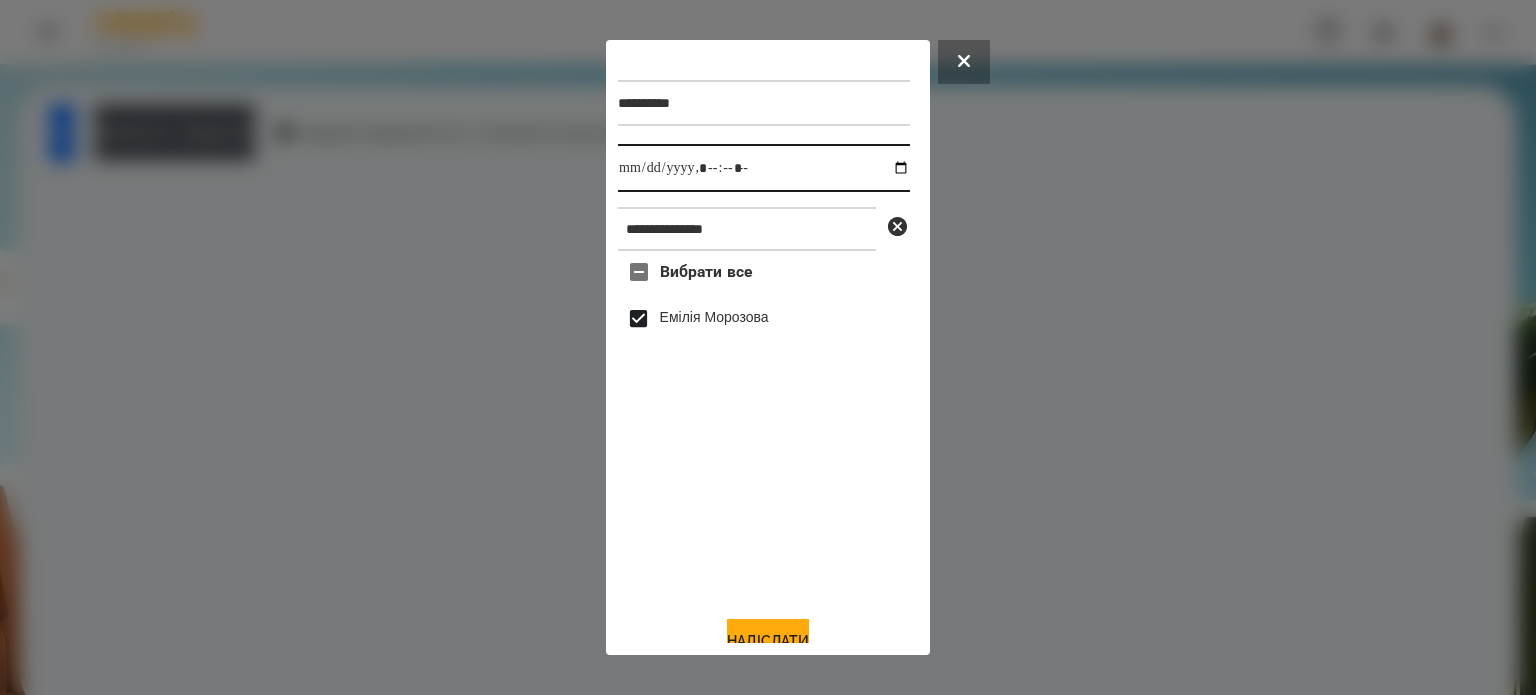 click at bounding box center [764, 168] 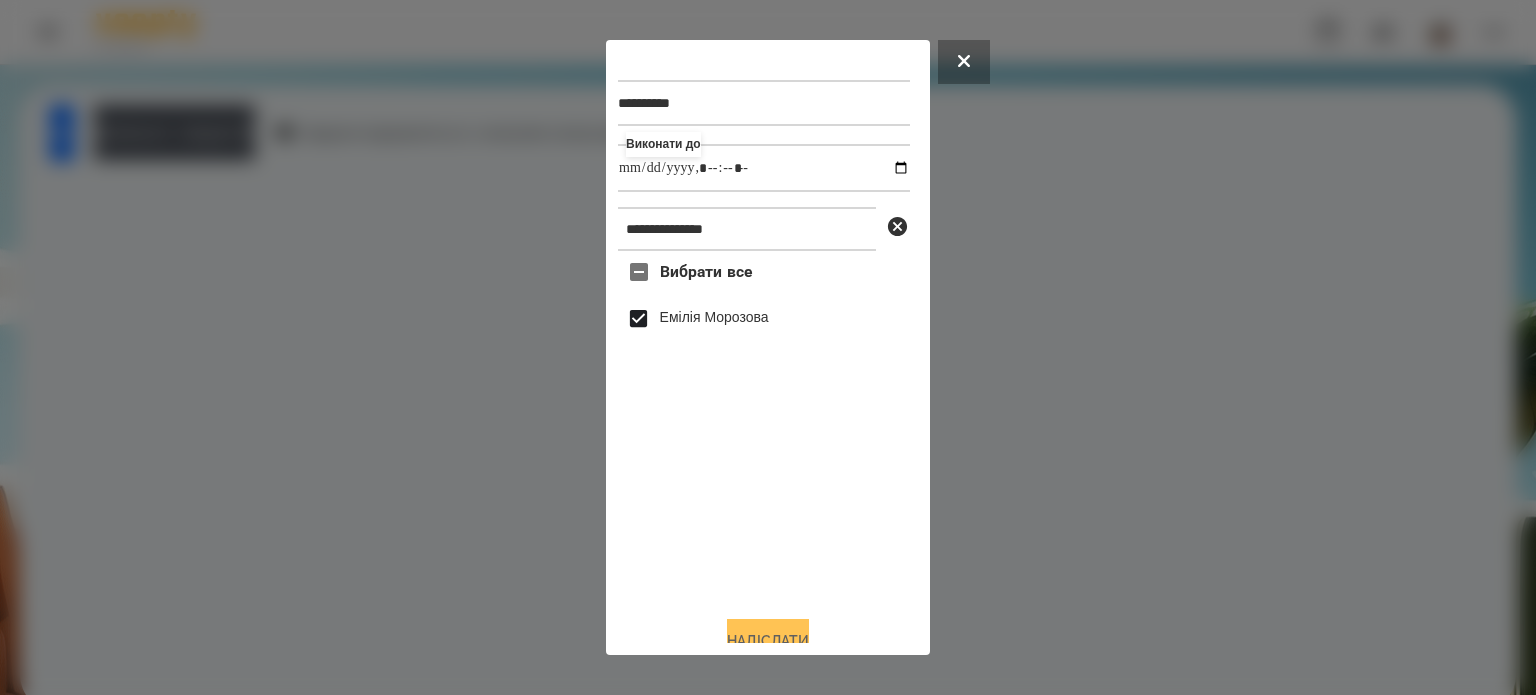 type on "**********" 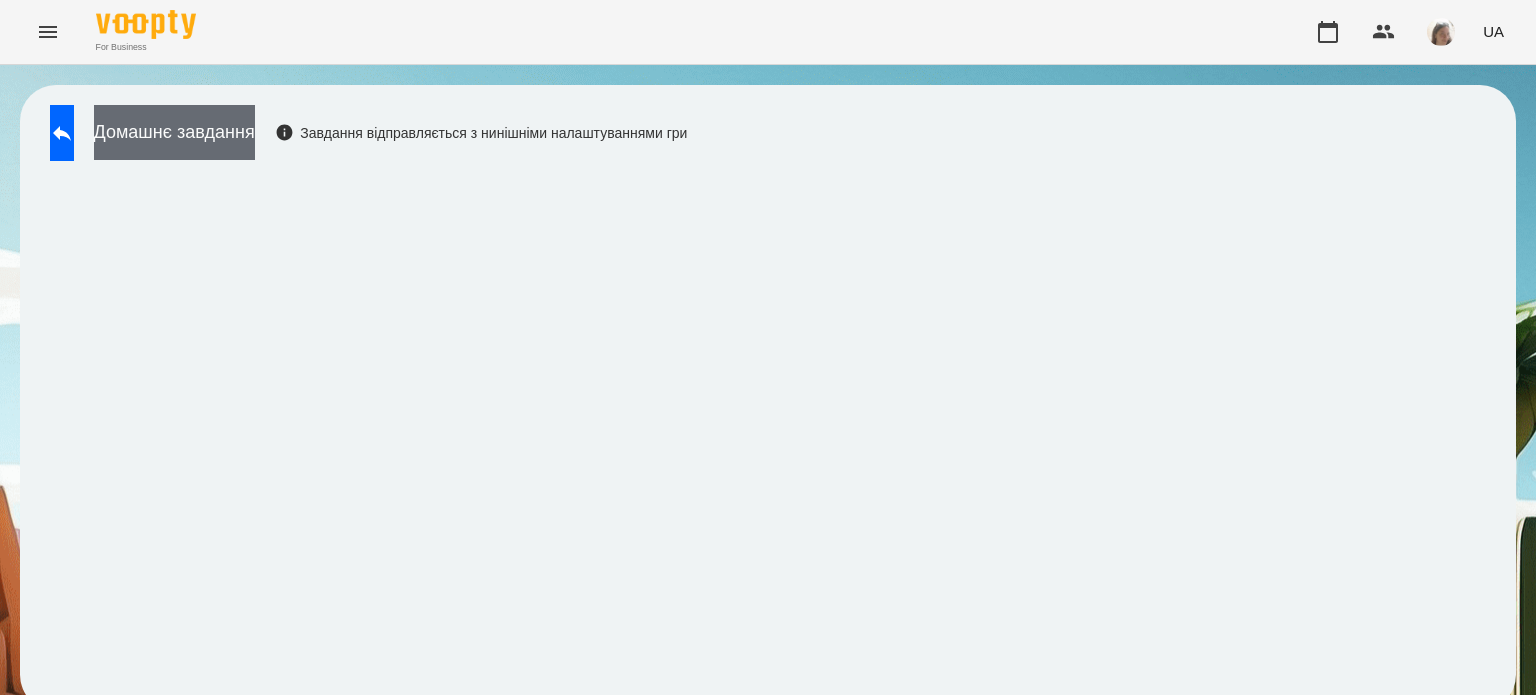 click on "Домашнє завдання" at bounding box center [174, 132] 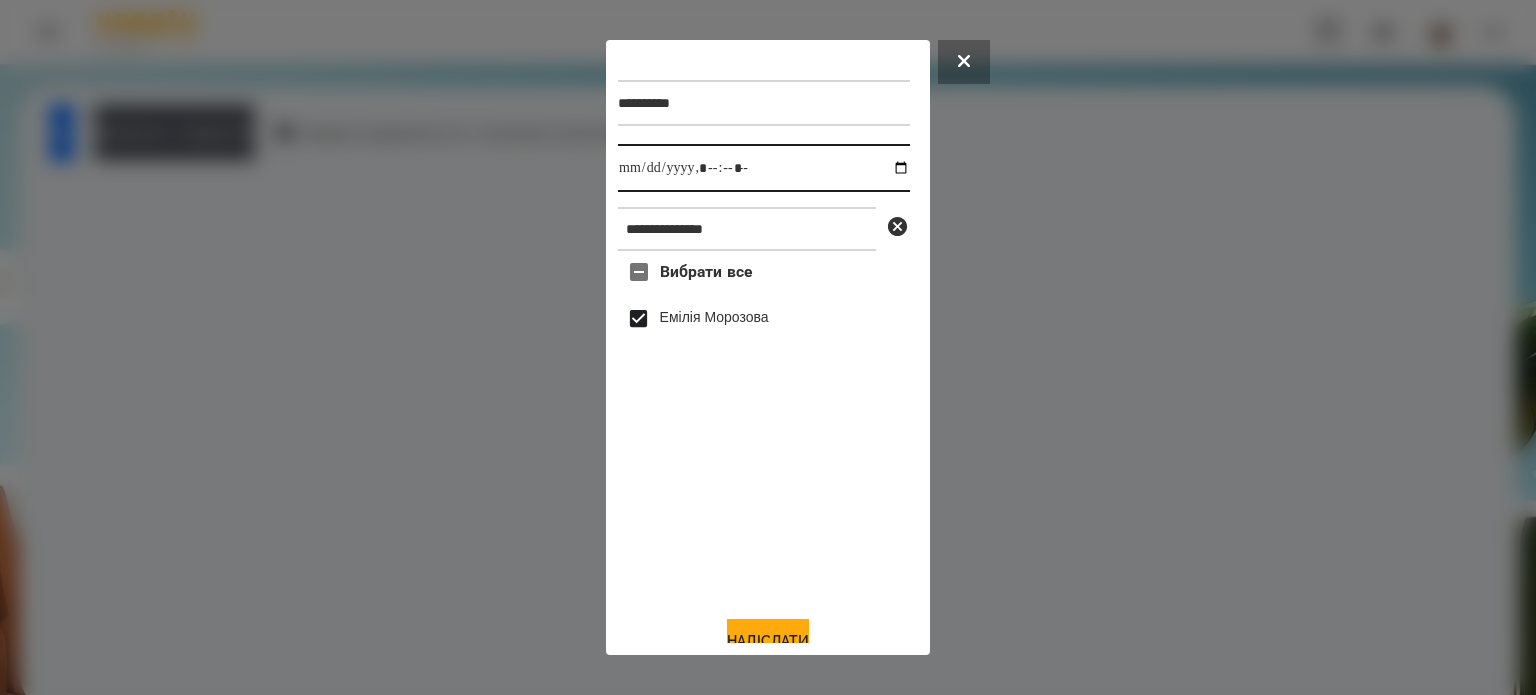 click at bounding box center (764, 168) 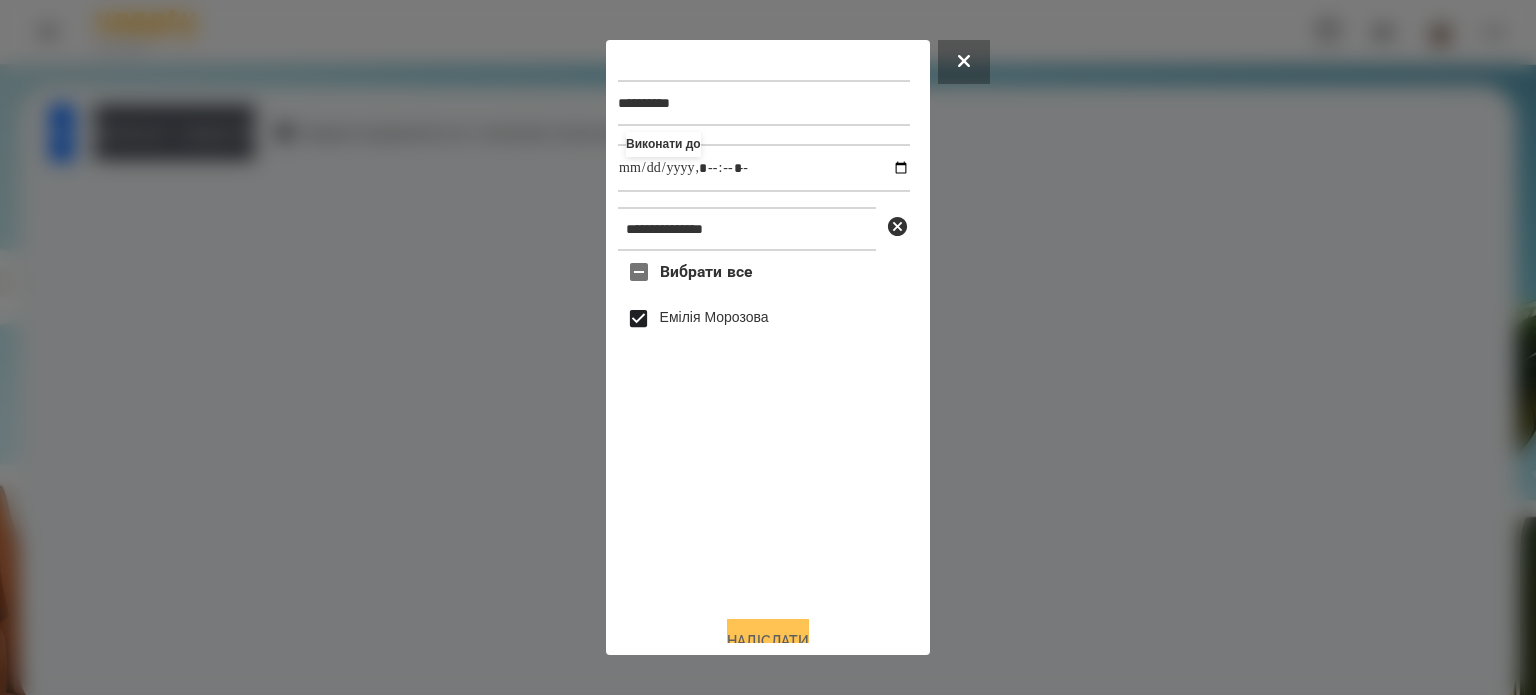 type on "**********" 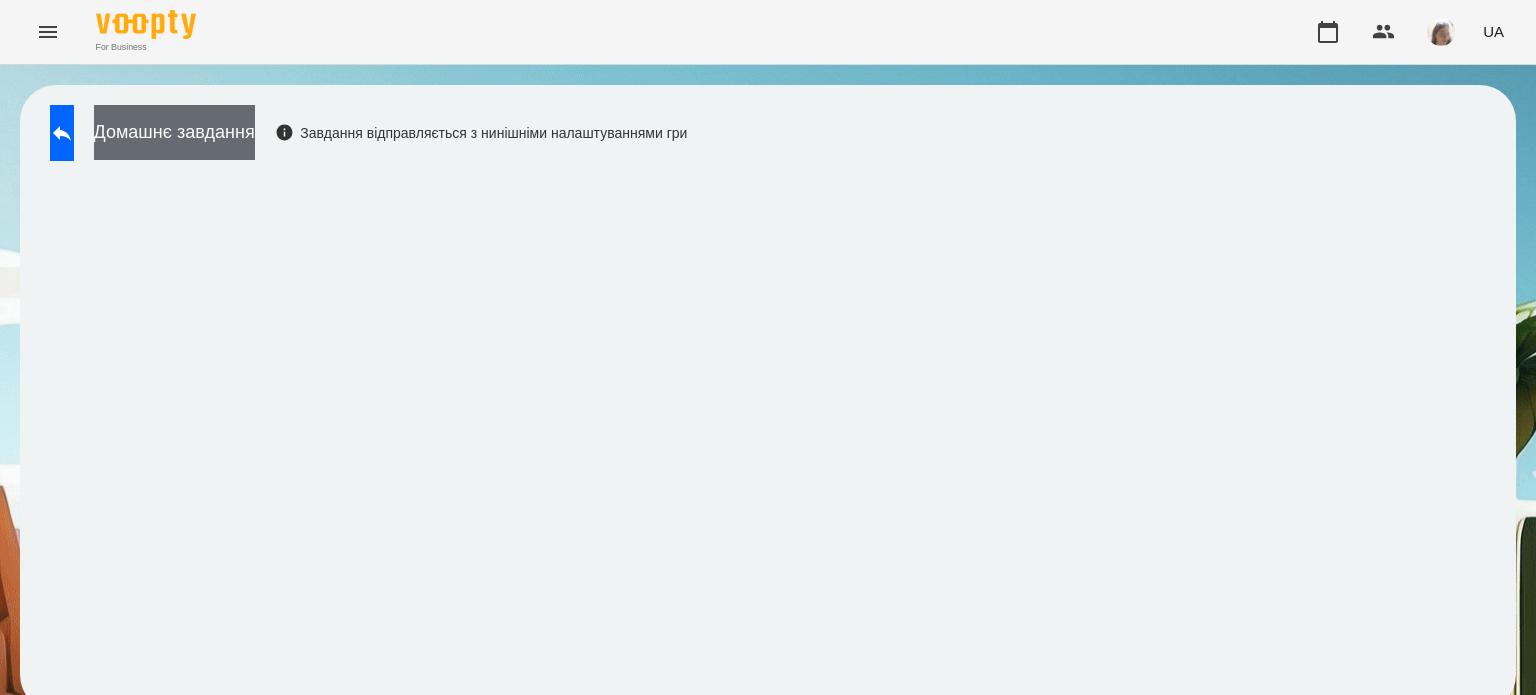 click on "Домашнє завдання" at bounding box center (174, 132) 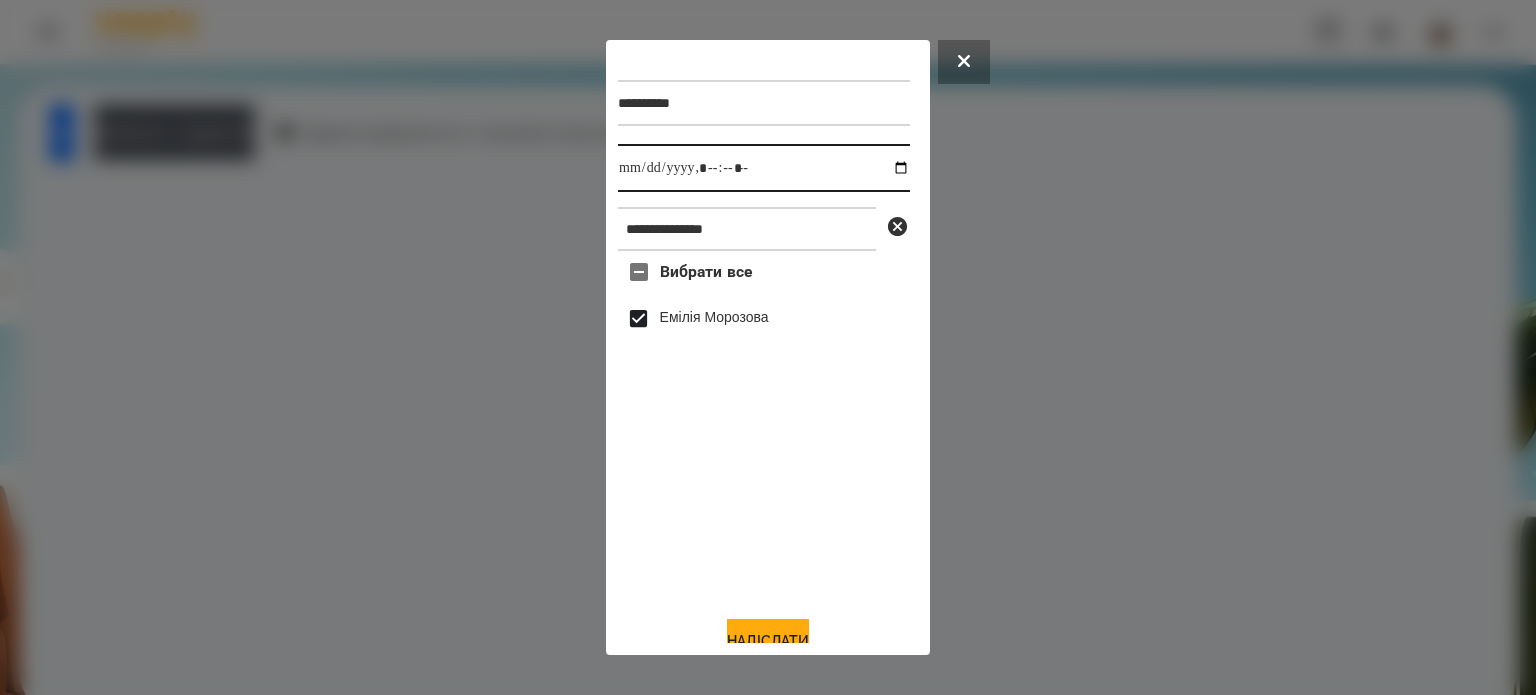 click at bounding box center [764, 168] 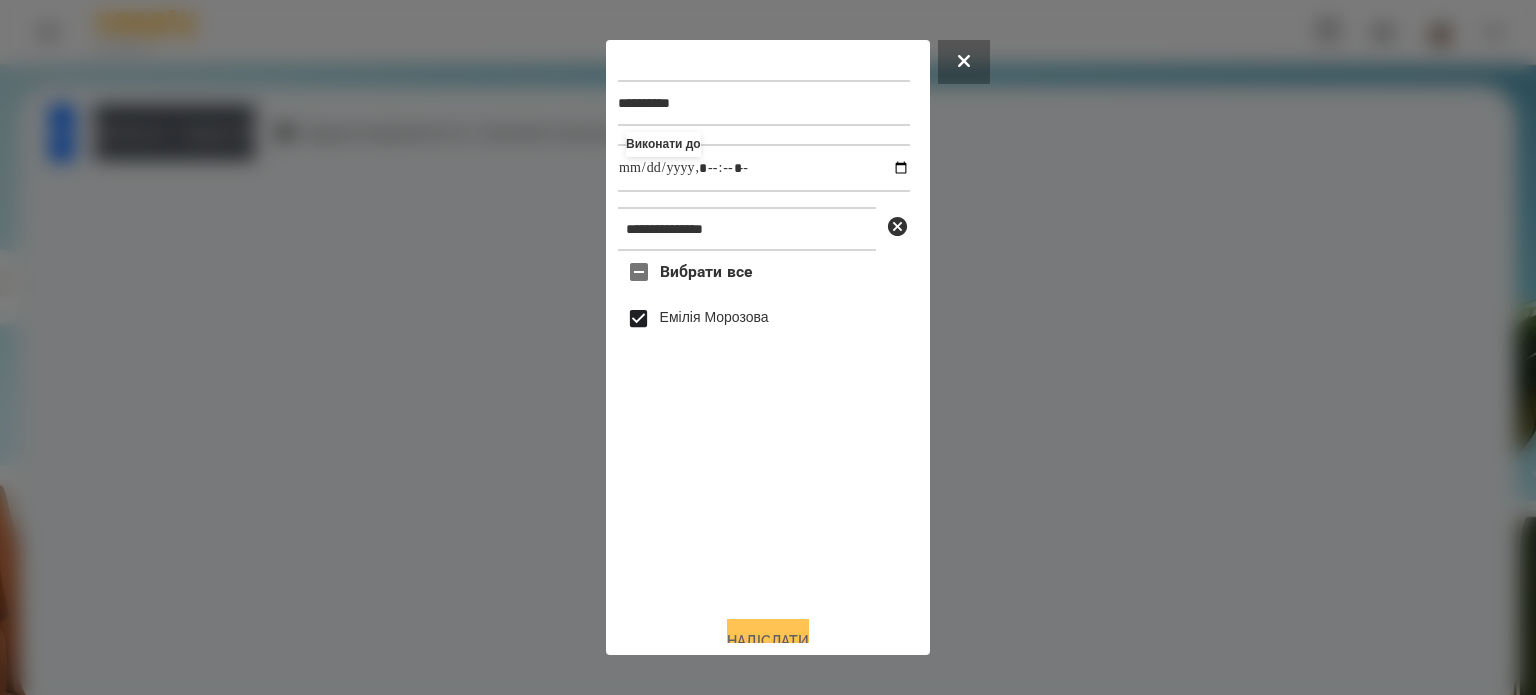type on "**********" 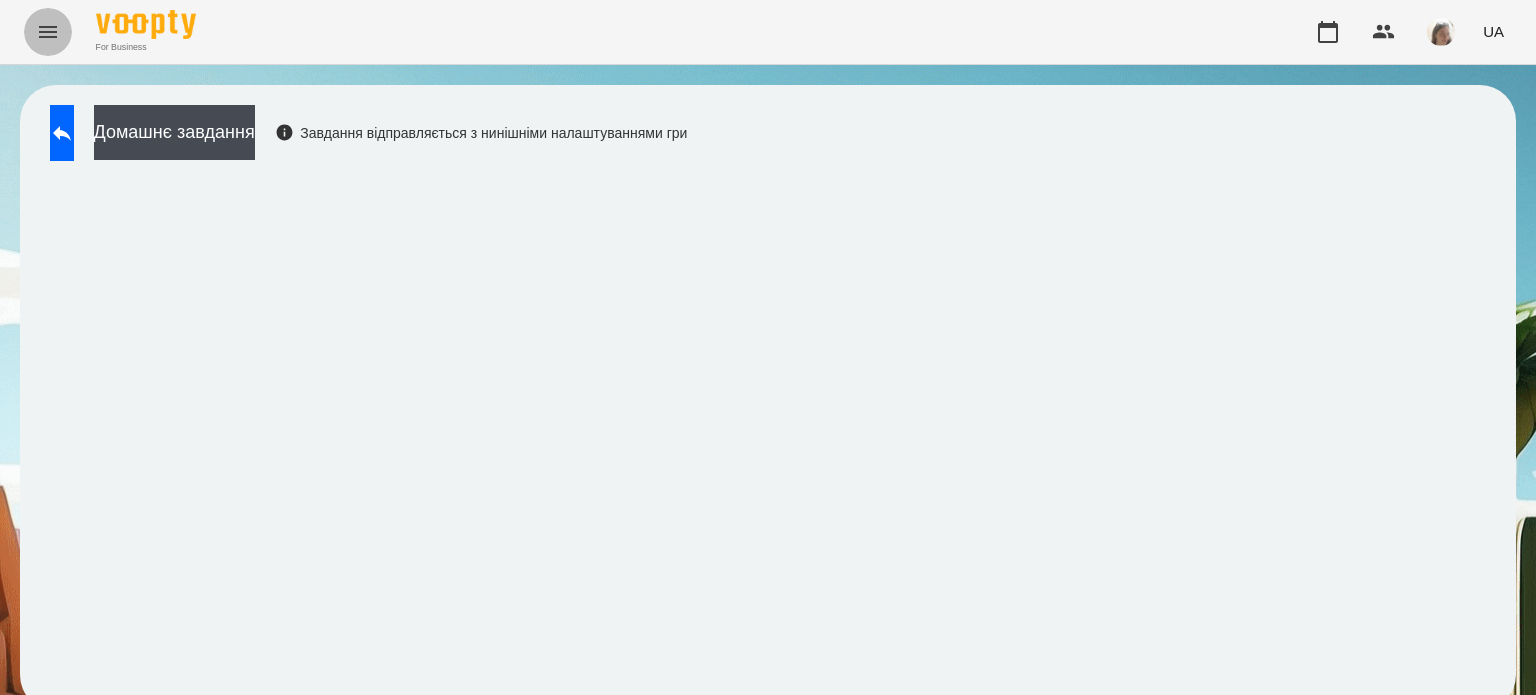 click 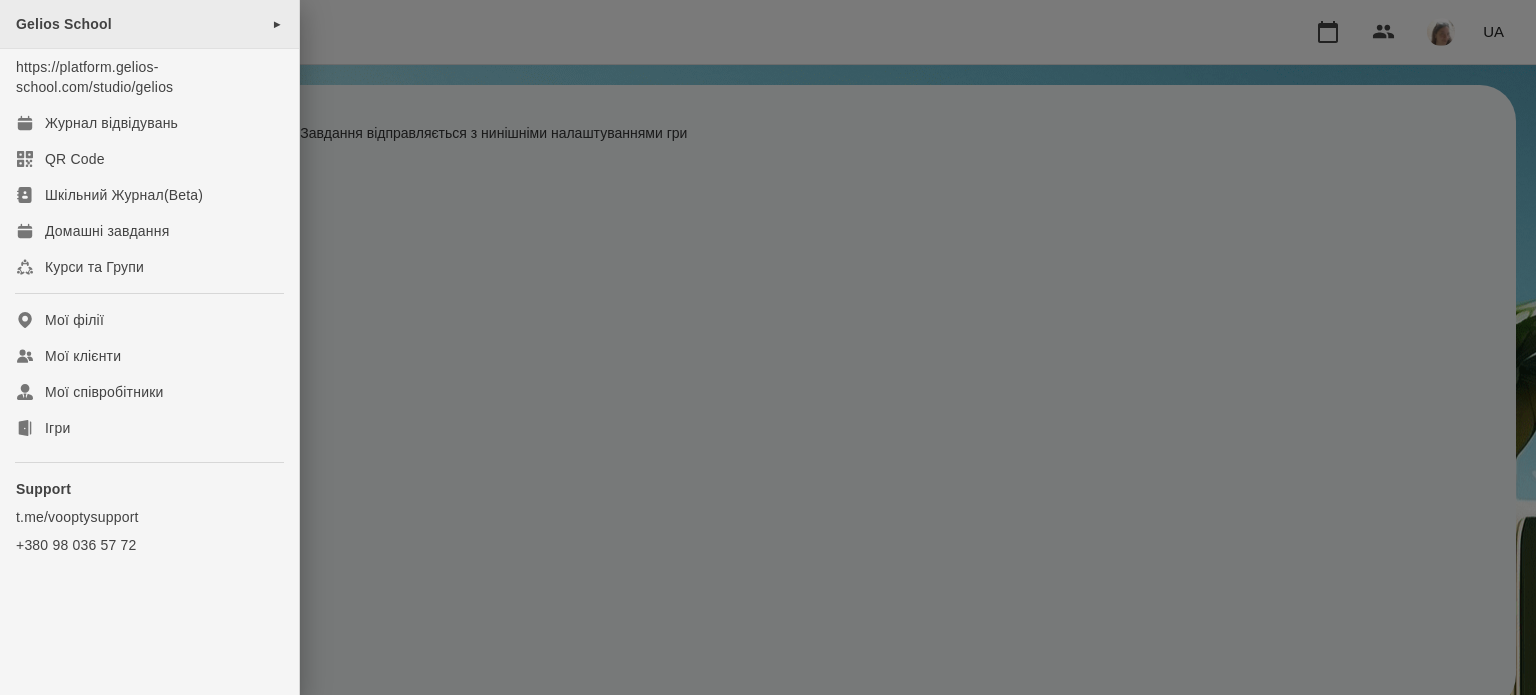 click on "Gelios School" at bounding box center [64, 24] 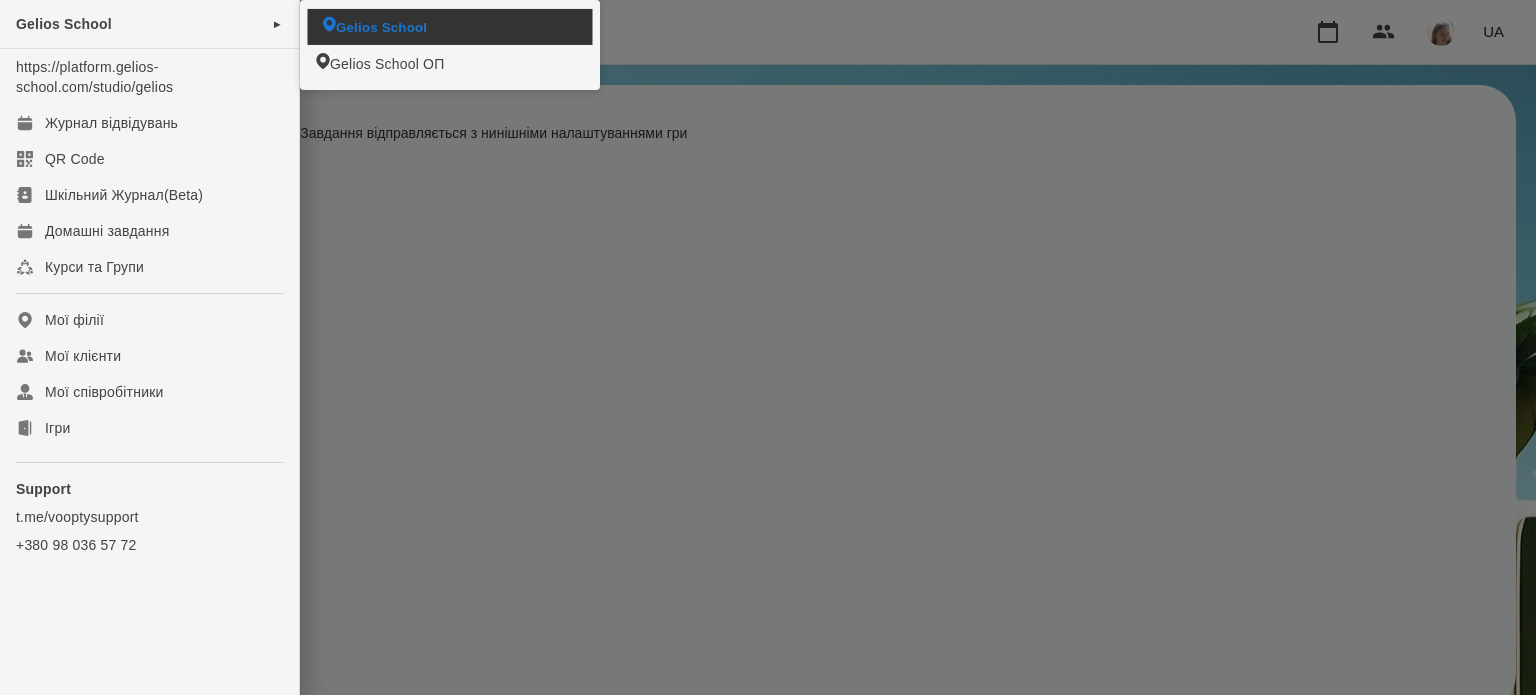 click on "Gelios School" at bounding box center (381, 26) 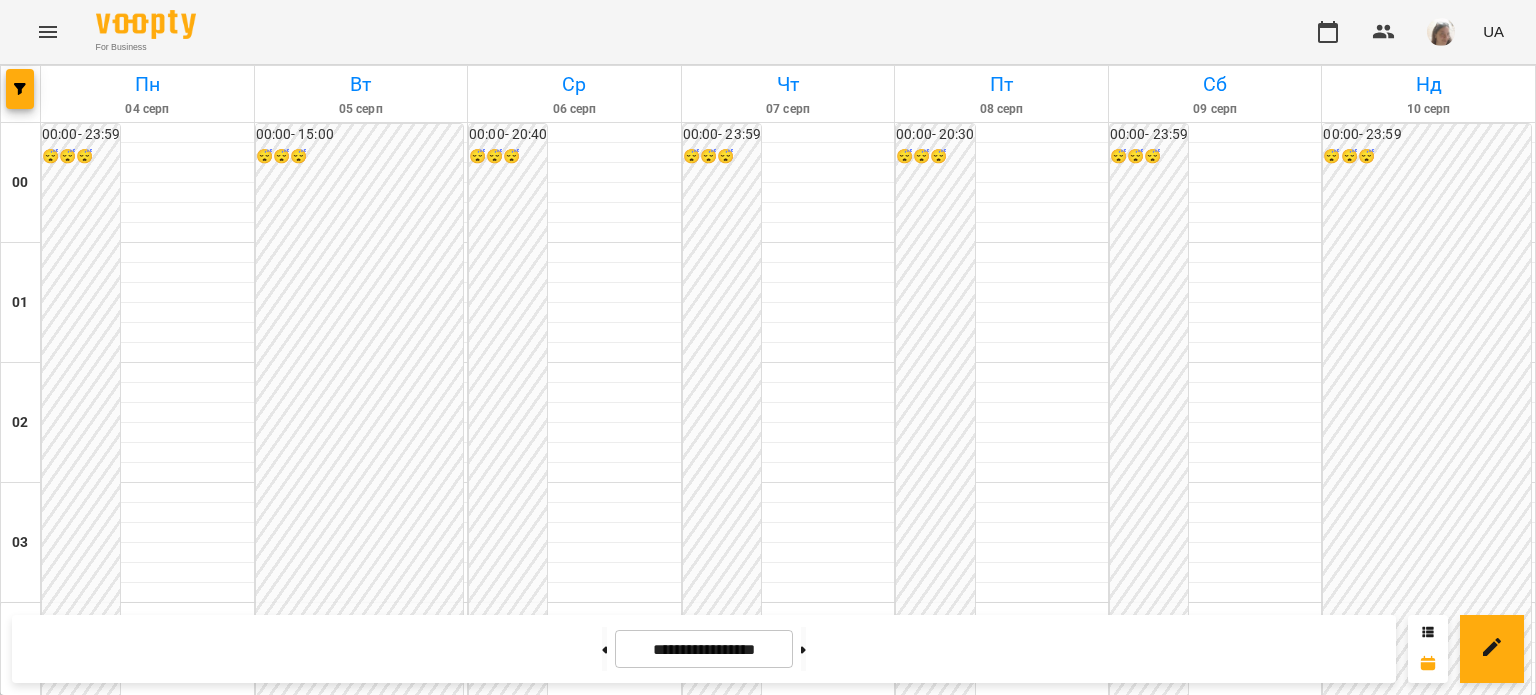 scroll, scrollTop: 1606, scrollLeft: 0, axis: vertical 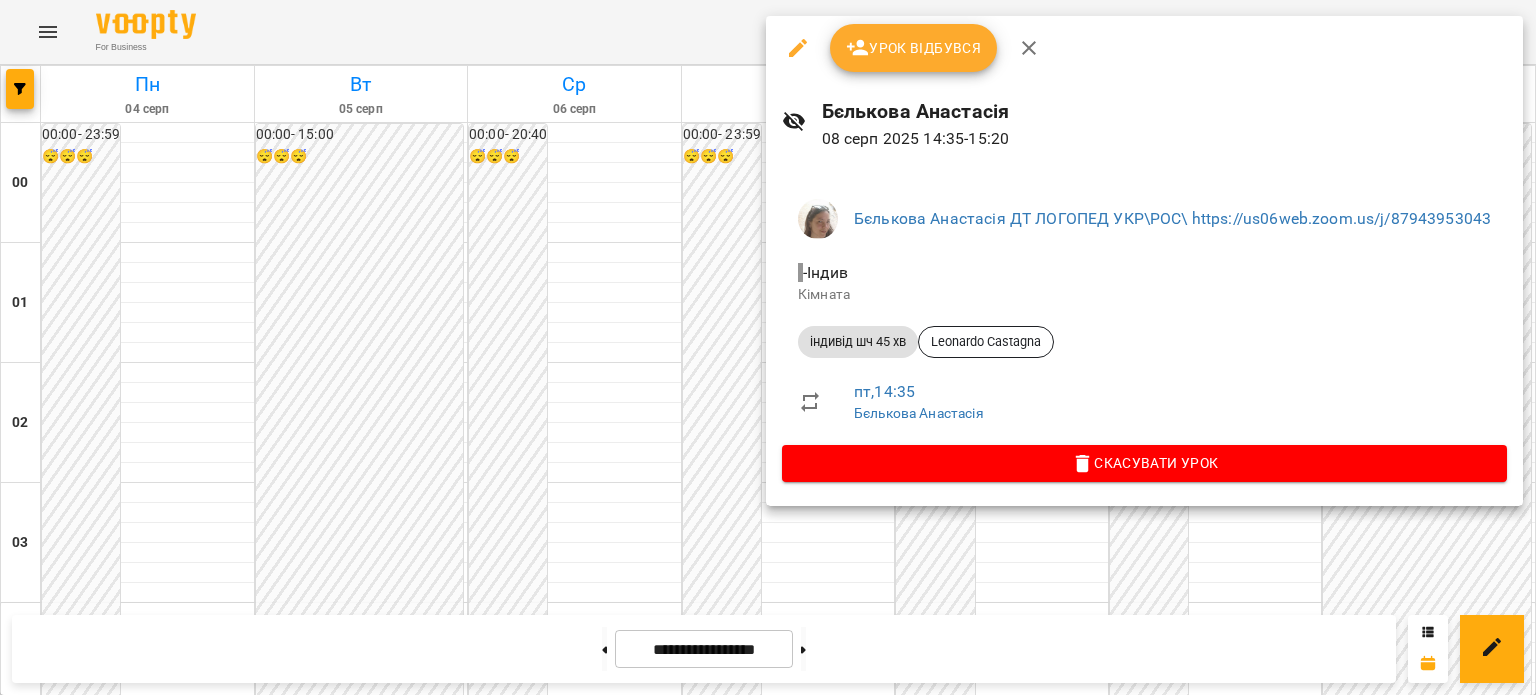 click at bounding box center (768, 347) 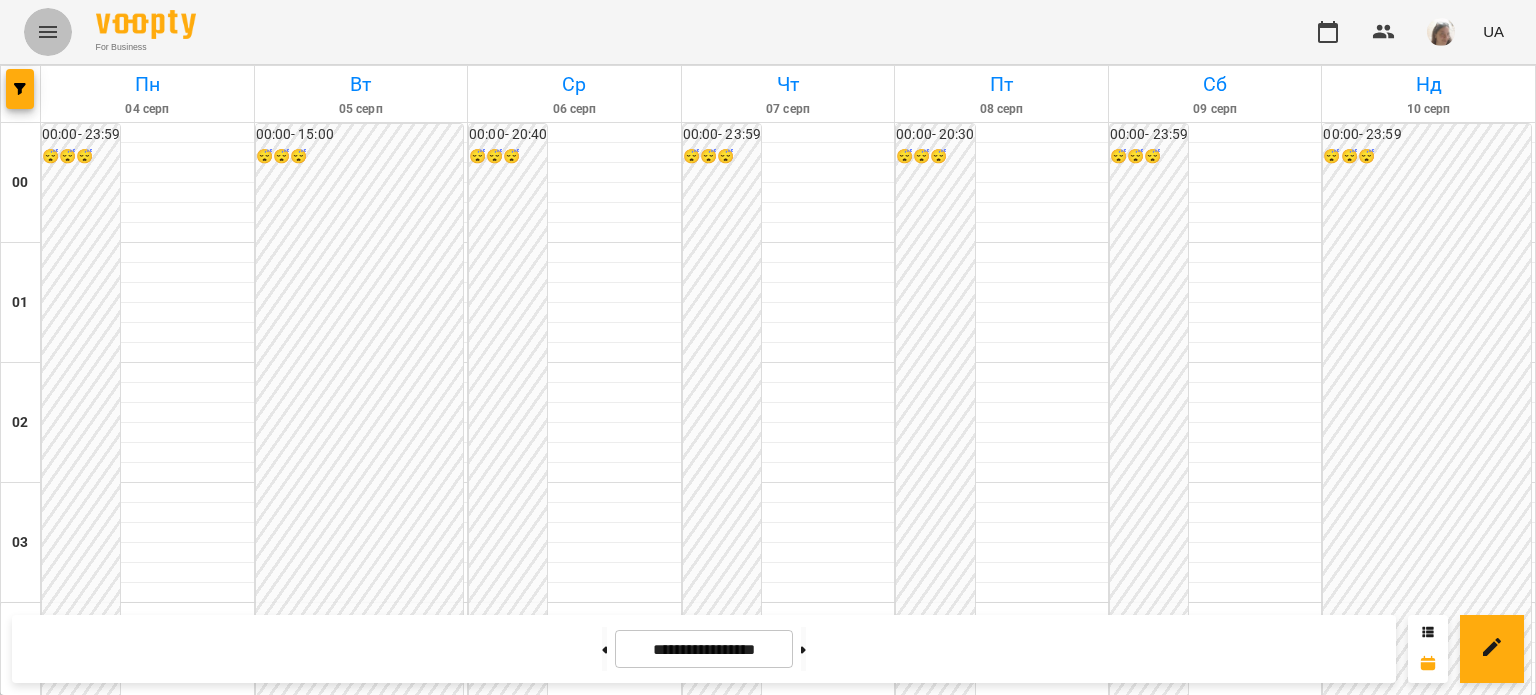 click 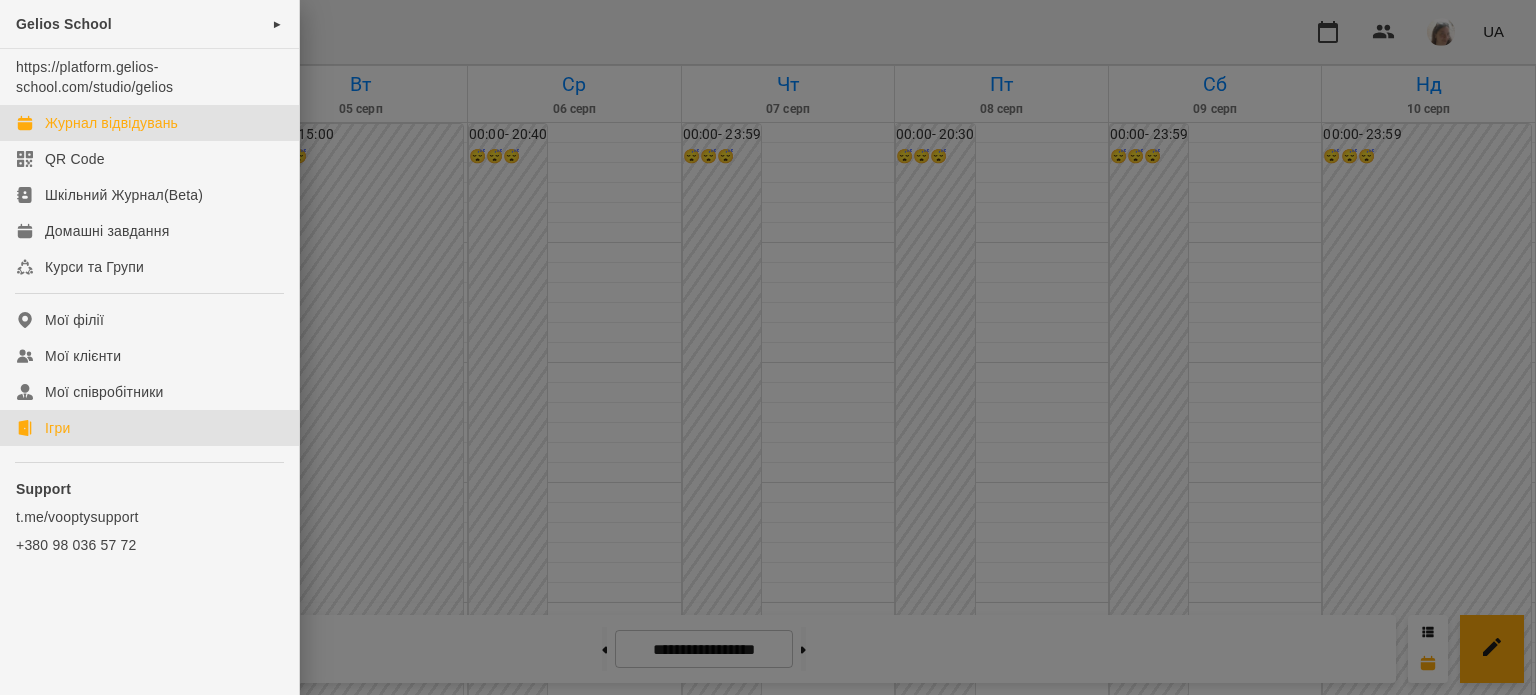 click on "Ігри" 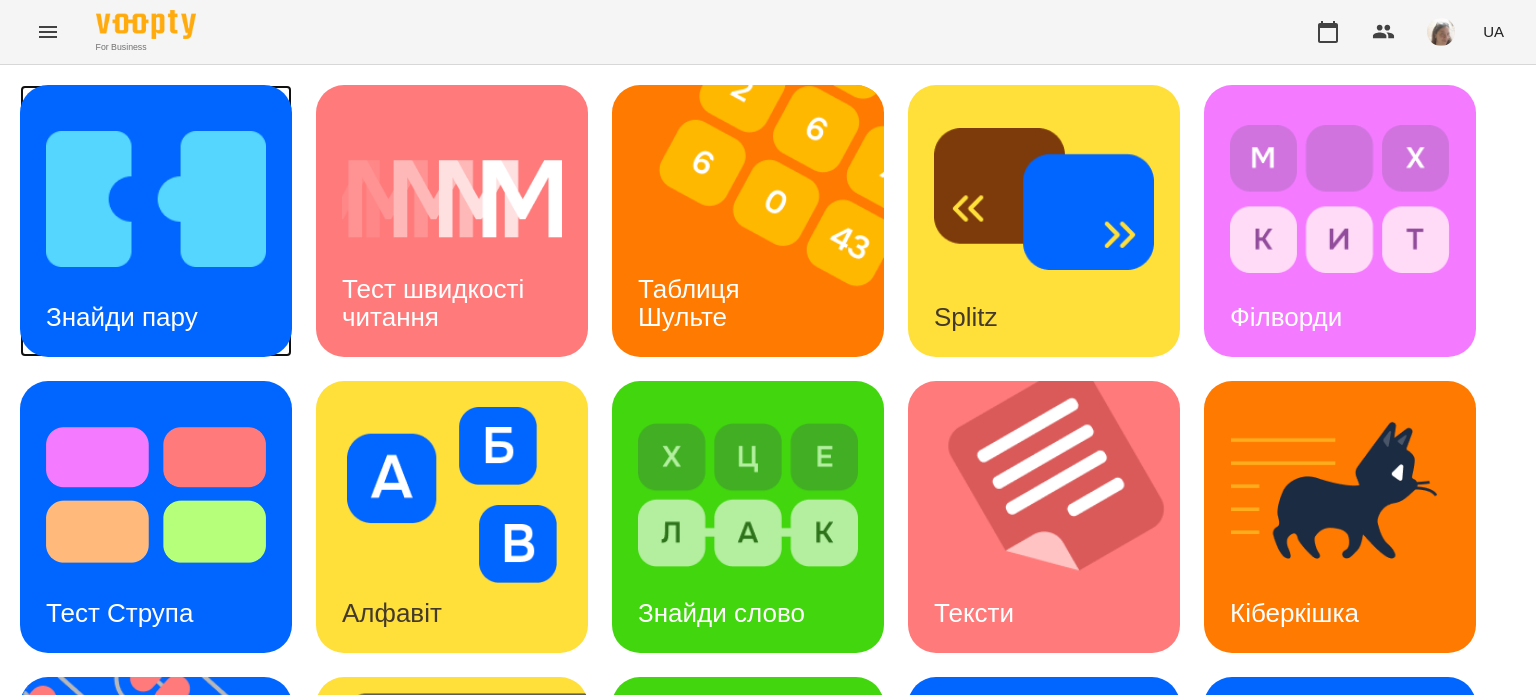 click on "Знайди пару" at bounding box center (122, 317) 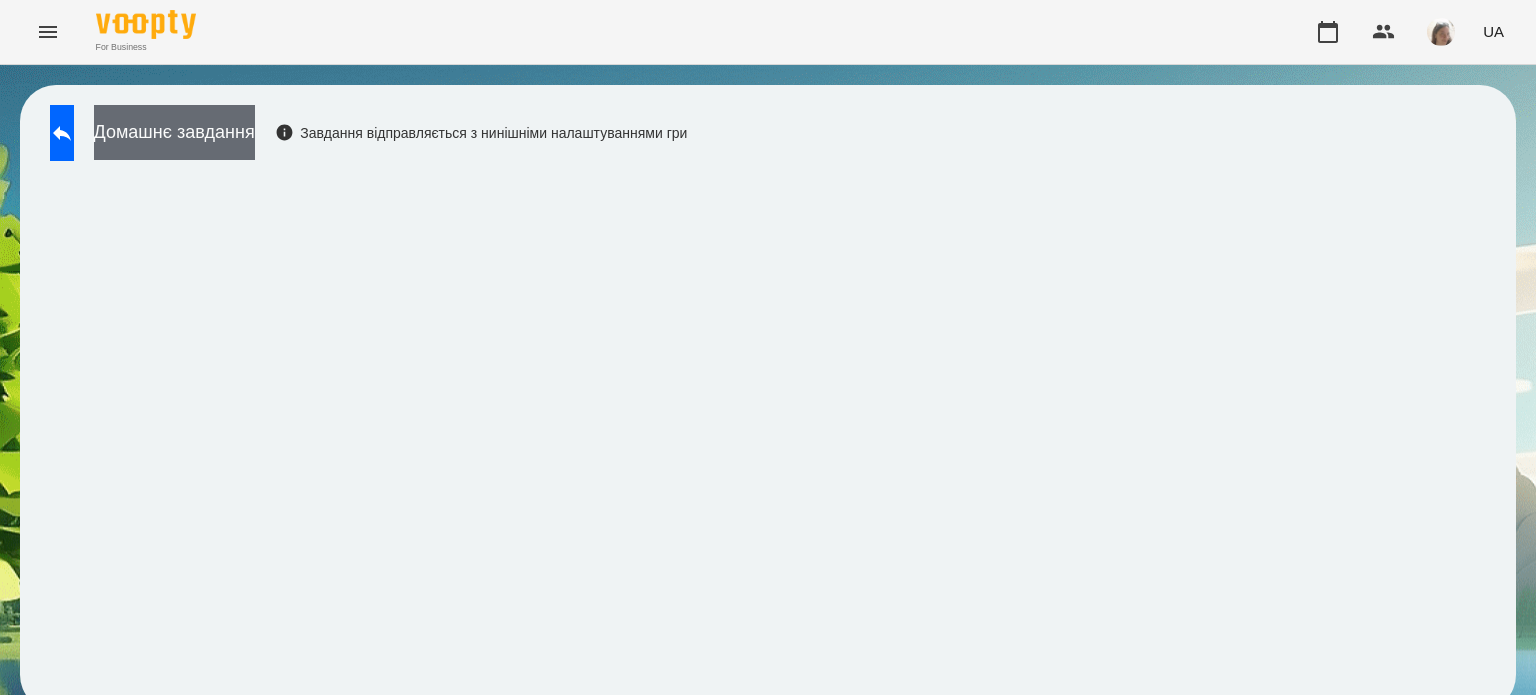 click on "Домашнє завдання" at bounding box center [174, 132] 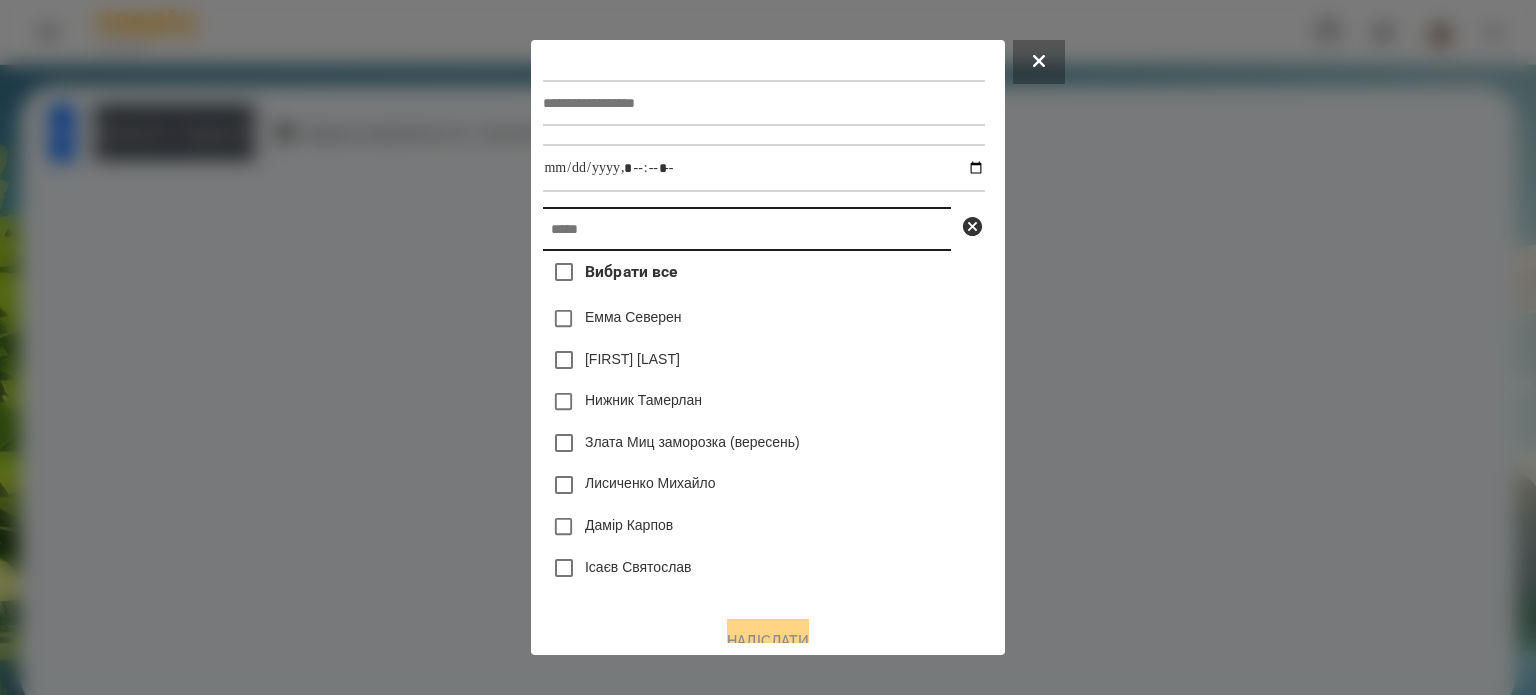 click at bounding box center (747, 229) 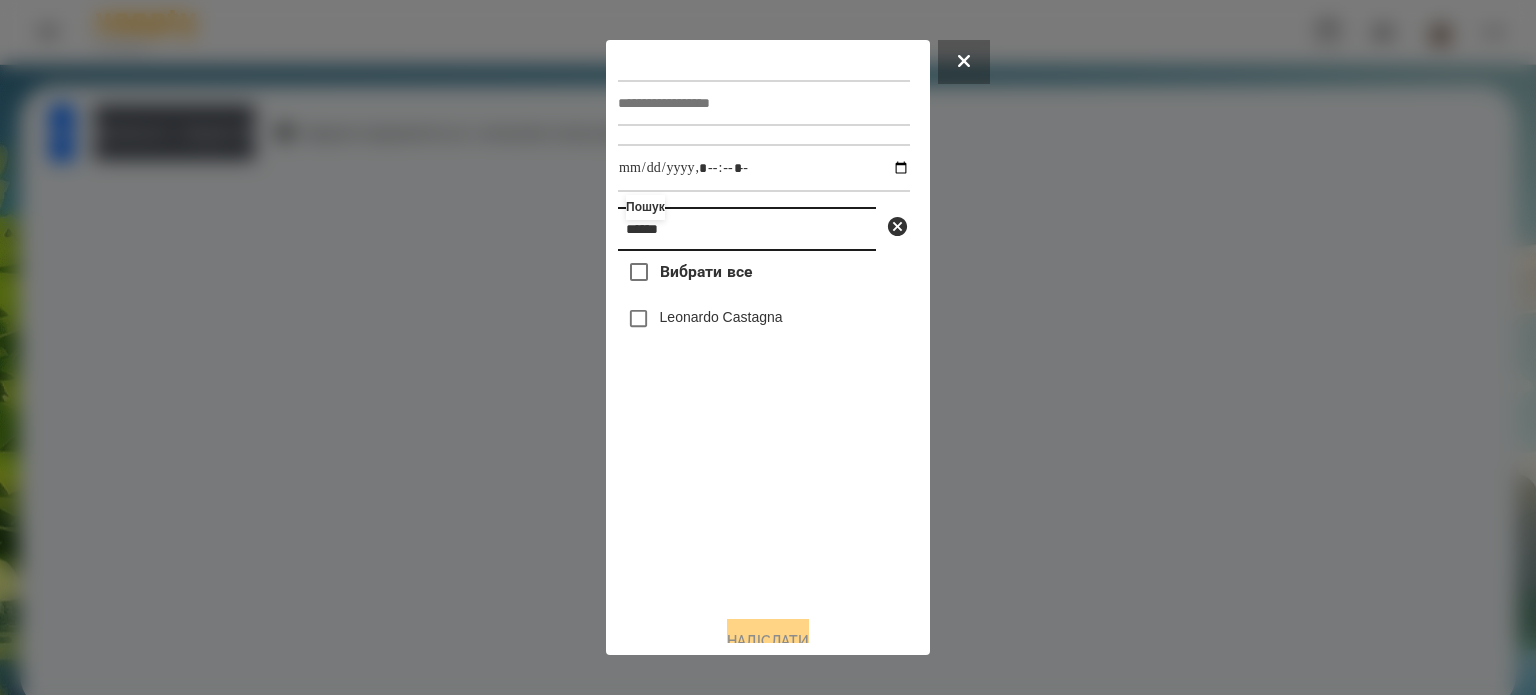 type on "******" 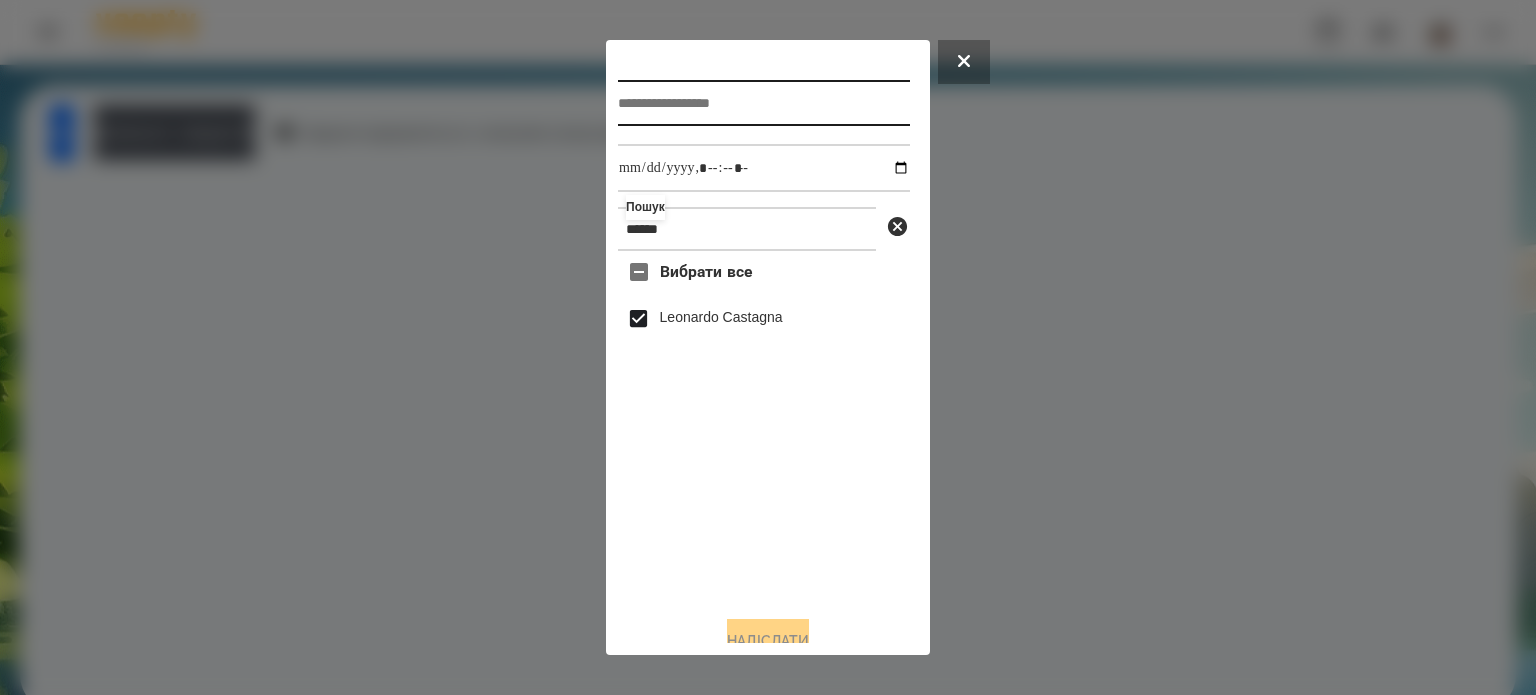 click at bounding box center (764, 103) 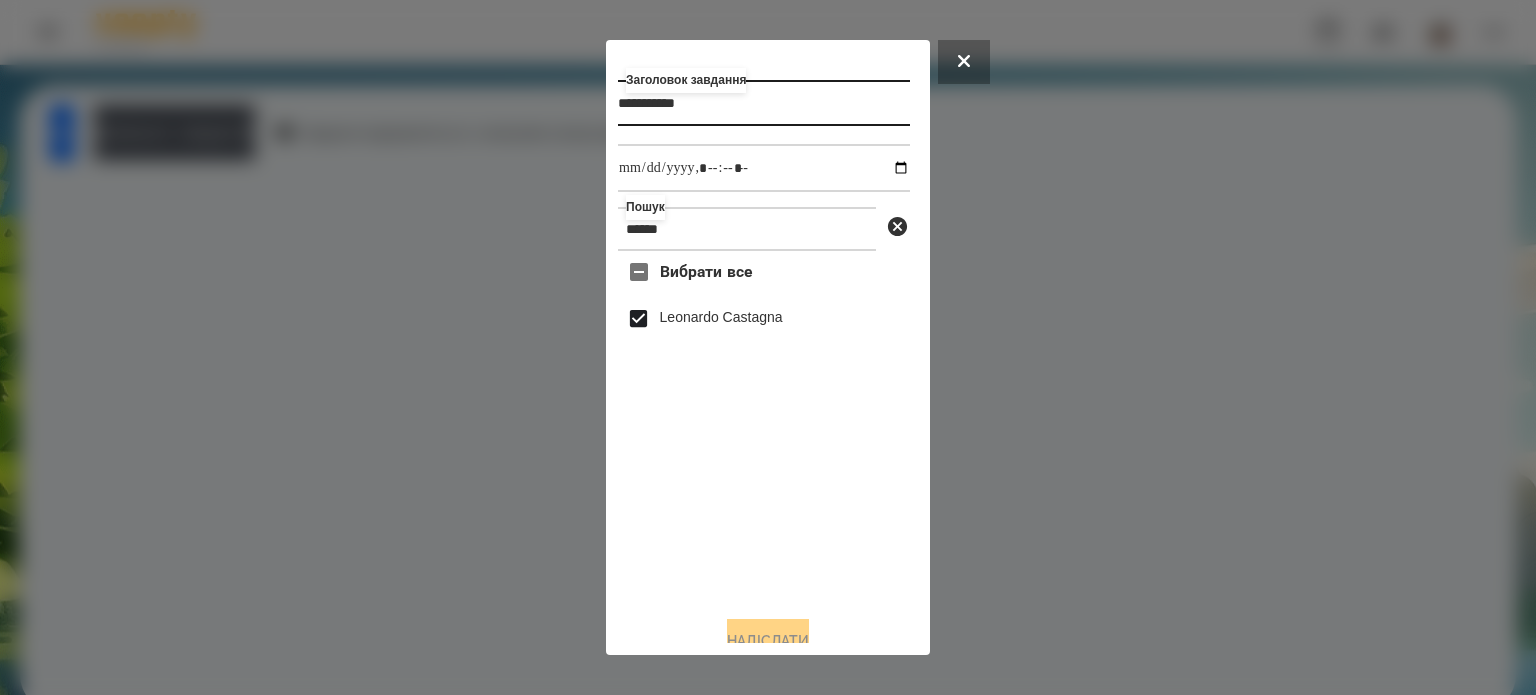 type on "**********" 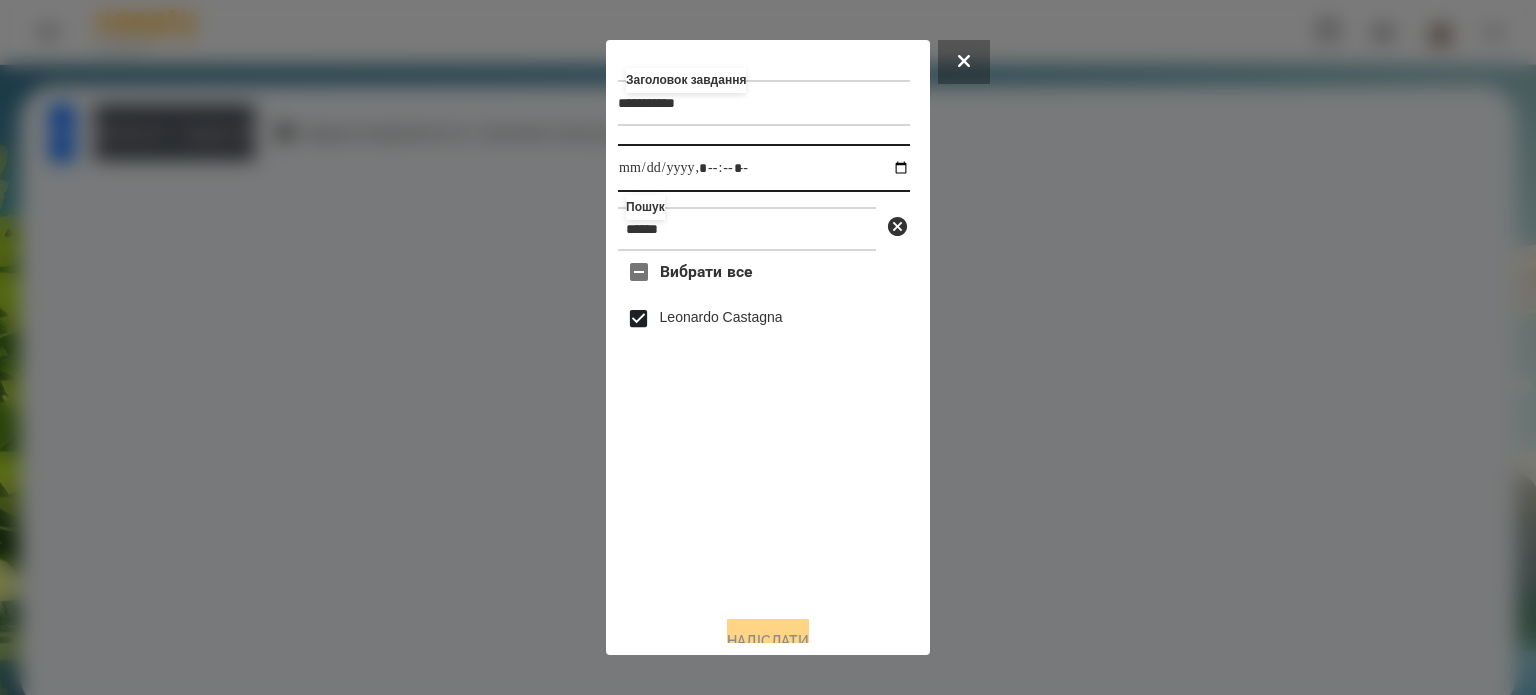 click at bounding box center (764, 168) 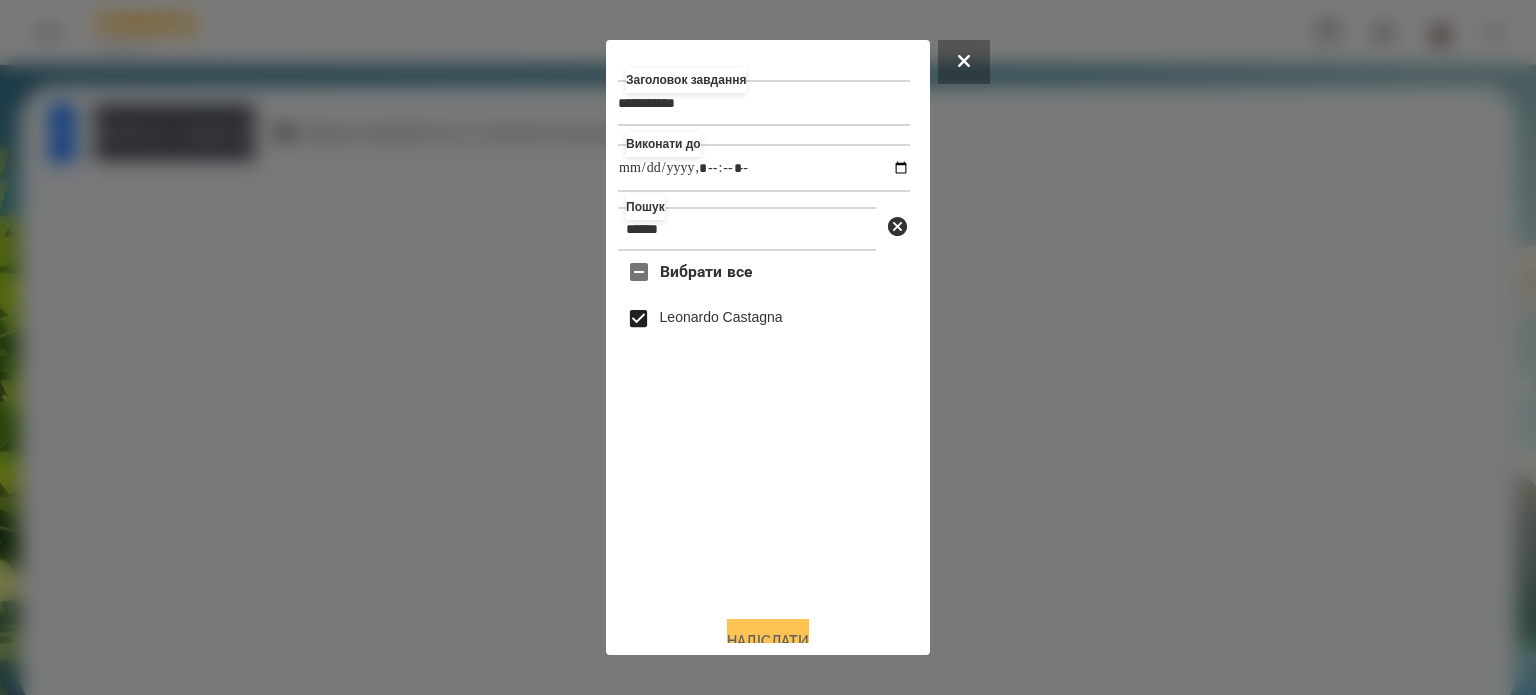 type on "**********" 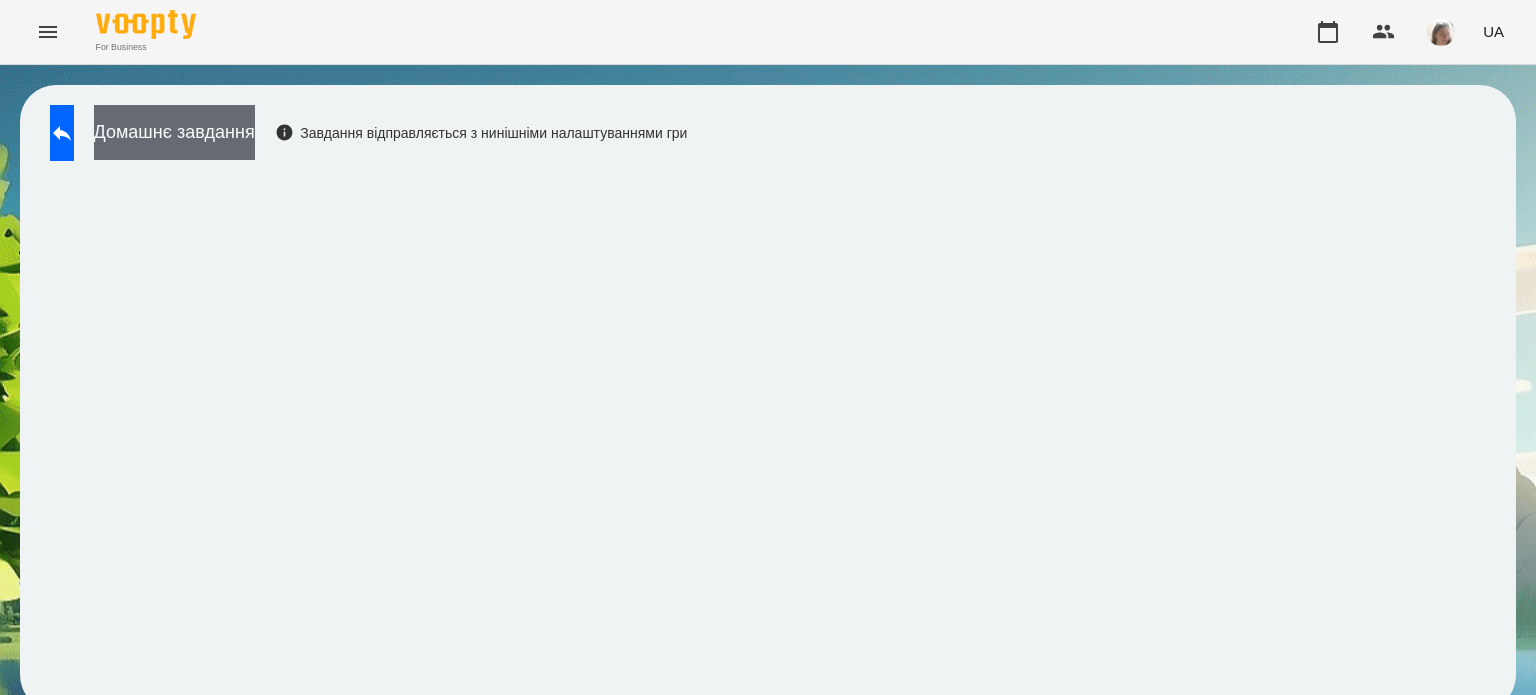 click on "Домашнє завдання" at bounding box center (174, 132) 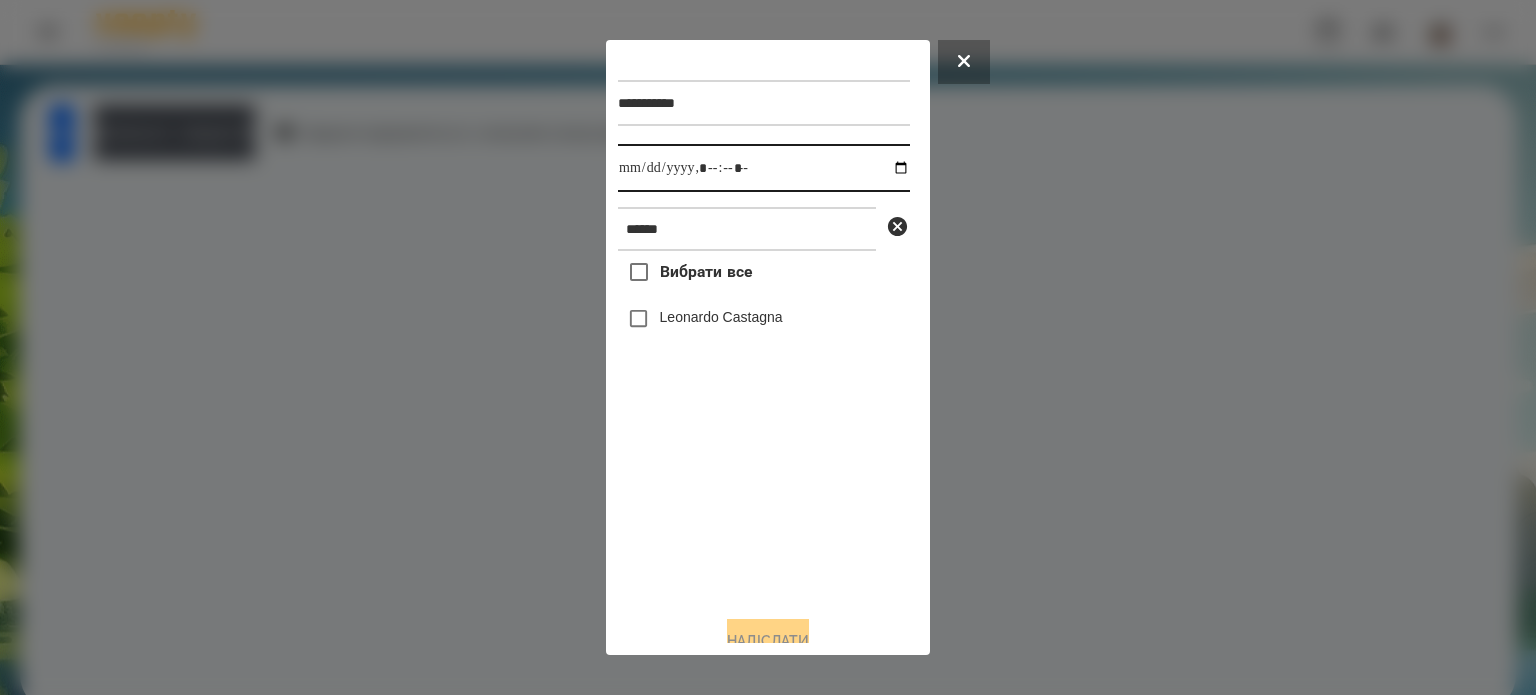 click at bounding box center (764, 168) 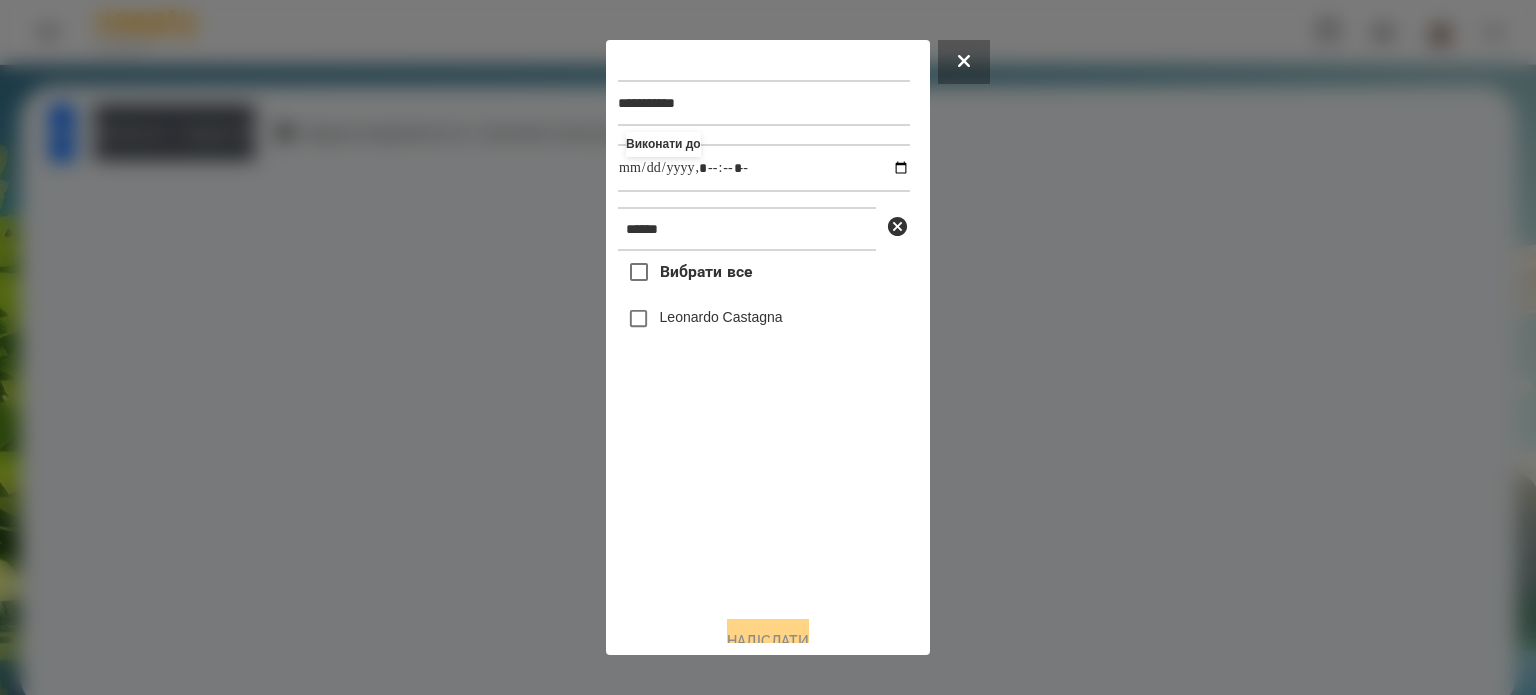 click on "Вибрати все [FIRST] [LAST]" at bounding box center (764, 425) 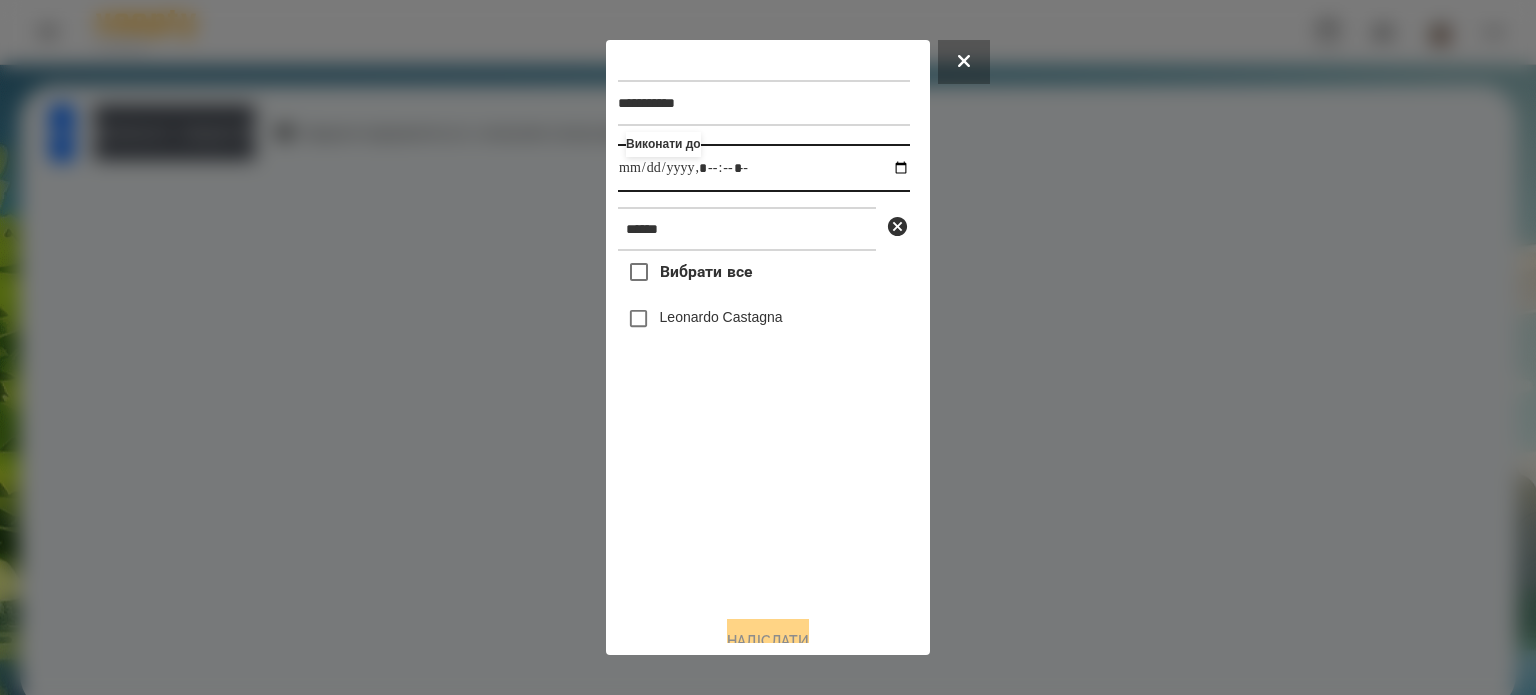 click at bounding box center [764, 168] 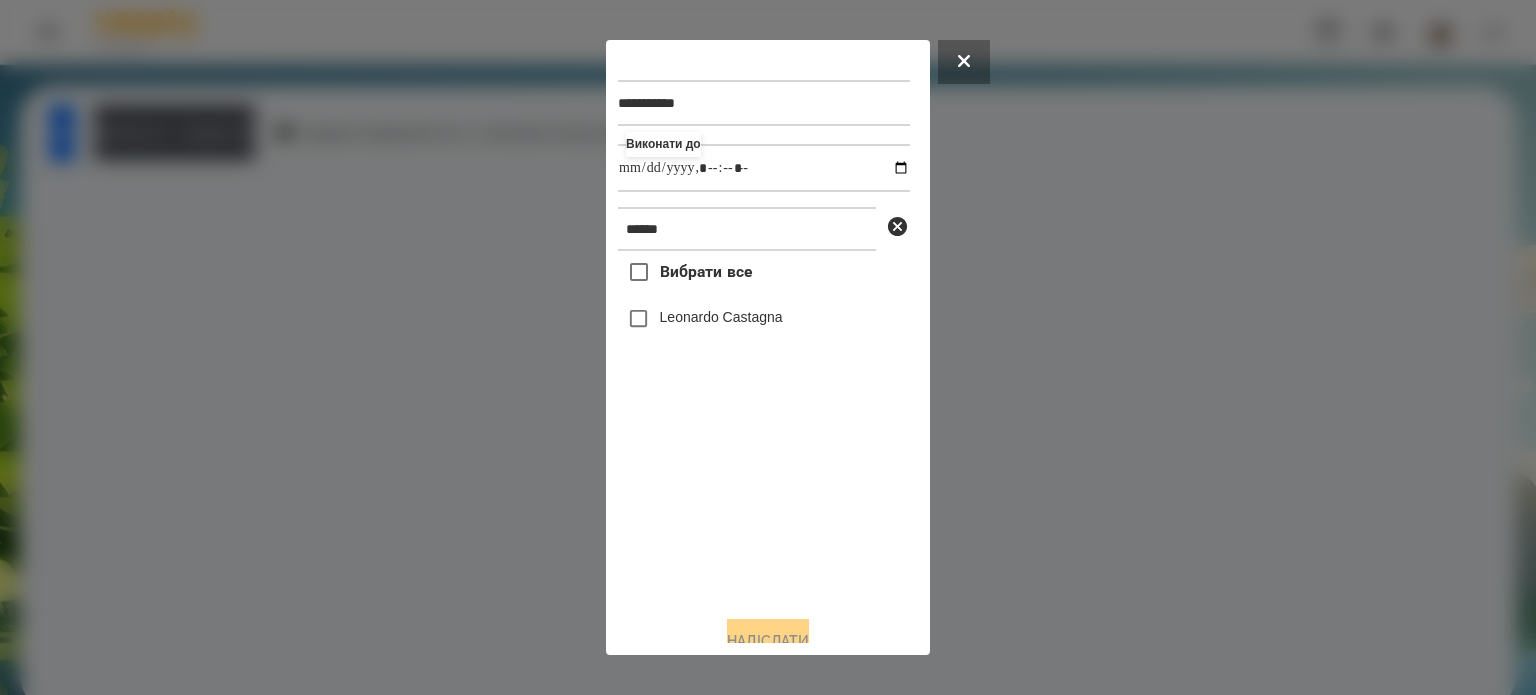 click on "Вибрати все [FIRST] [LAST]" at bounding box center (764, 425) 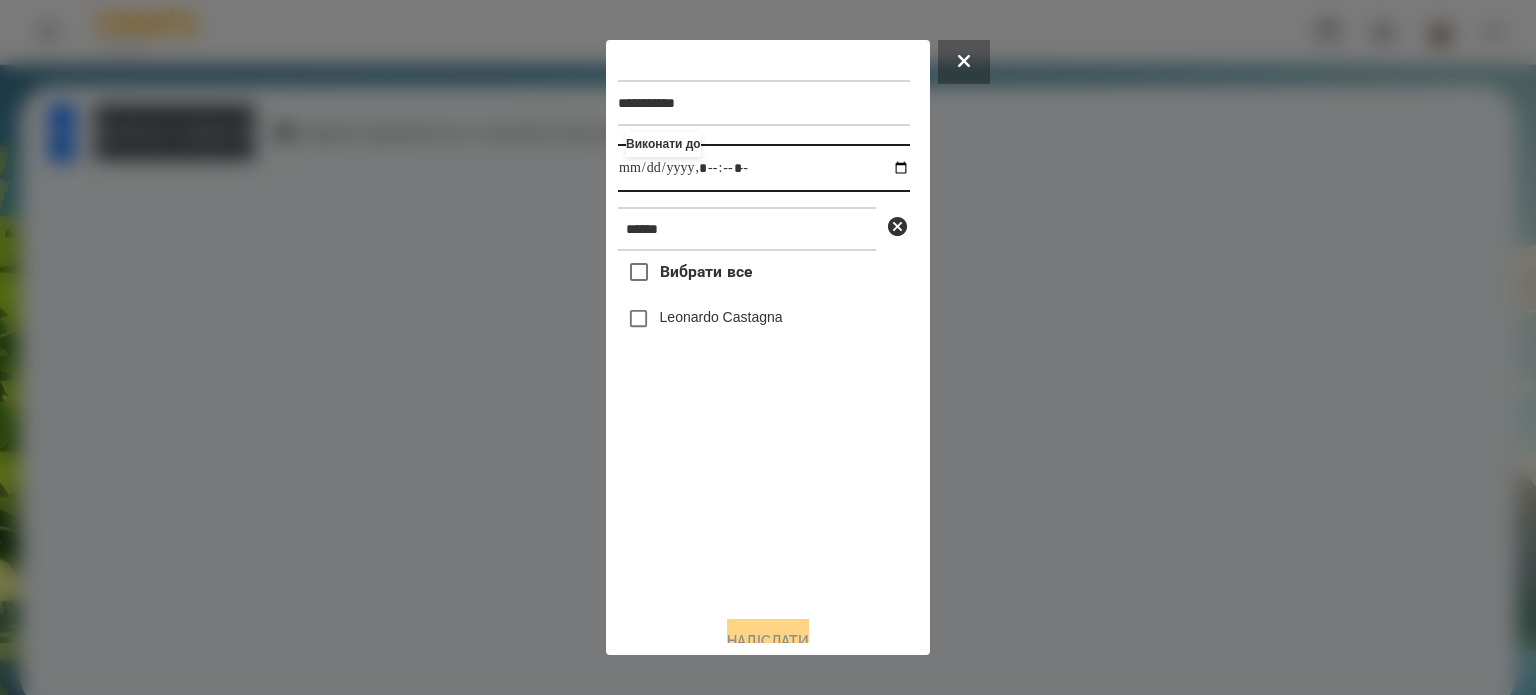 click at bounding box center (764, 168) 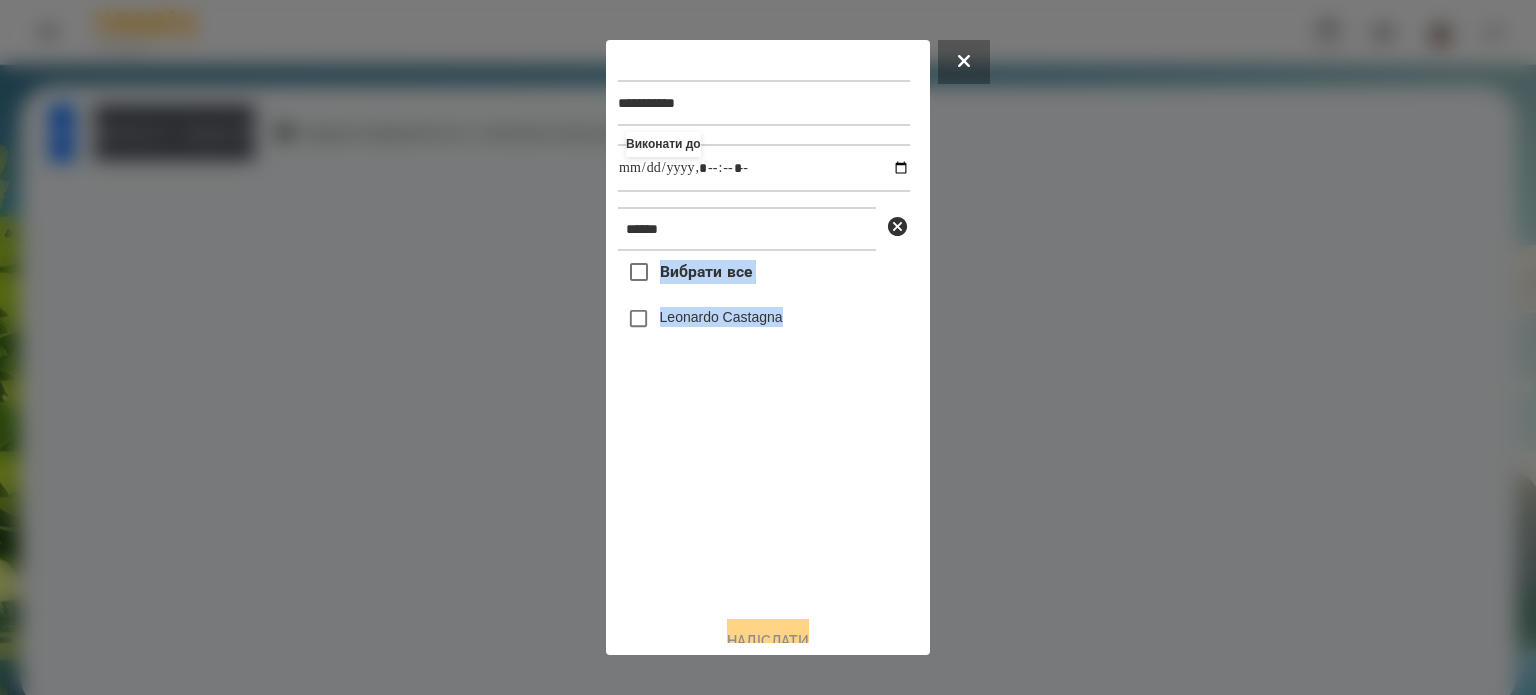 click on "Вибрати все [FIRST] [LAST]" at bounding box center [764, 425] 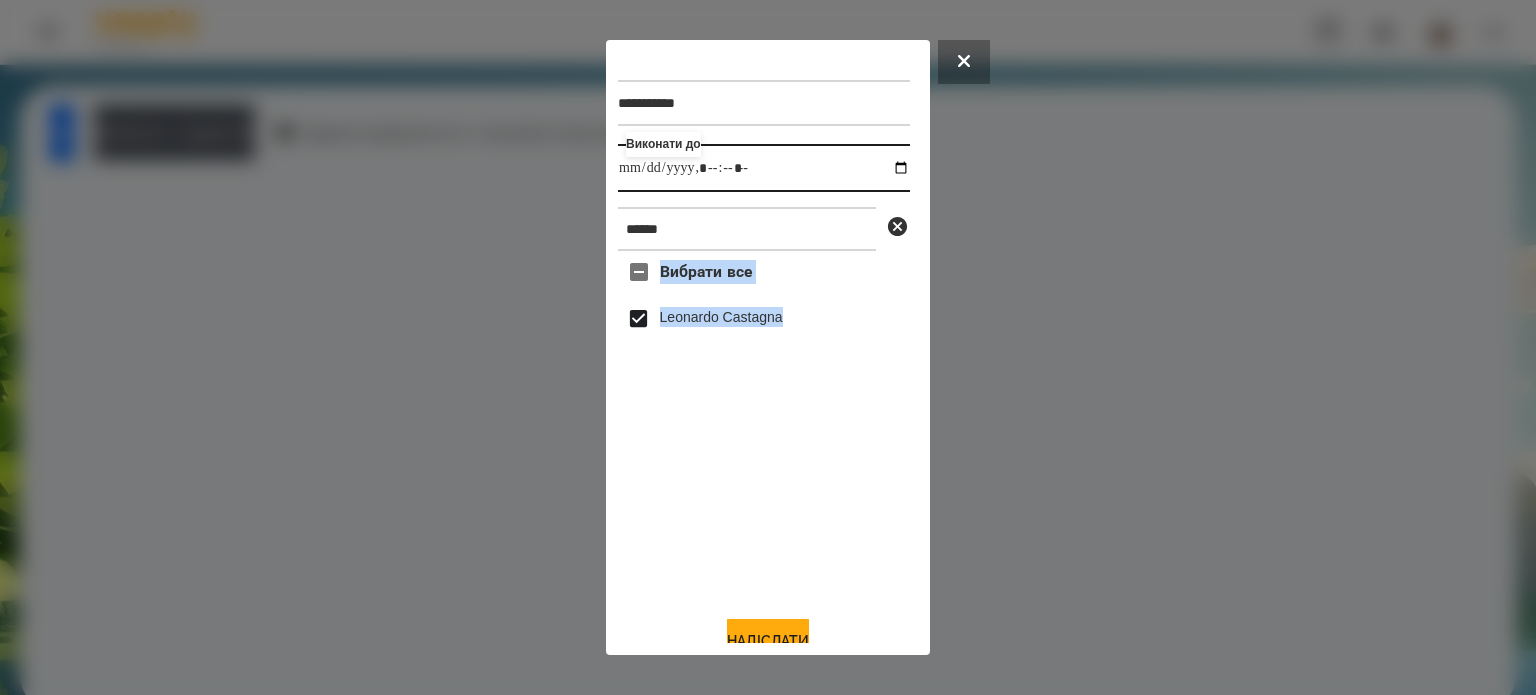 click at bounding box center [764, 168] 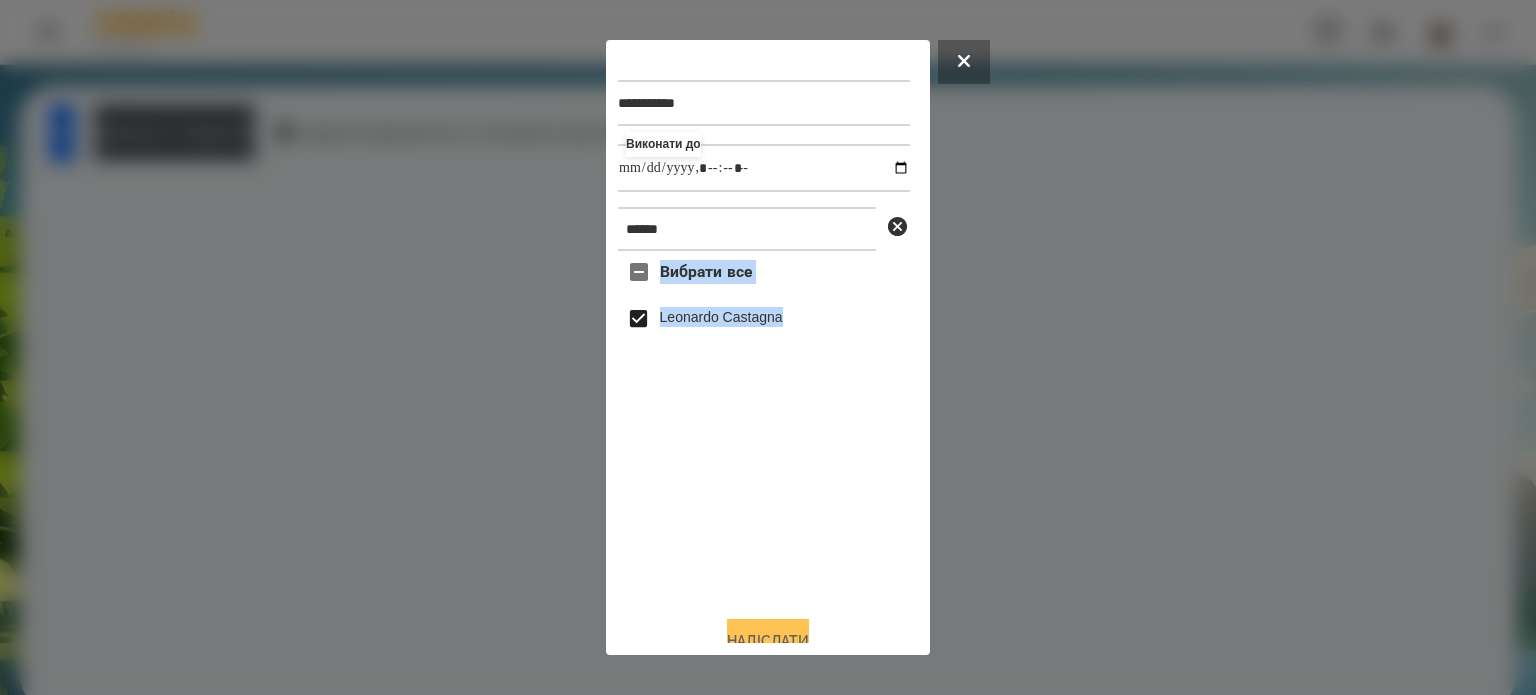 type on "**********" 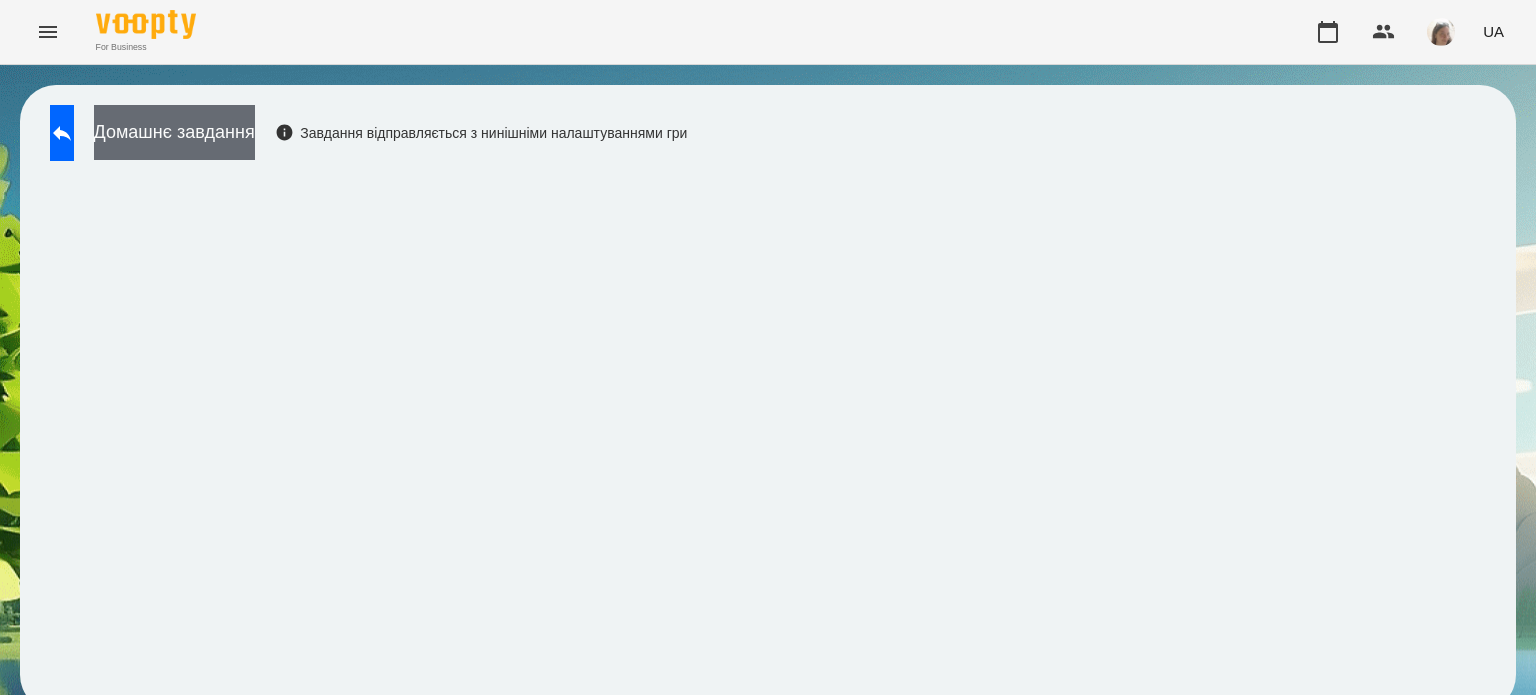 click on "Домашнє завдання" at bounding box center [174, 132] 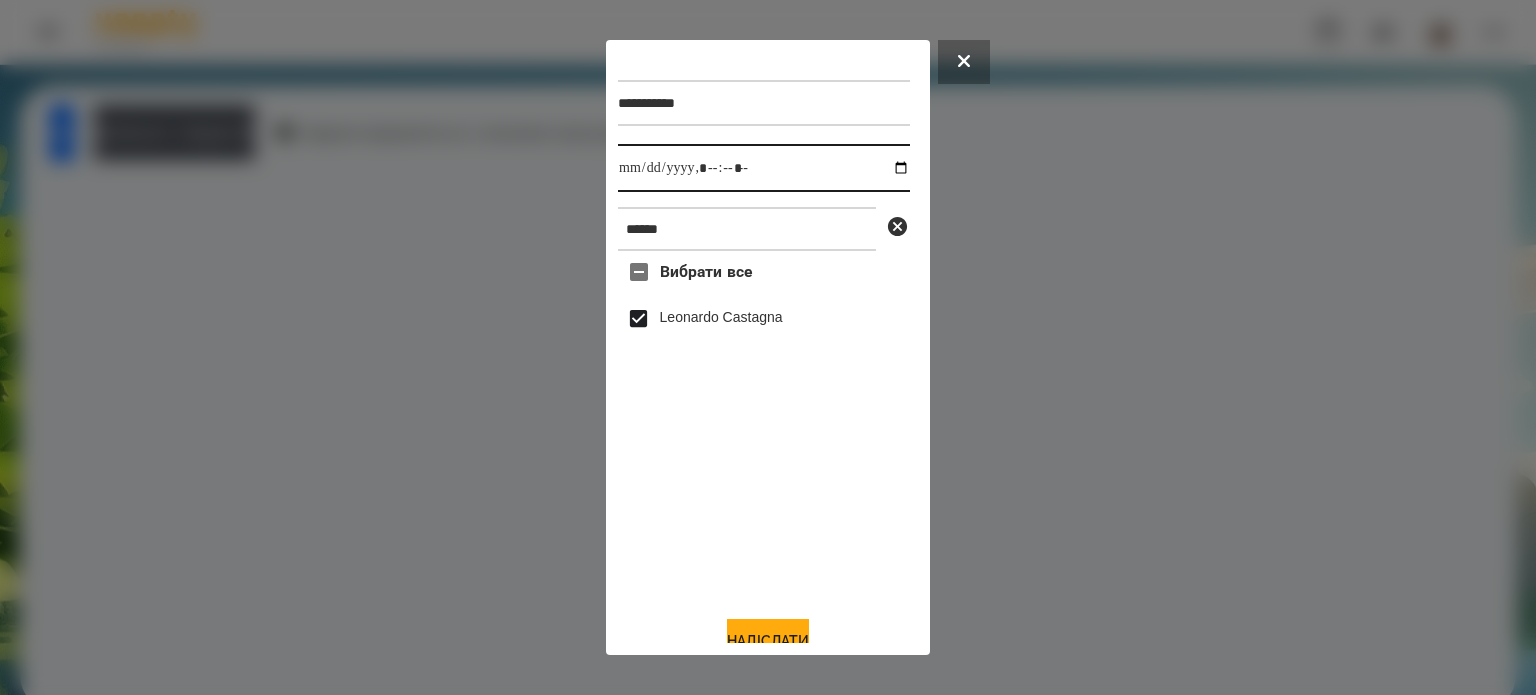 click at bounding box center [764, 168] 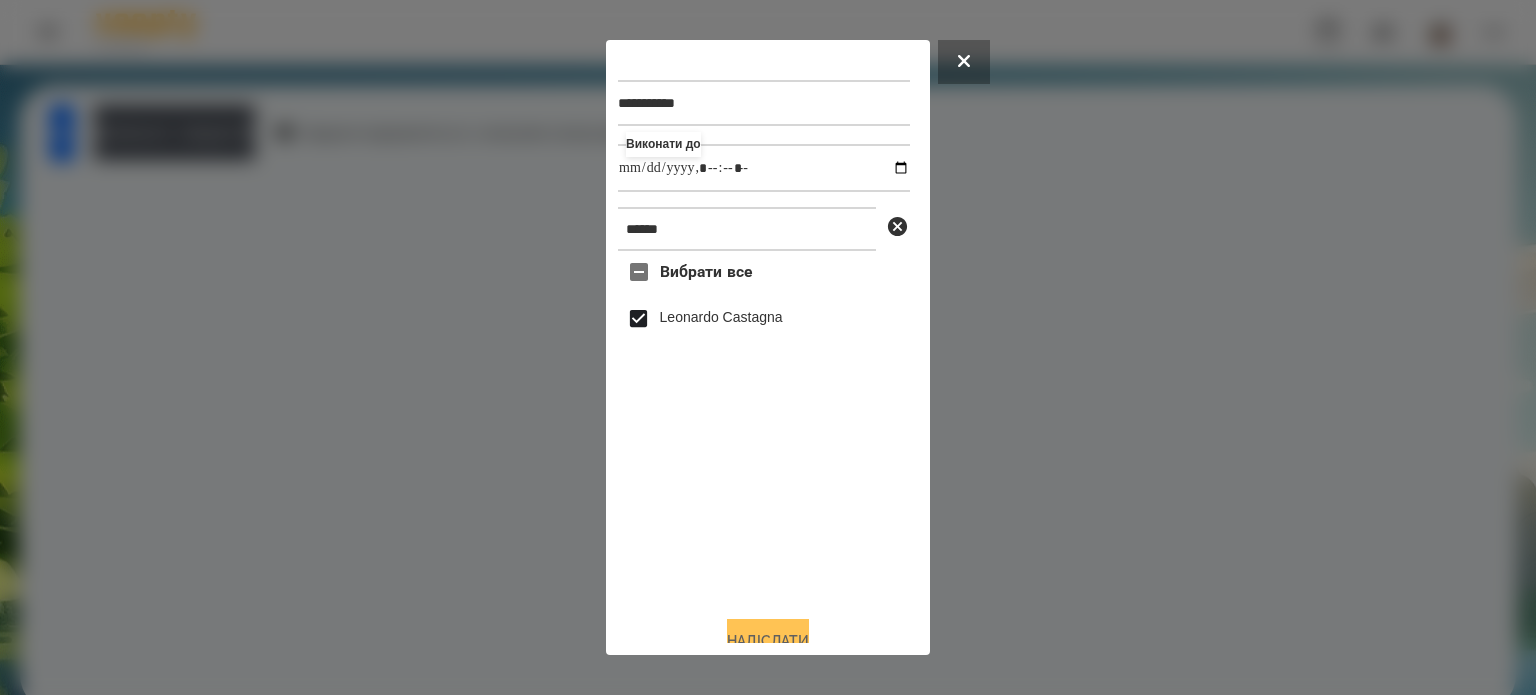 type on "**********" 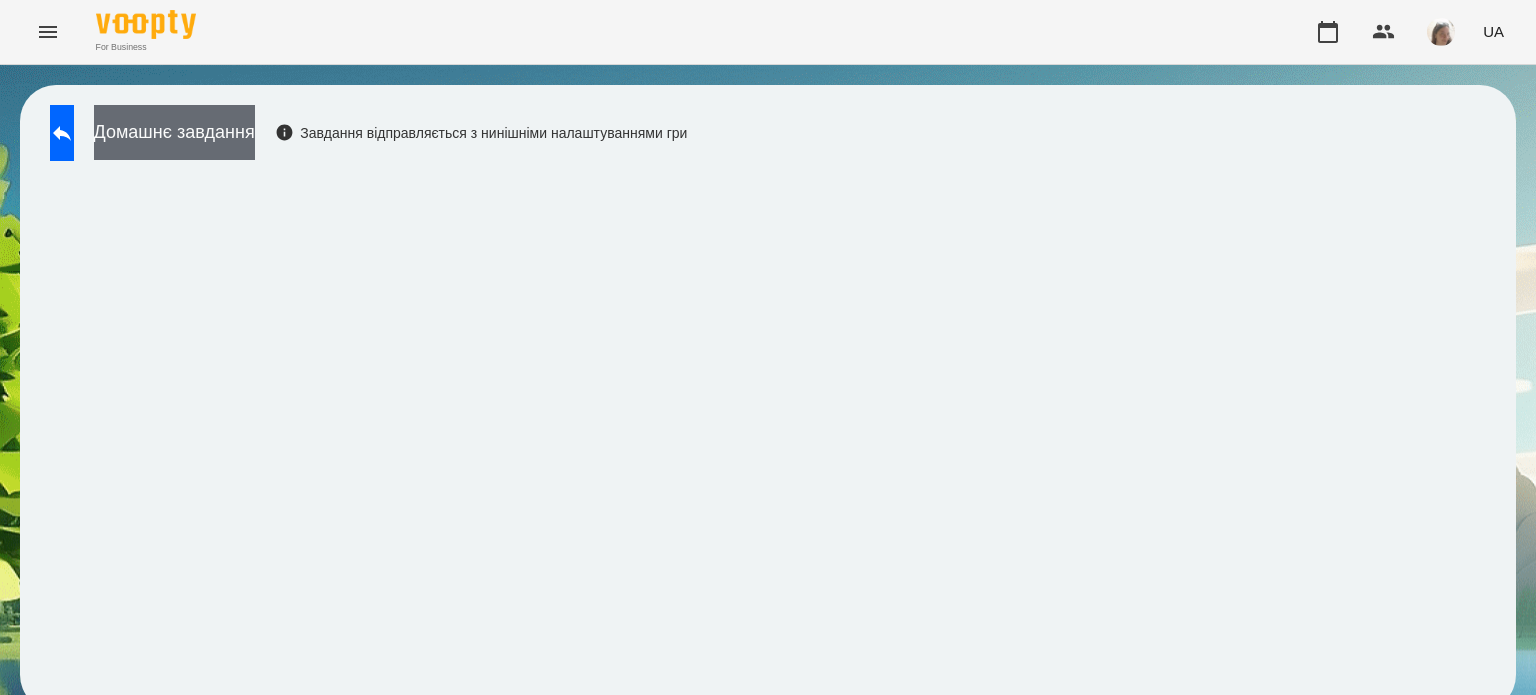 click on "Домашнє завдання" at bounding box center (174, 132) 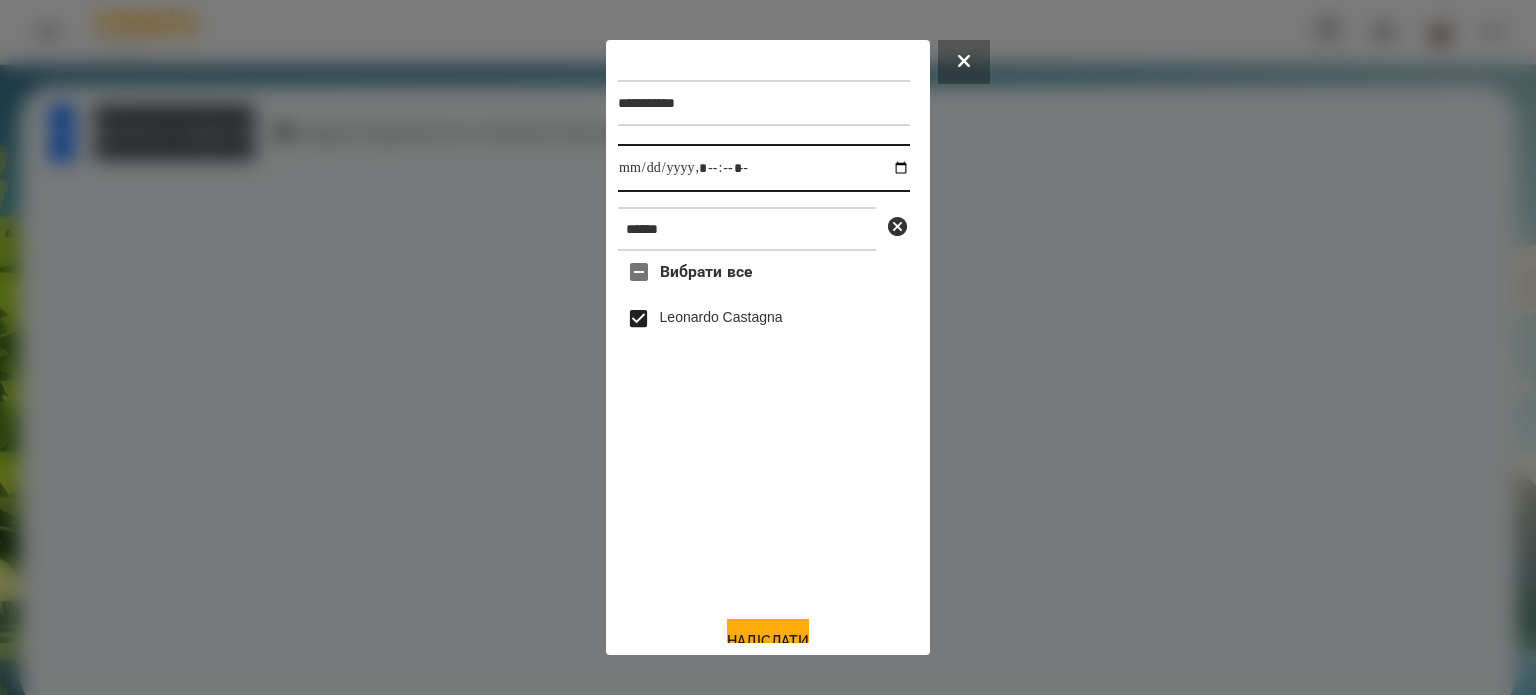 click at bounding box center (764, 168) 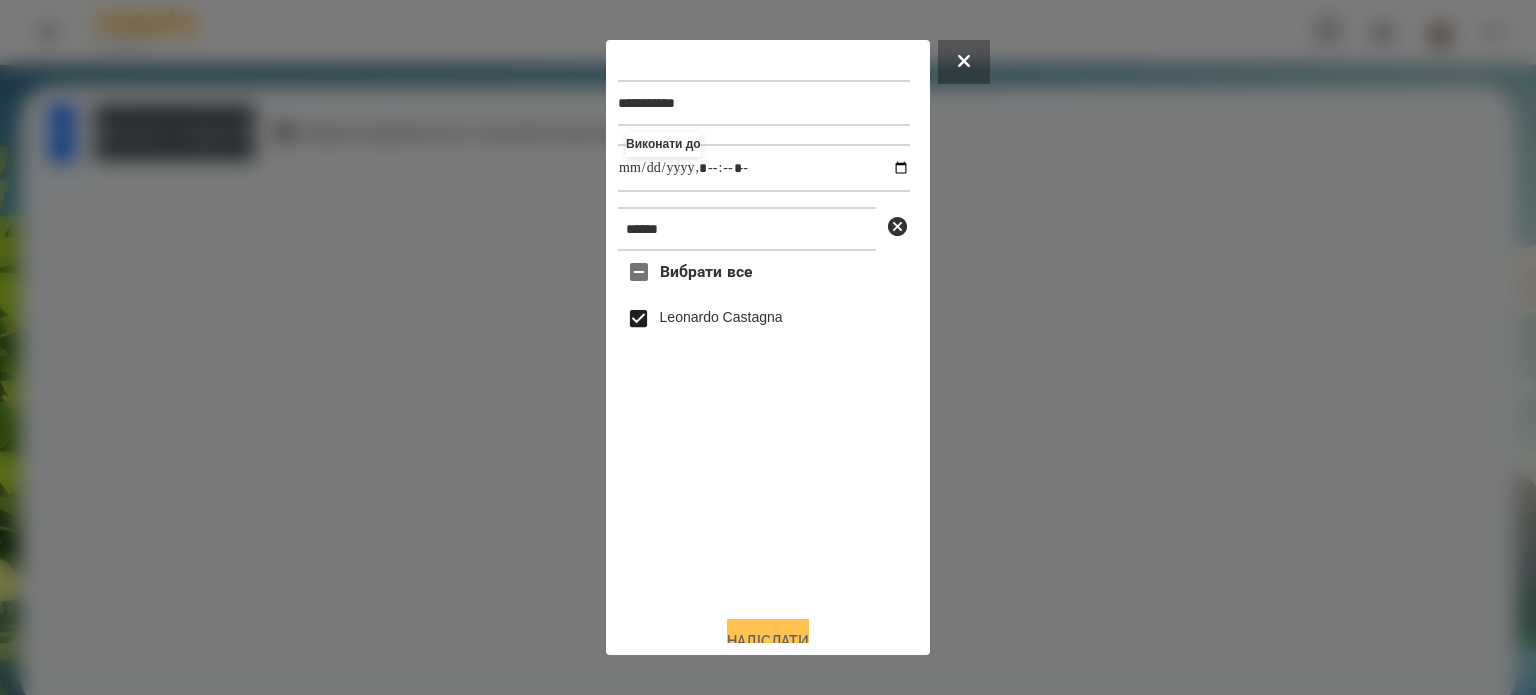 type on "**********" 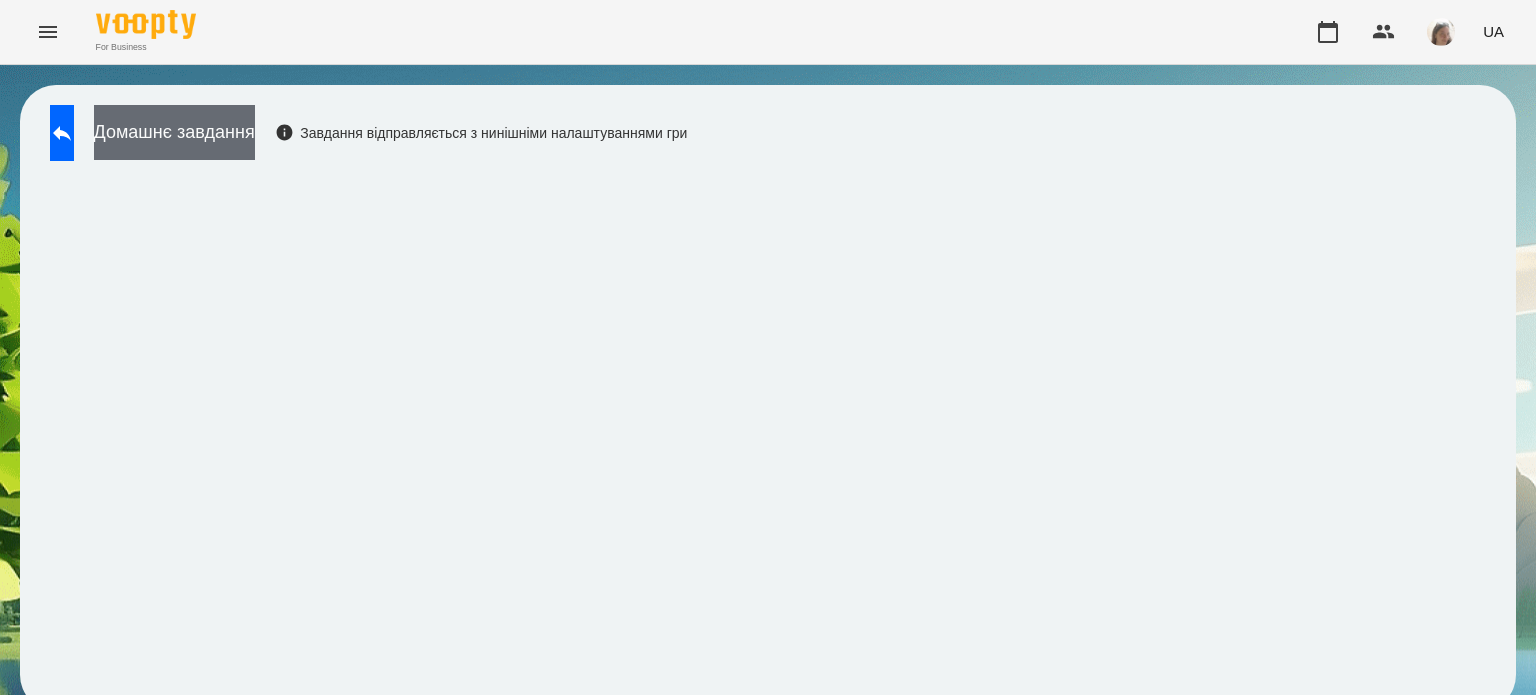 click on "Домашнє завдання" at bounding box center [174, 132] 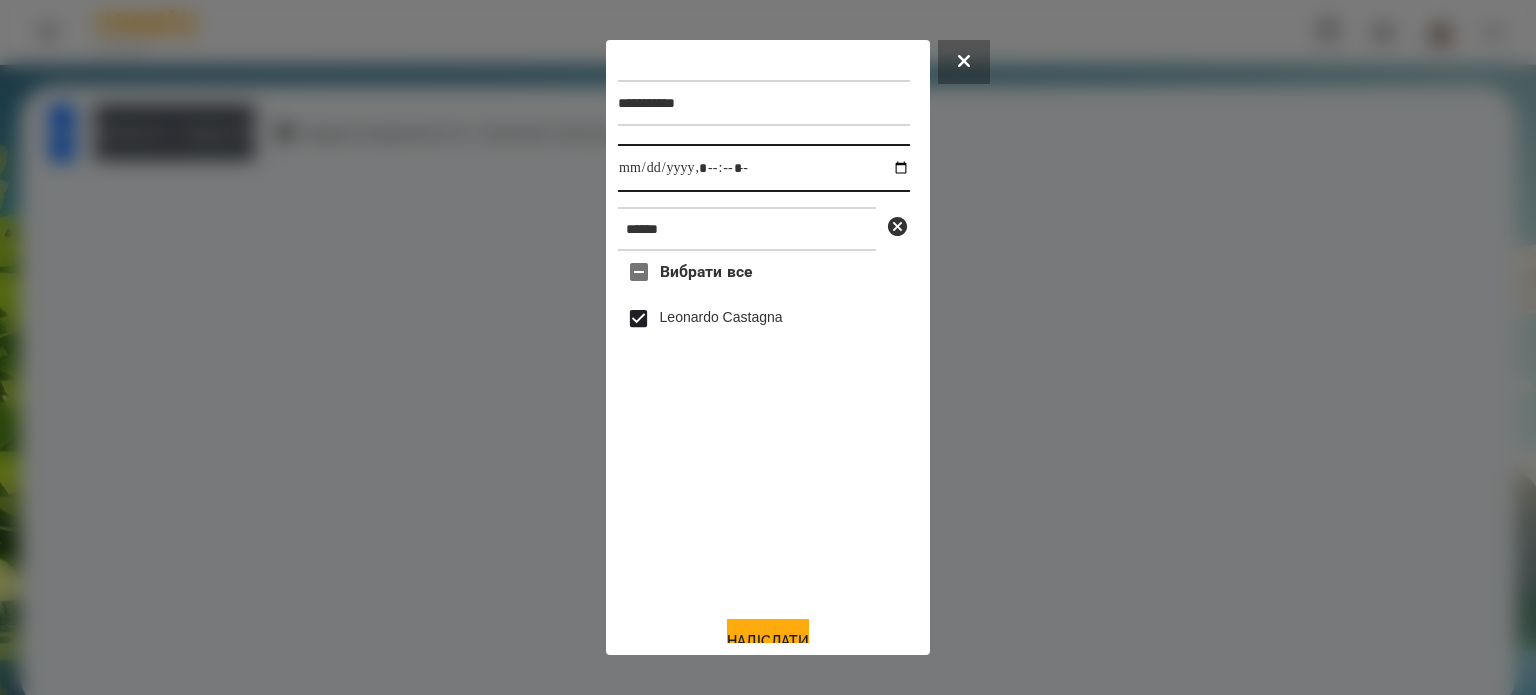 click at bounding box center [764, 168] 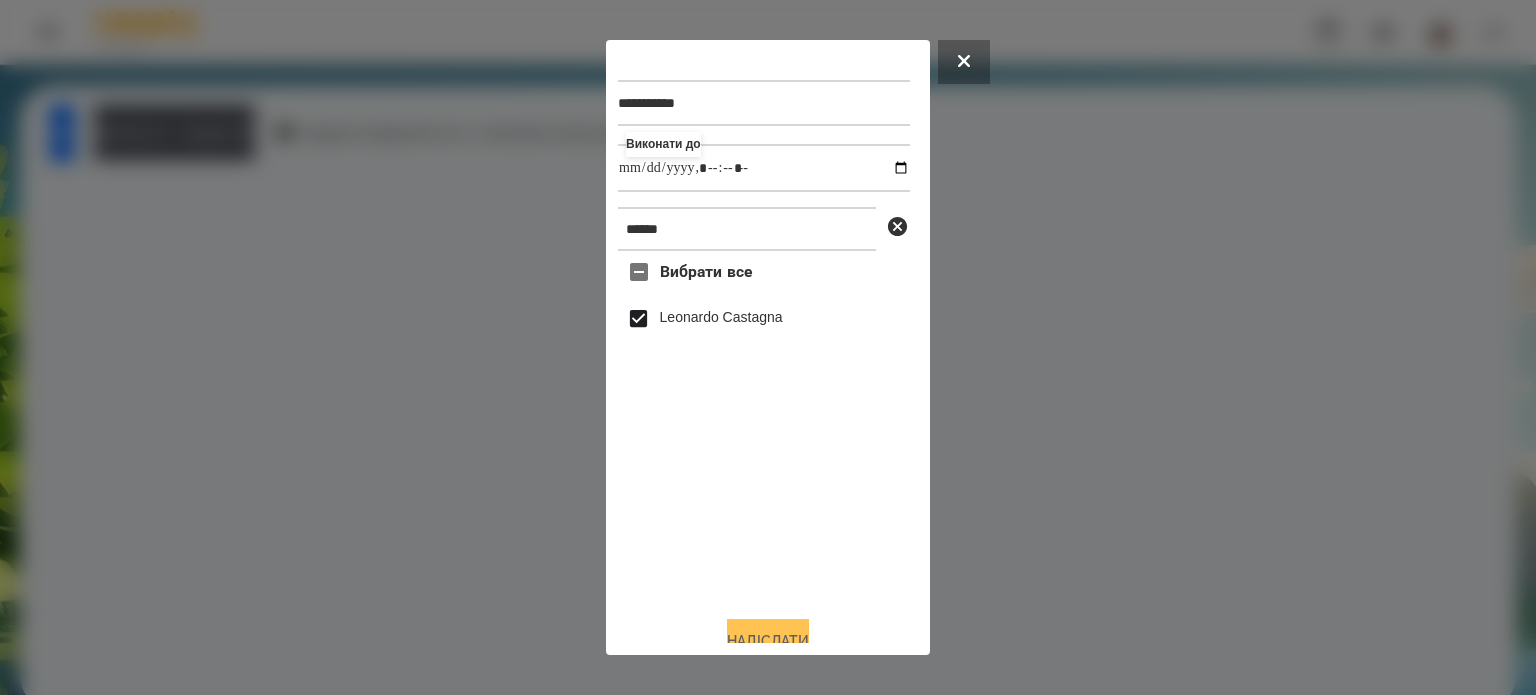 type on "**********" 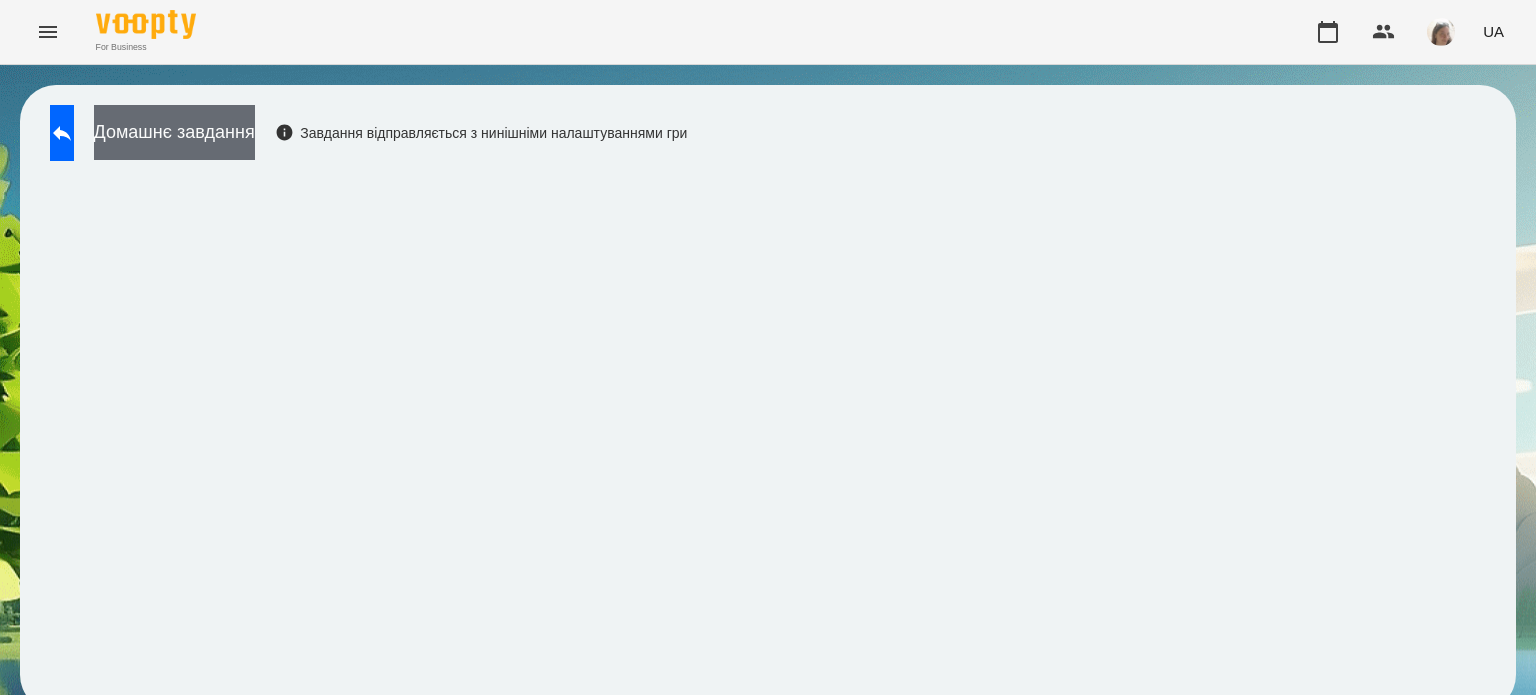 click on "Домашнє завдання" at bounding box center (174, 132) 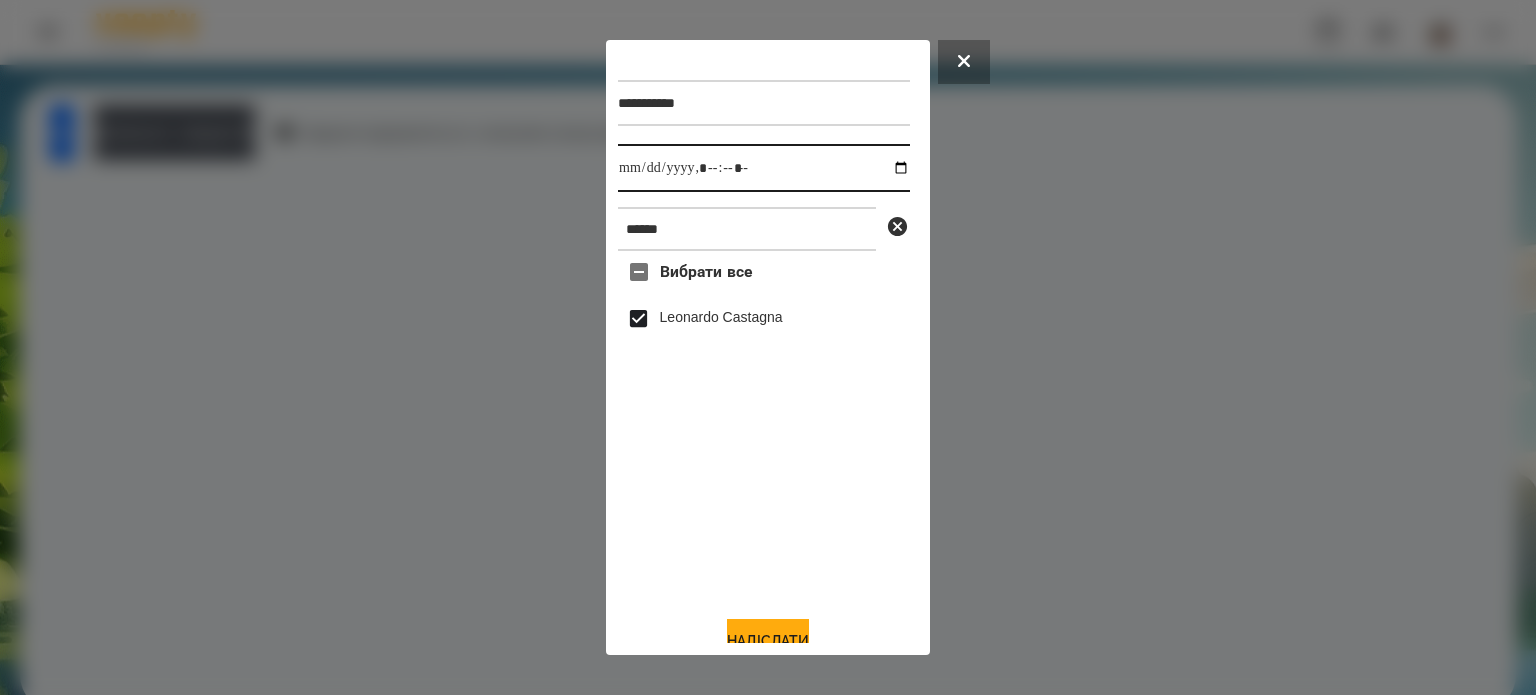 click at bounding box center [764, 168] 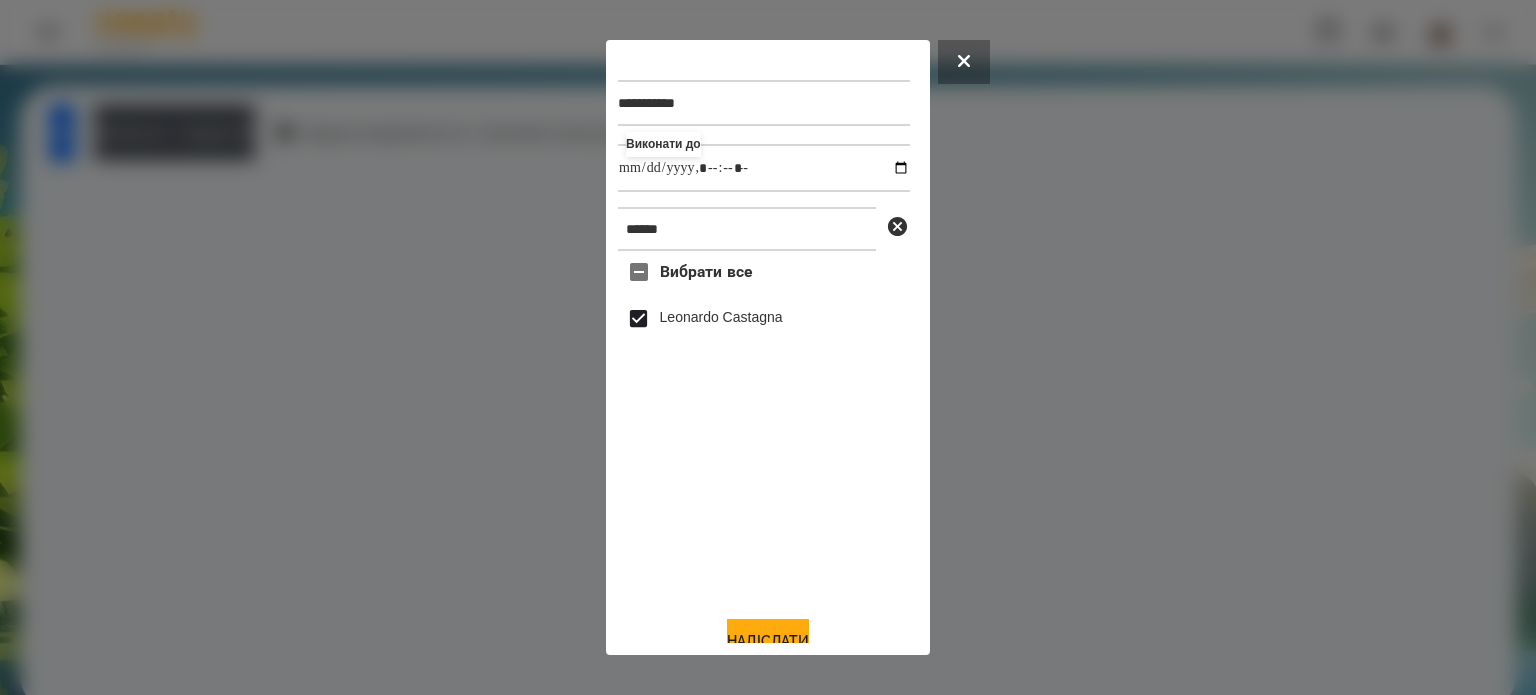 type on "**********" 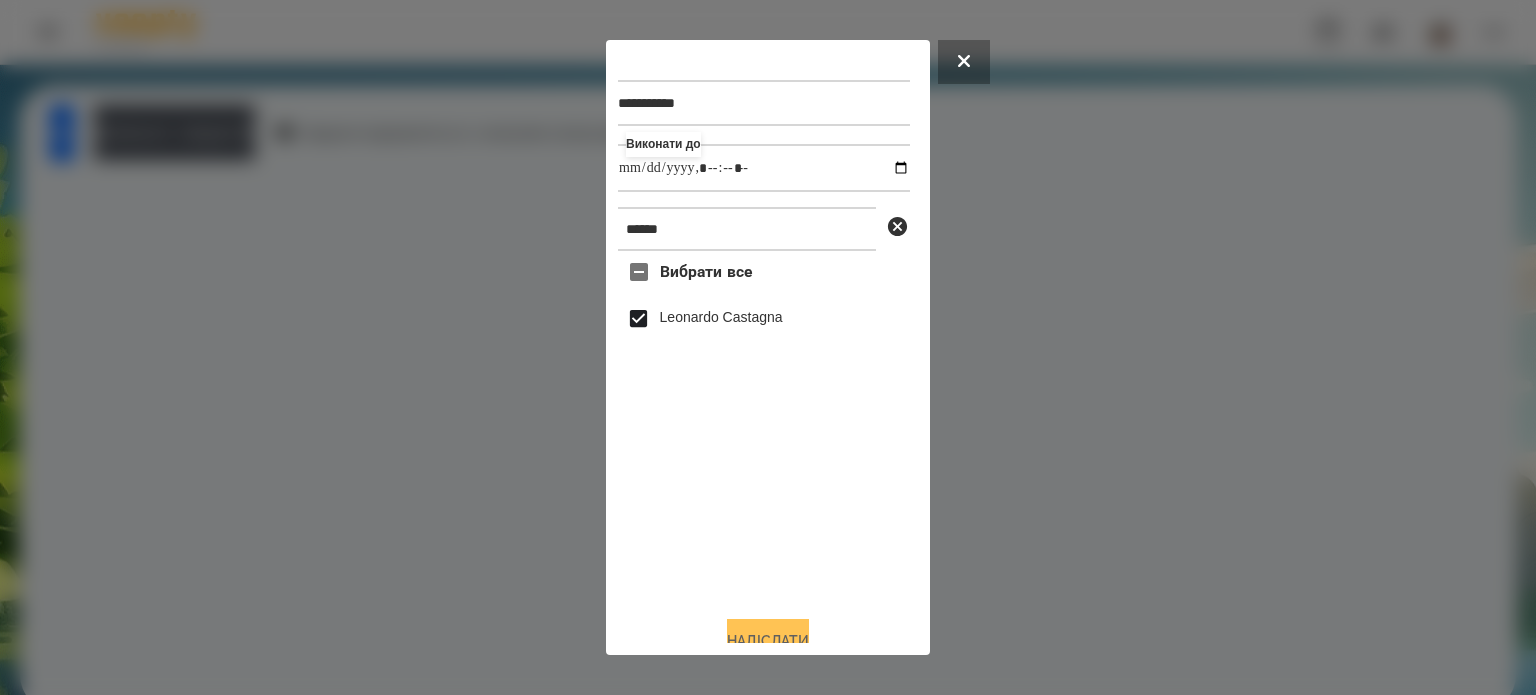 click on "Надіслати" at bounding box center [768, 641] 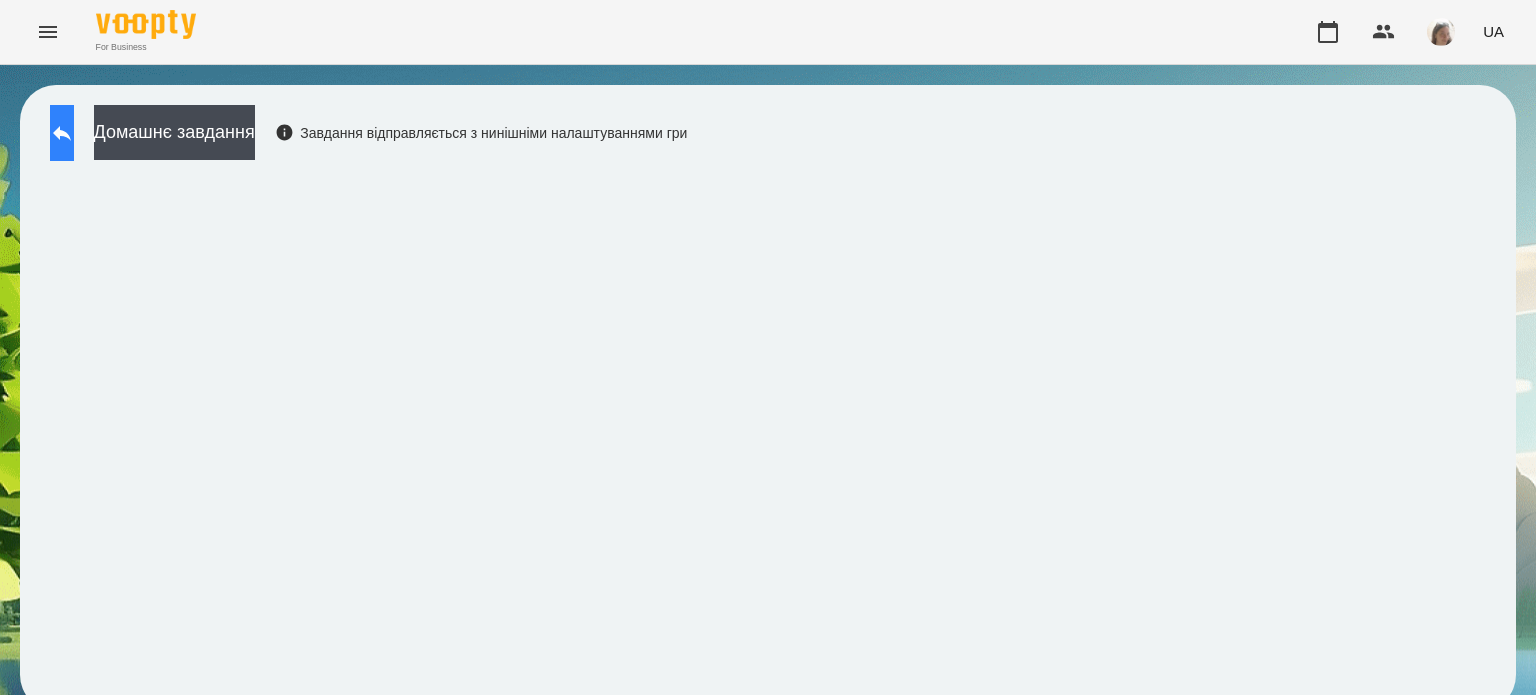 click at bounding box center [62, 133] 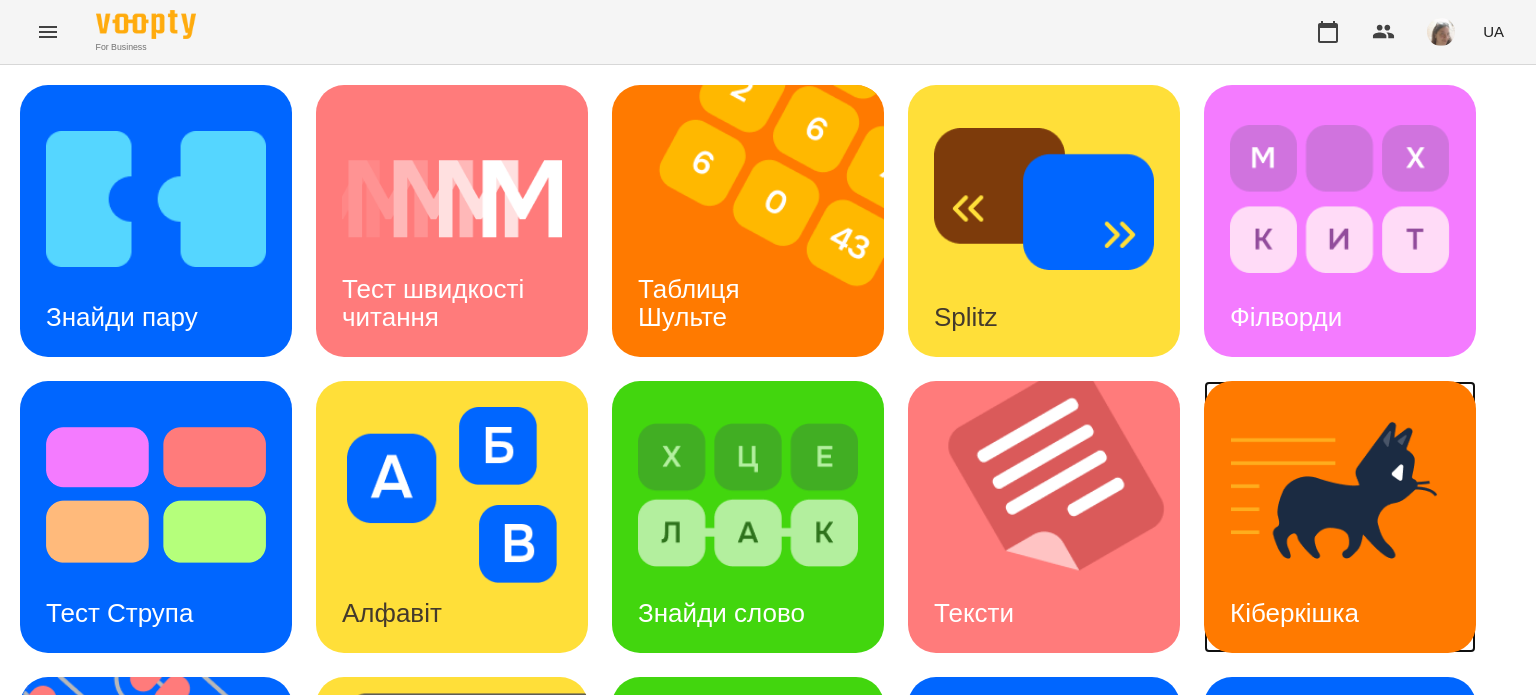 click on "Кіберкішка" at bounding box center (1294, 613) 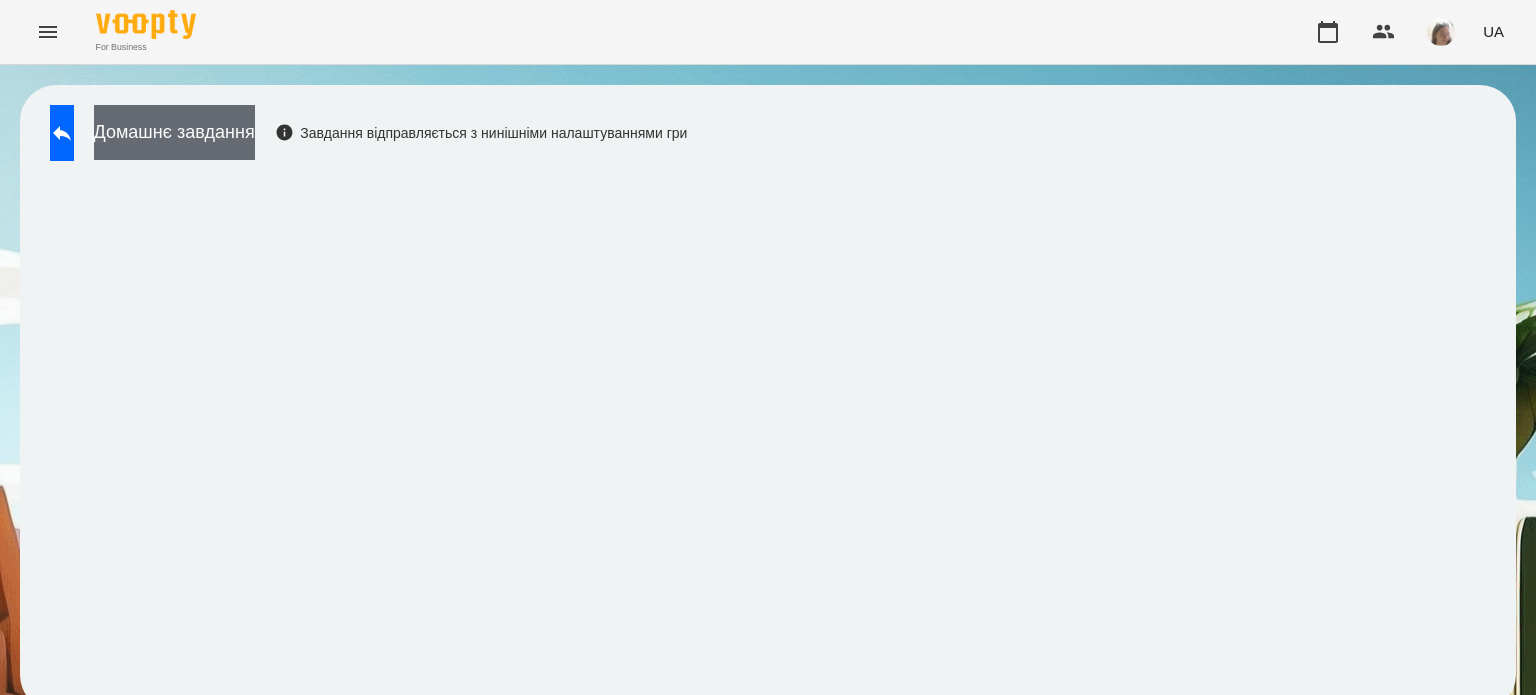 click on "Домашнє завдання" at bounding box center (174, 132) 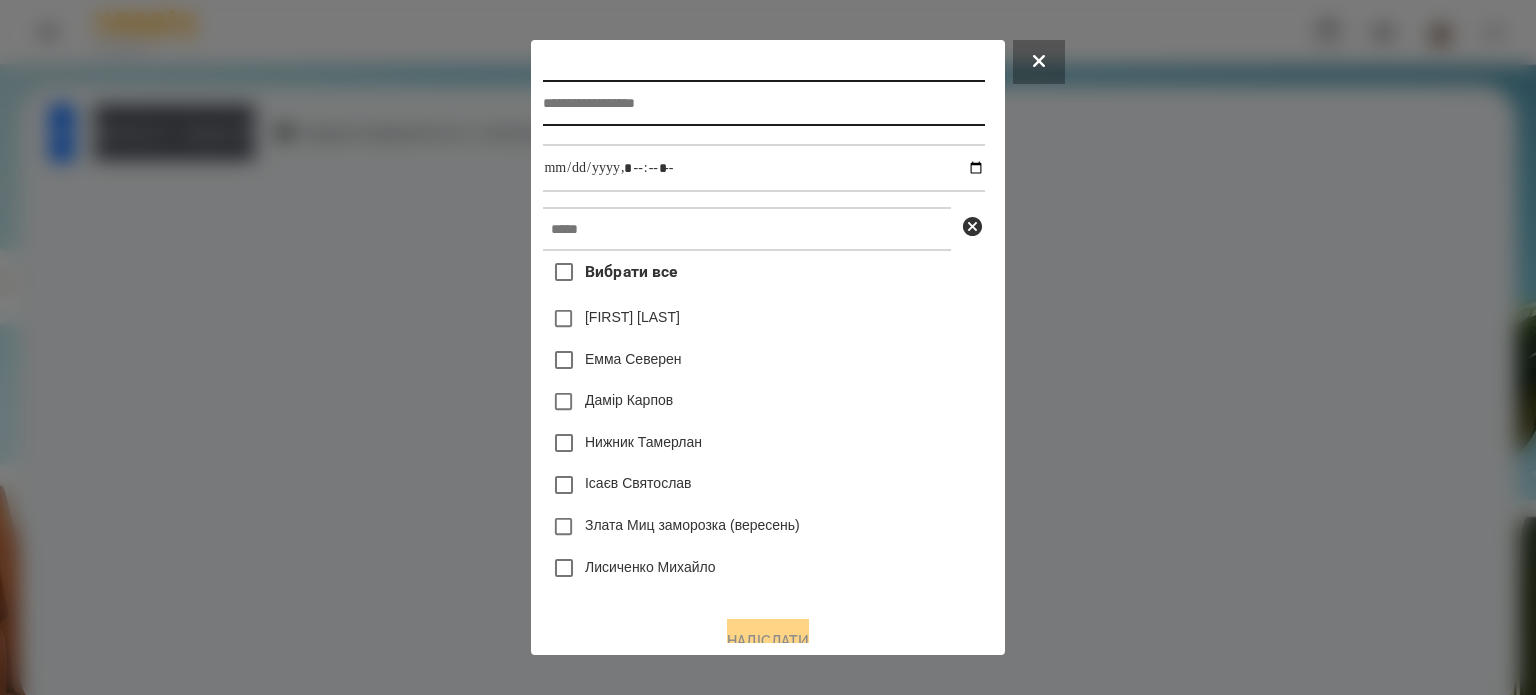 click at bounding box center [763, 103] 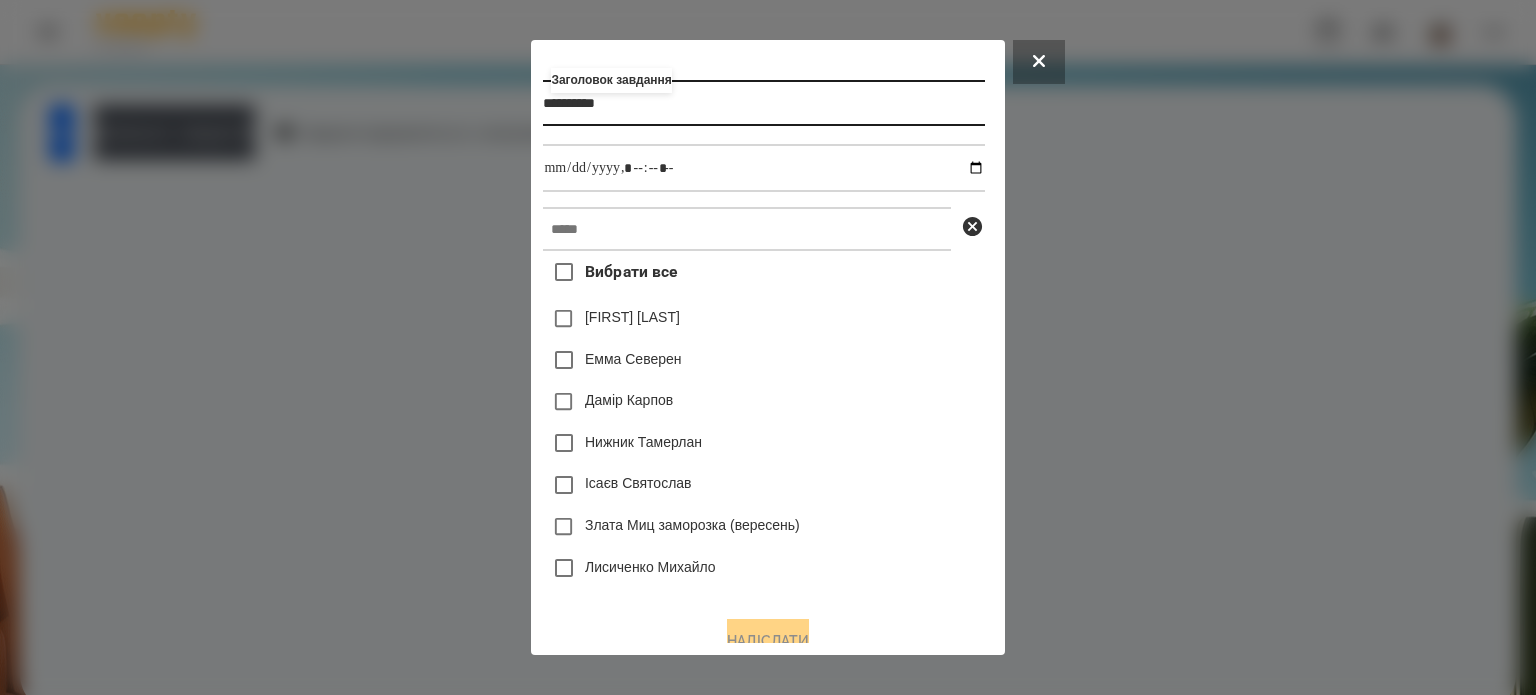 type on "**********" 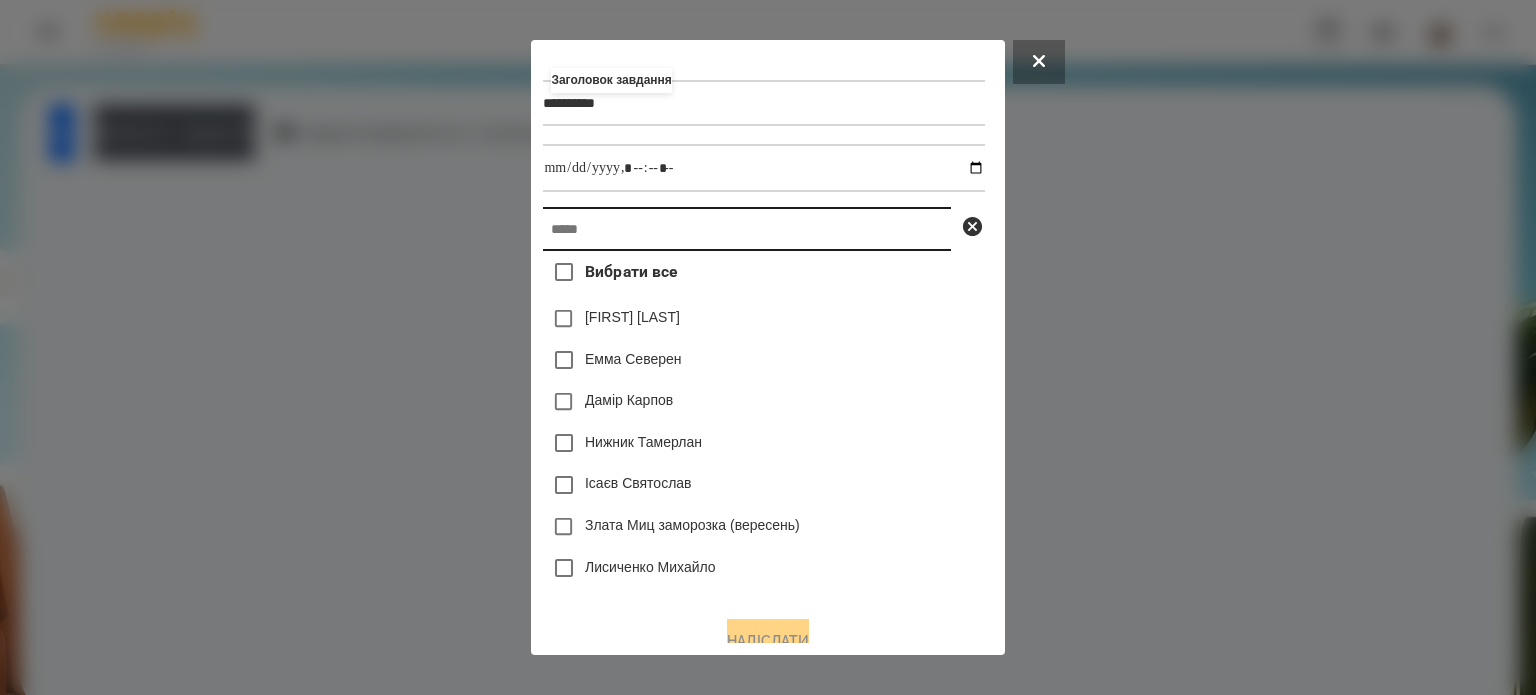 click at bounding box center [747, 229] 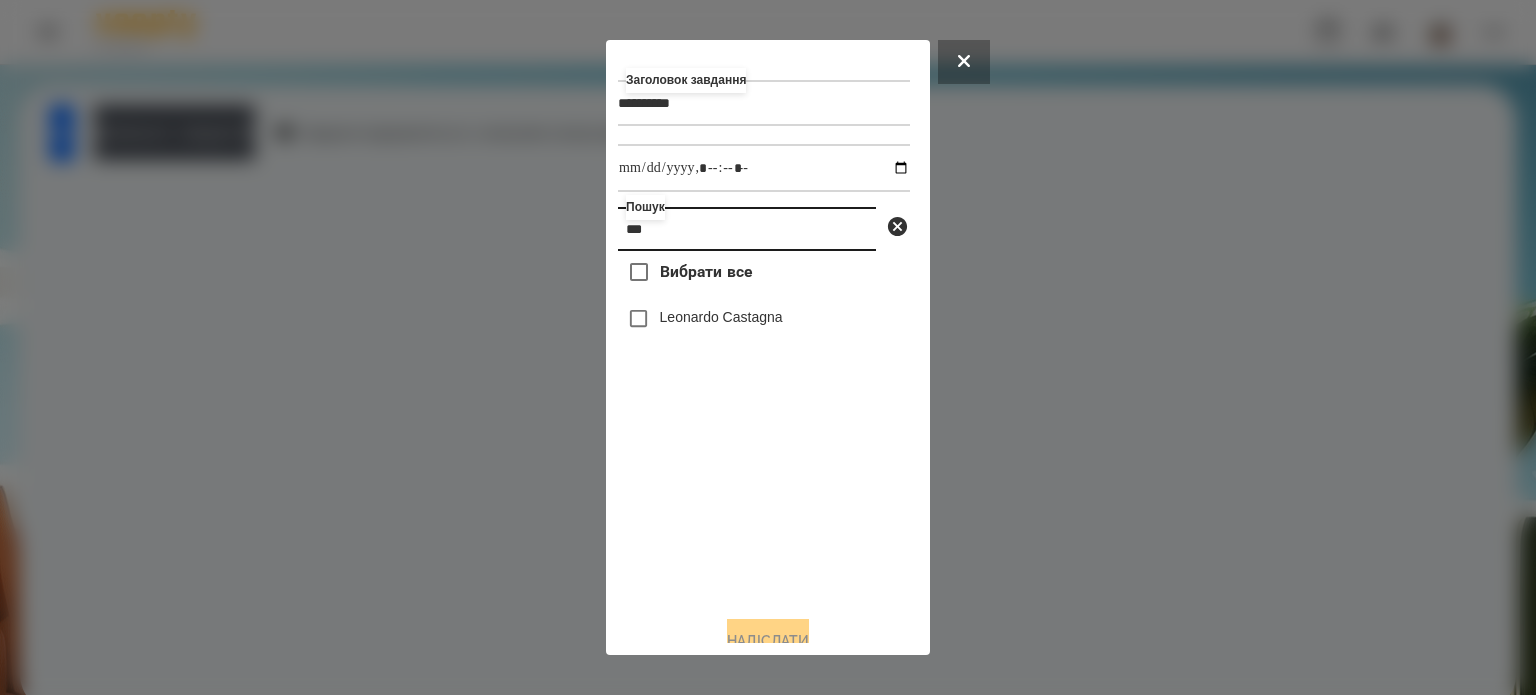 type on "***" 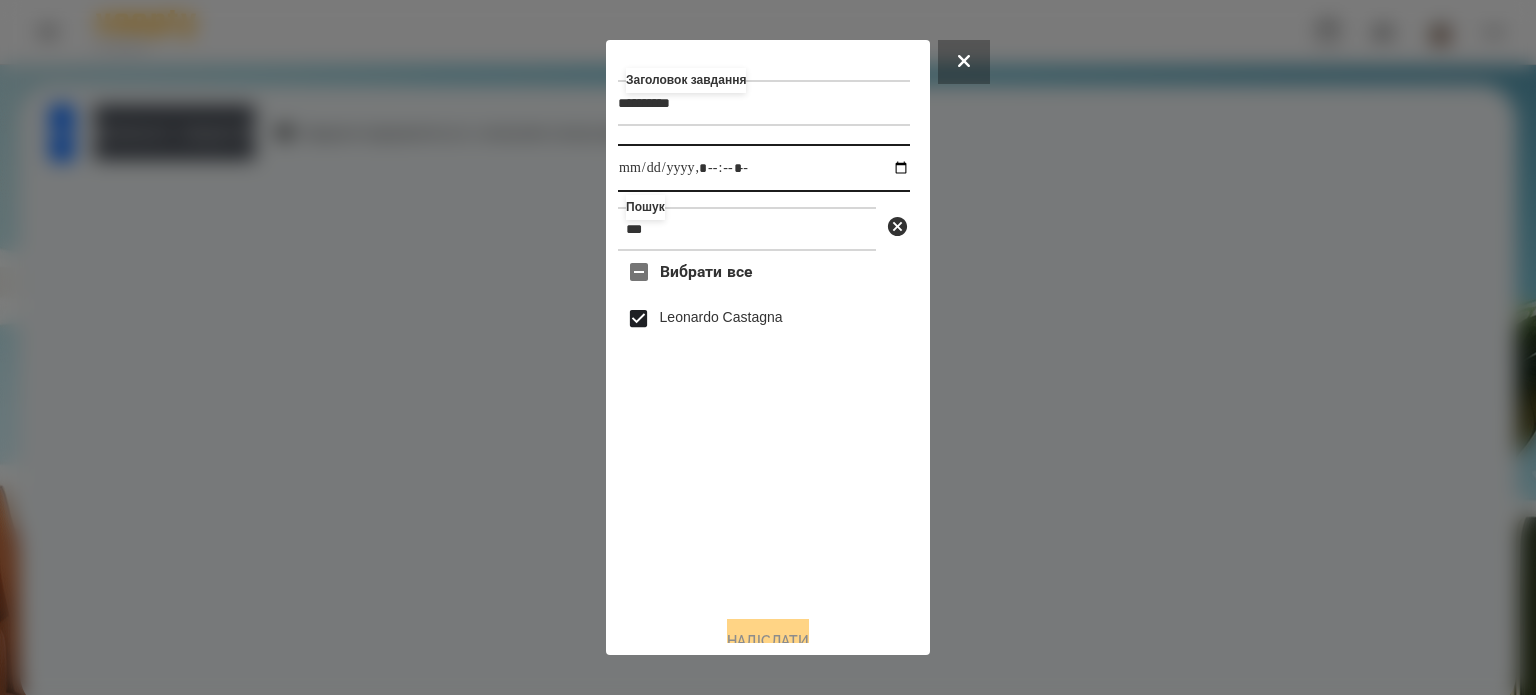 click at bounding box center (764, 168) 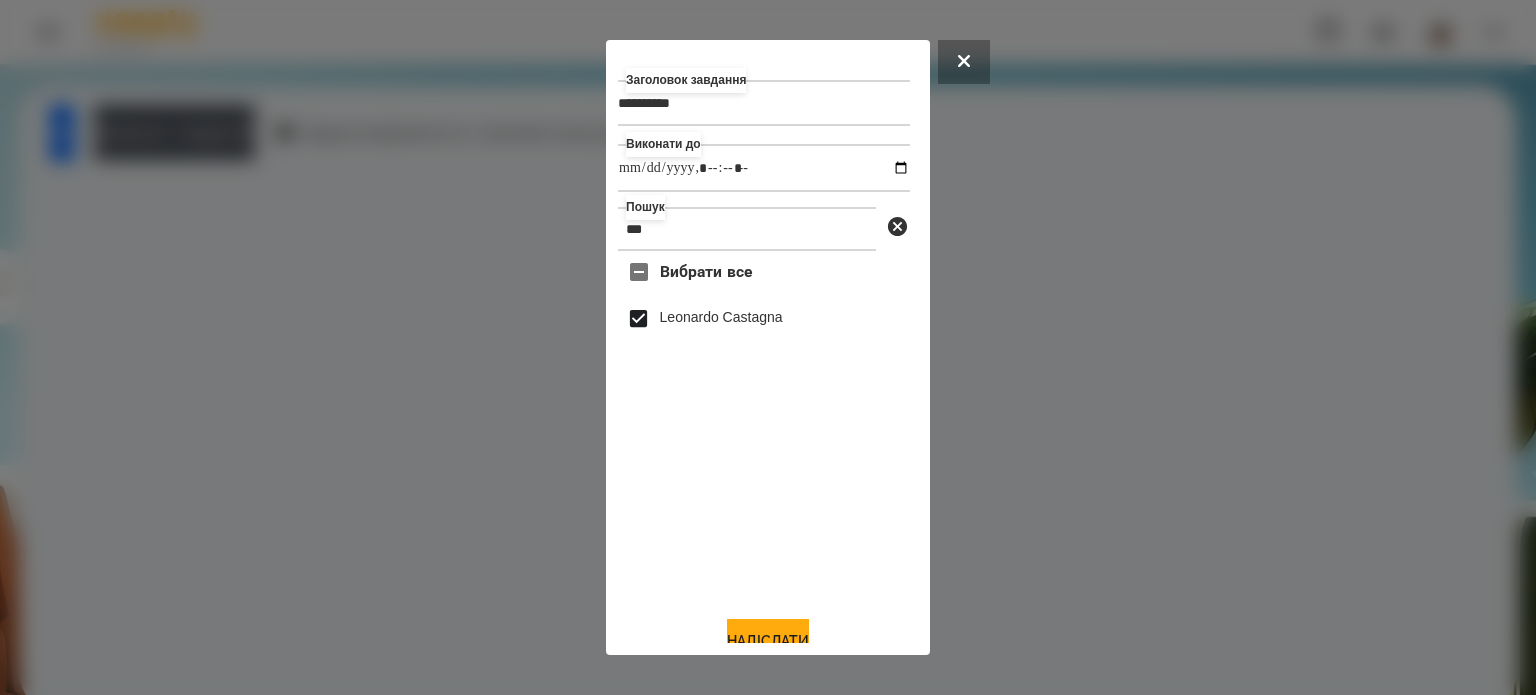 click on "Вибрати все [FIRST] [LAST]" at bounding box center [764, 425] 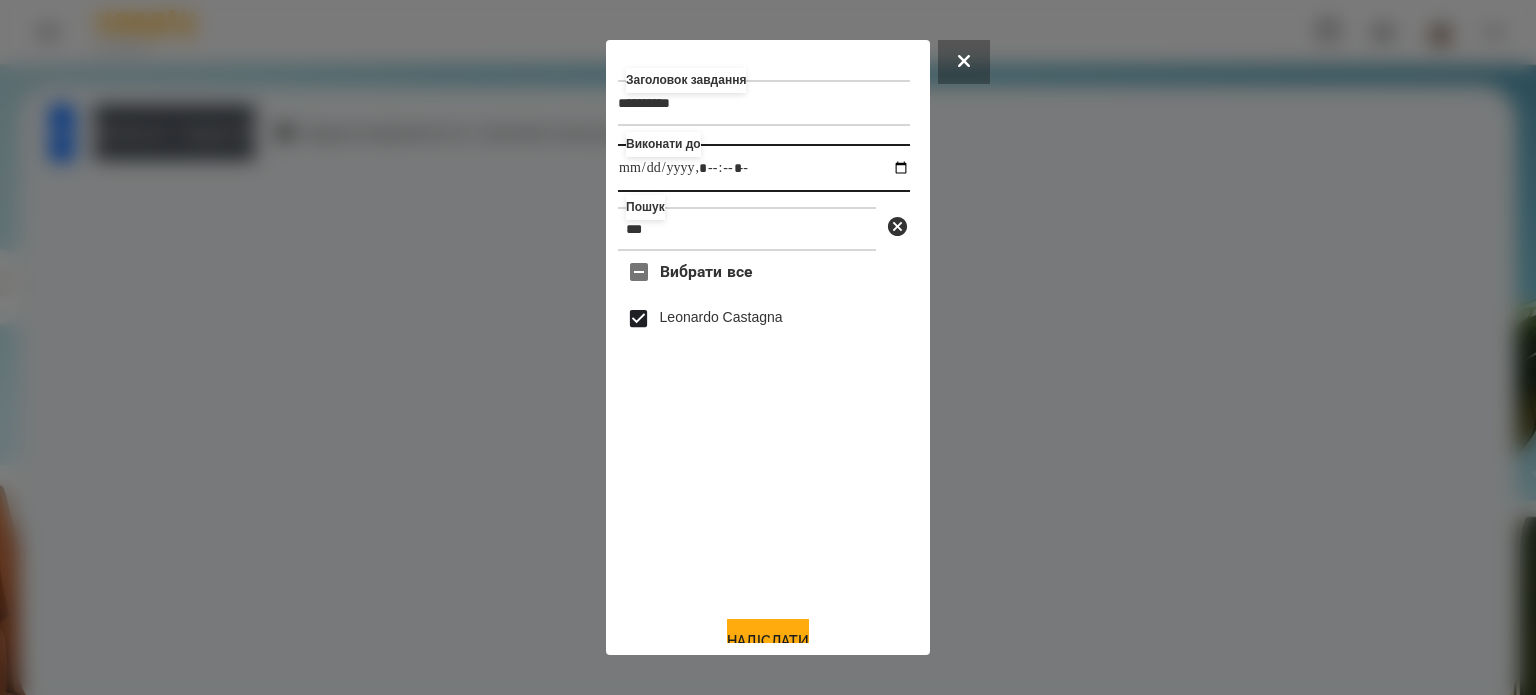click at bounding box center (764, 168) 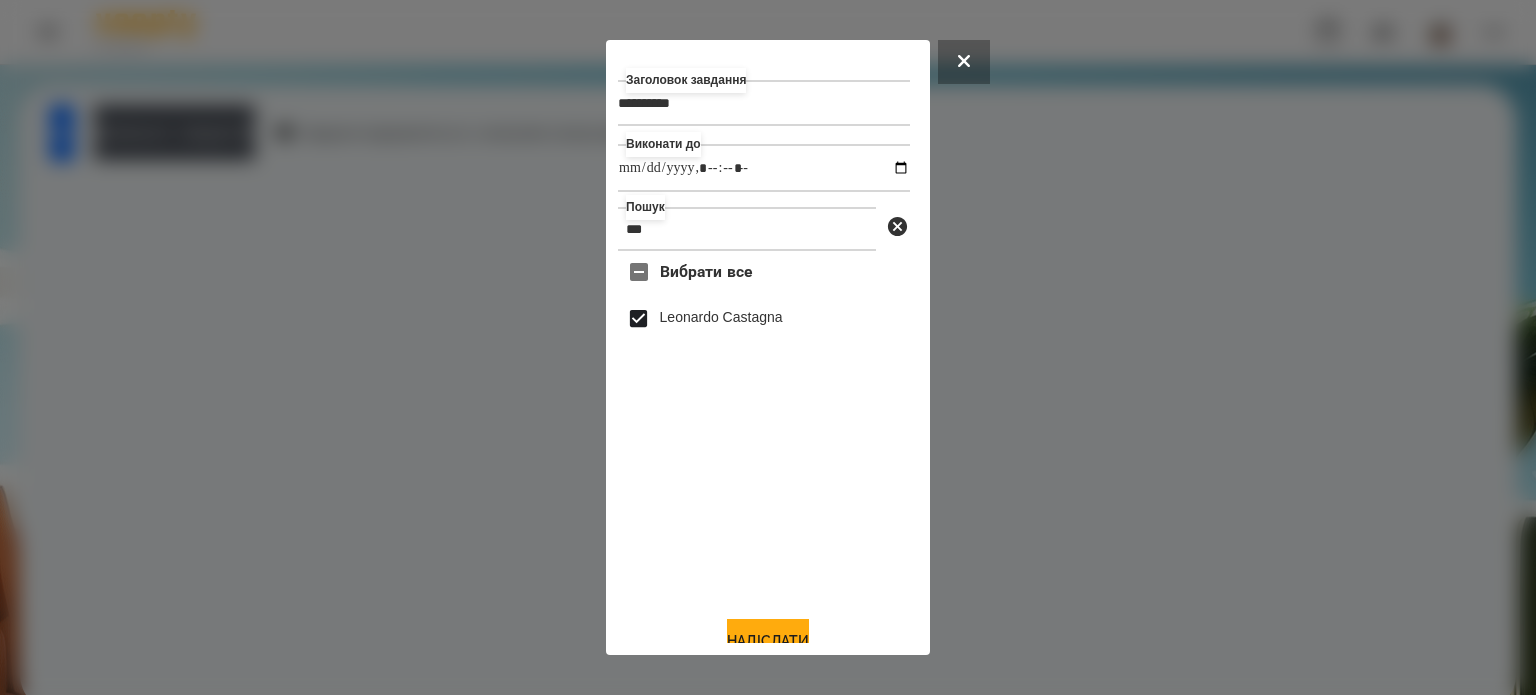 click on "**********" at bounding box center (768, 325) 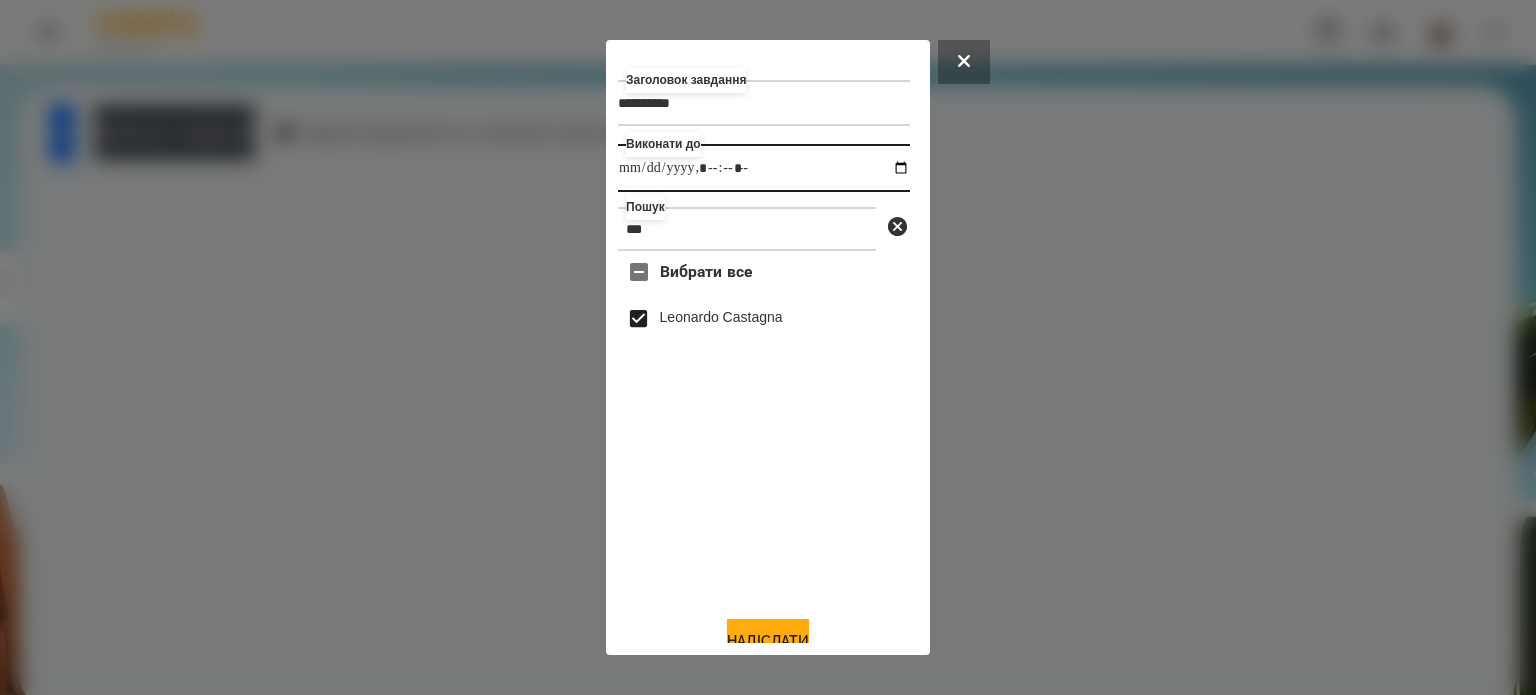 click at bounding box center [764, 168] 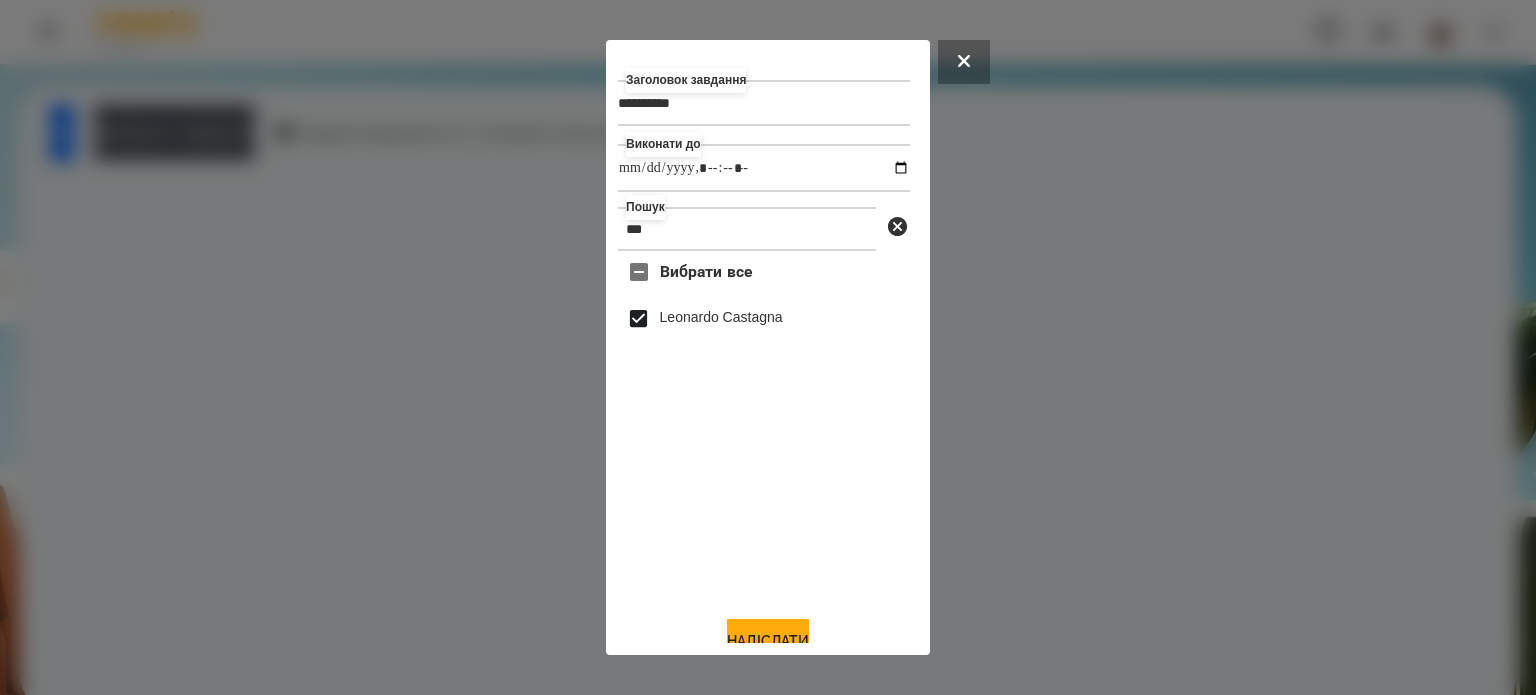 click on "Вибрати все [FIRST] [LAST]" at bounding box center [764, 425] 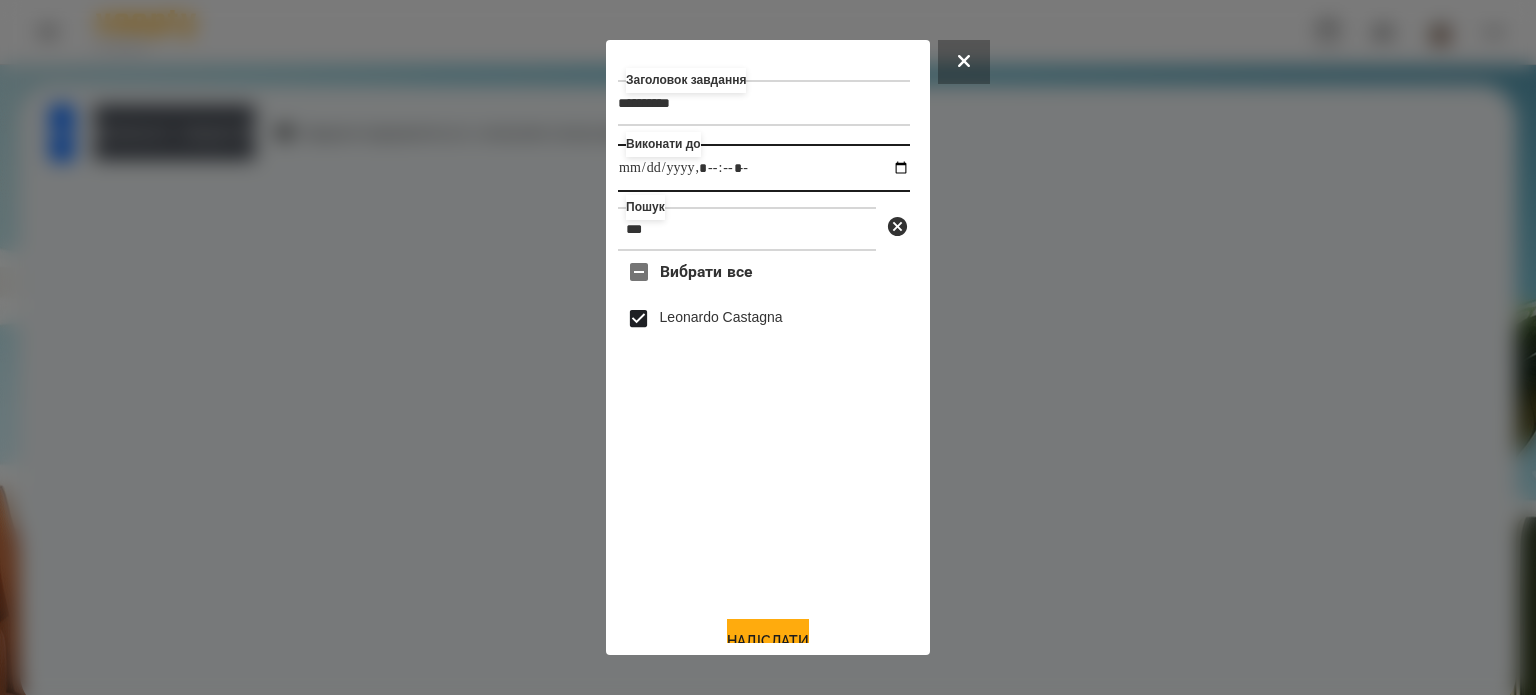 click at bounding box center (764, 168) 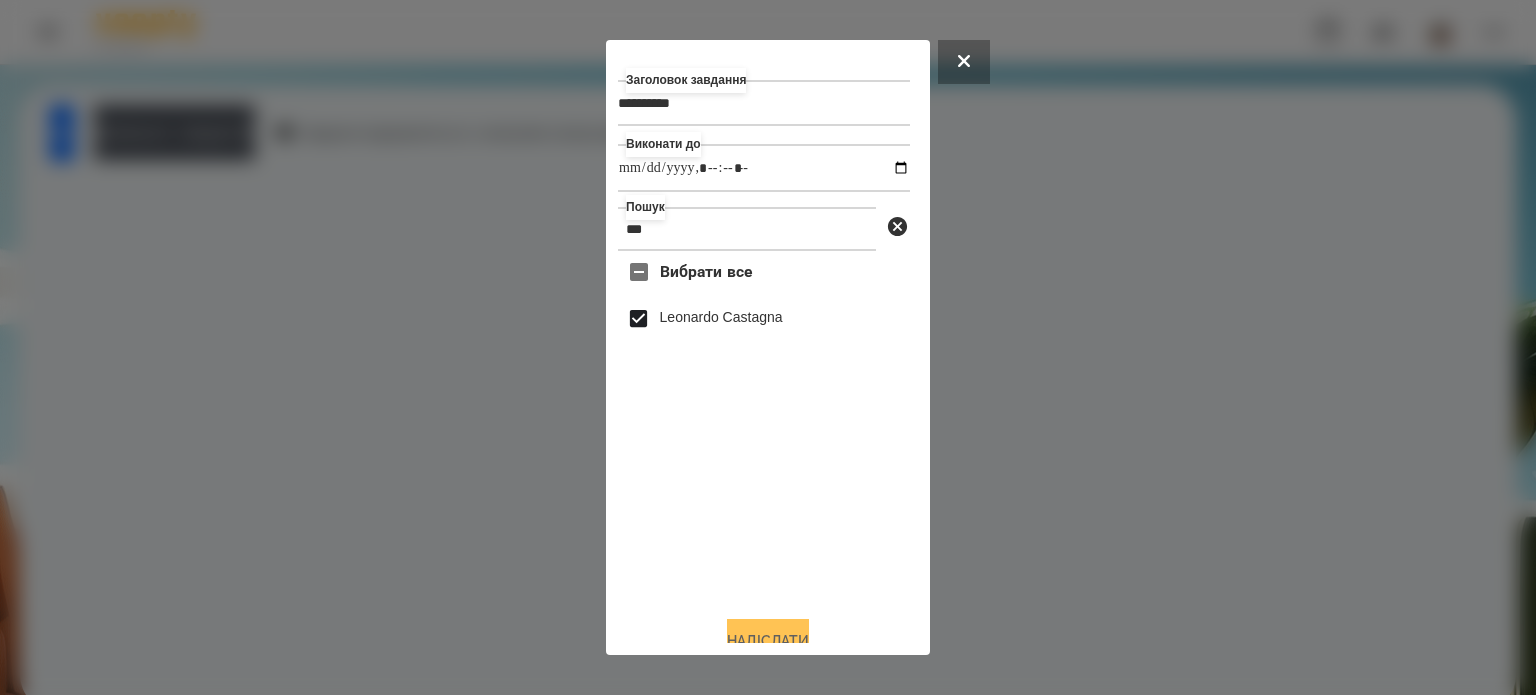 type on "**********" 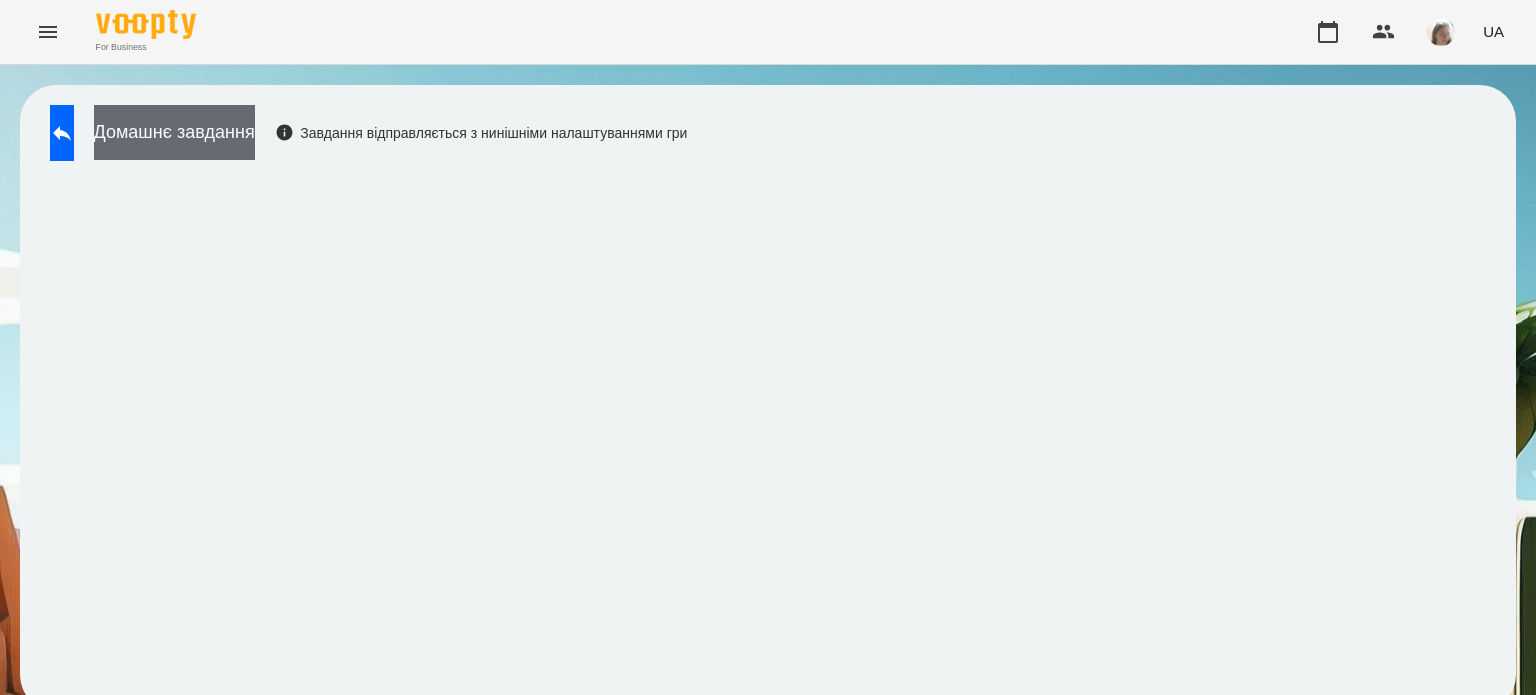 click on "Домашнє завдання" at bounding box center (174, 132) 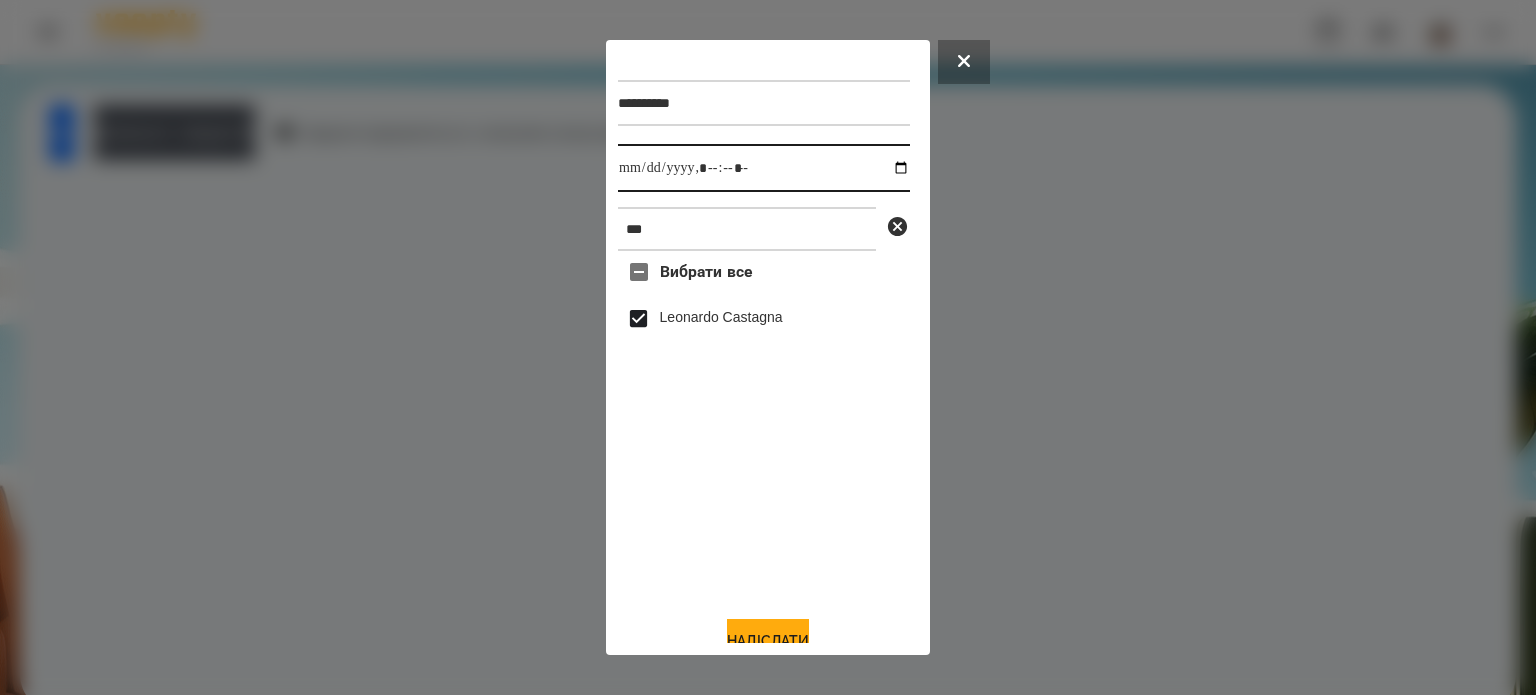 click at bounding box center [764, 168] 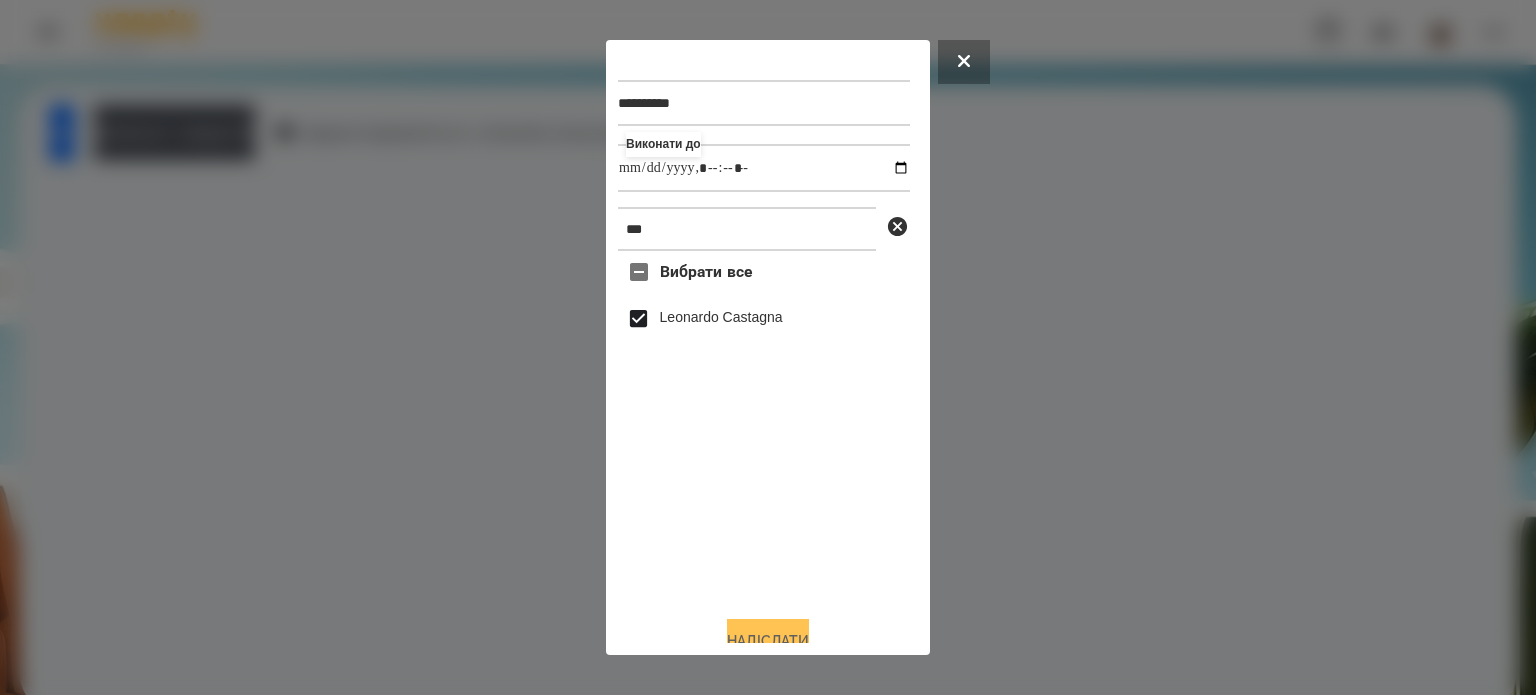 type on "**********" 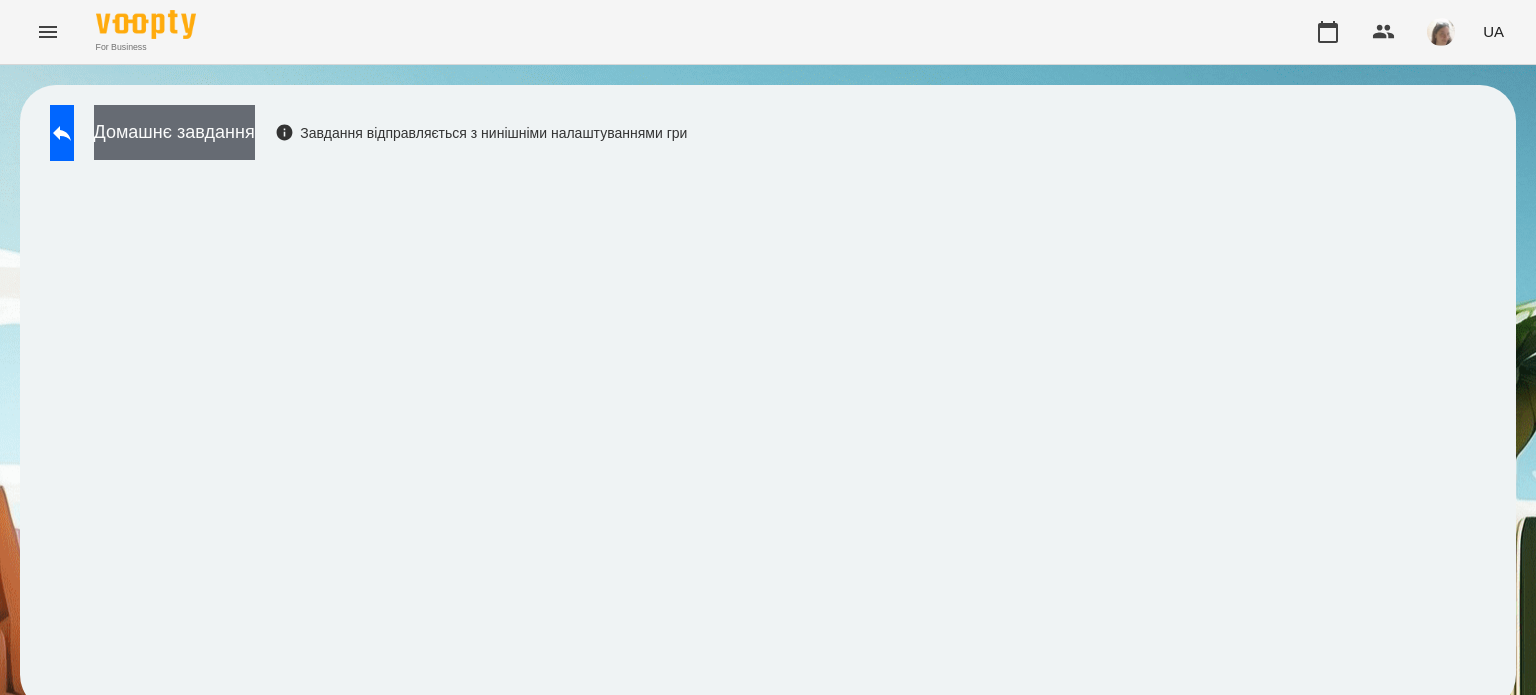 click on "Домашнє завдання" at bounding box center [174, 132] 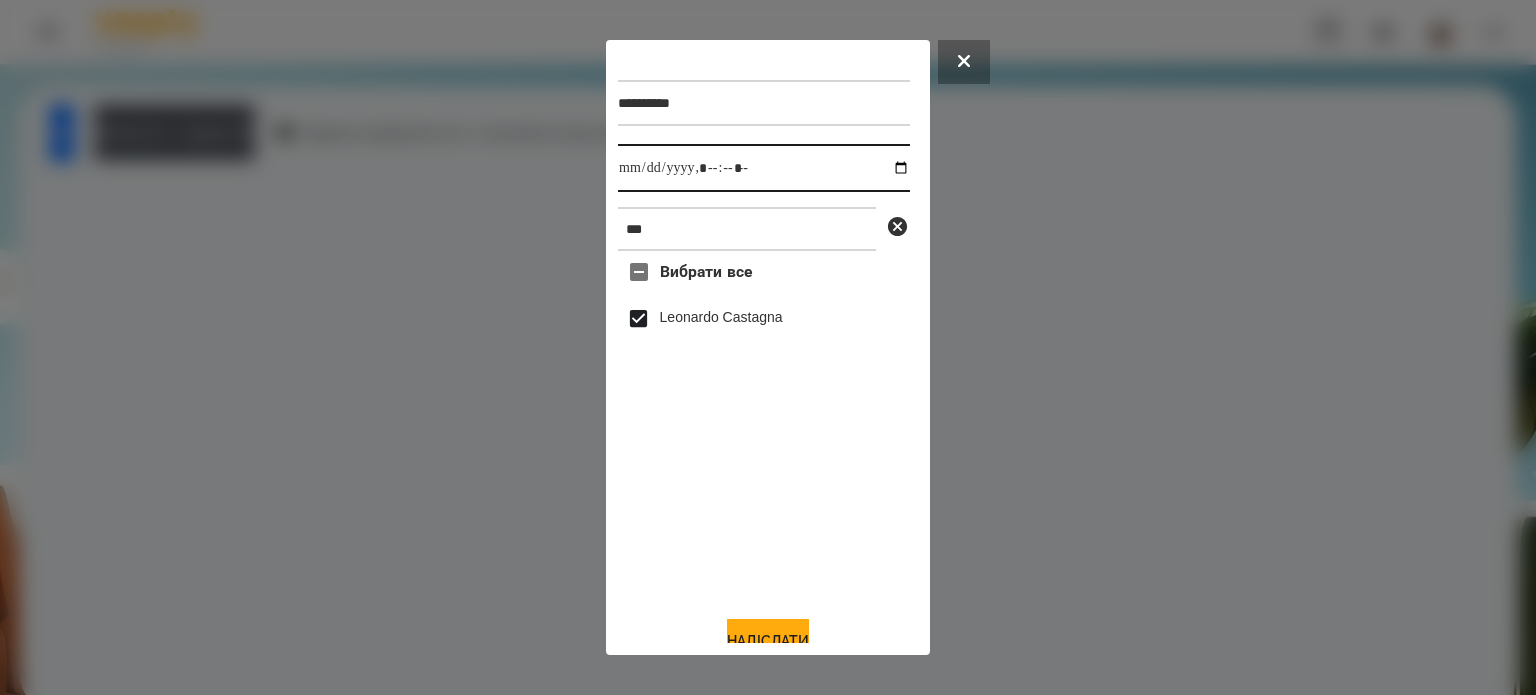 click at bounding box center [764, 168] 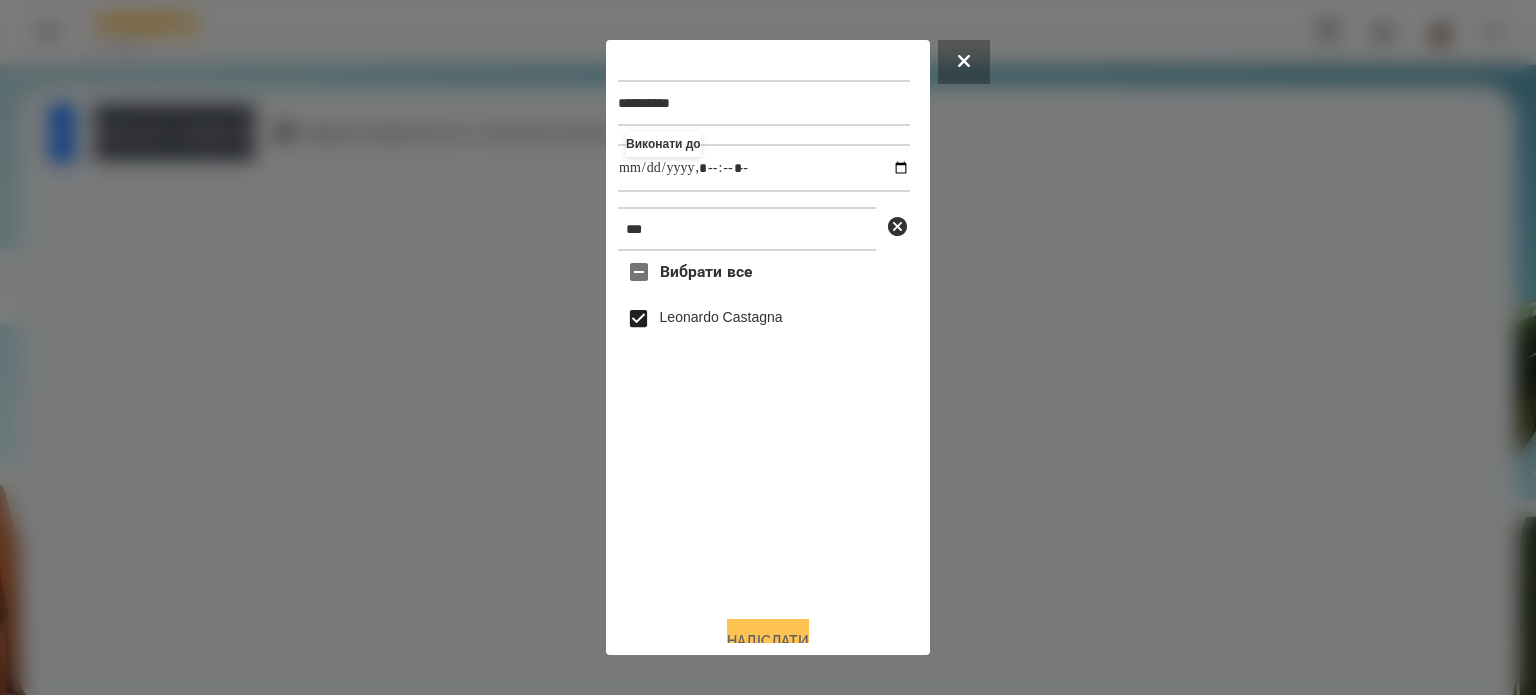 type on "**********" 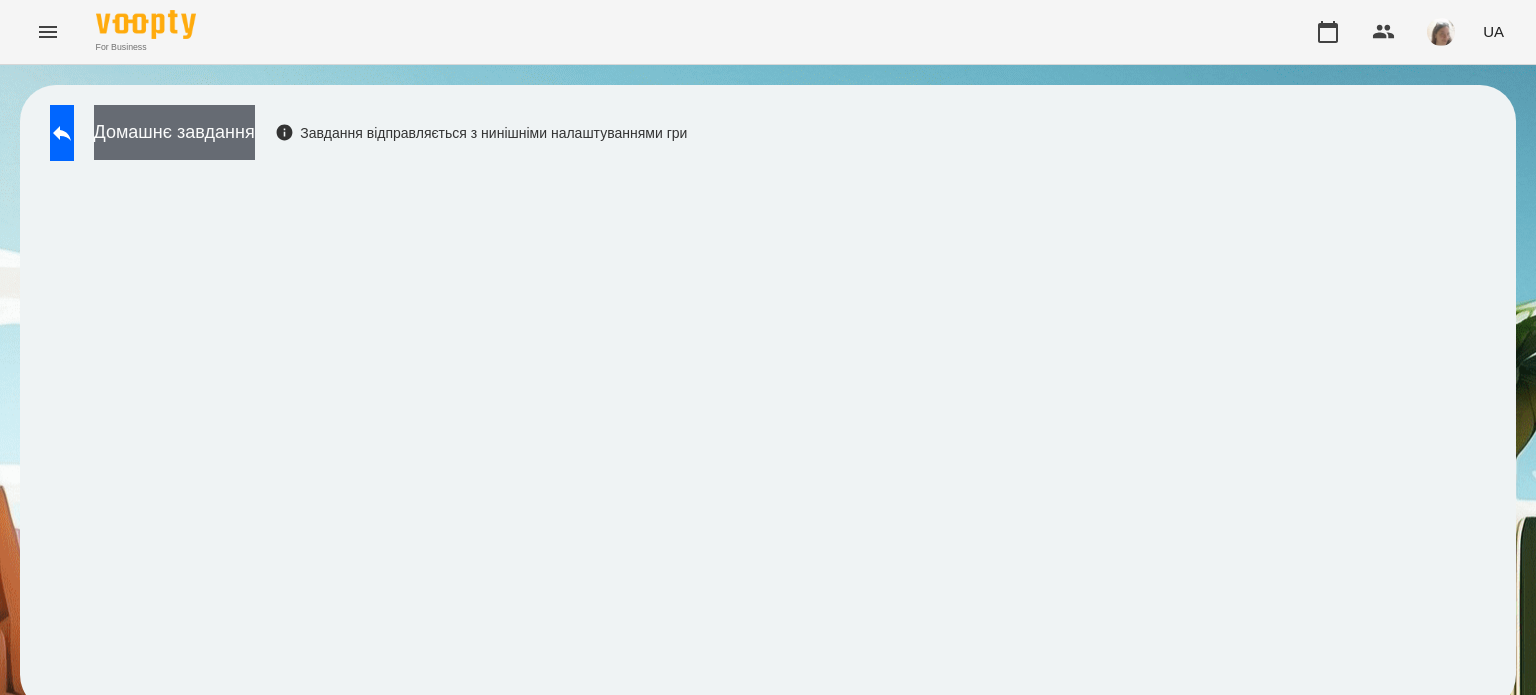 click on "Домашнє завдання" at bounding box center [174, 132] 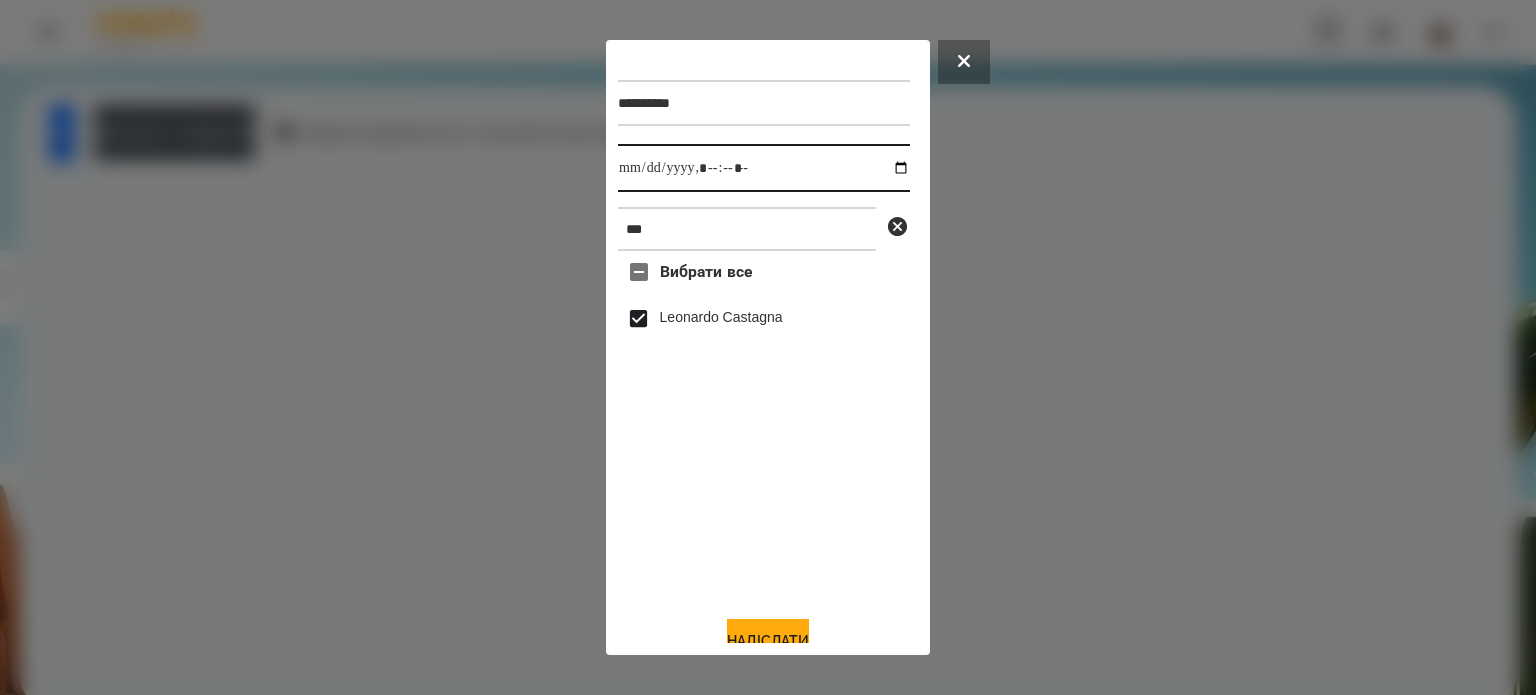 click at bounding box center (764, 168) 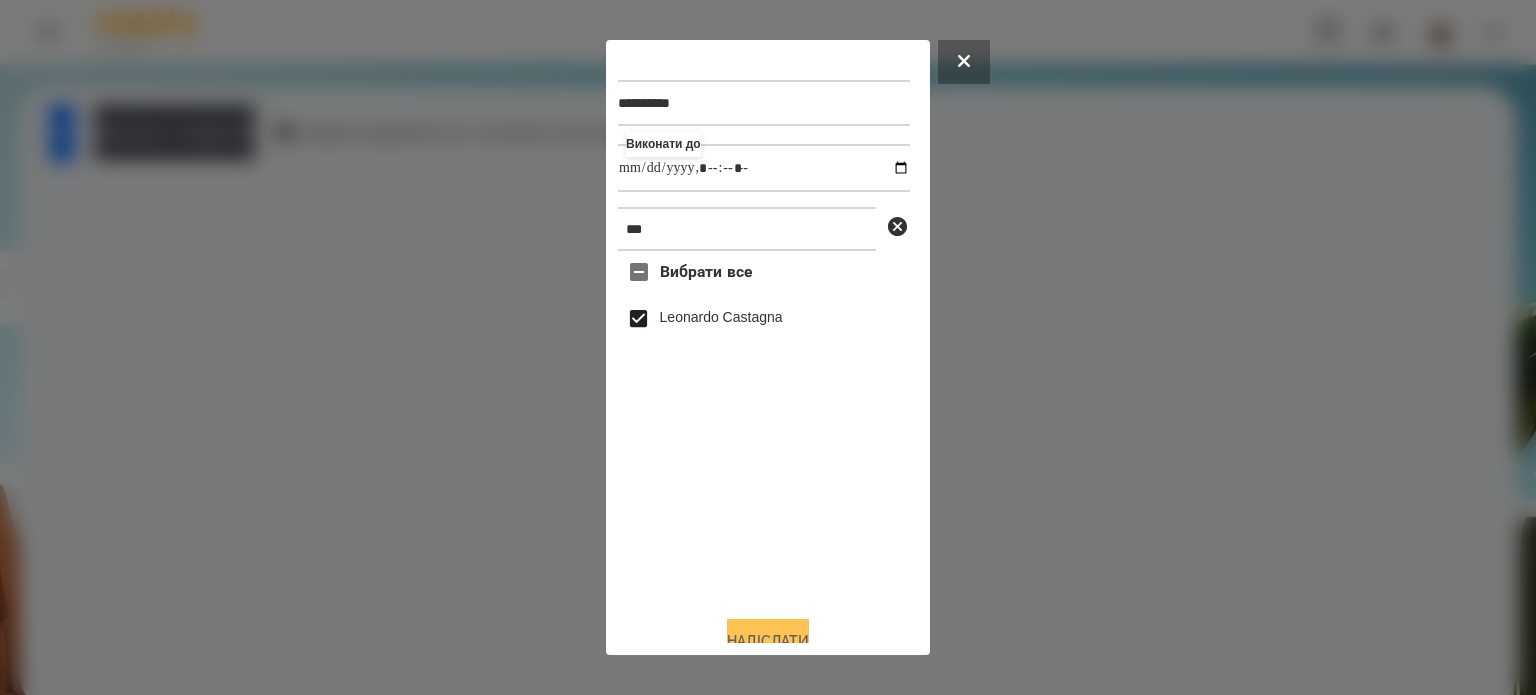 type on "**********" 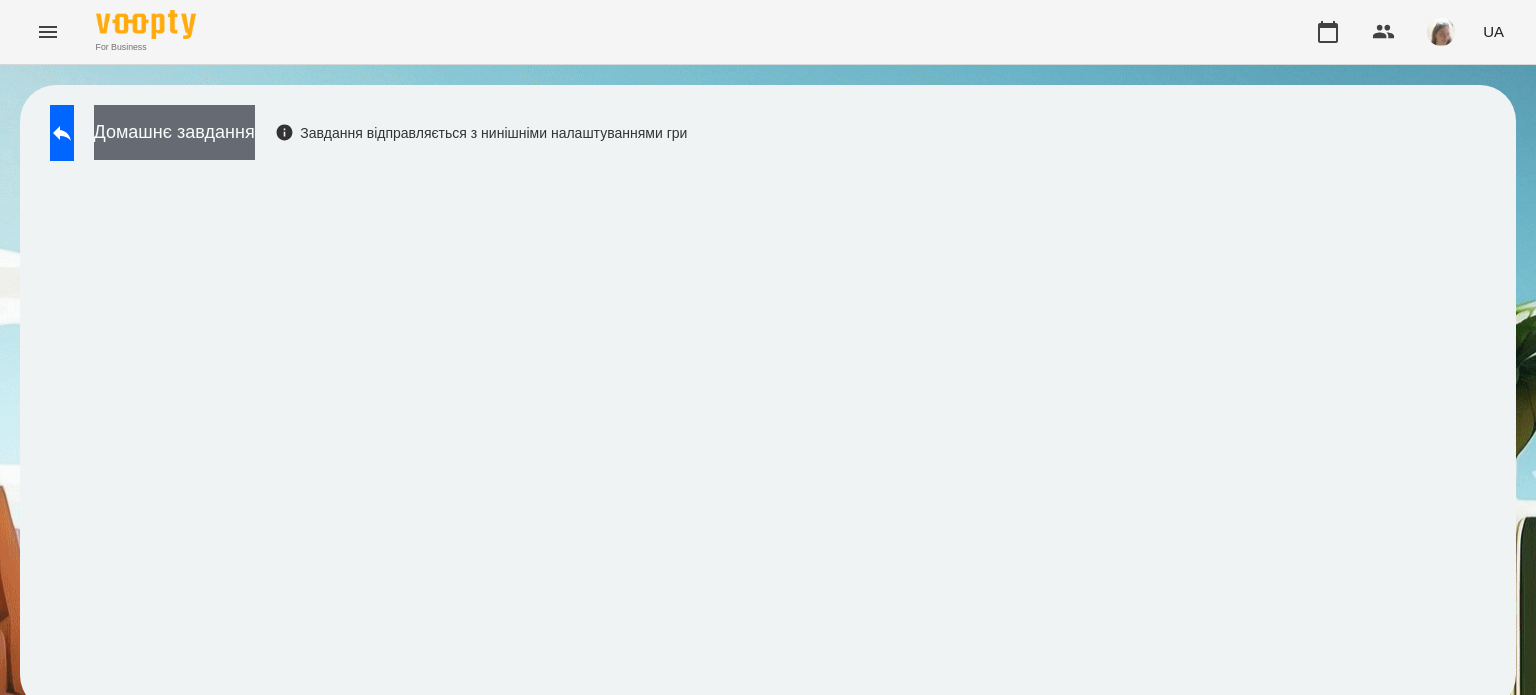 click on "Домашнє завдання" at bounding box center (174, 132) 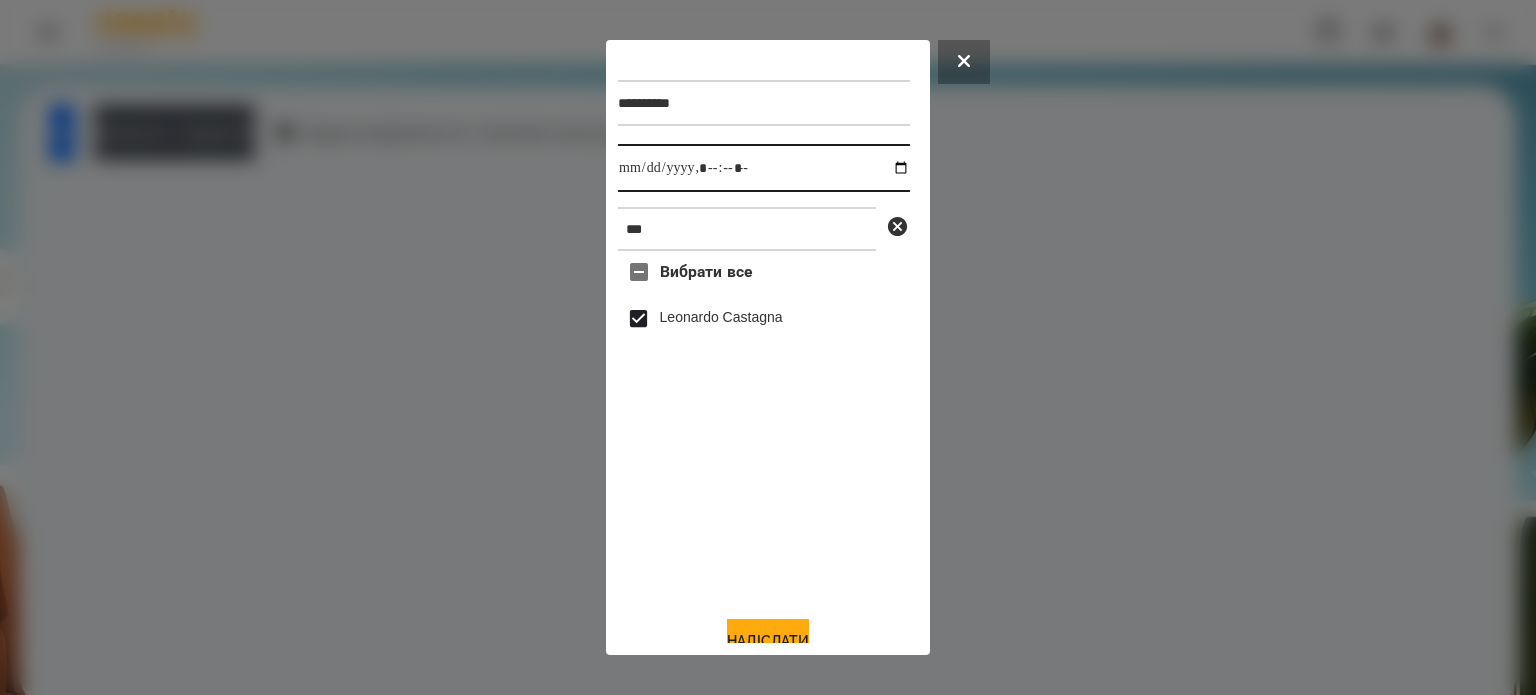 click at bounding box center [764, 168] 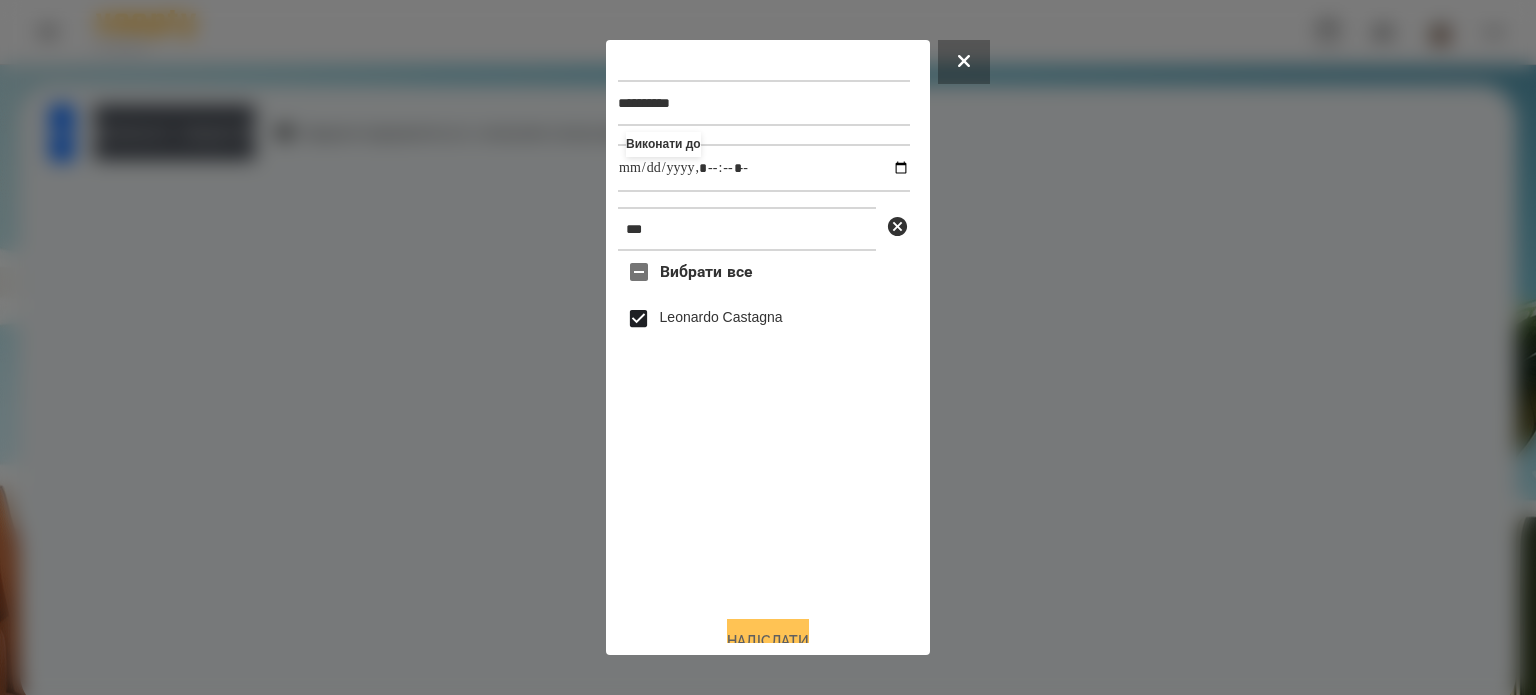 type on "**********" 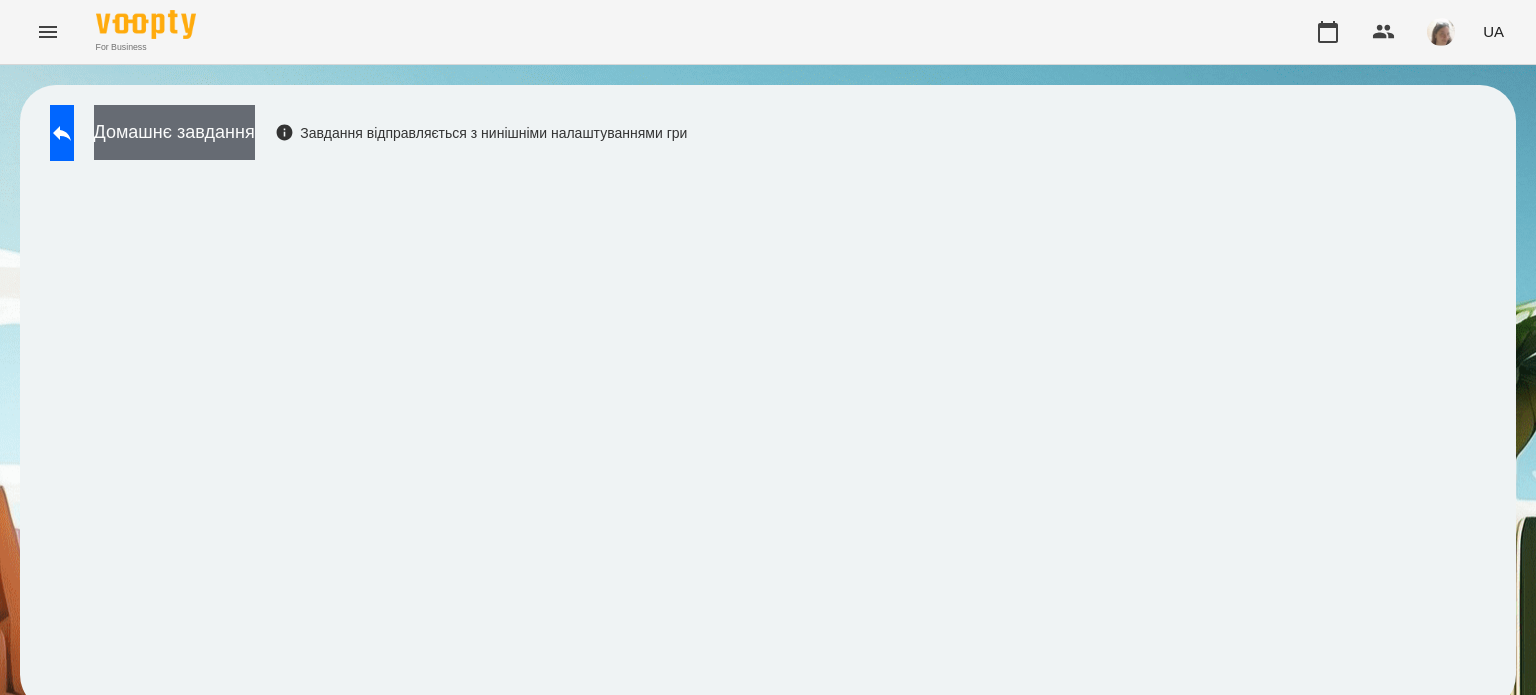 click on "Домашнє завдання" at bounding box center [174, 132] 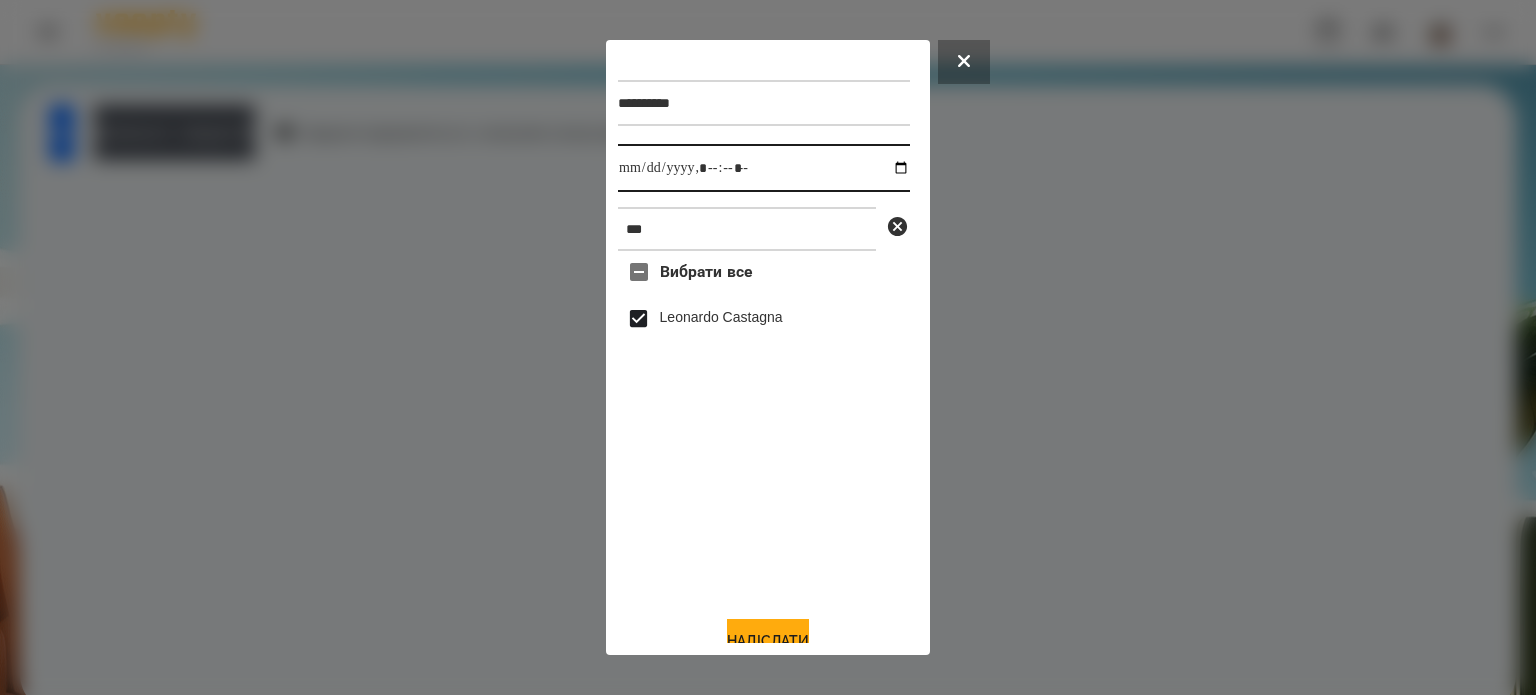 click at bounding box center (764, 168) 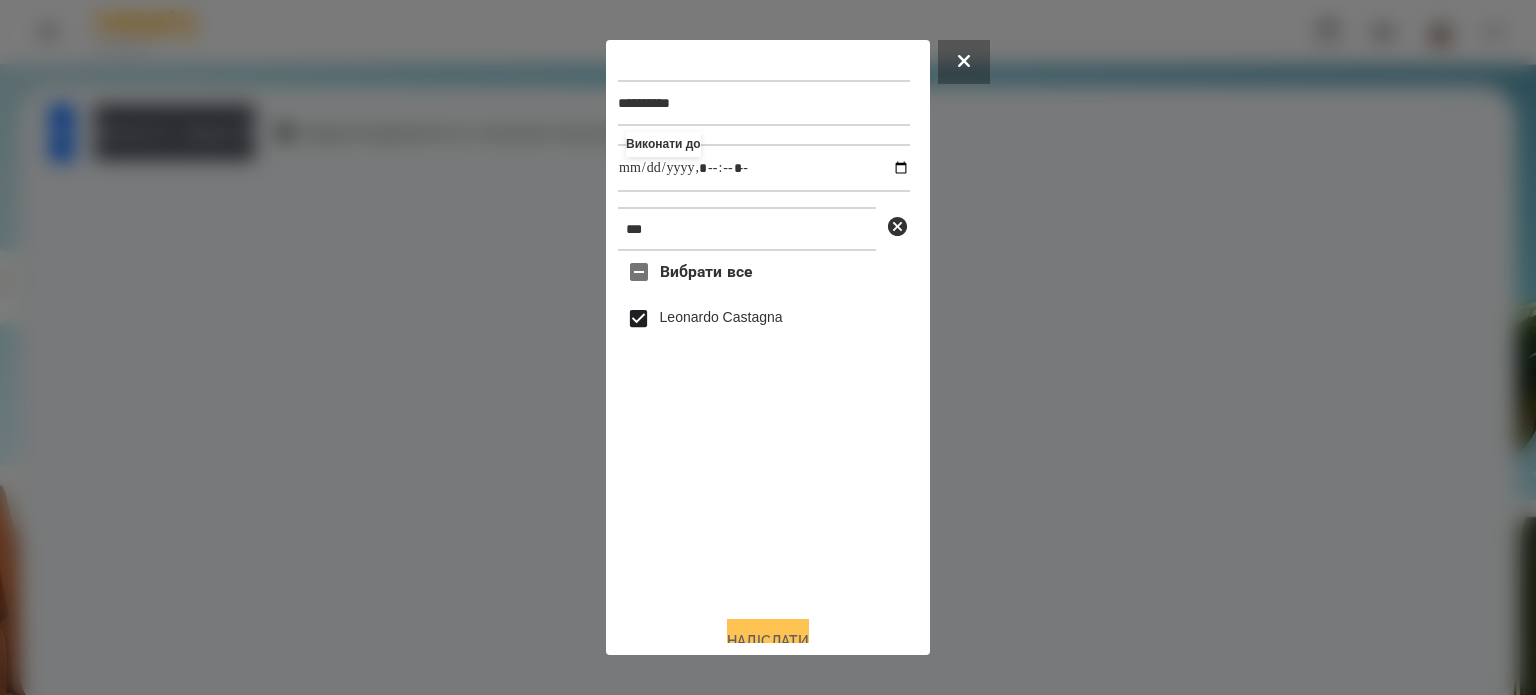 type on "**********" 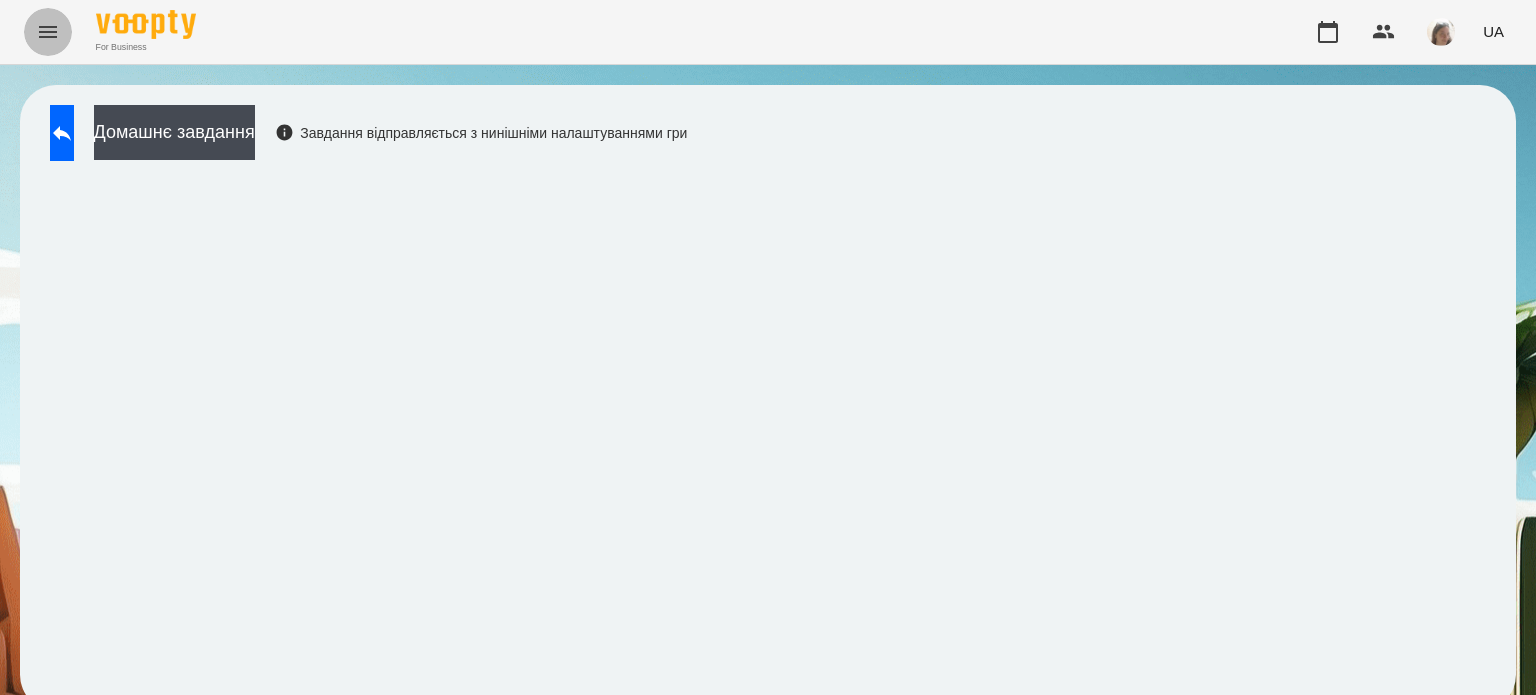 click 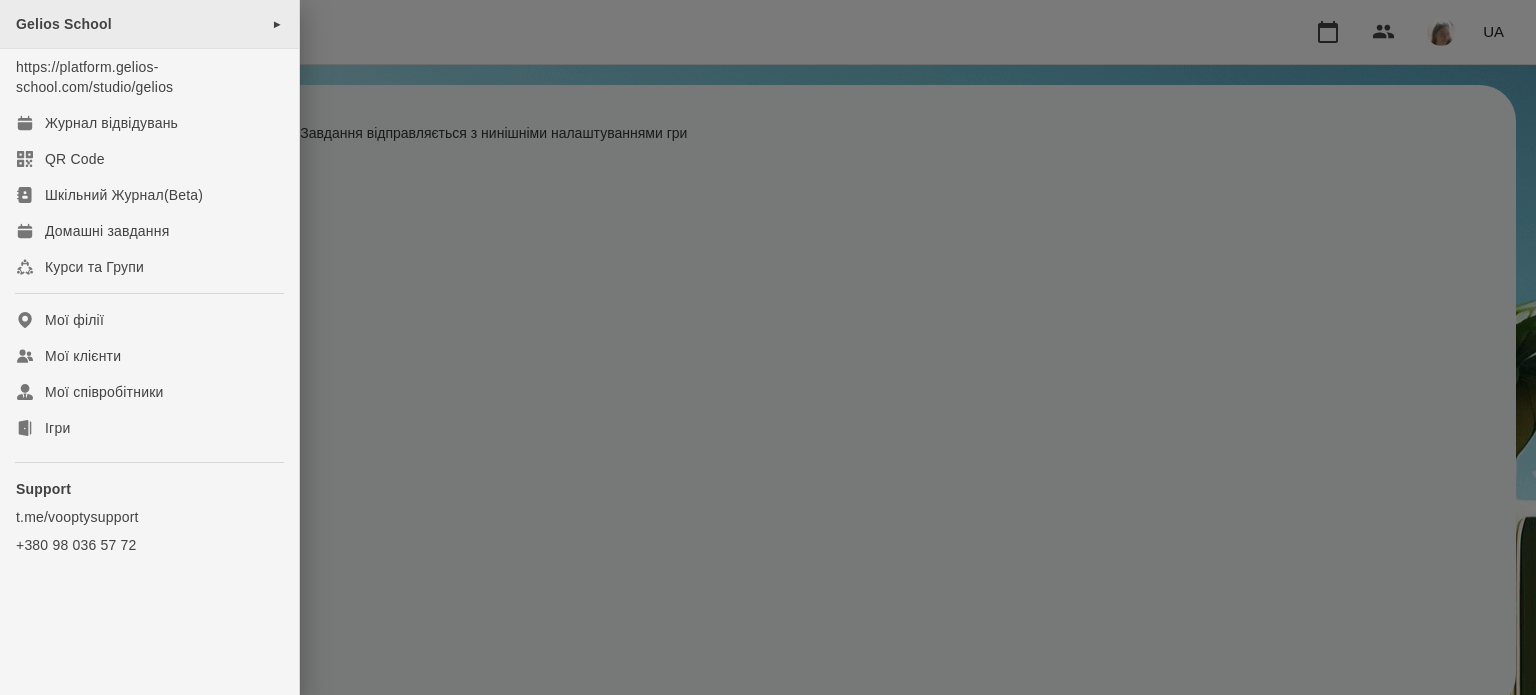 click on "Gelios School" at bounding box center [64, 24] 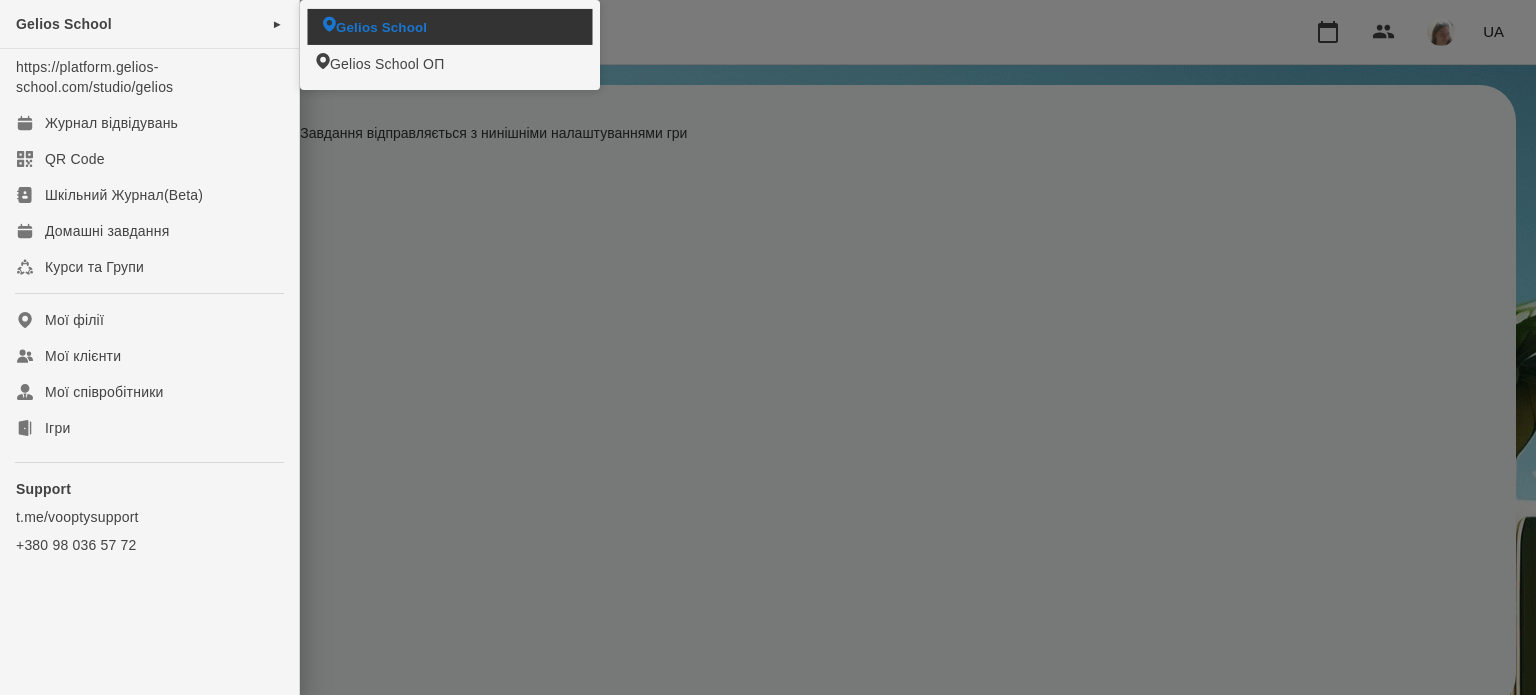 click on "Gelios School" at bounding box center [381, 26] 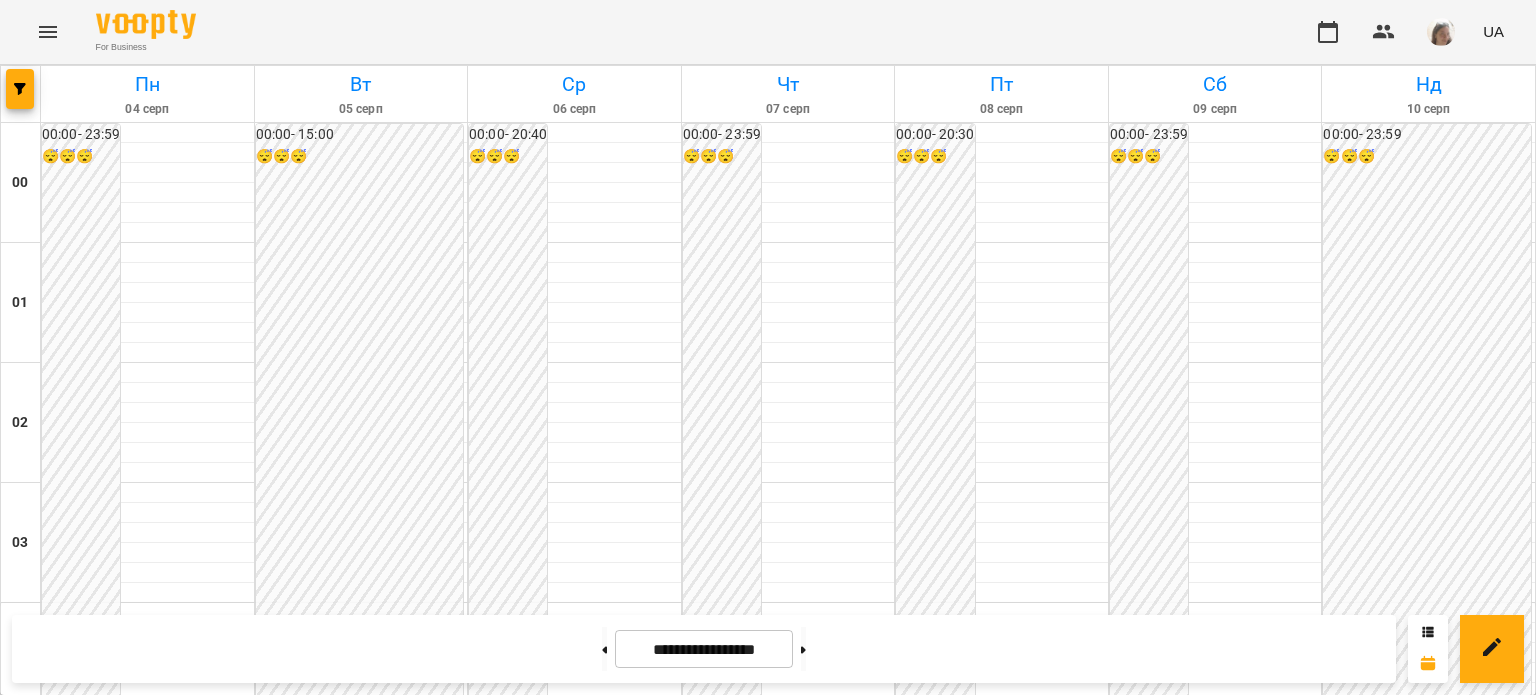 scroll, scrollTop: 1663, scrollLeft: 0, axis: vertical 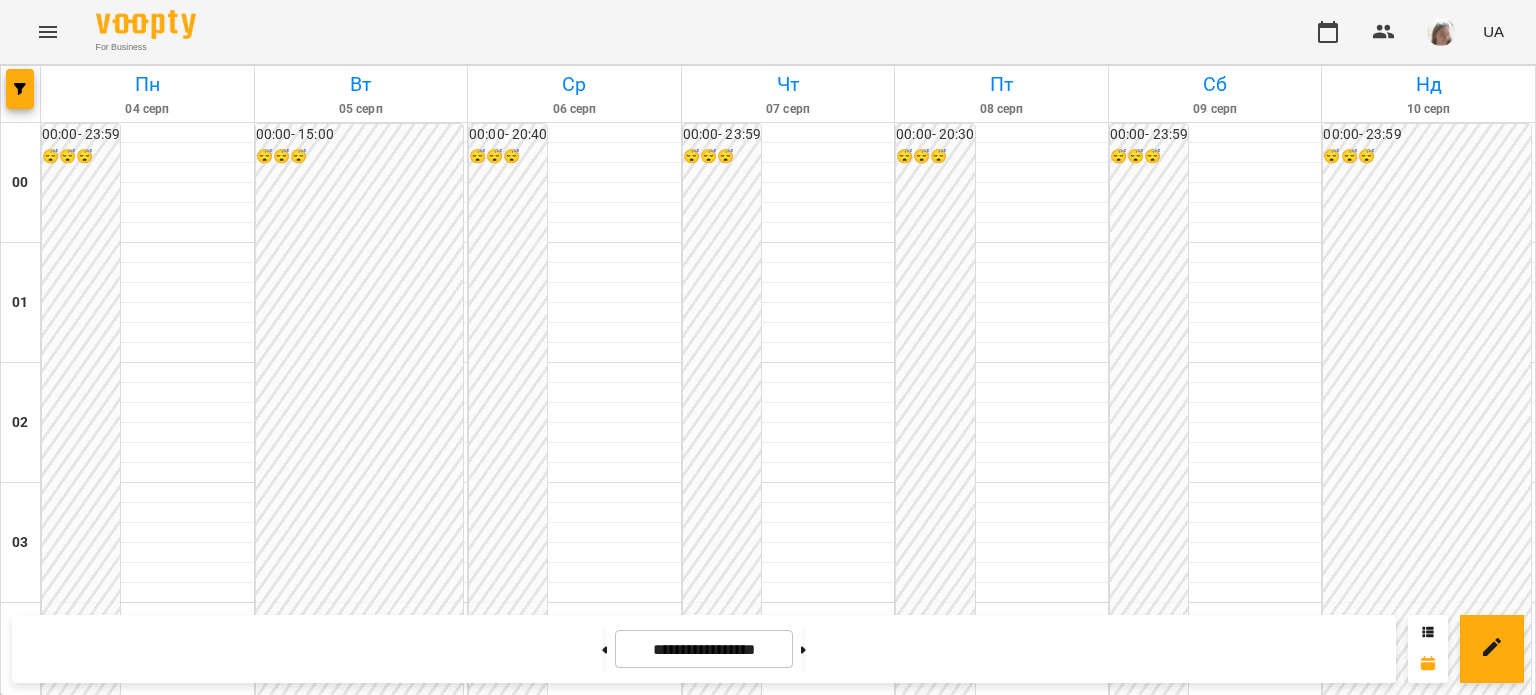 click on "16:00" at bounding box center [1003, 2071] 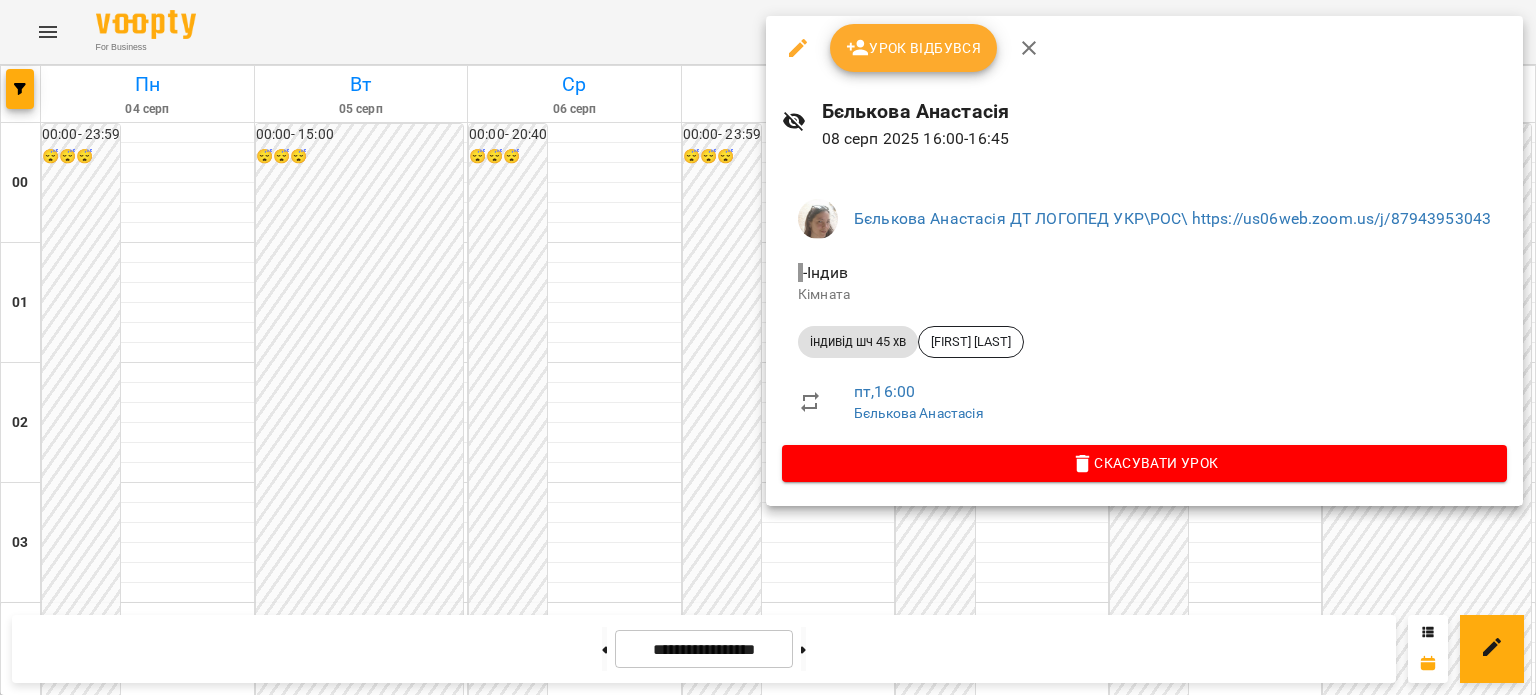 click at bounding box center [768, 347] 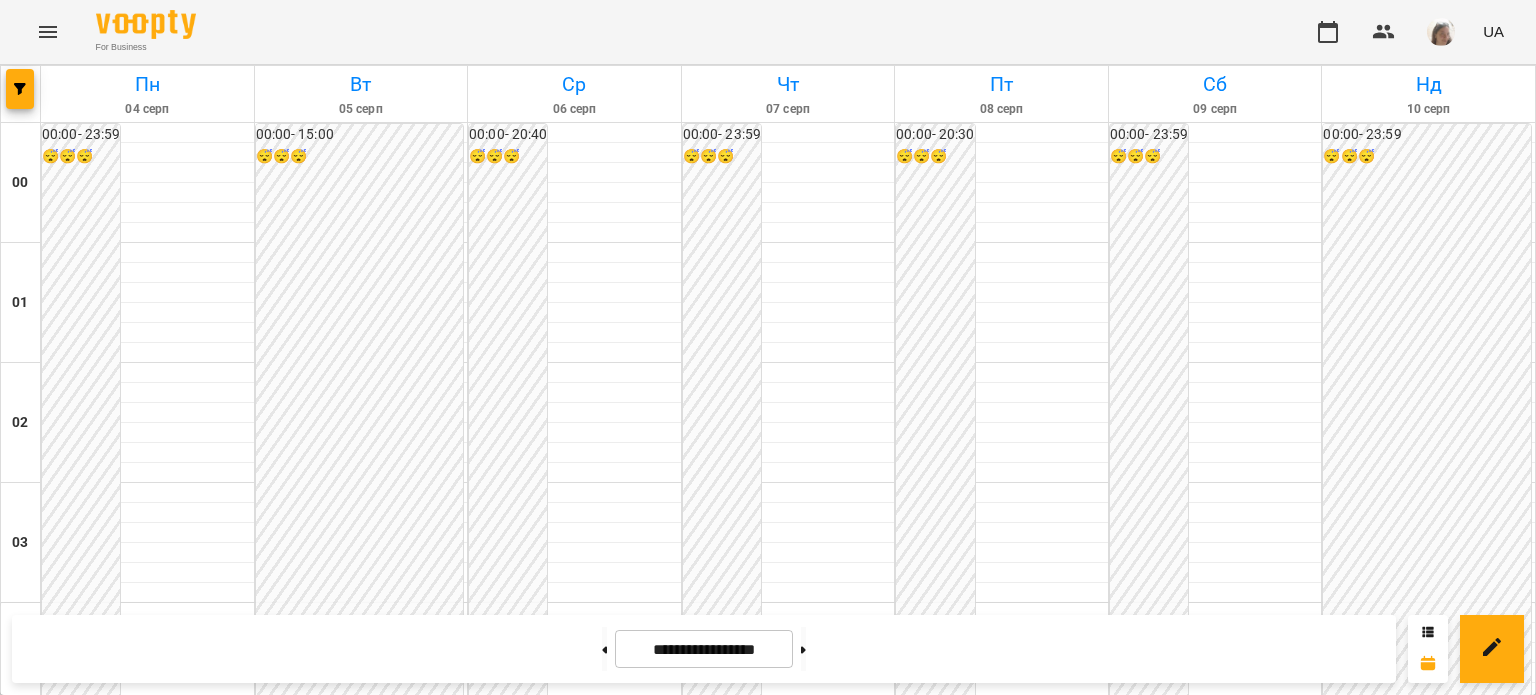 scroll, scrollTop: 1382, scrollLeft: 0, axis: vertical 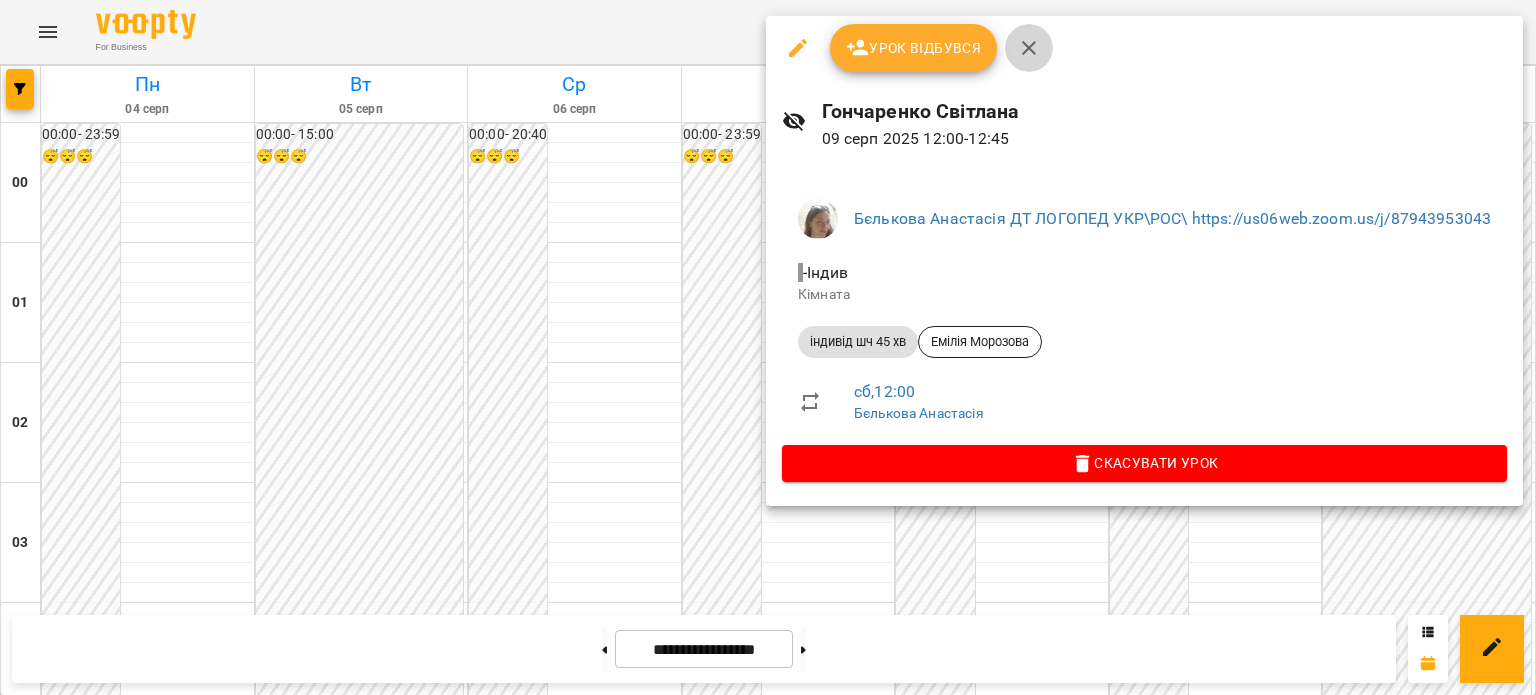 click 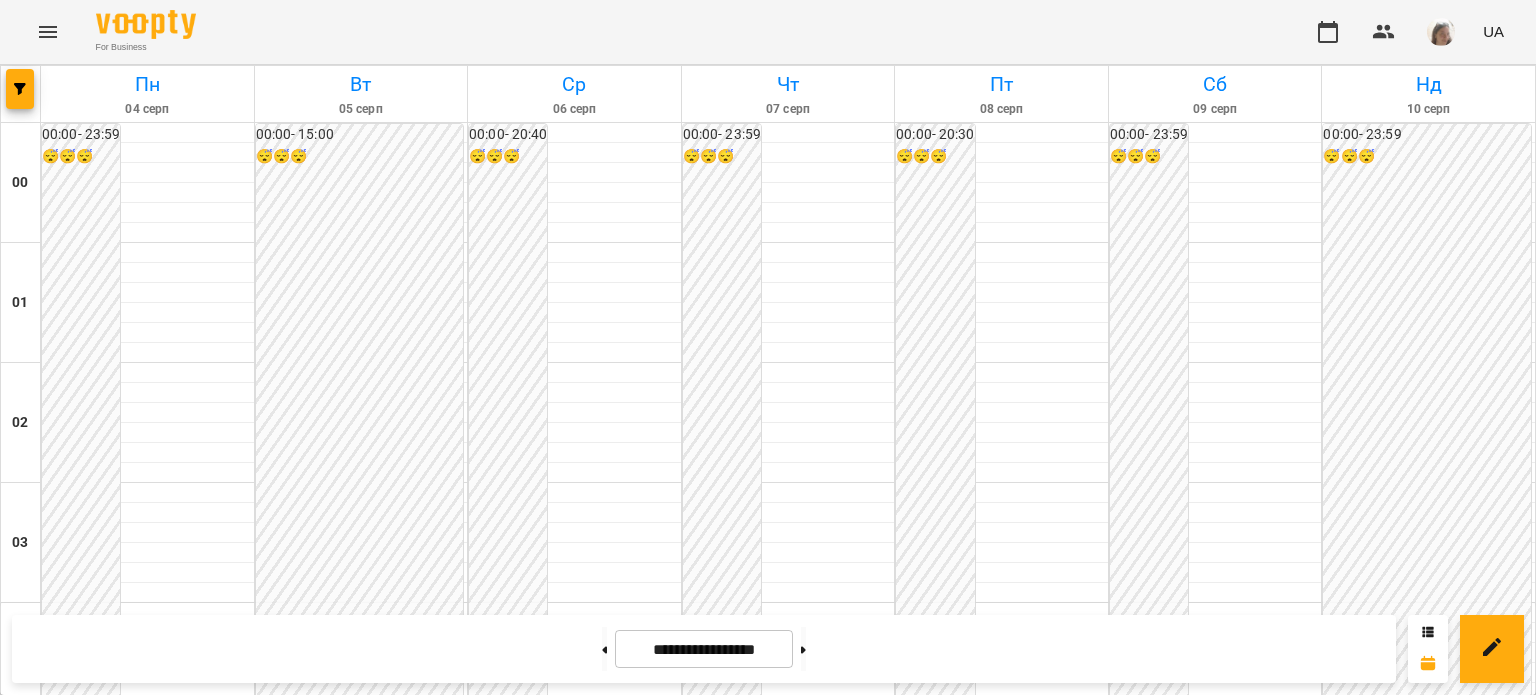 click on "13:45" at bounding box center (1216, 1791) 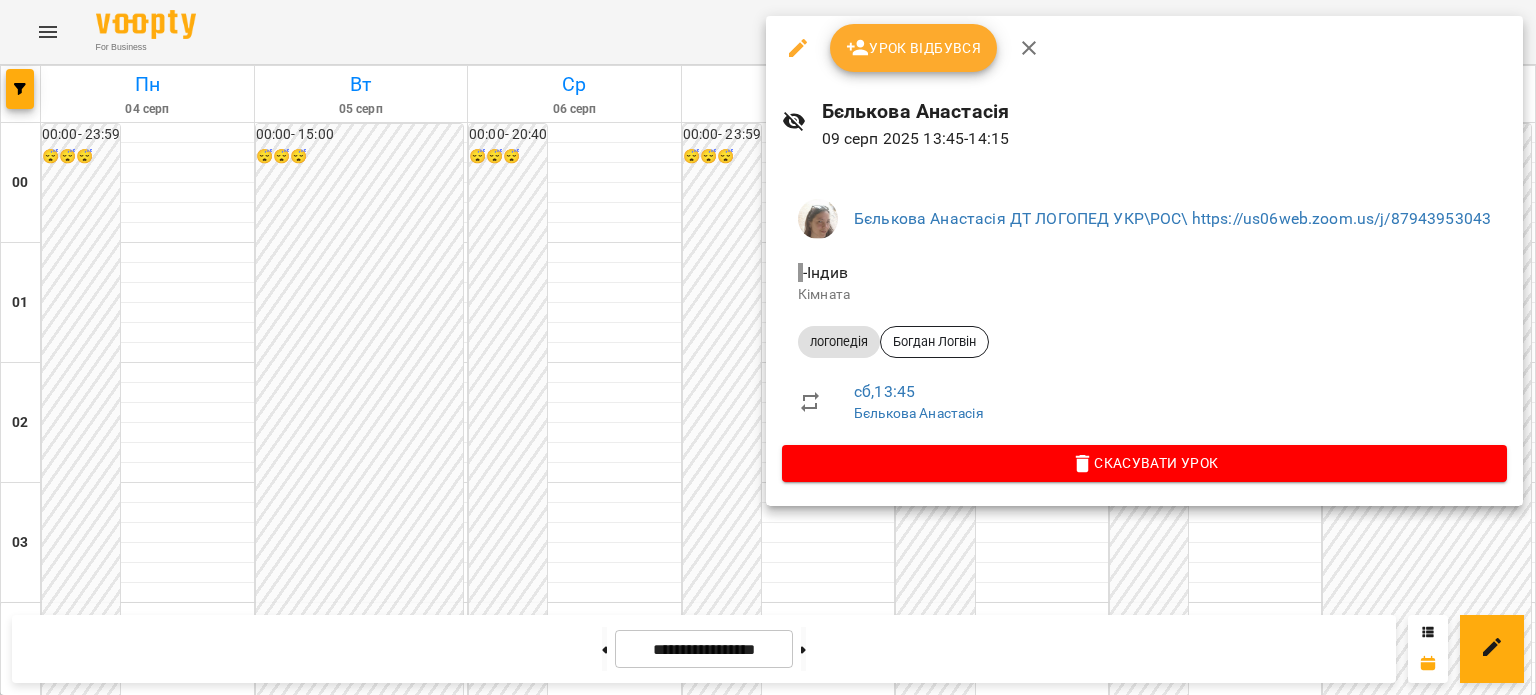 click at bounding box center [768, 347] 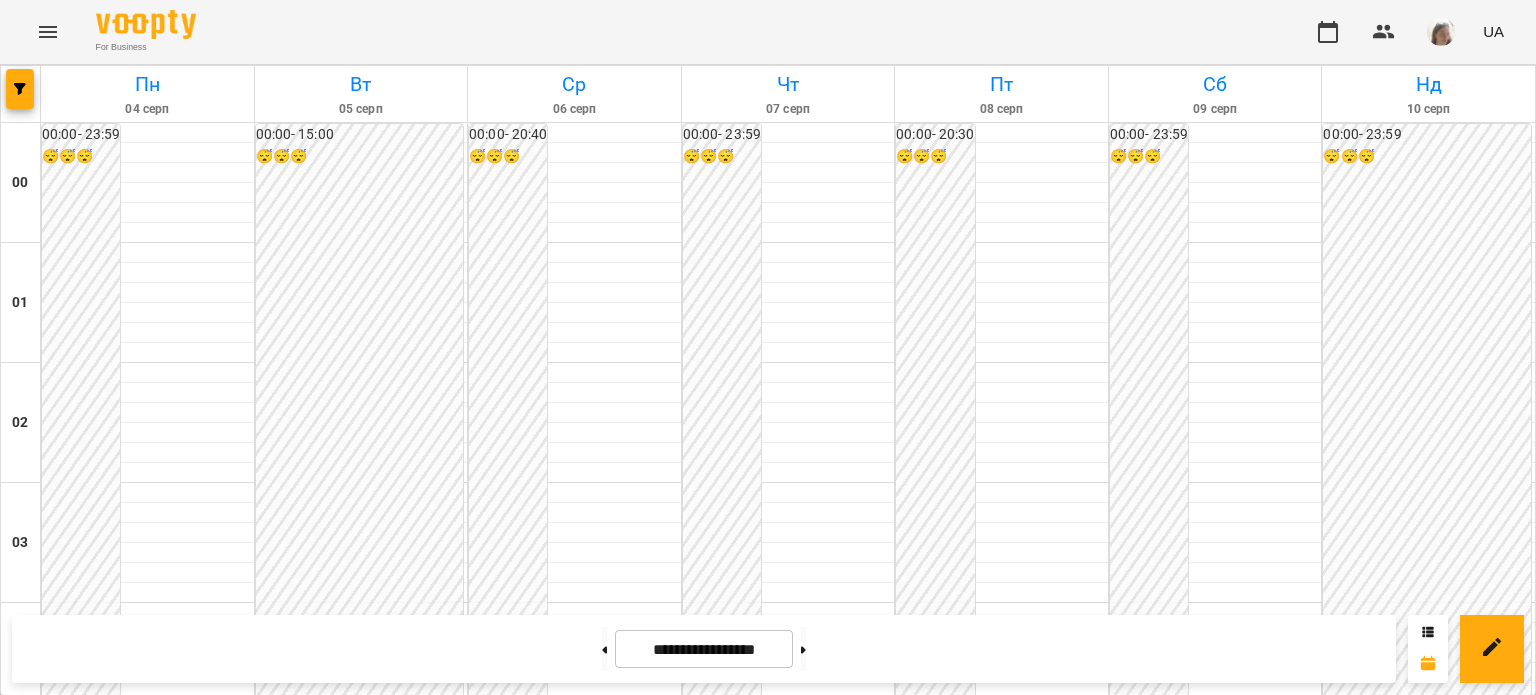 click 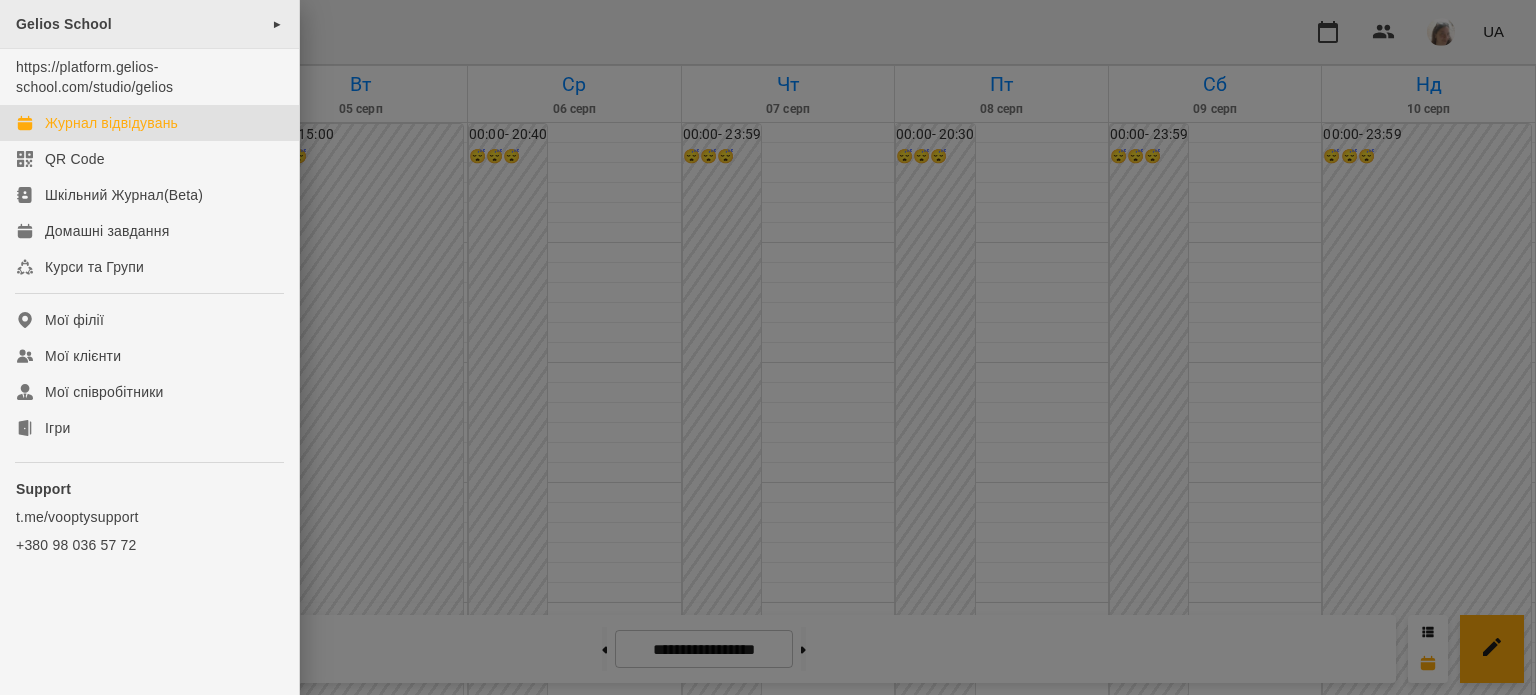 click on "Gelios School ►" at bounding box center [149, 24] 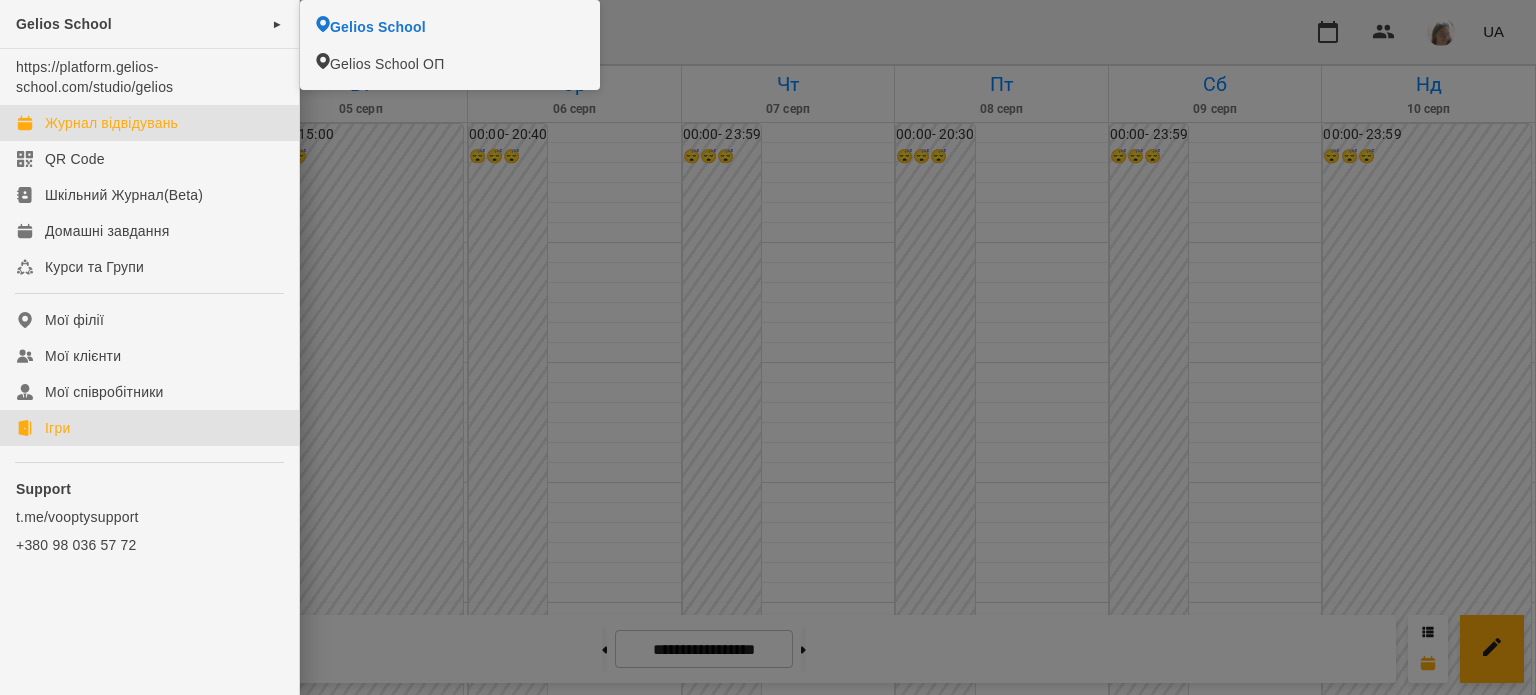 click on "Ігри" 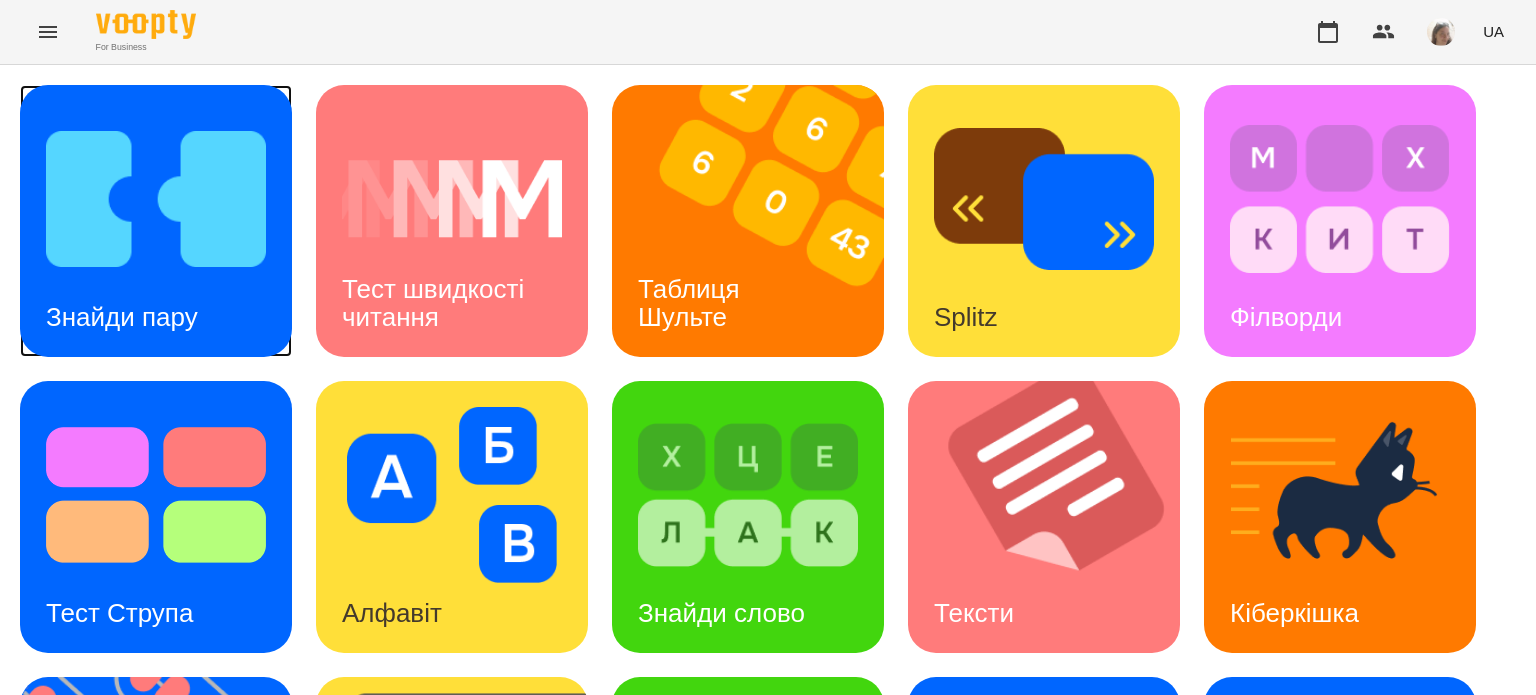 click on "Знайди пару" at bounding box center (122, 317) 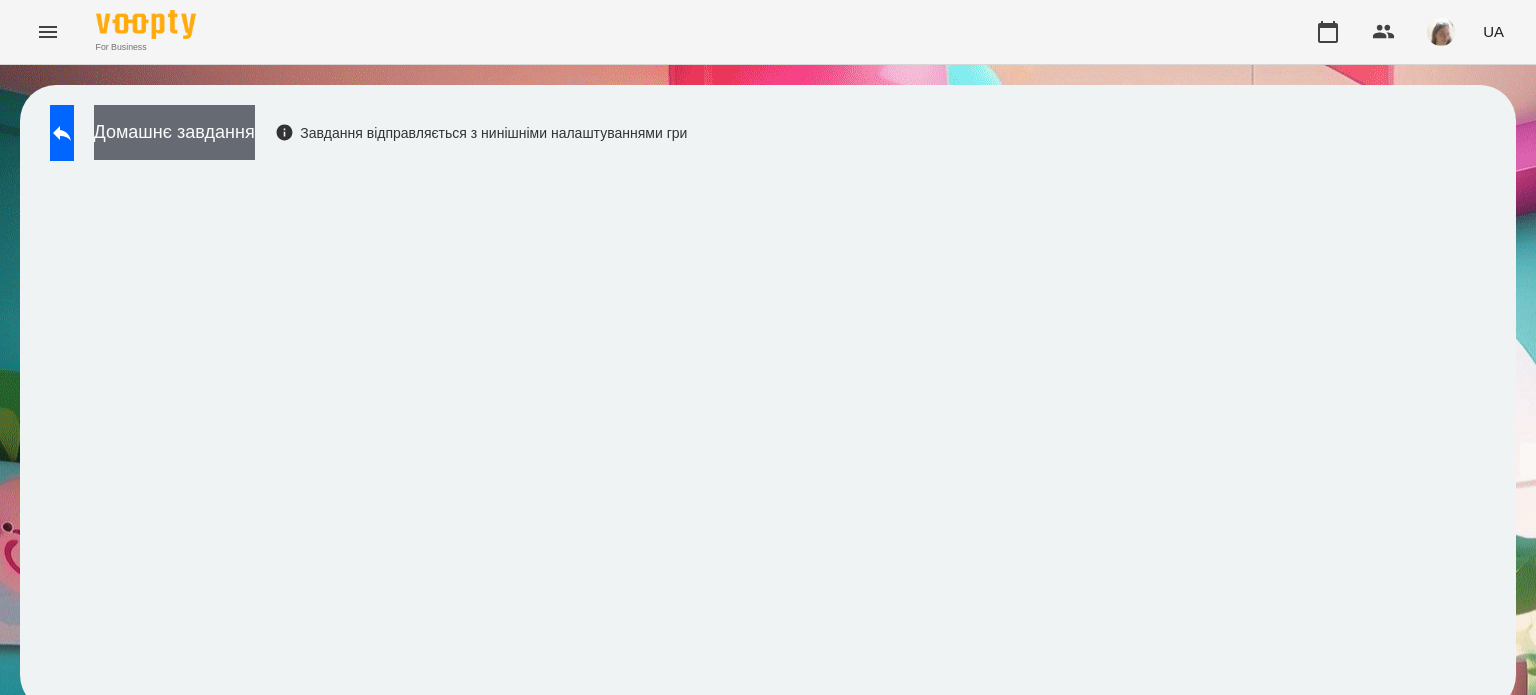 click on "Домашнє завдання" at bounding box center [174, 132] 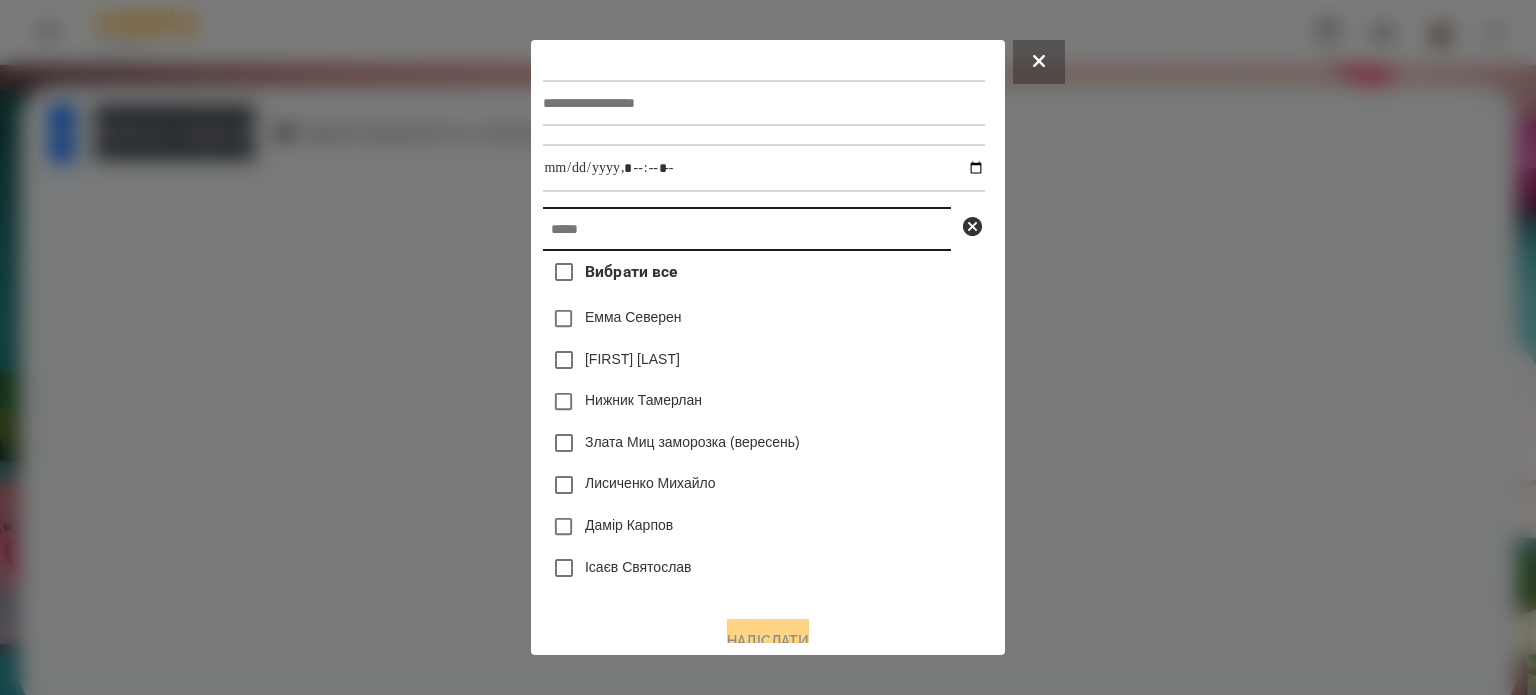 click at bounding box center [747, 229] 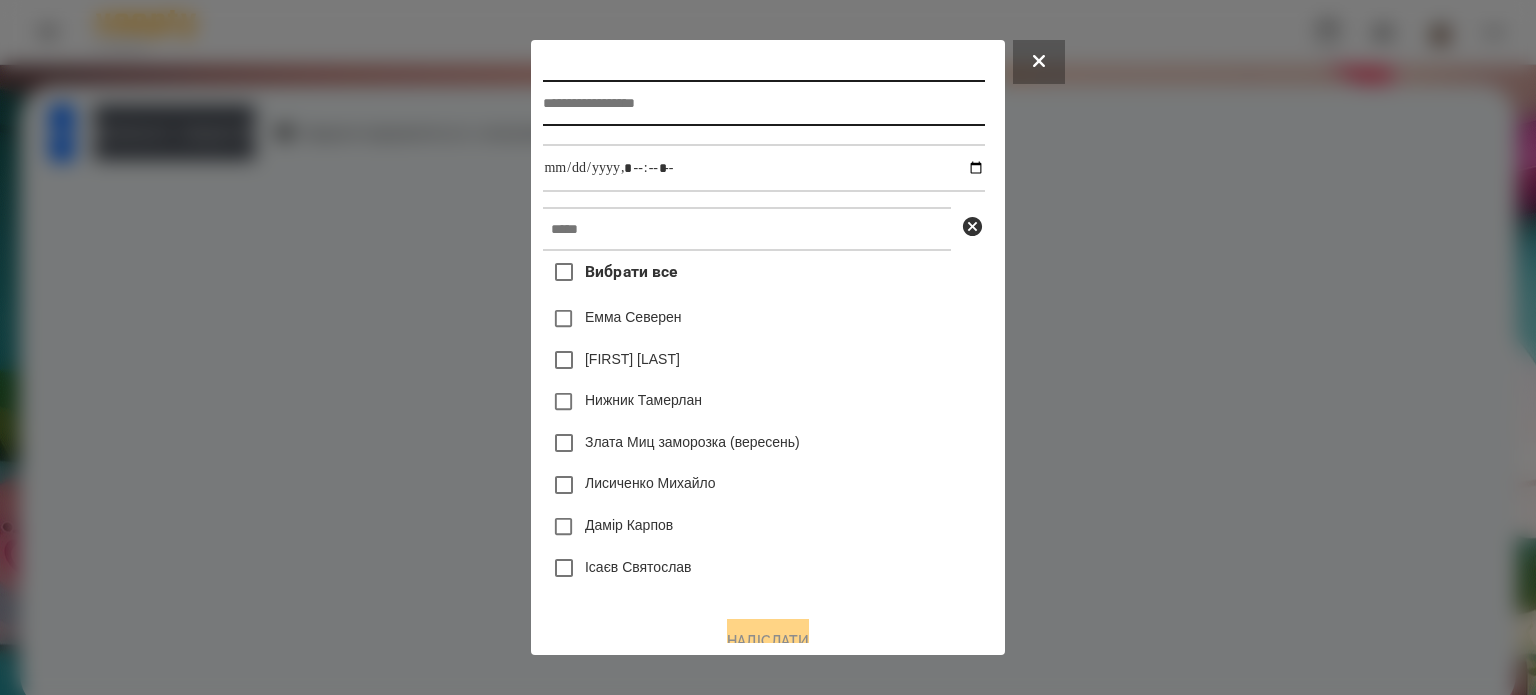 click at bounding box center [763, 103] 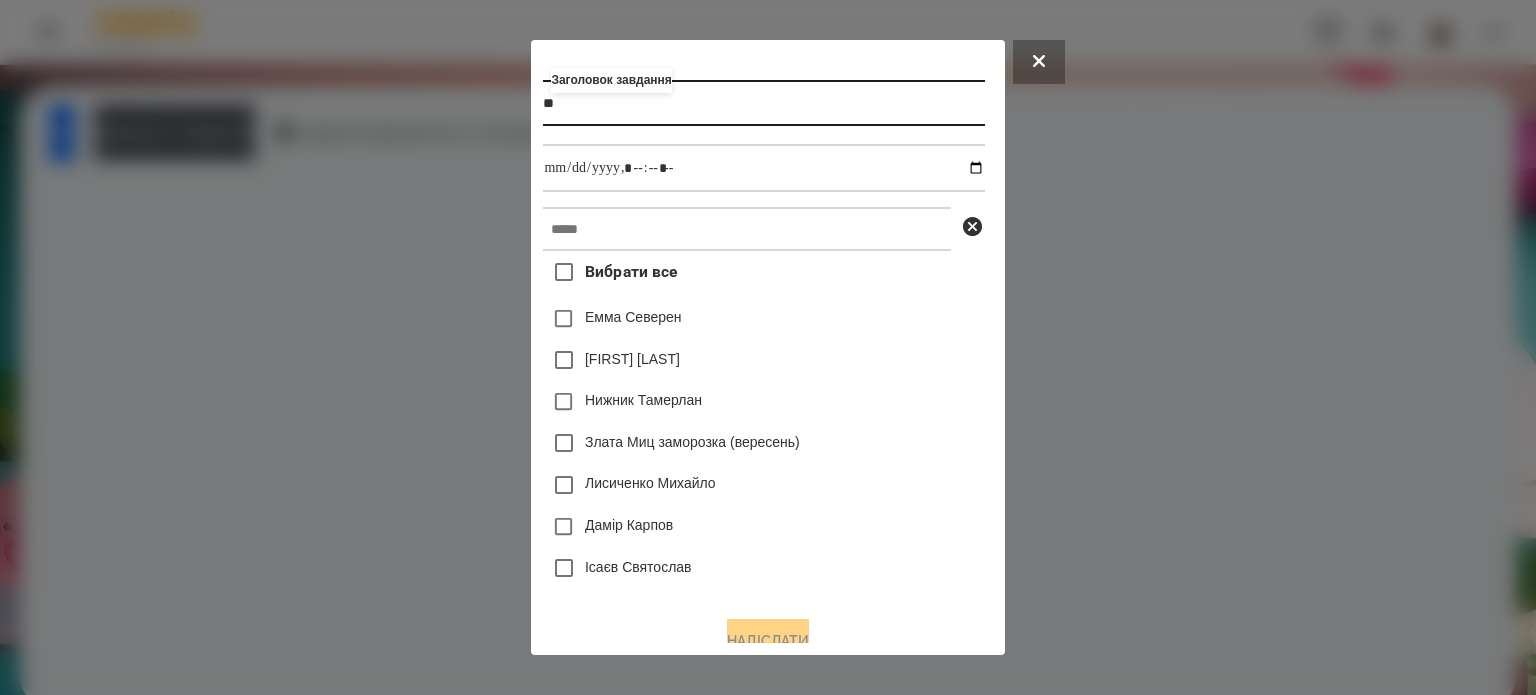 type on "*" 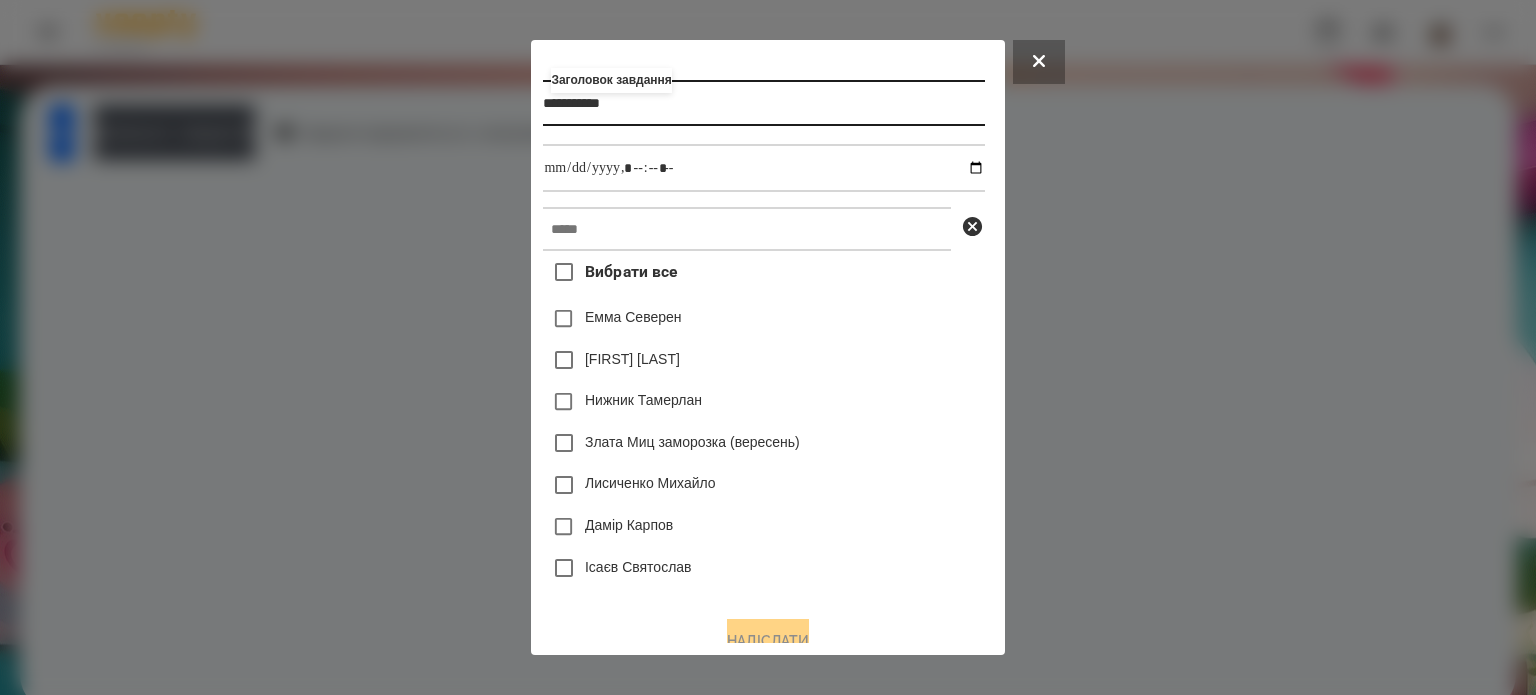 type on "**********" 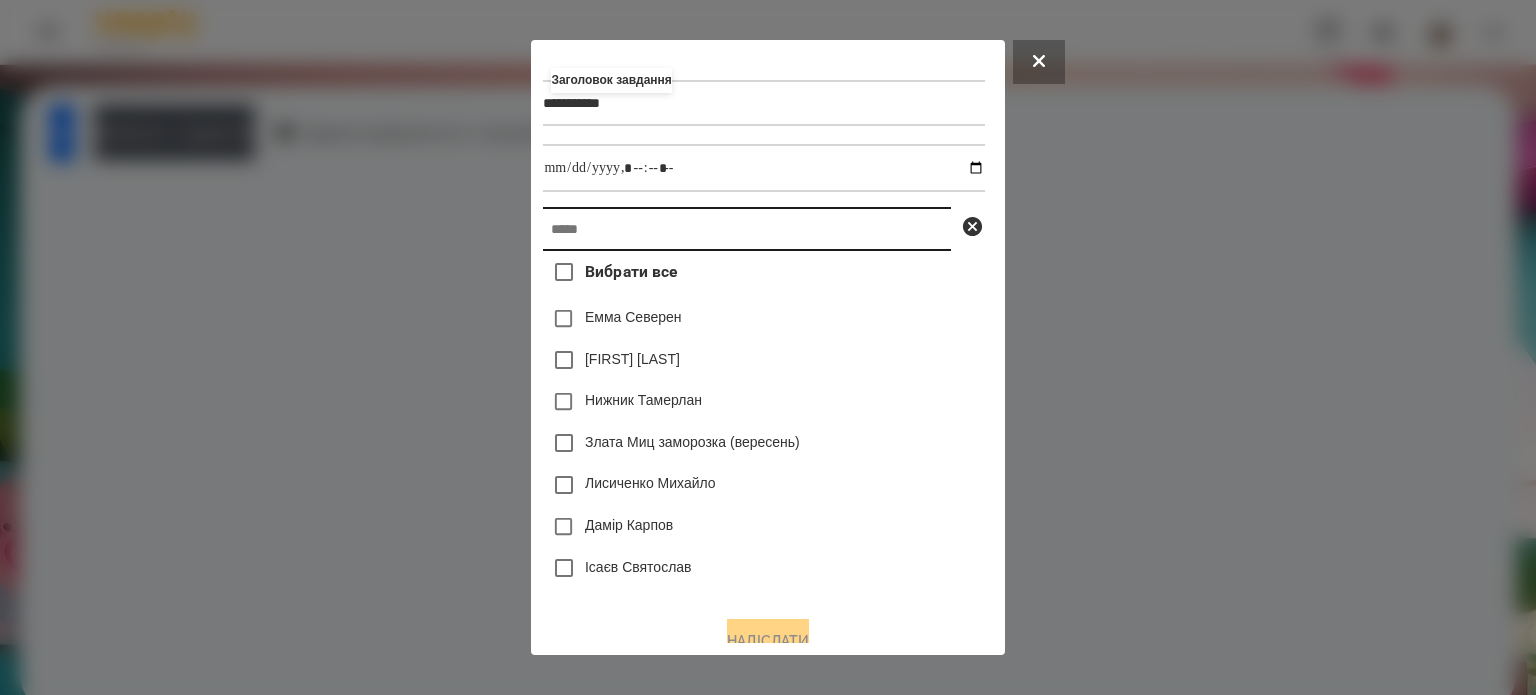click at bounding box center (747, 229) 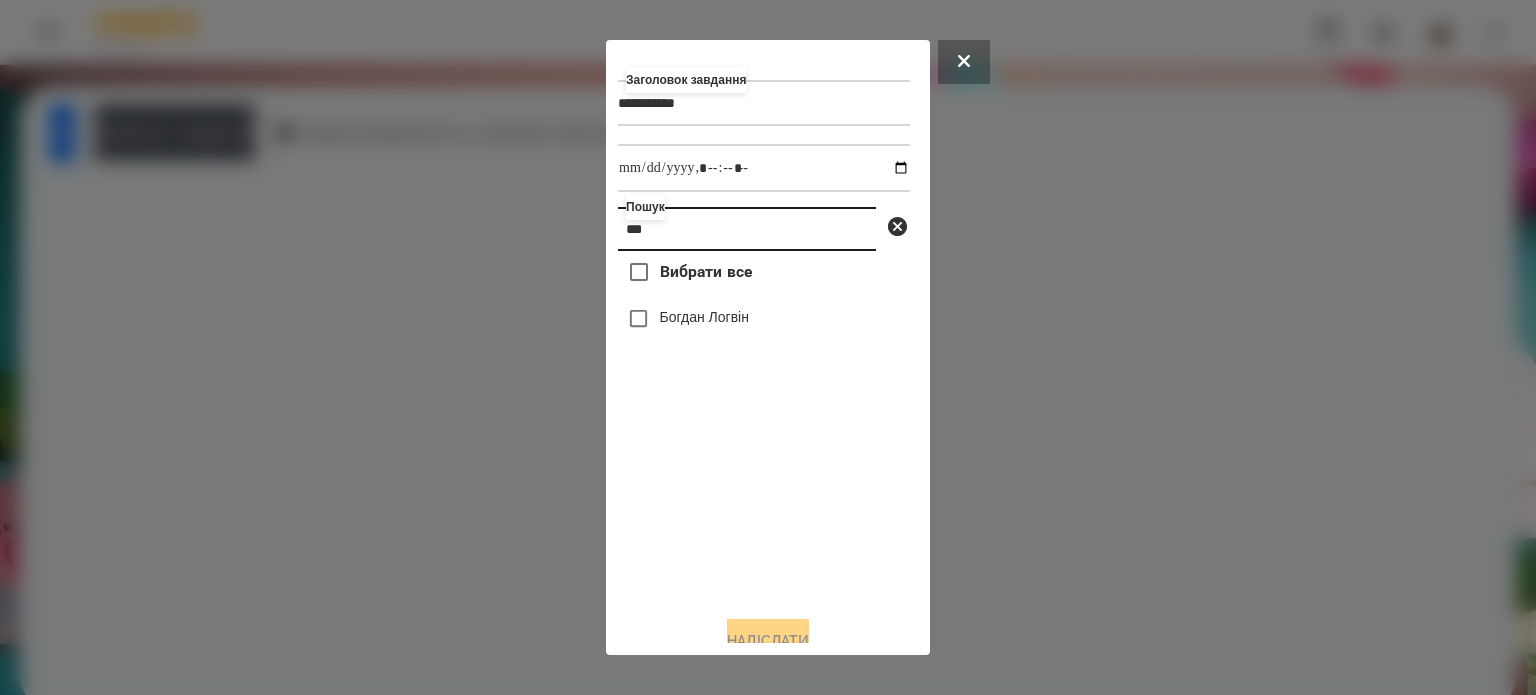 type on "***" 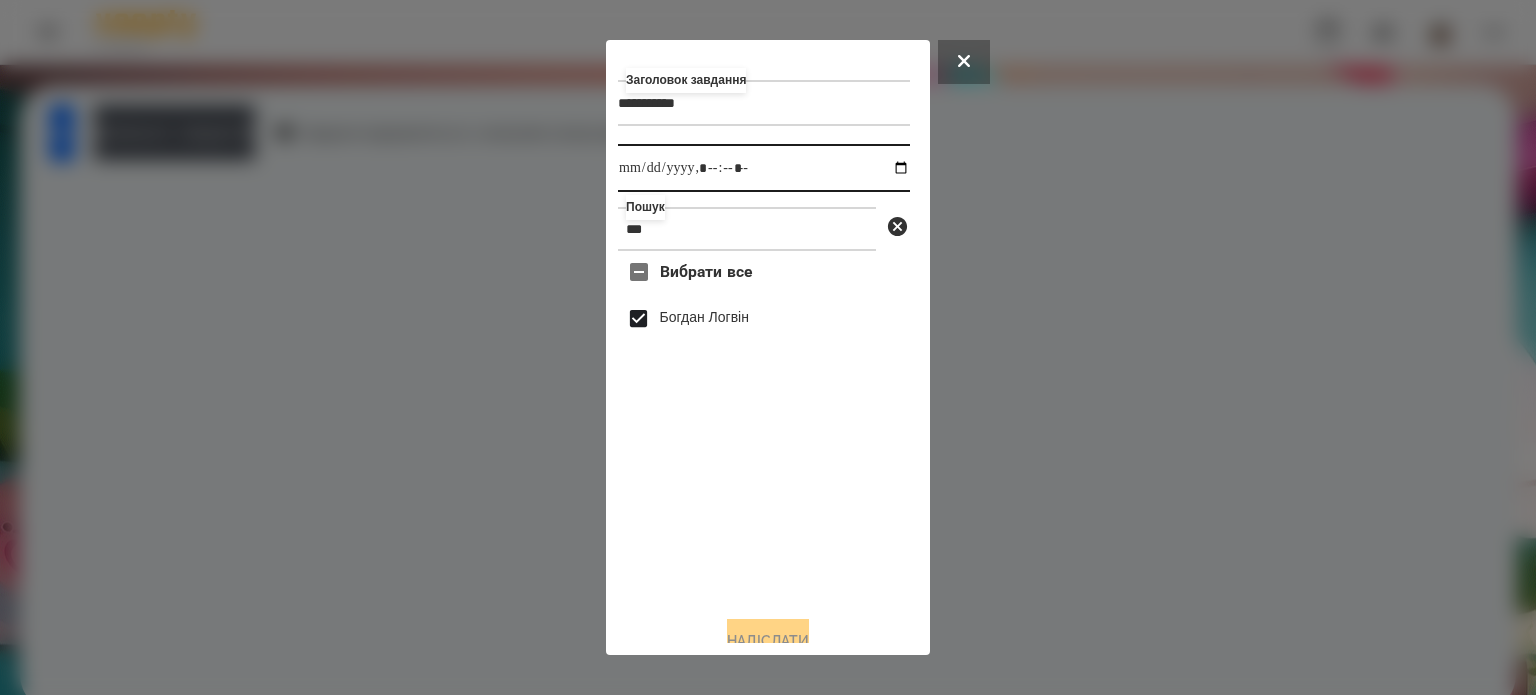 click at bounding box center [764, 168] 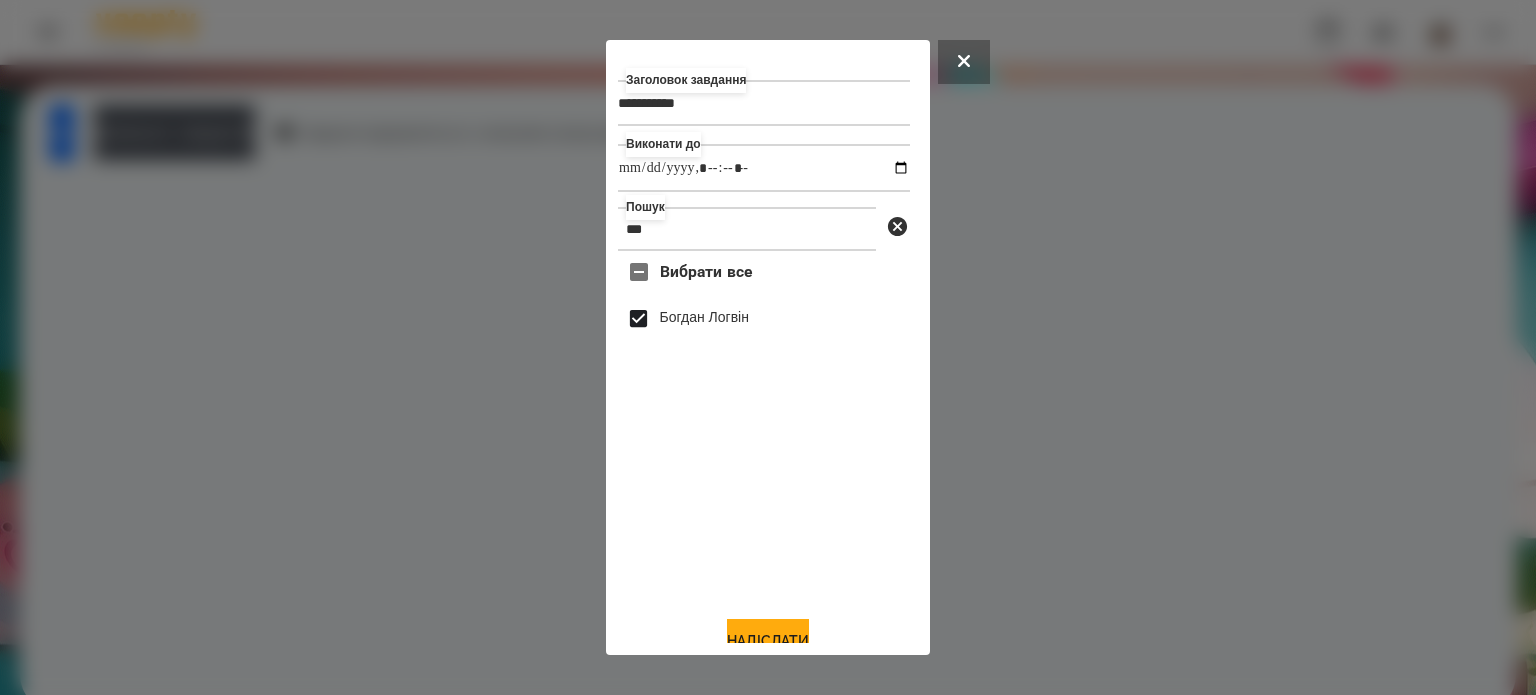 type on "**********" 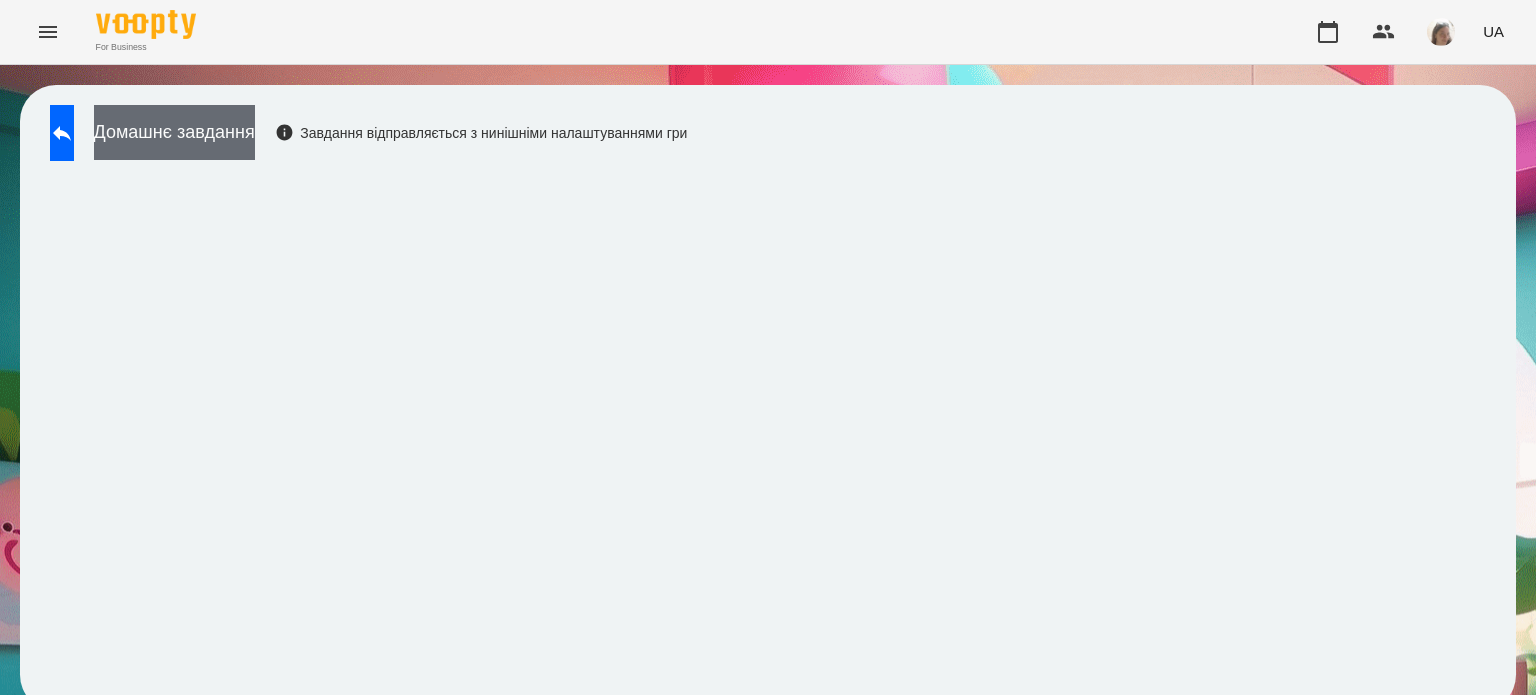 click on "Домашнє завдання" at bounding box center [174, 132] 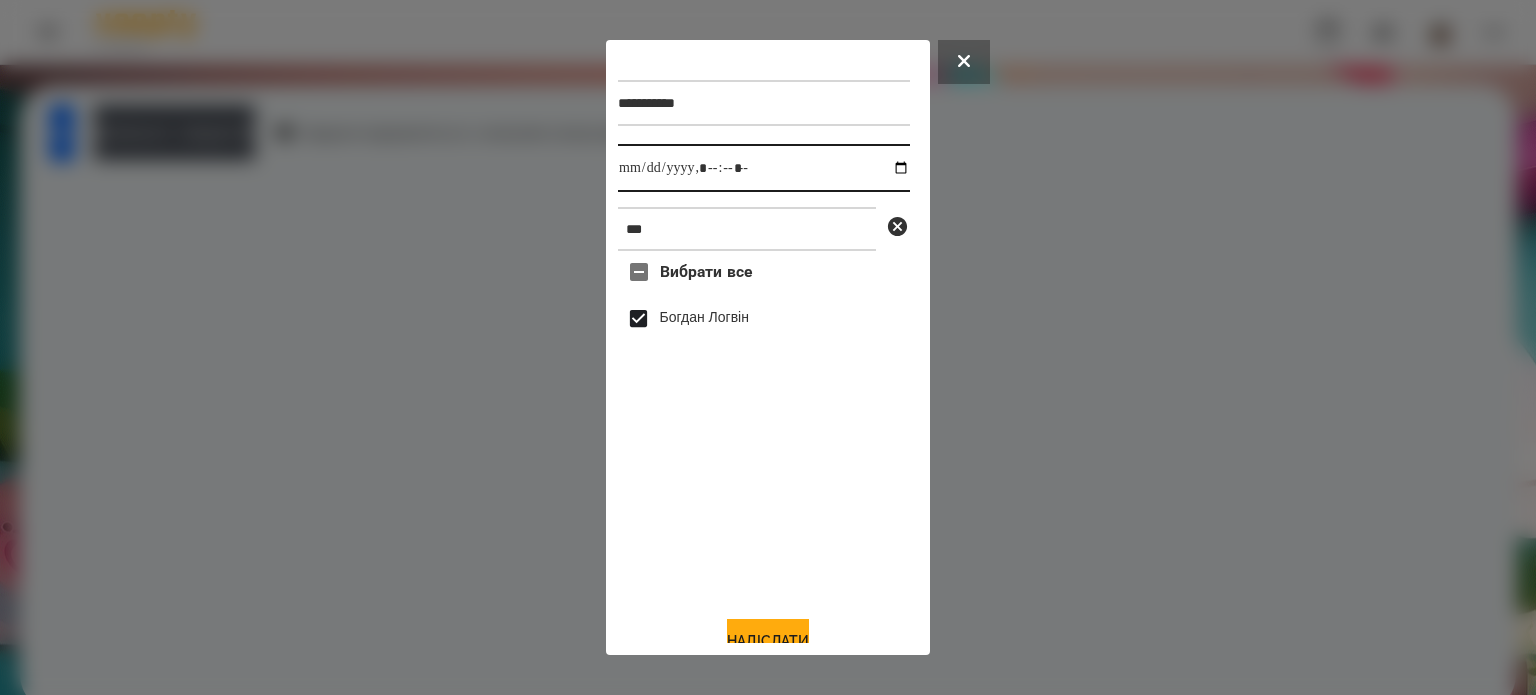click at bounding box center [764, 168] 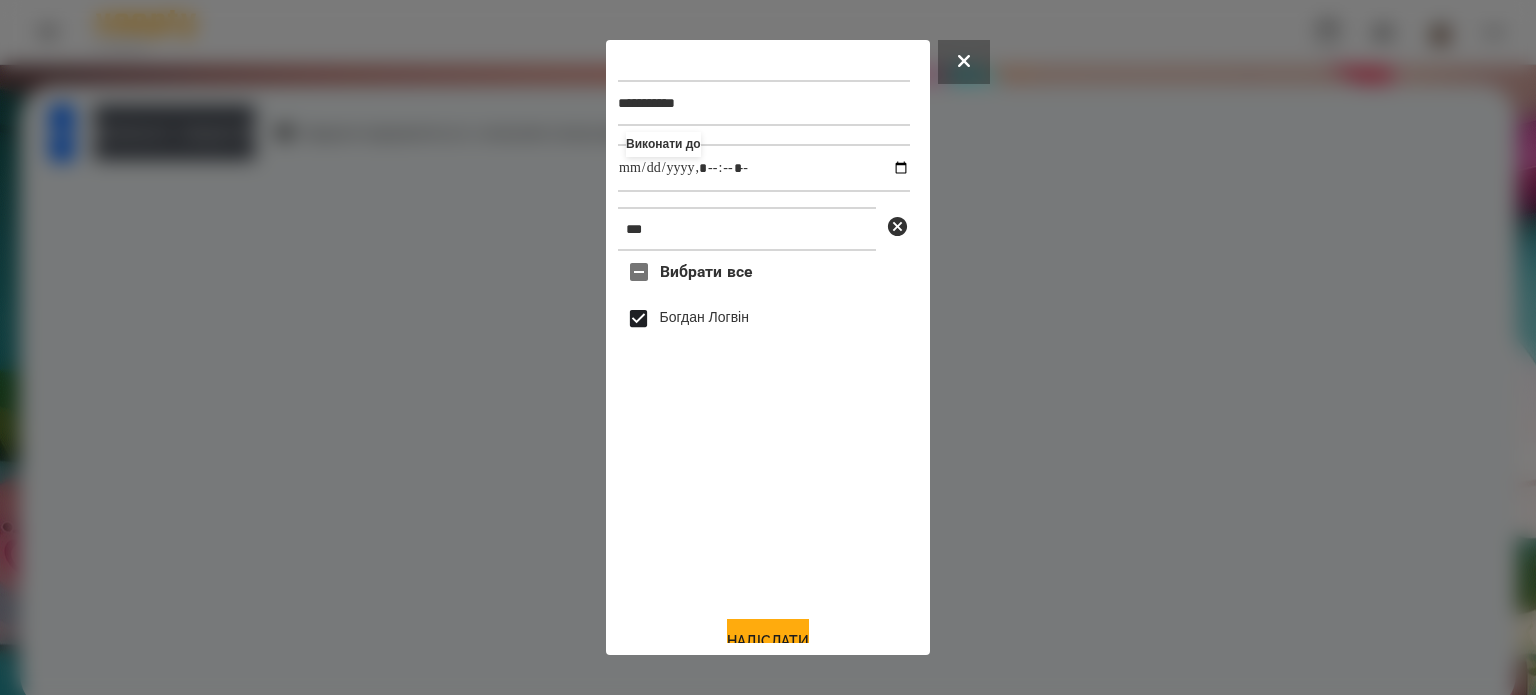 click on "Вибрати все [FIRST] [LAST] Надіслати" at bounding box center (764, 425) 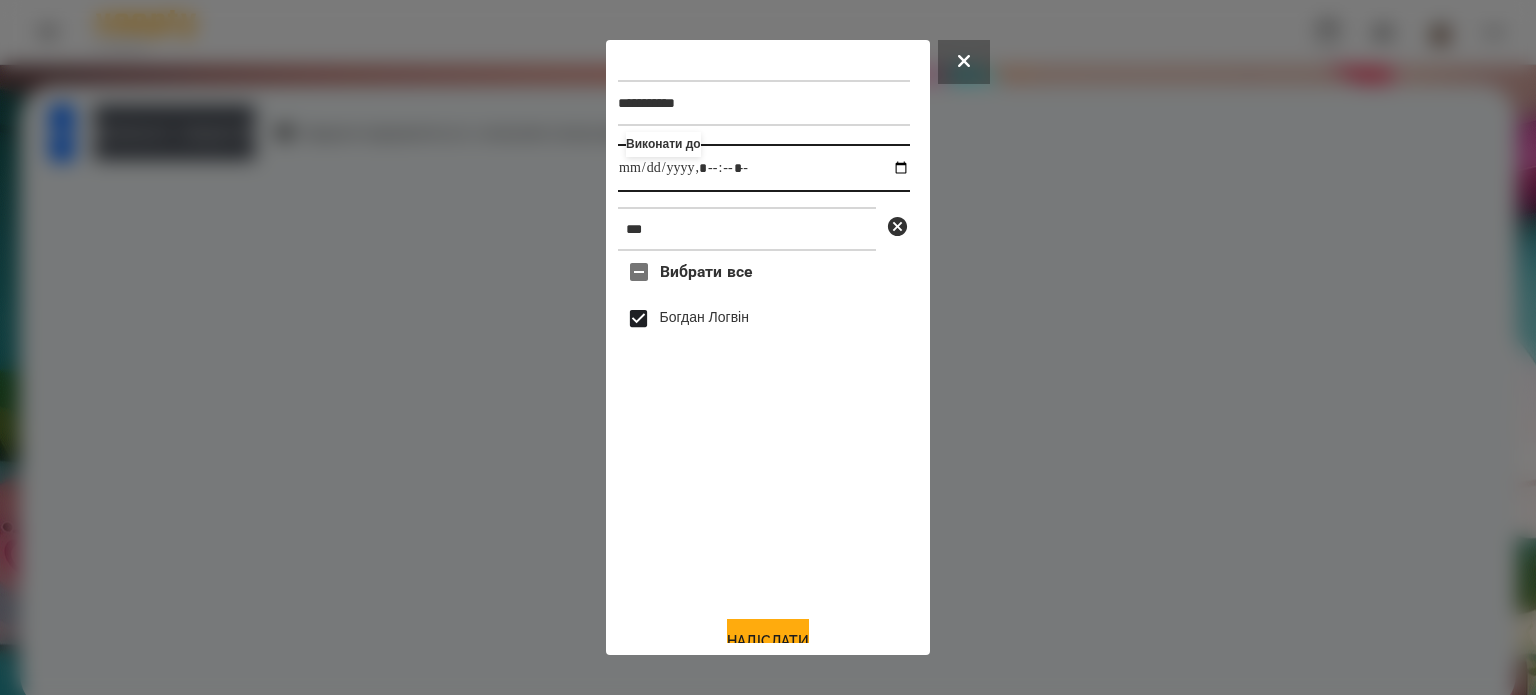 click at bounding box center [764, 168] 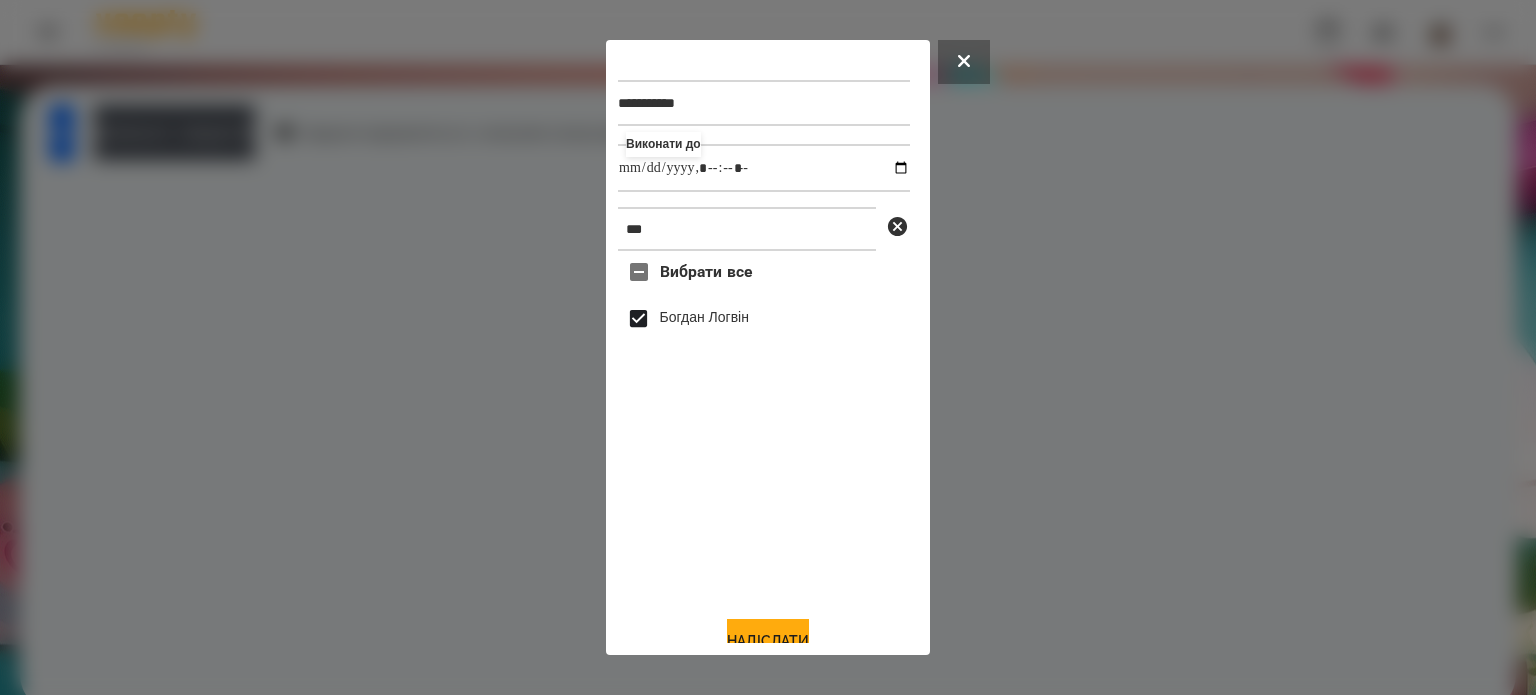 click on "Вибрати все [FIRST] [LAST] Надіслати" at bounding box center (764, 425) 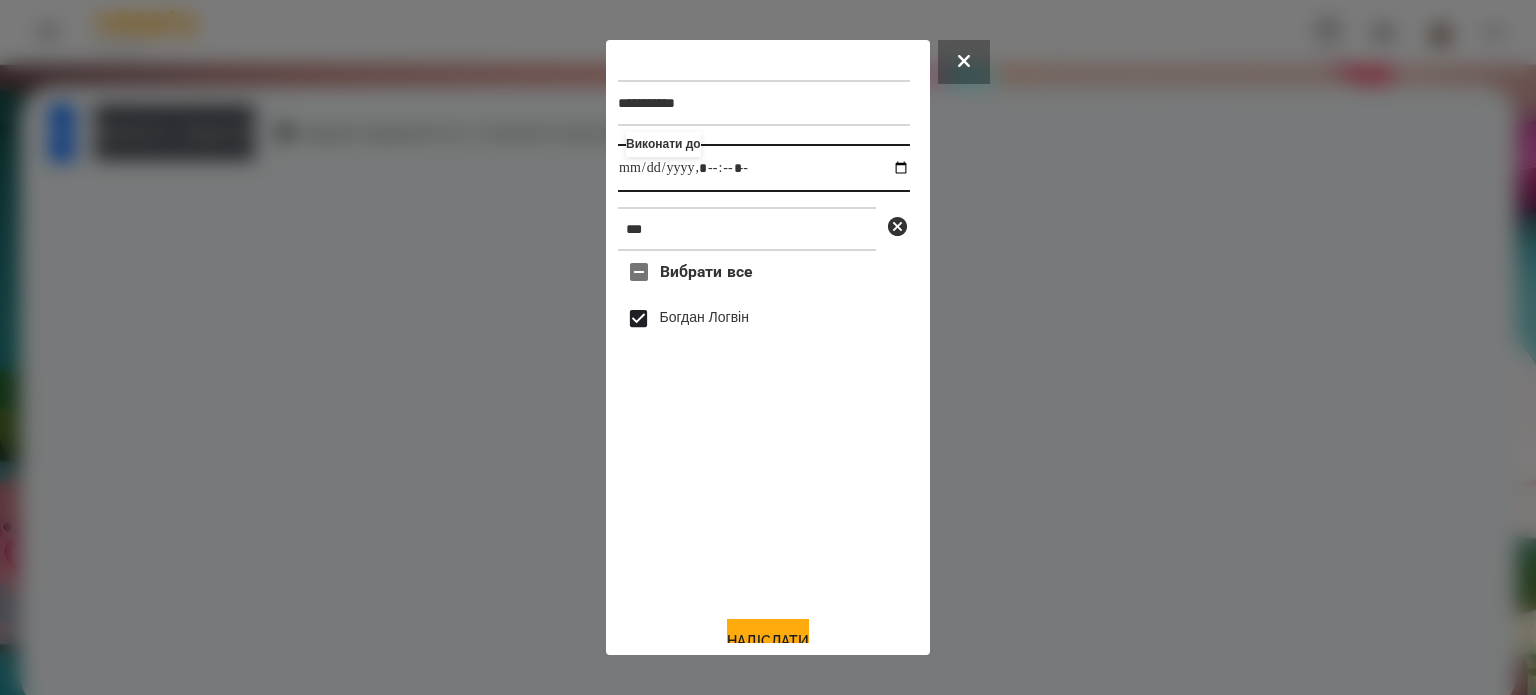 click at bounding box center [764, 168] 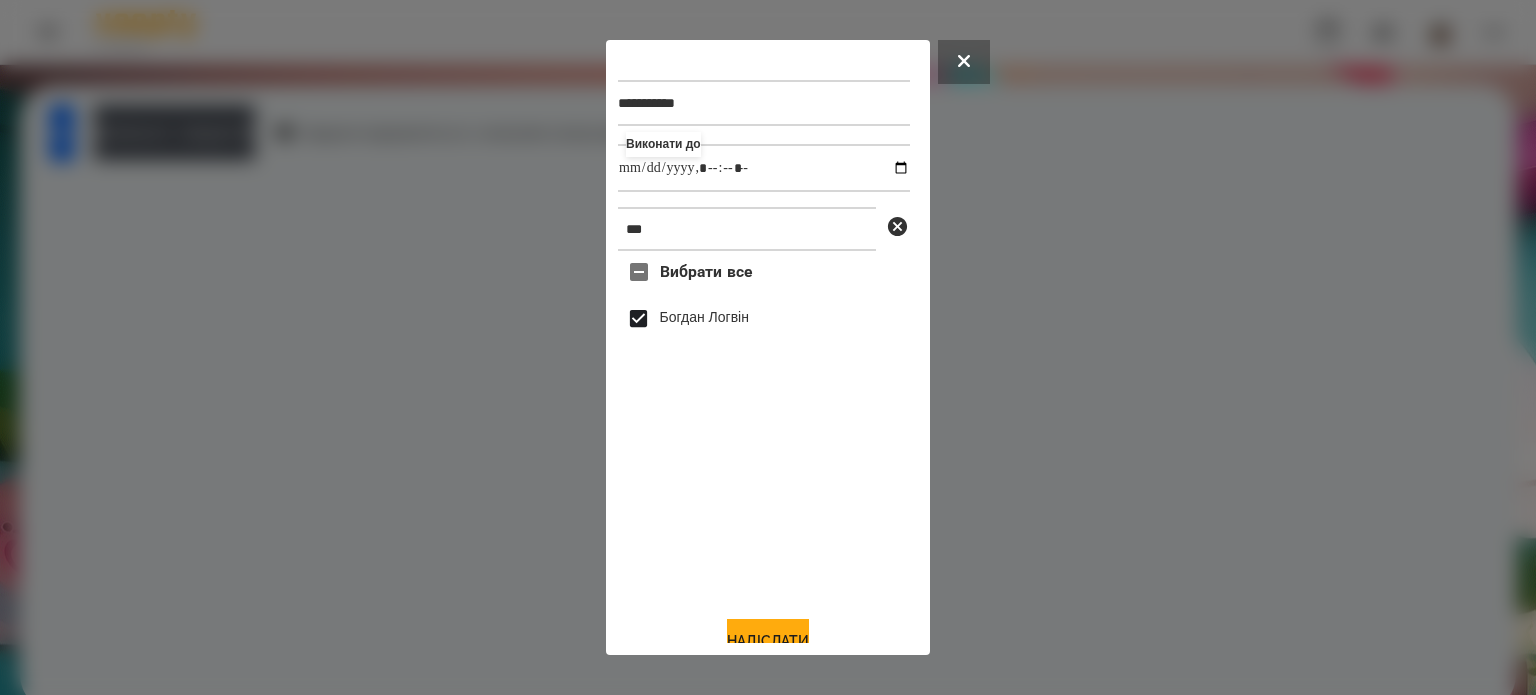 click on "Вибрати все [FIRST] [LAST] Надіслати" at bounding box center (764, 425) 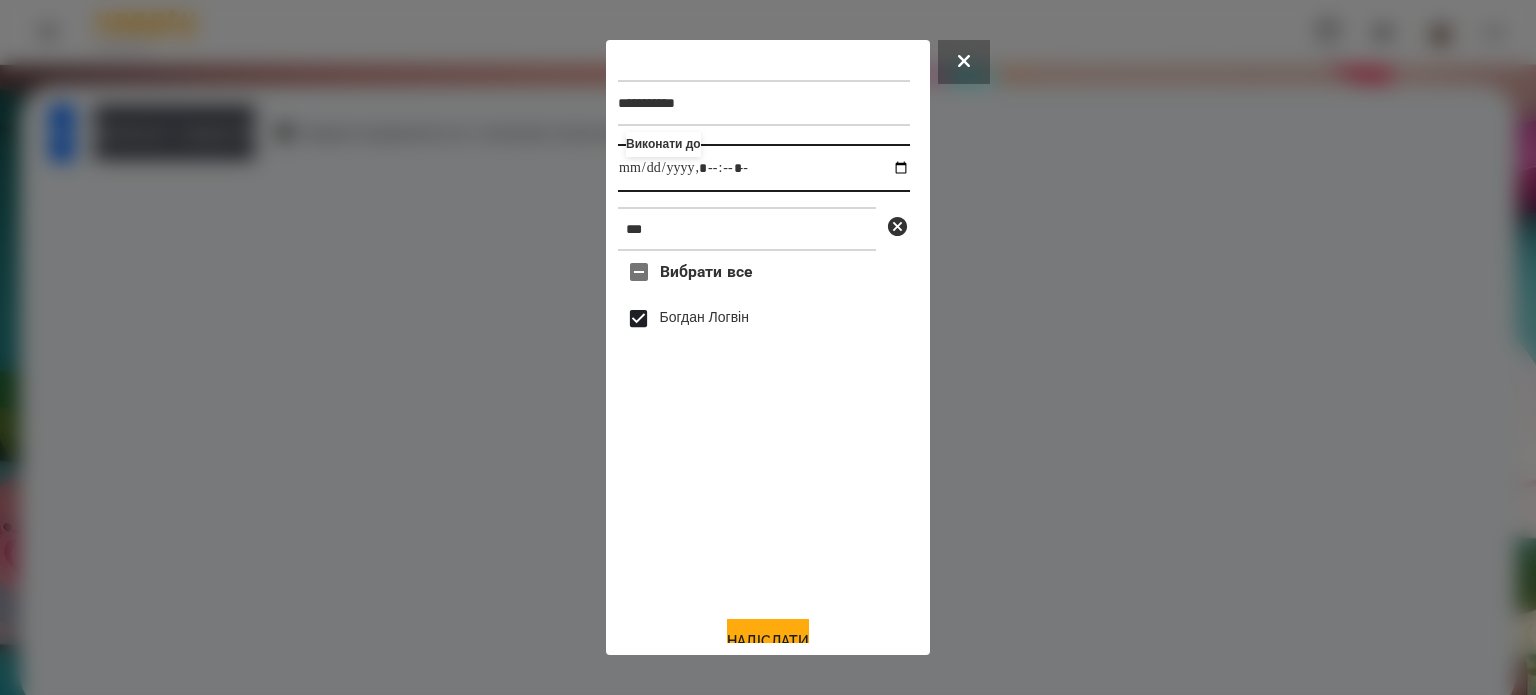 click at bounding box center [764, 168] 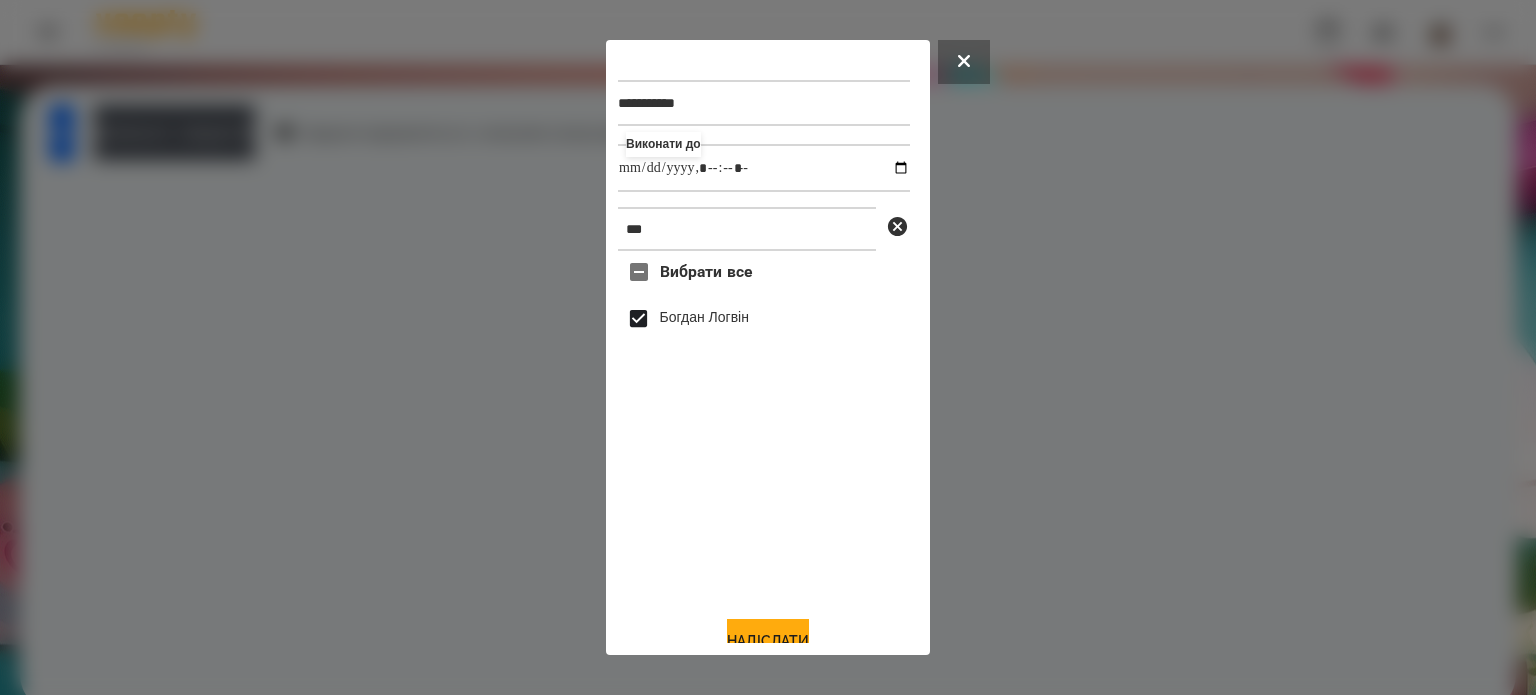click on "Вибрати все [FIRST] [LAST] Надіслати" at bounding box center [764, 425] 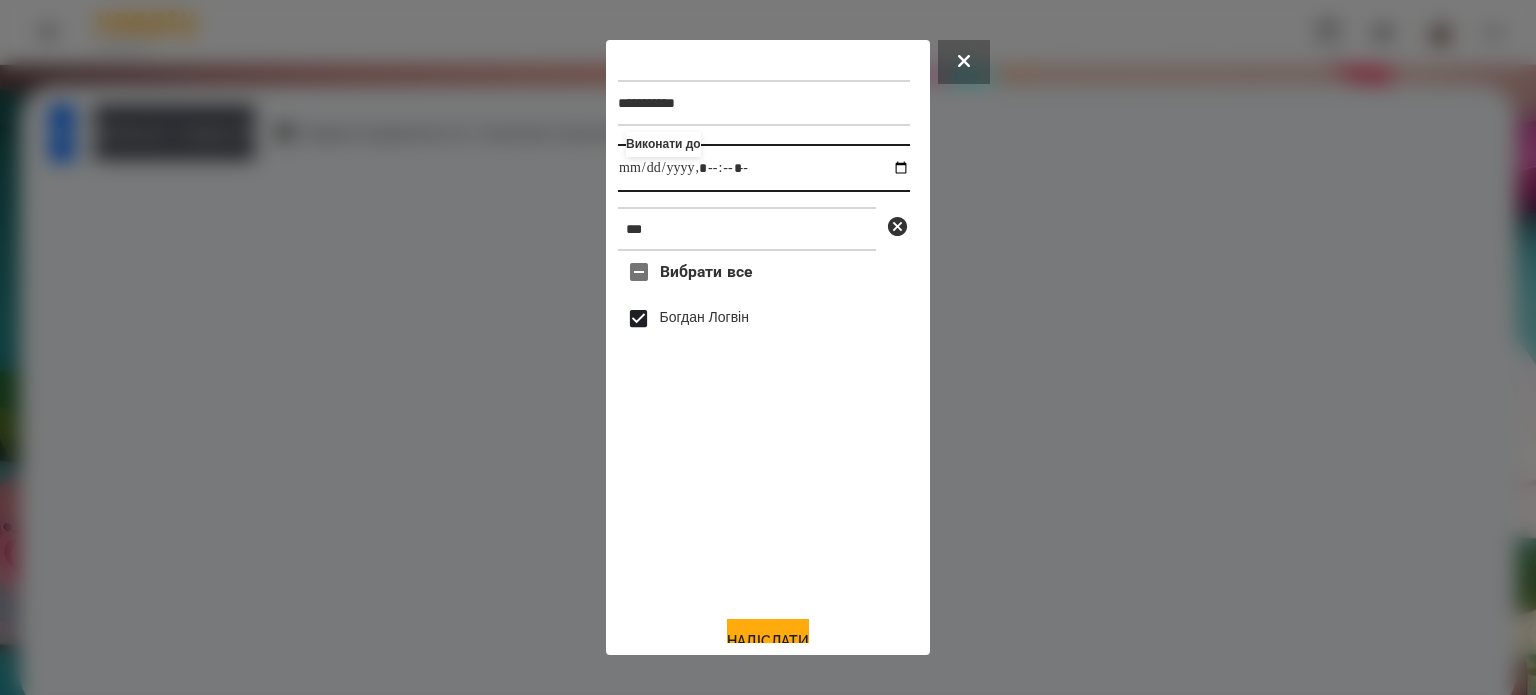 click at bounding box center [764, 168] 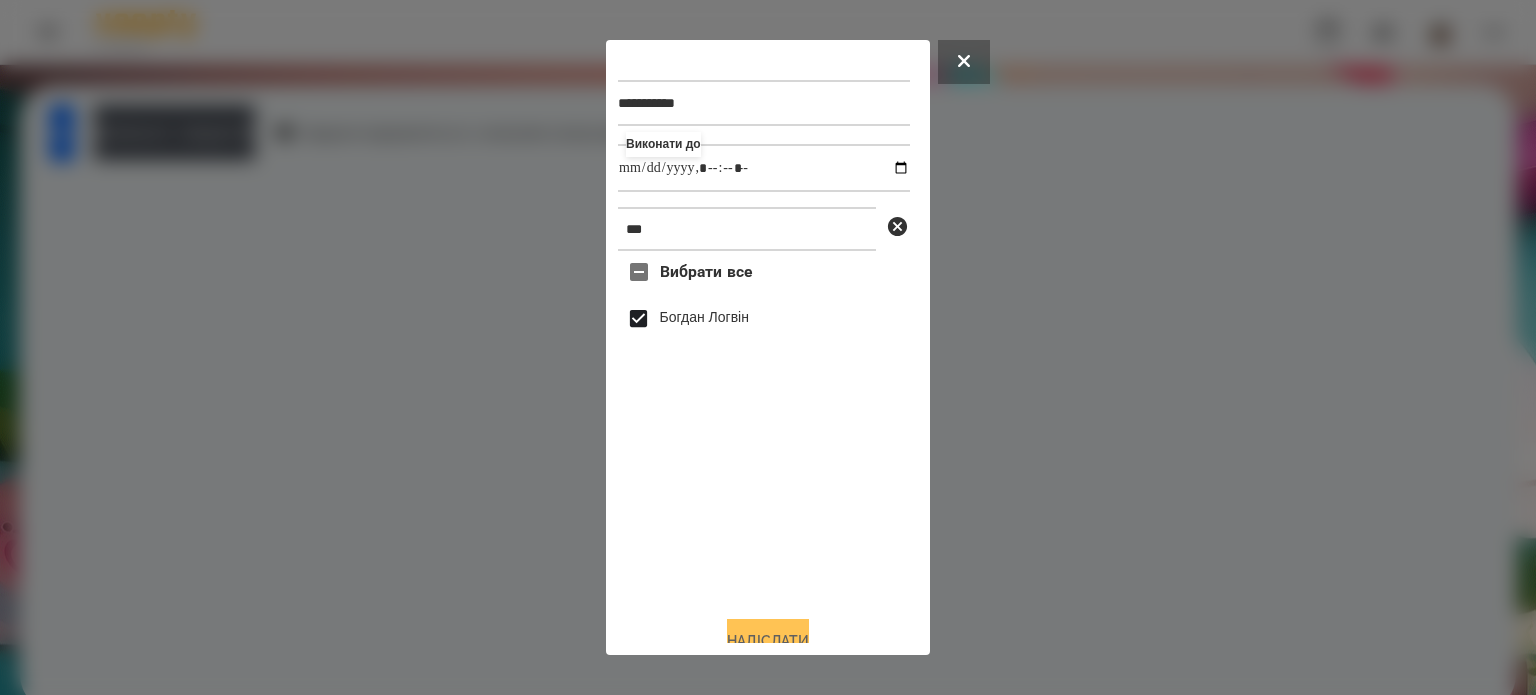 type on "**********" 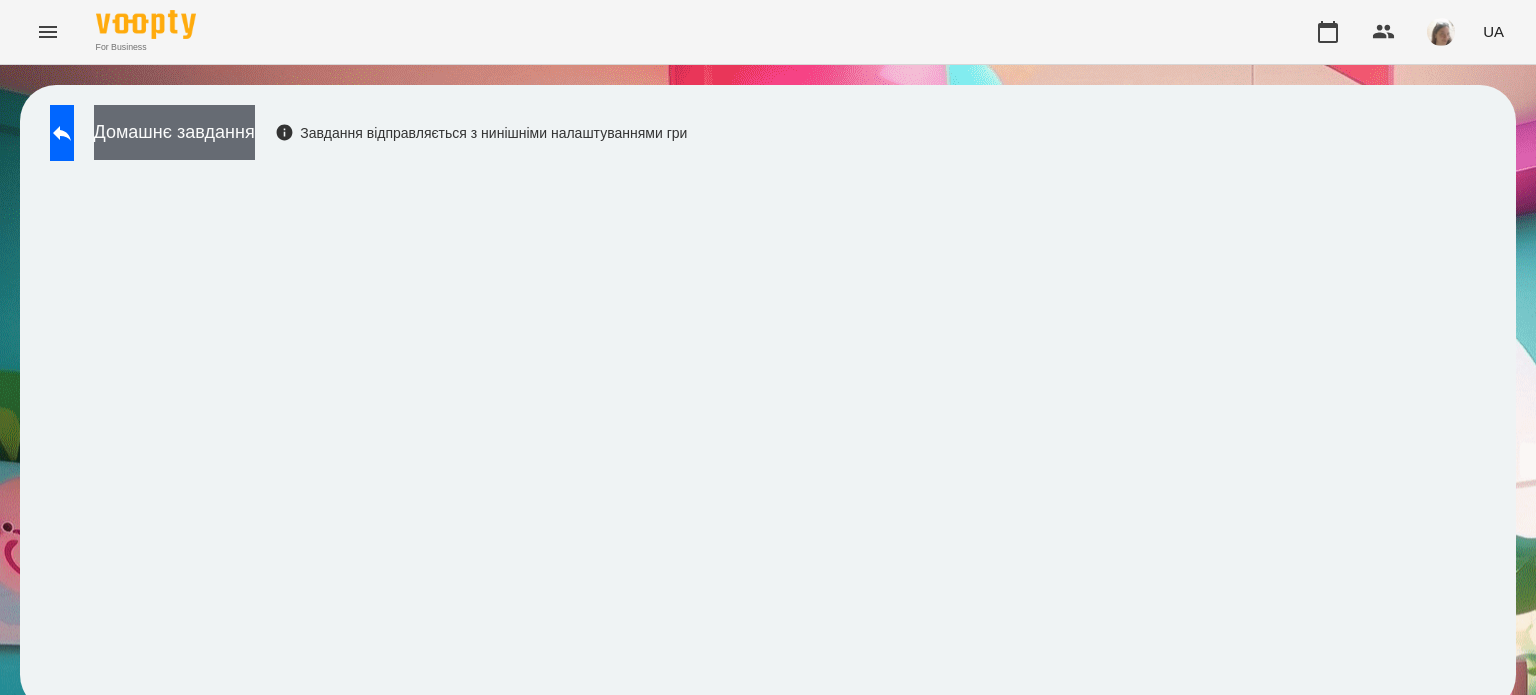 click on "Домашнє завдання" at bounding box center [174, 132] 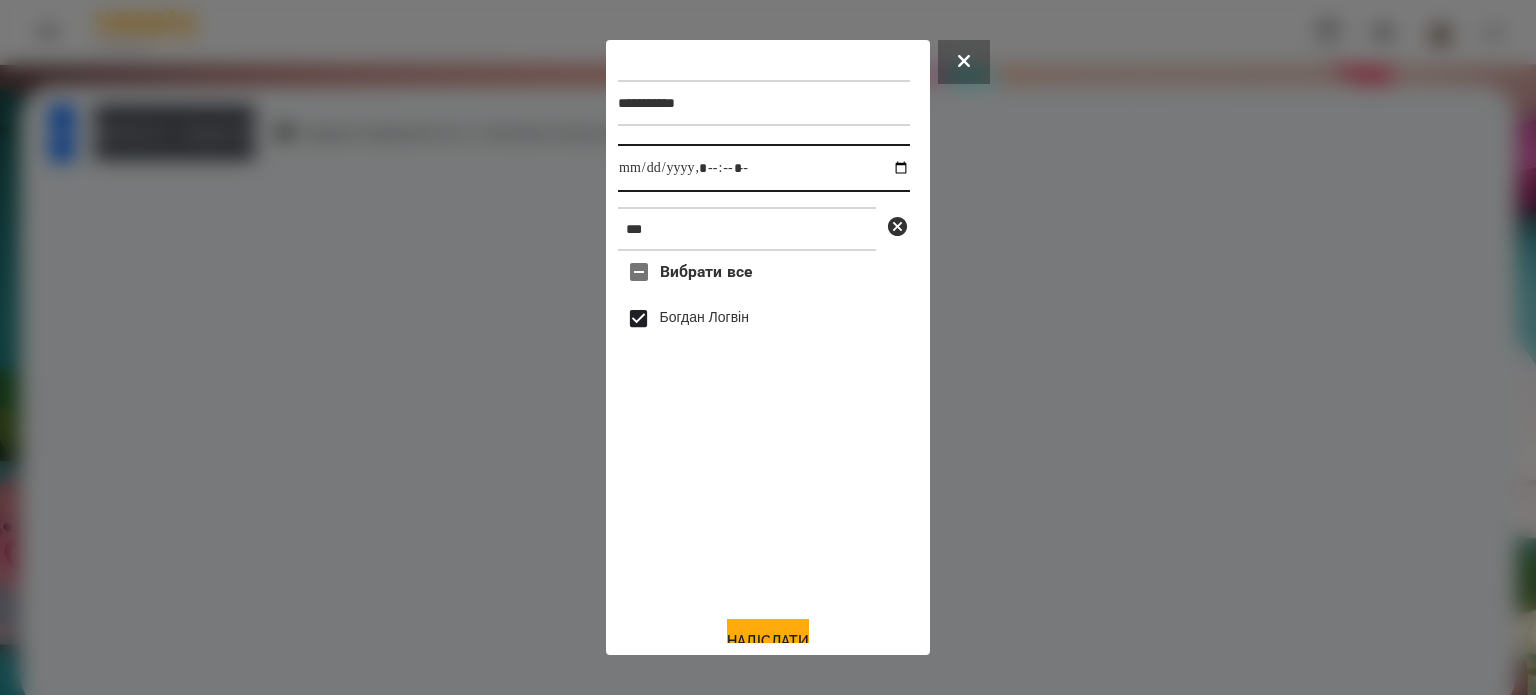 click at bounding box center [764, 168] 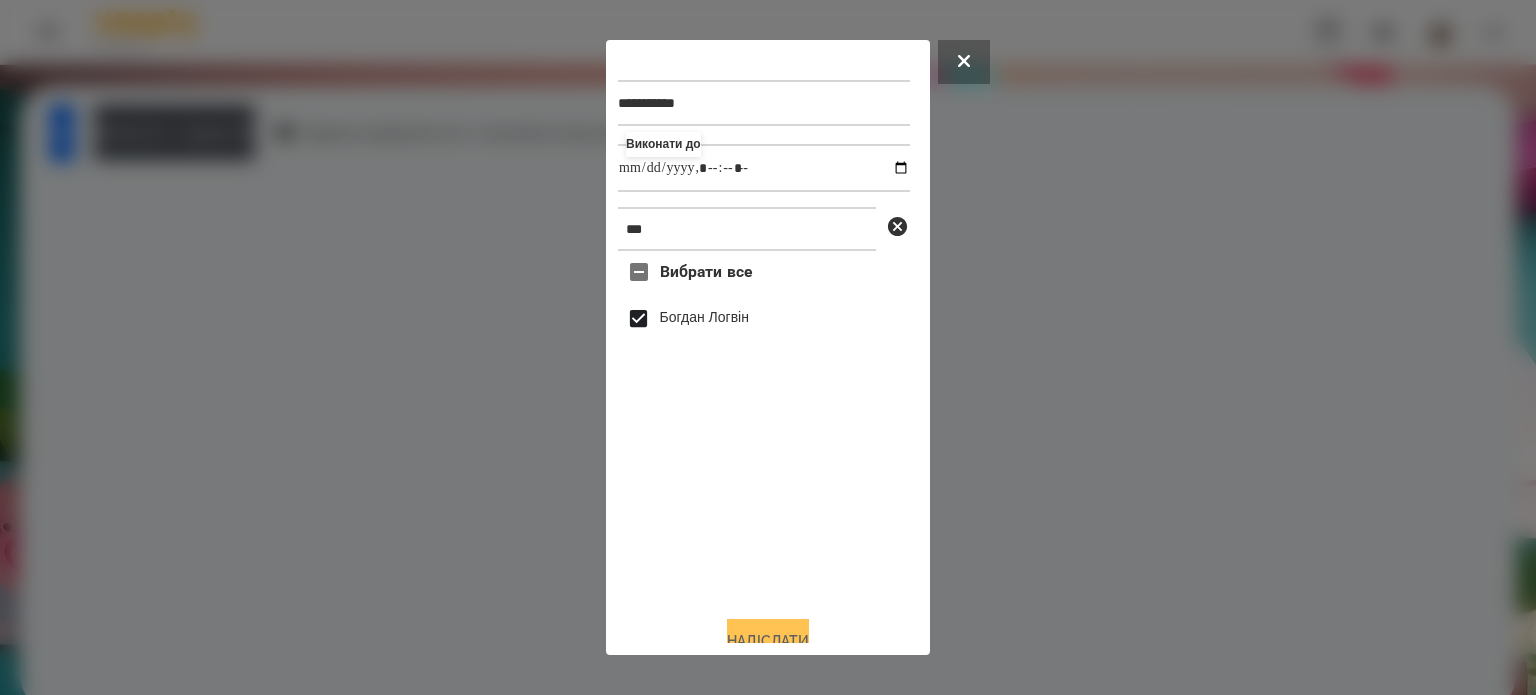 type on "**********" 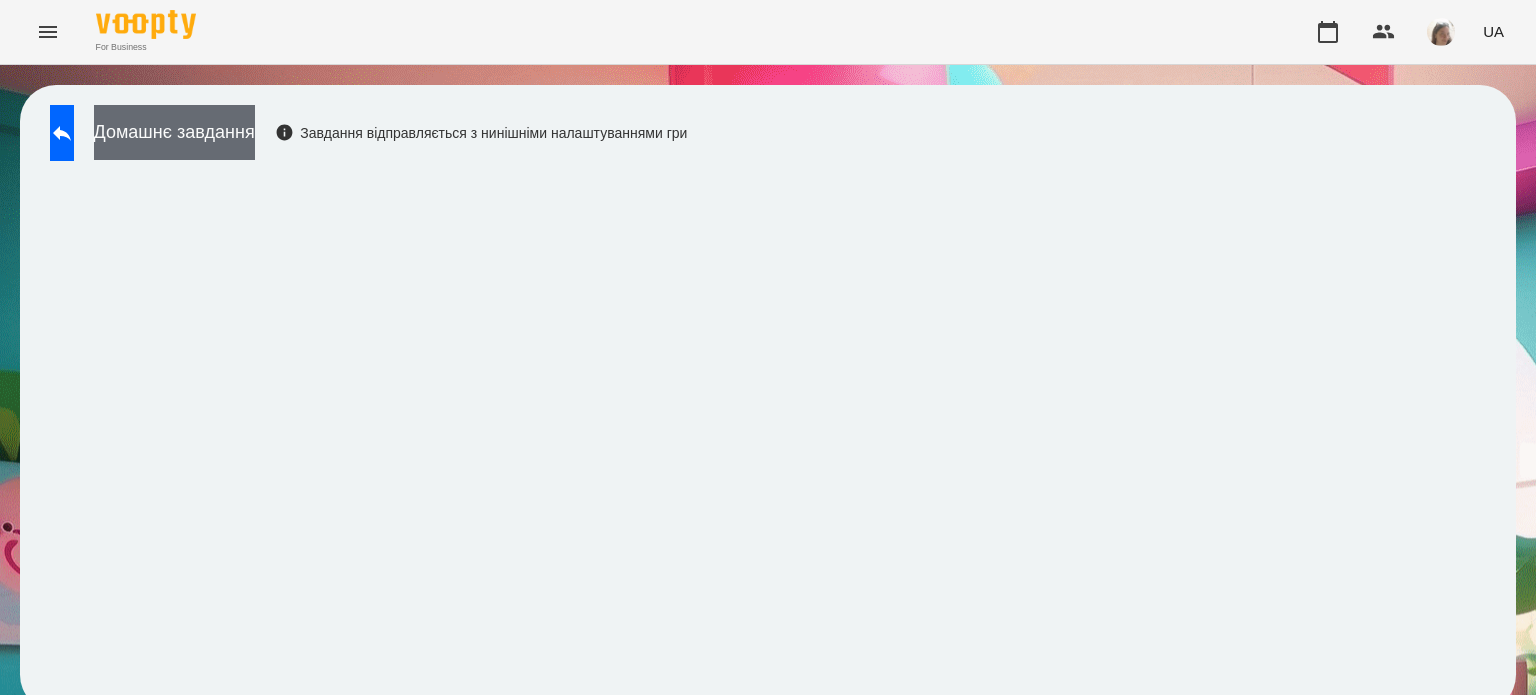 click on "Домашнє завдання" at bounding box center (174, 132) 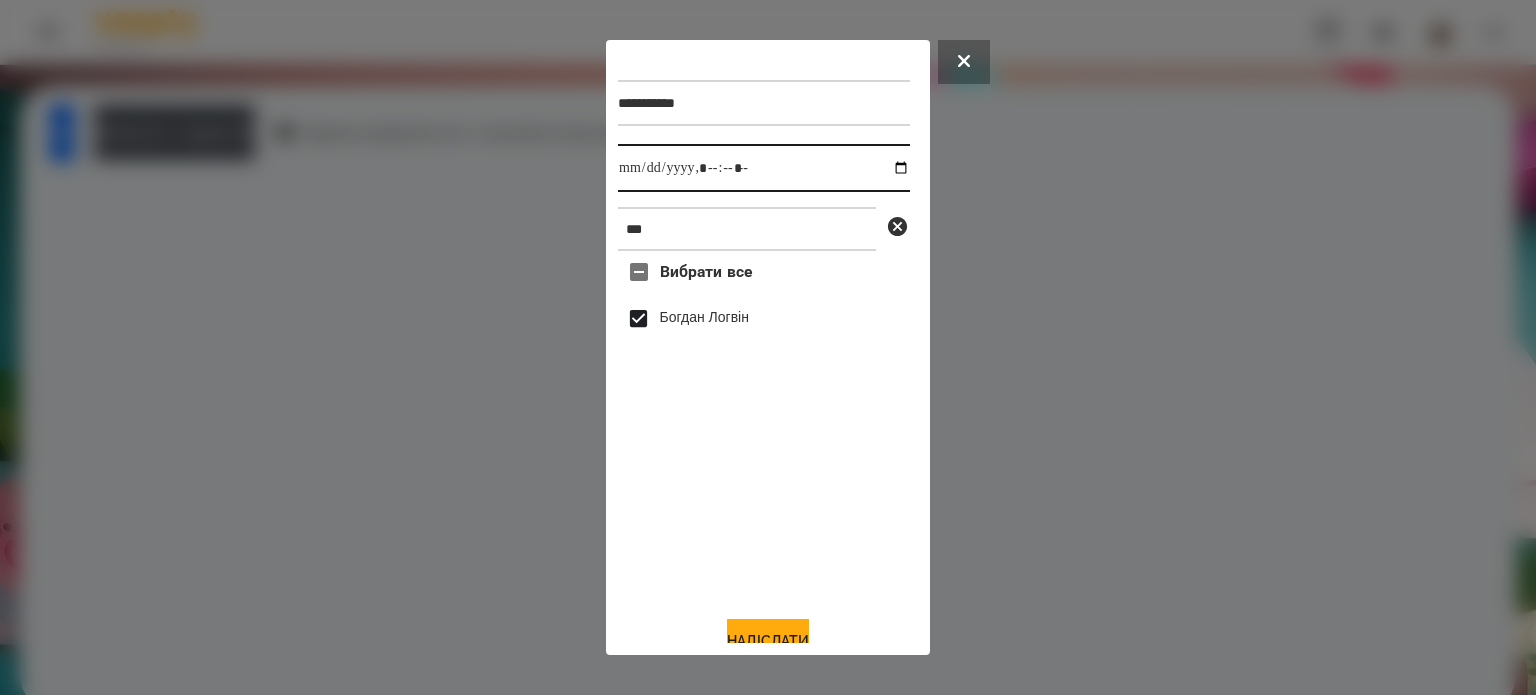 click at bounding box center [764, 168] 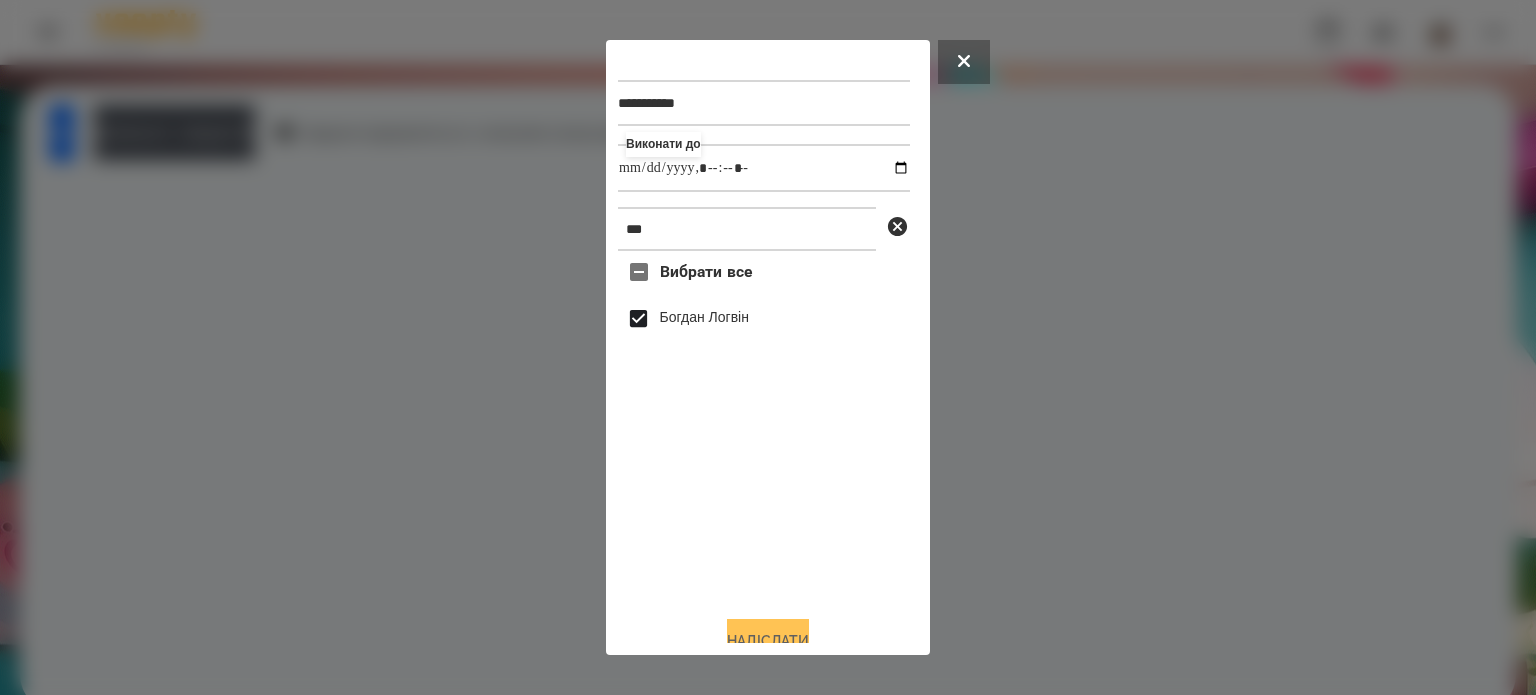 type on "**********" 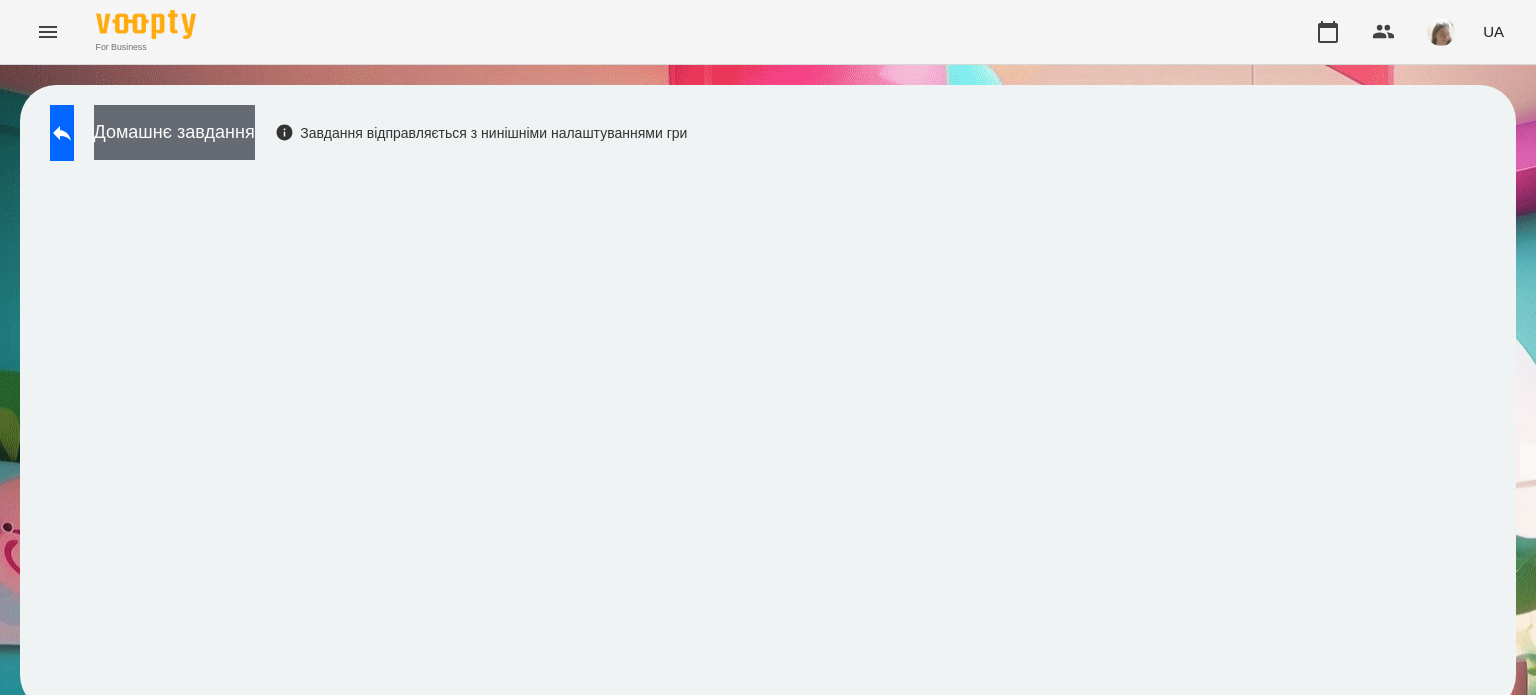 click on "Домашнє завдання" at bounding box center (174, 132) 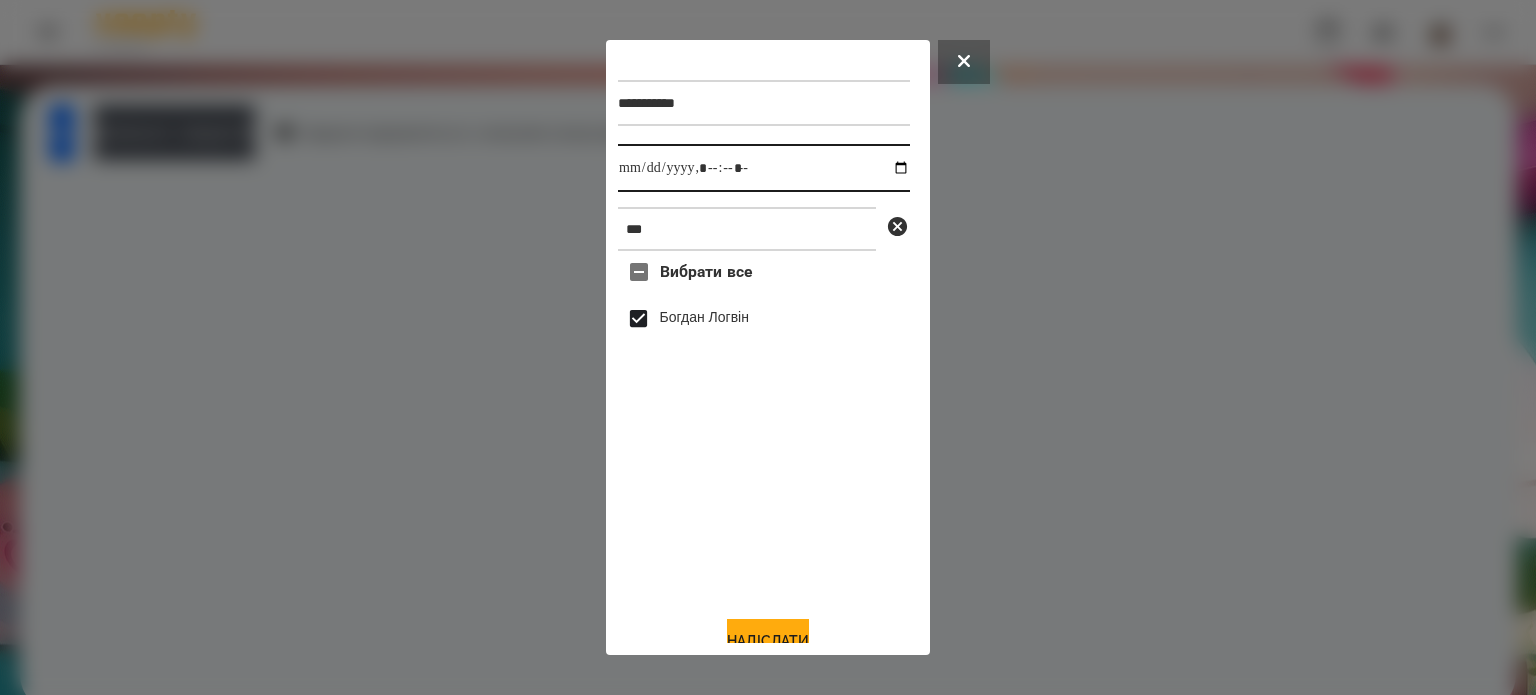 click at bounding box center [764, 168] 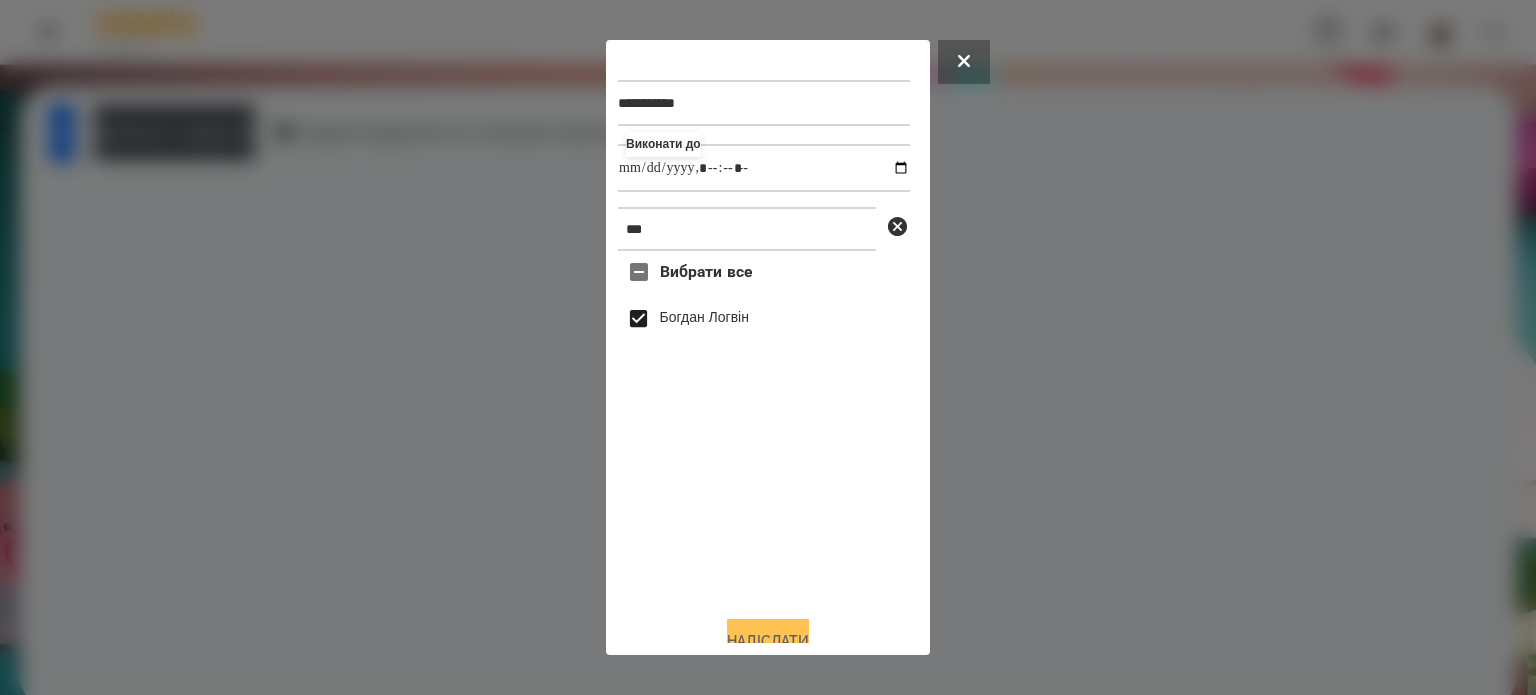 type on "**********" 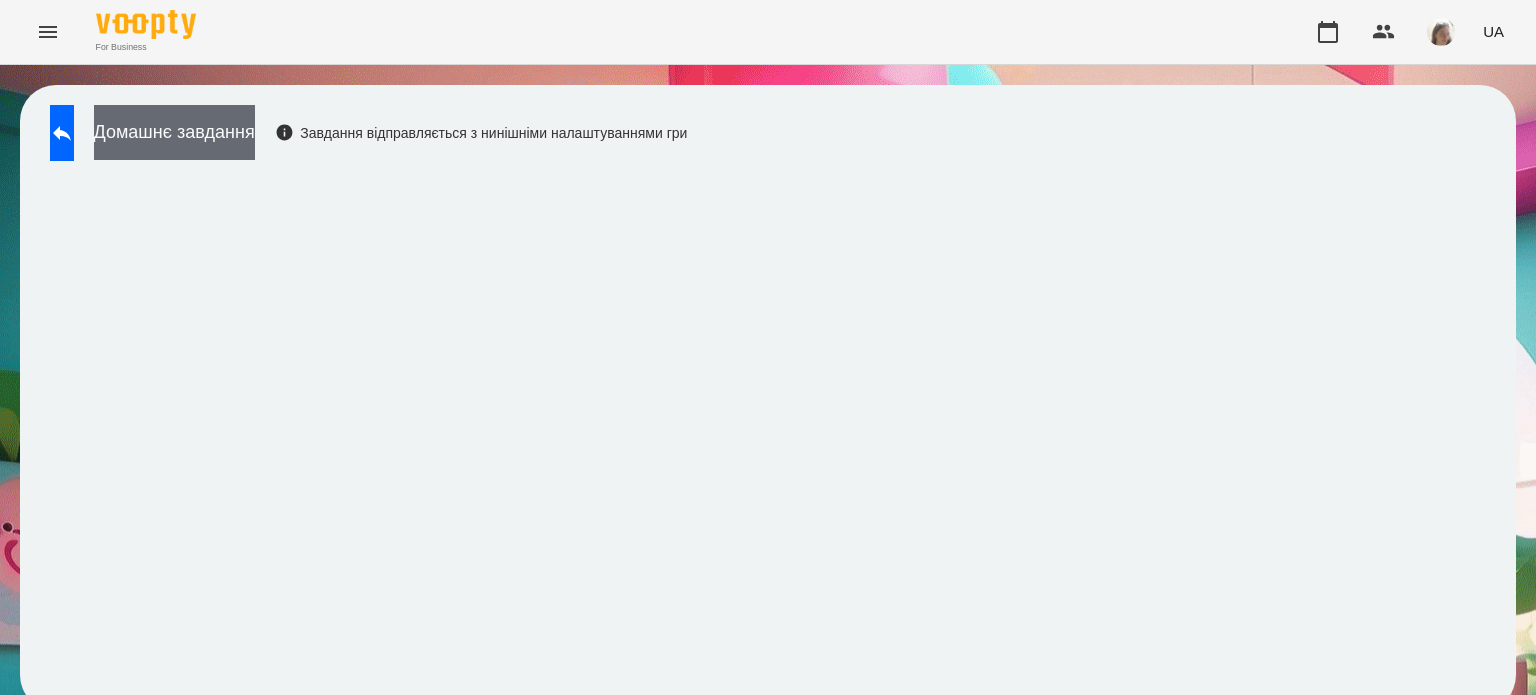 click on "Домашнє завдання" at bounding box center (174, 132) 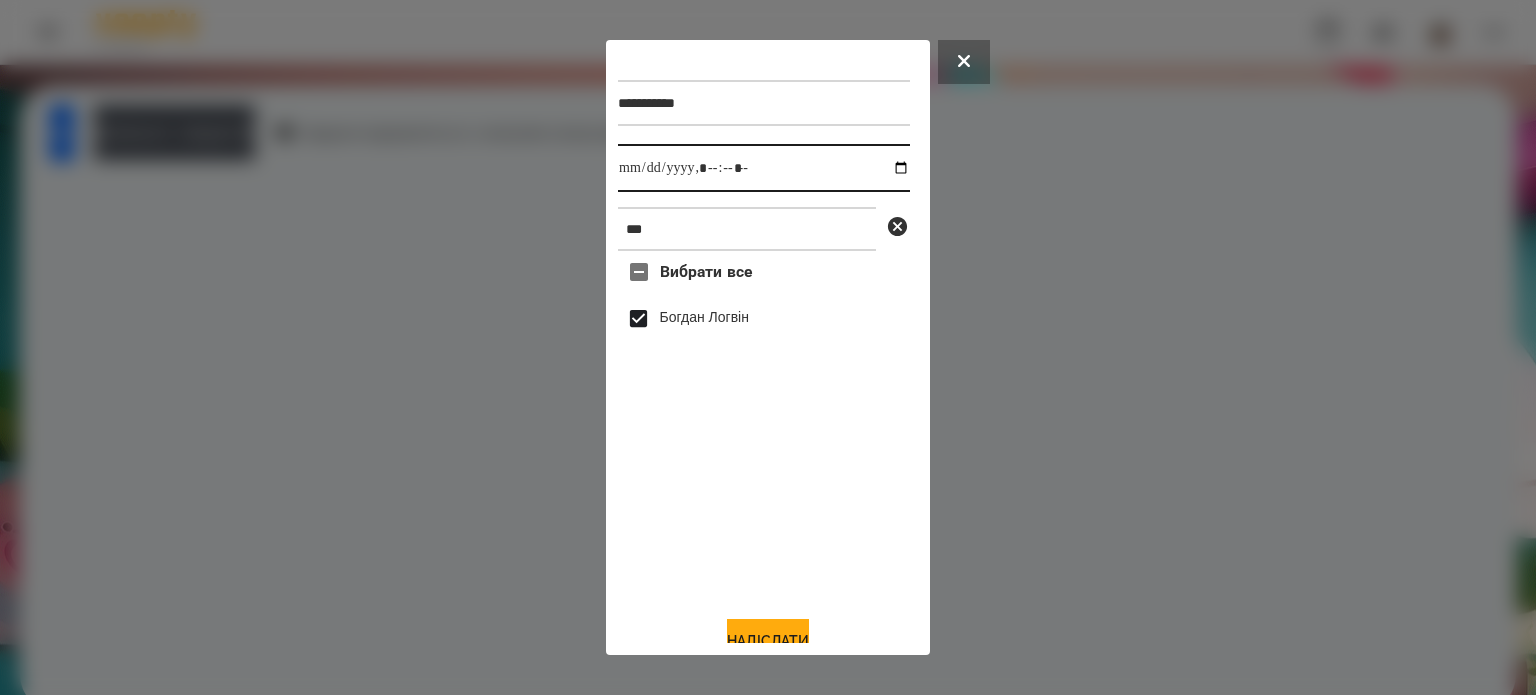 click at bounding box center (764, 168) 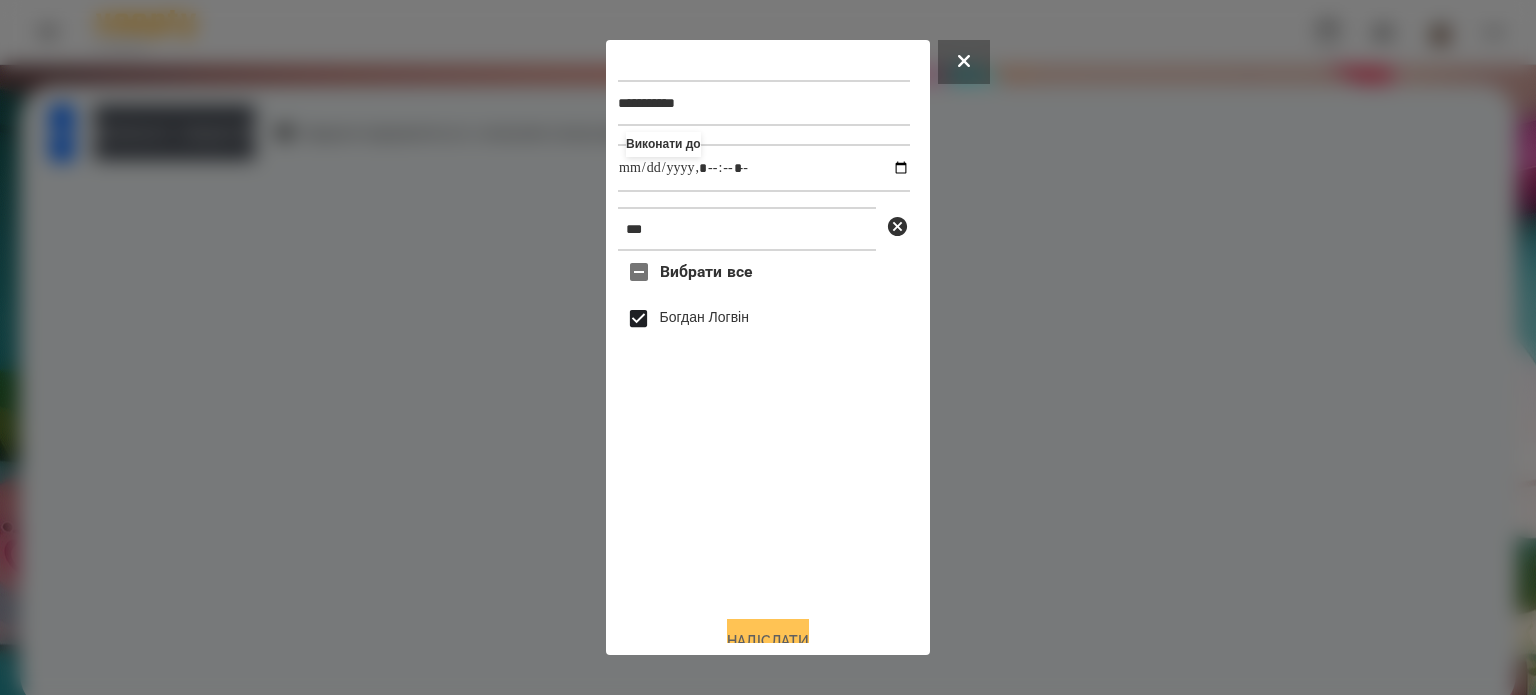 type on "**********" 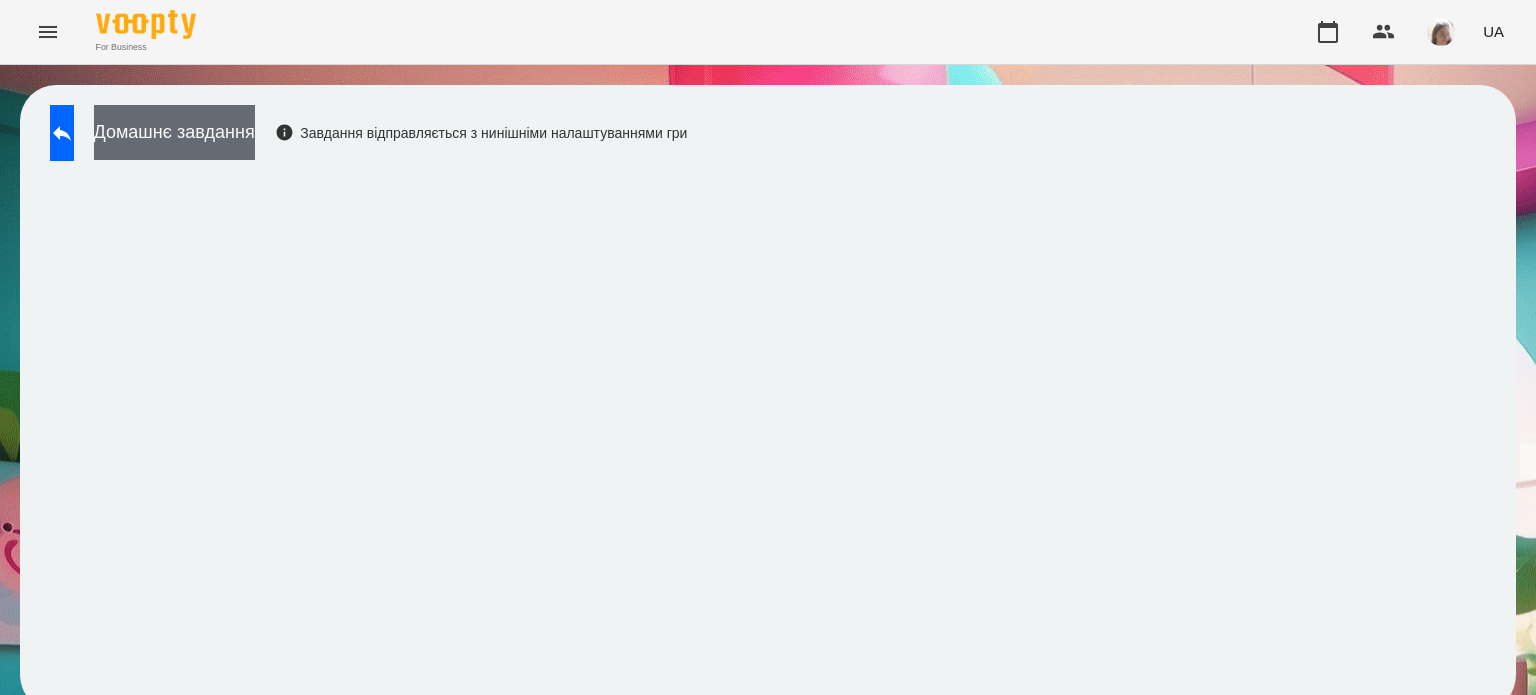click on "Домашнє завдання" at bounding box center (174, 132) 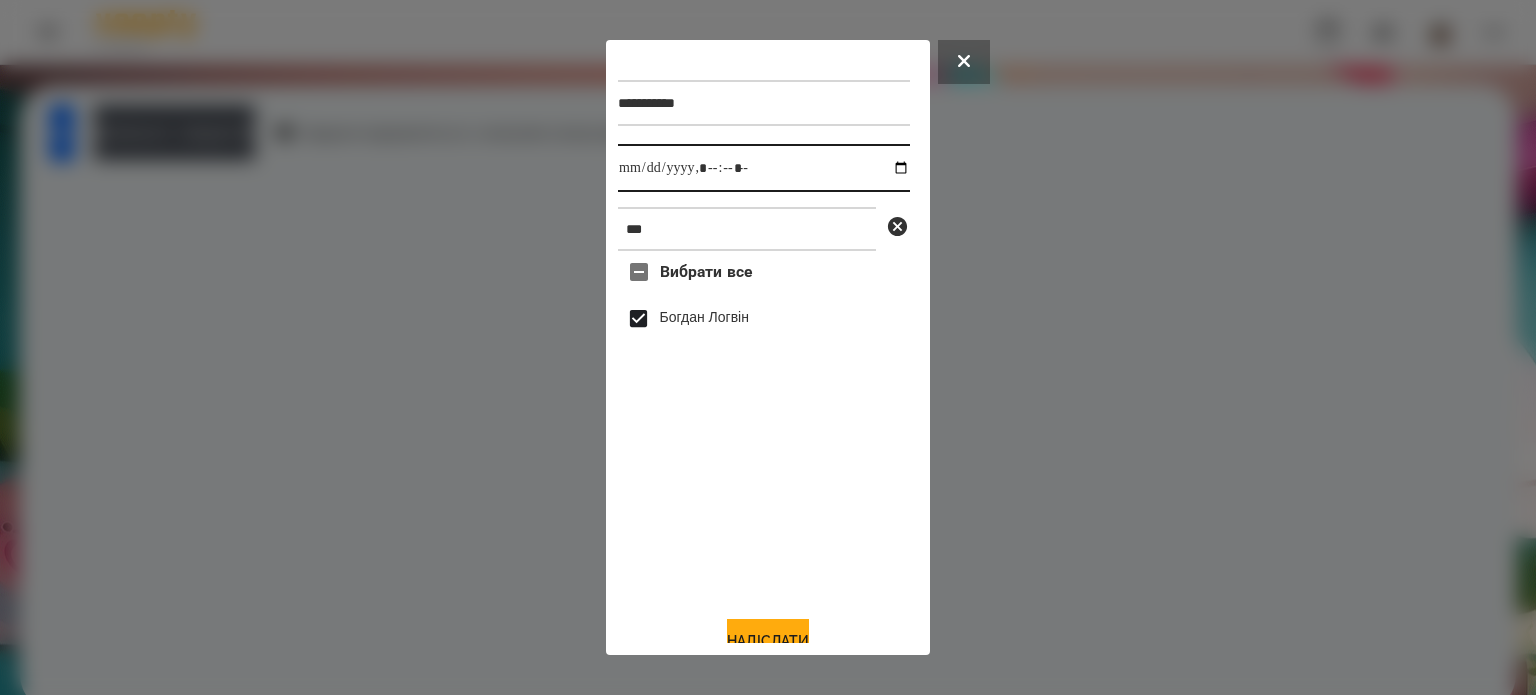 click at bounding box center [764, 168] 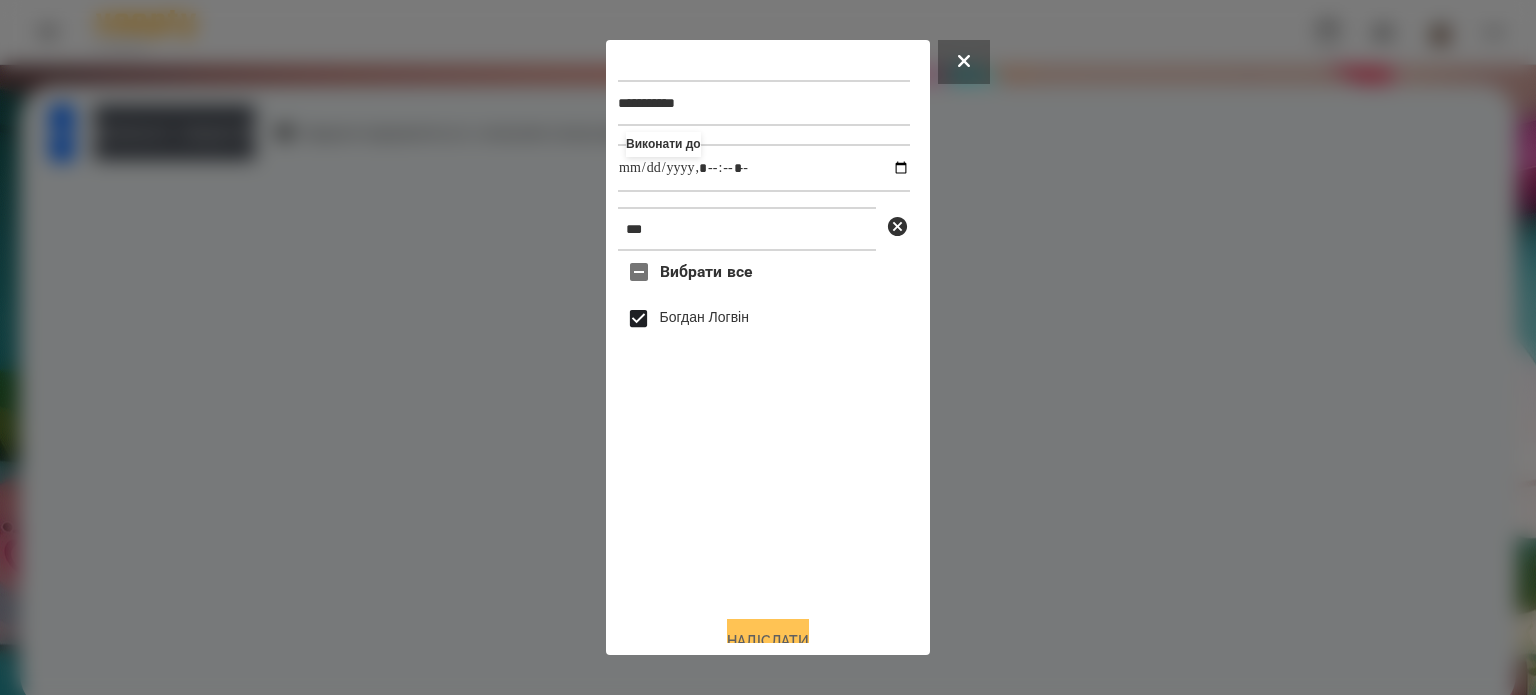 type on "**********" 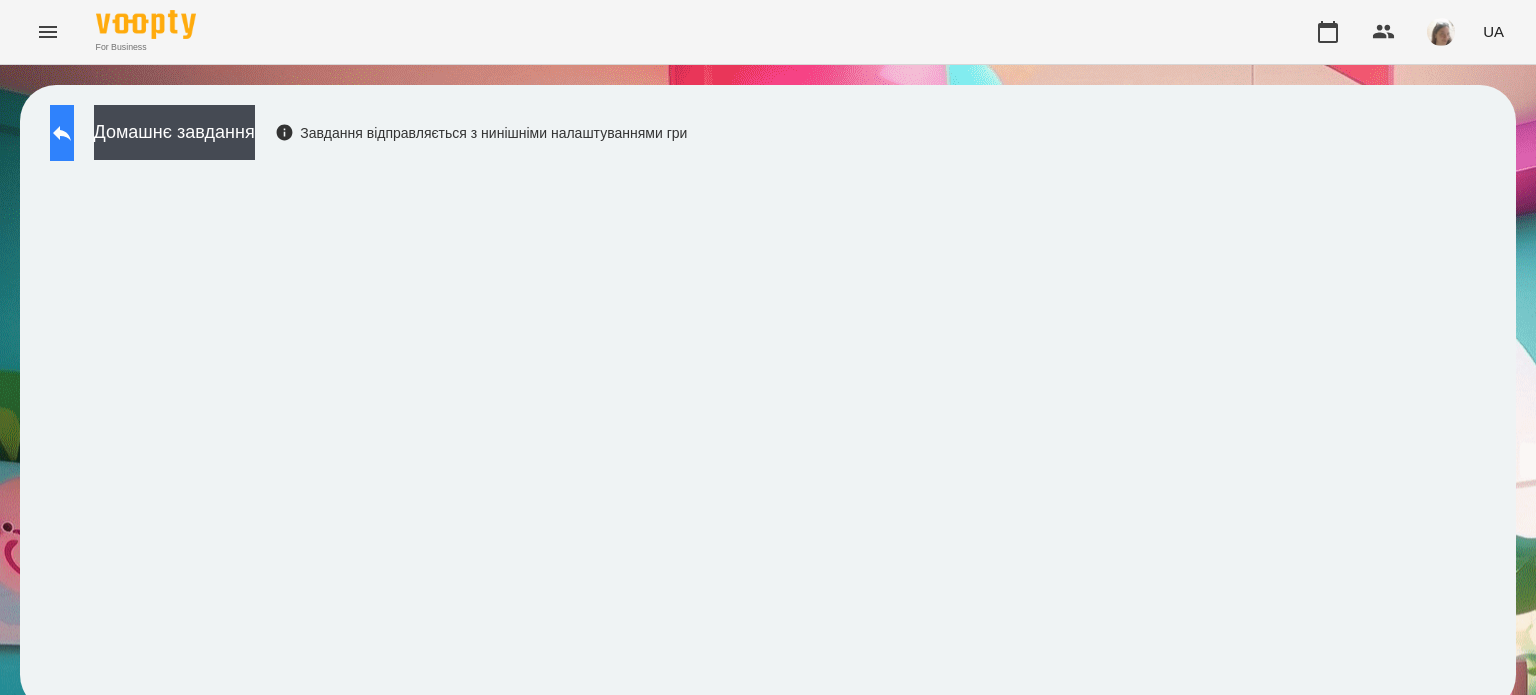 click 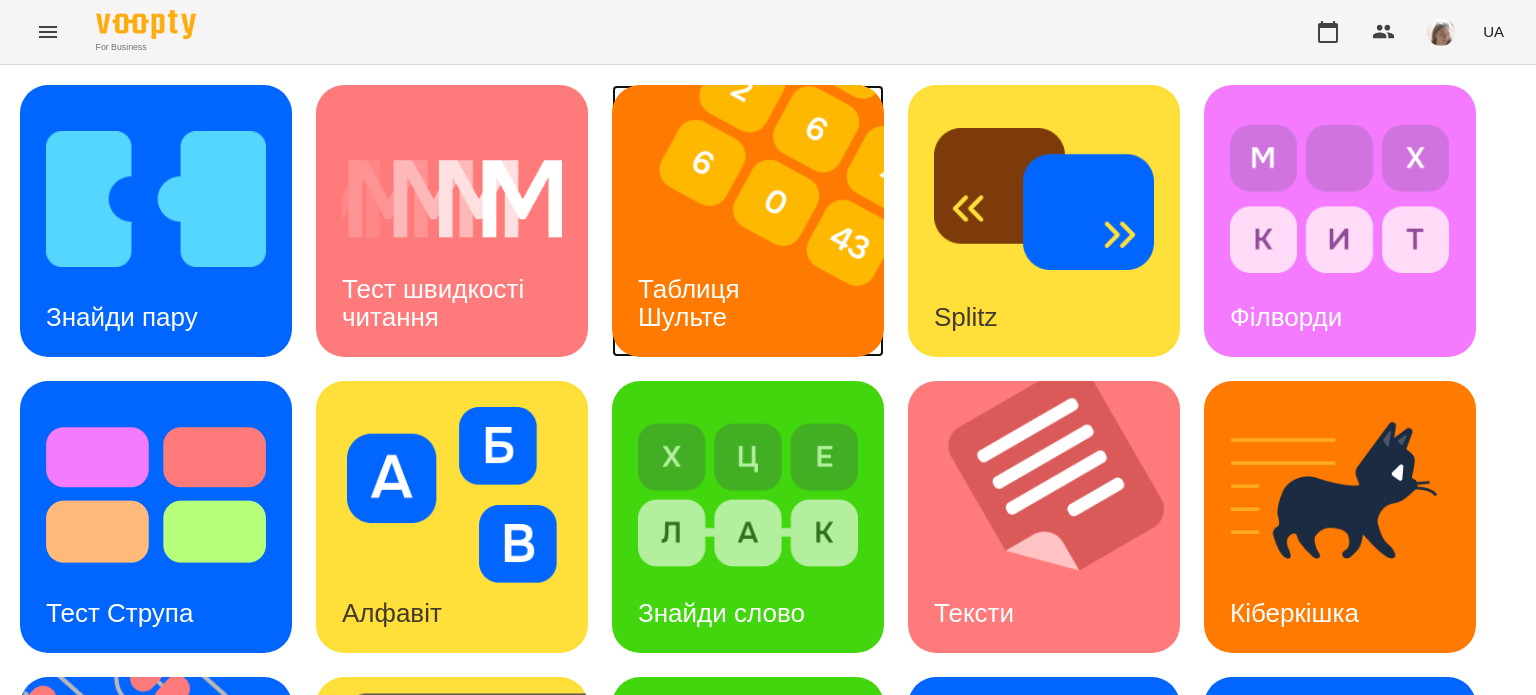 click on "Таблиця
Шульте" at bounding box center [692, 303] 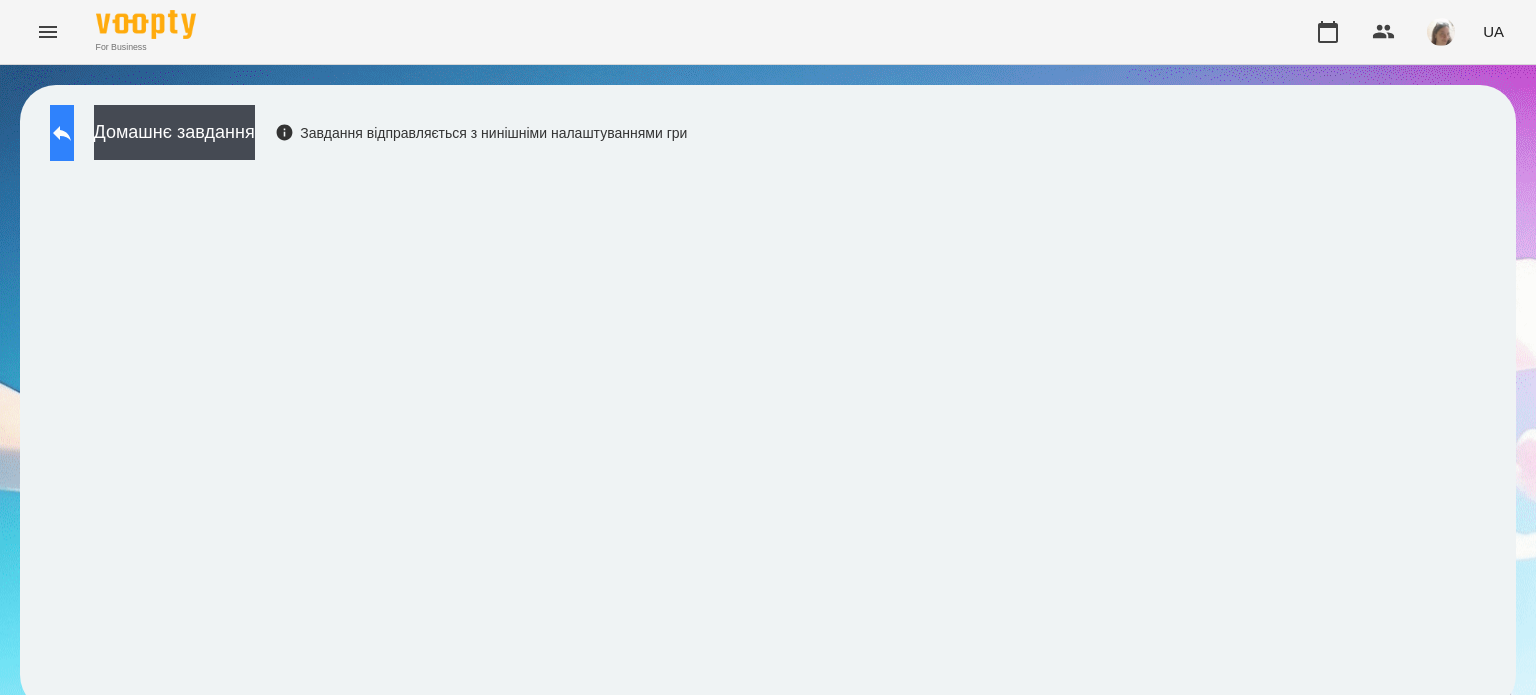 click 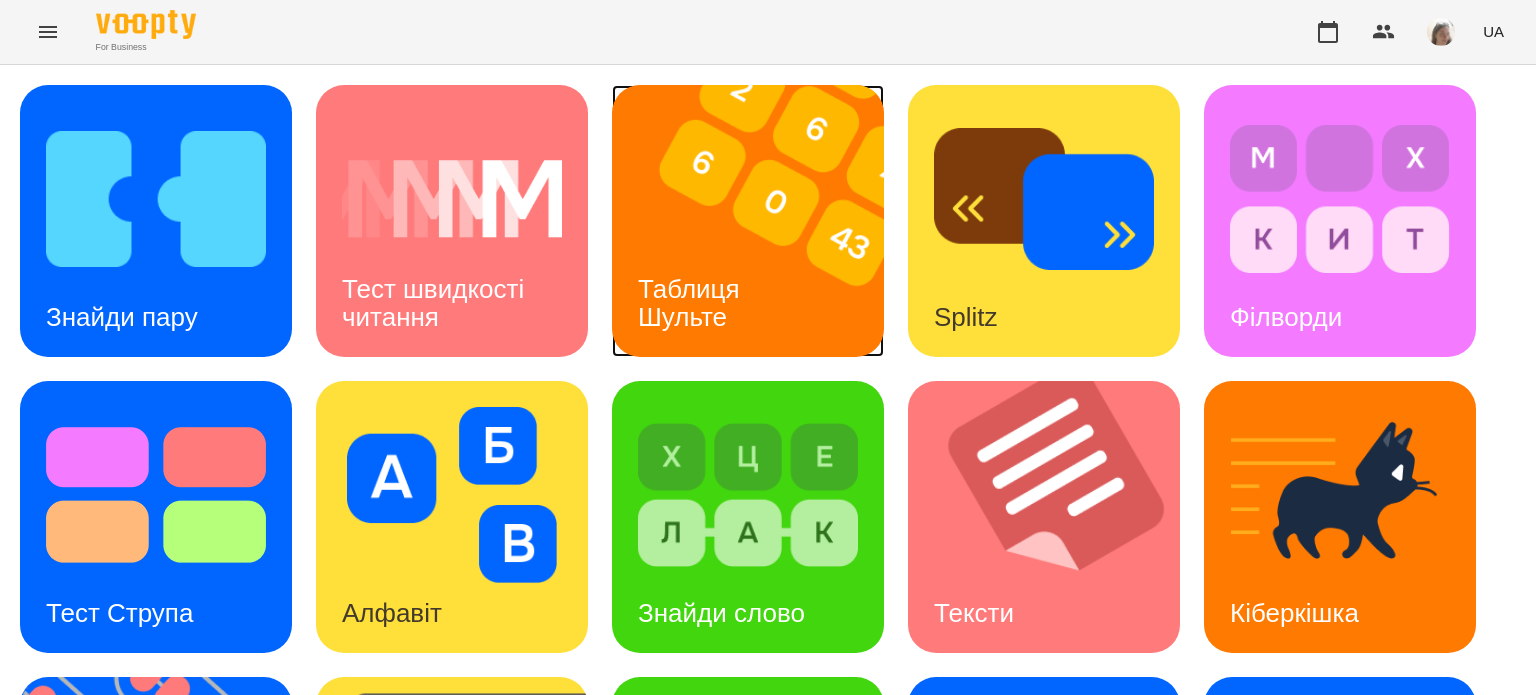 click on "Таблиця
Шульте" at bounding box center (692, 303) 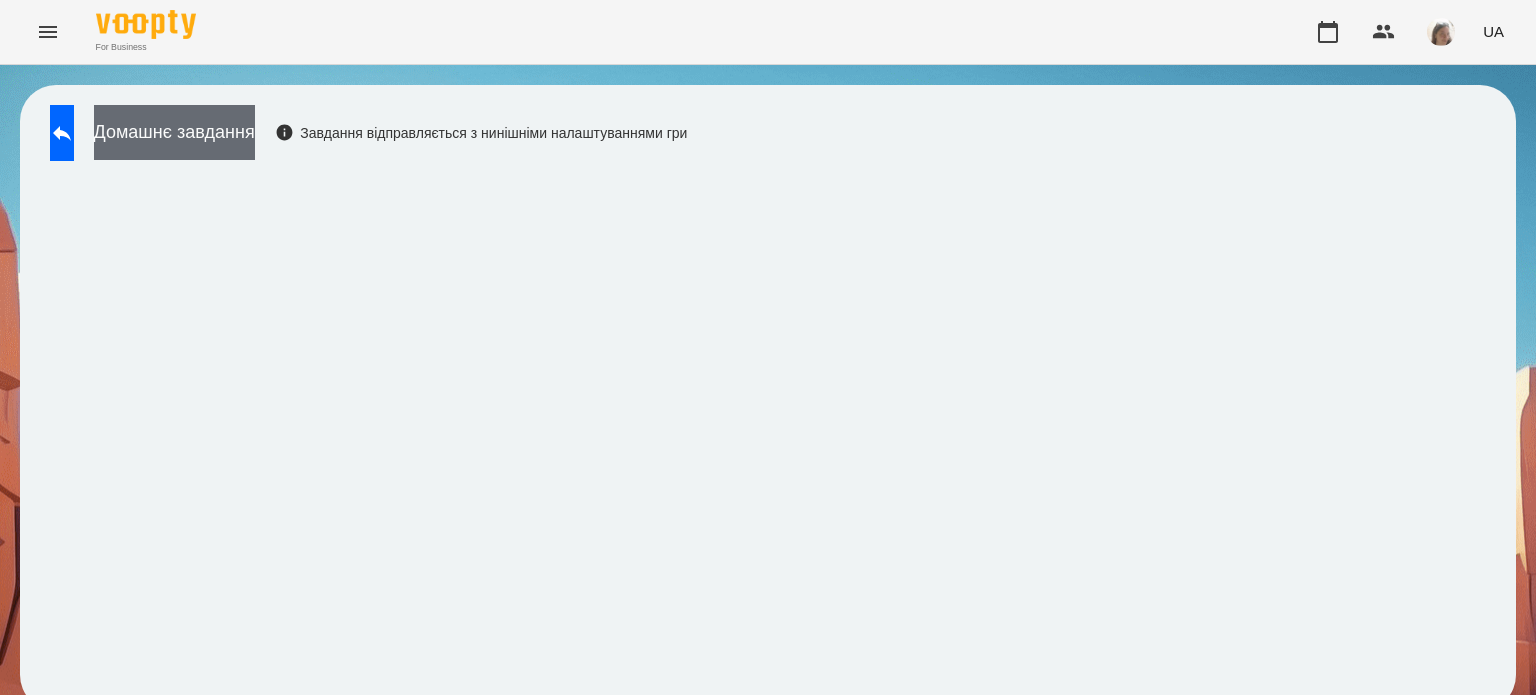 click on "Домашнє завдання" at bounding box center [174, 132] 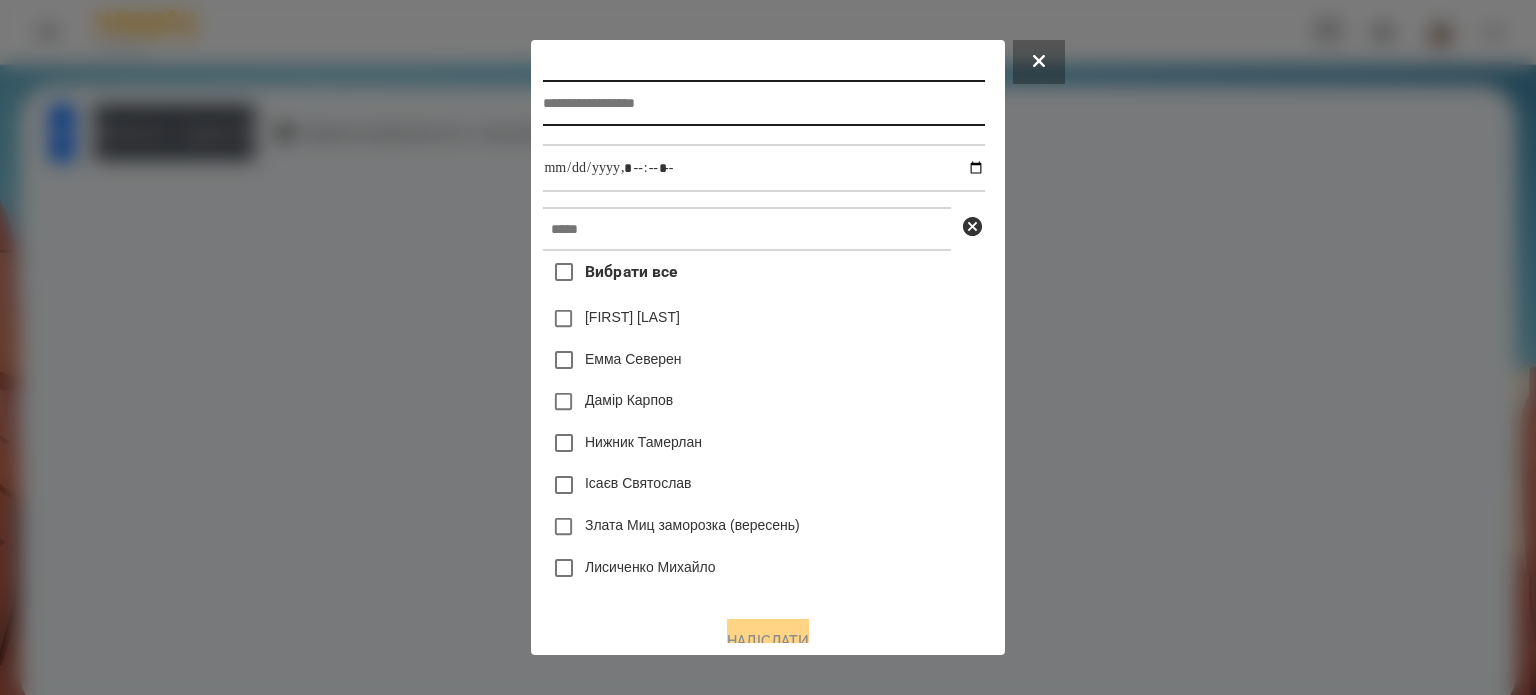 click at bounding box center (763, 103) 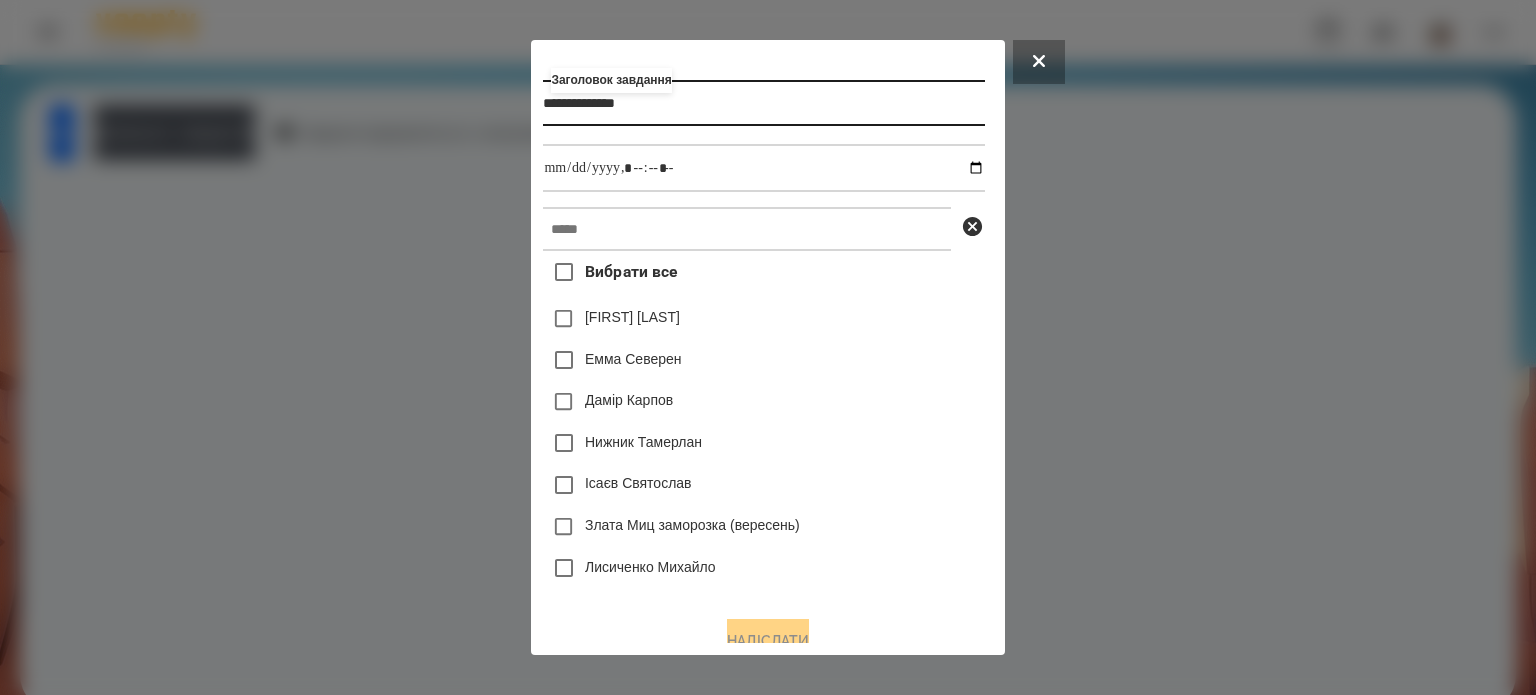 type on "**********" 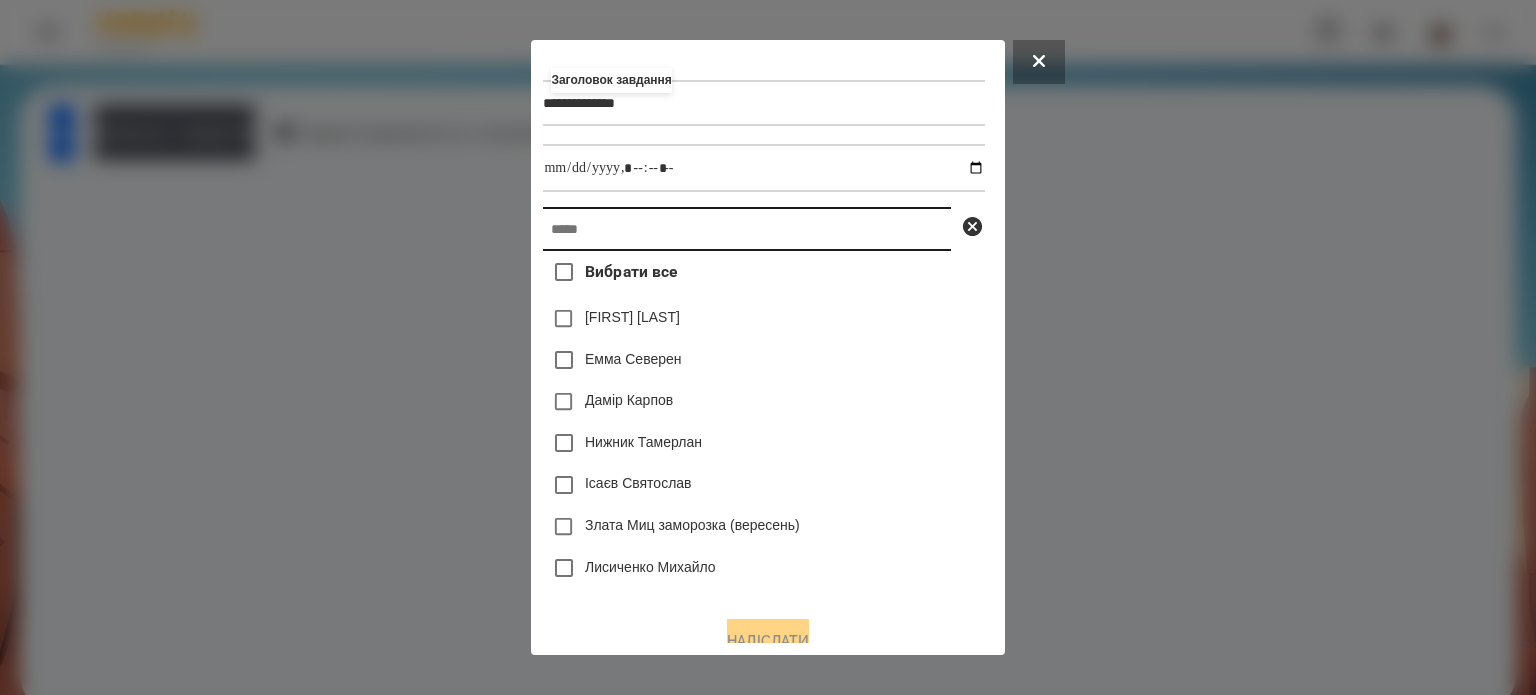 click at bounding box center [747, 229] 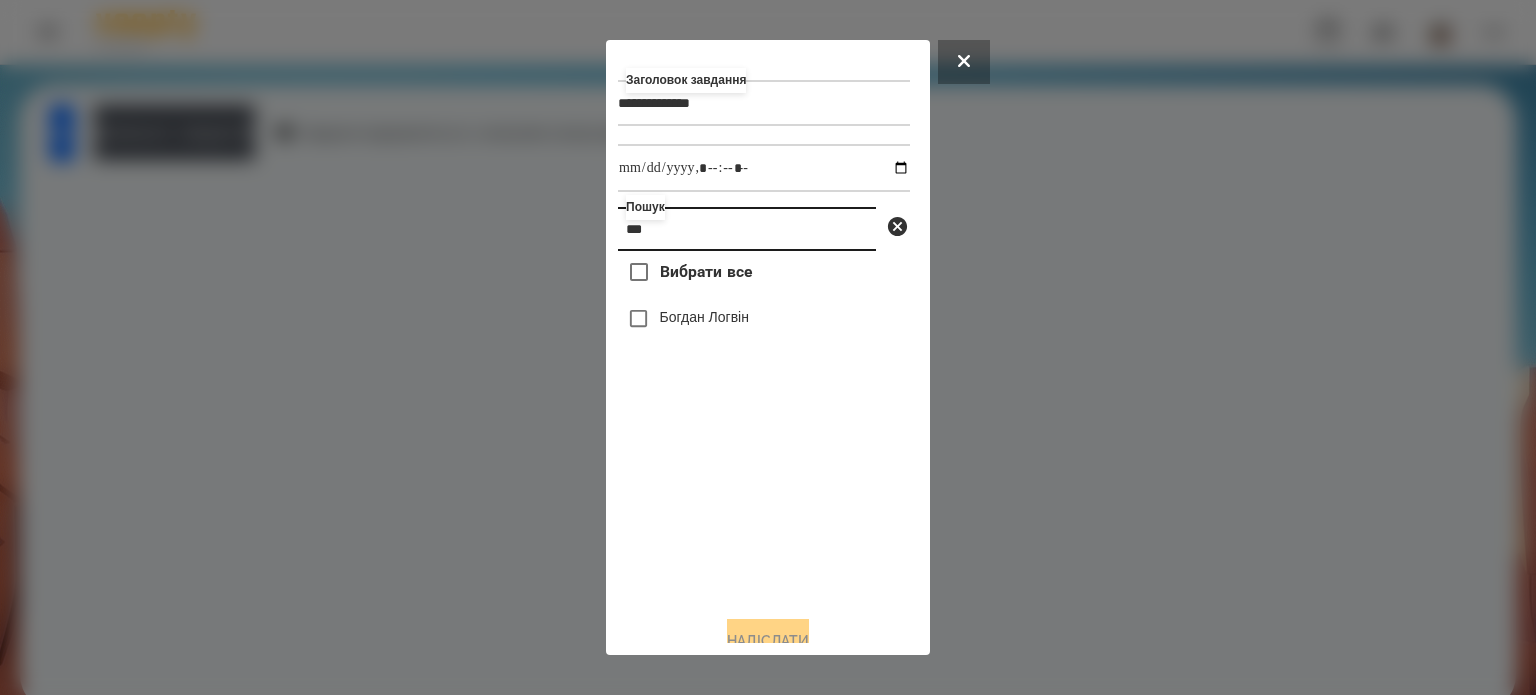 type on "***" 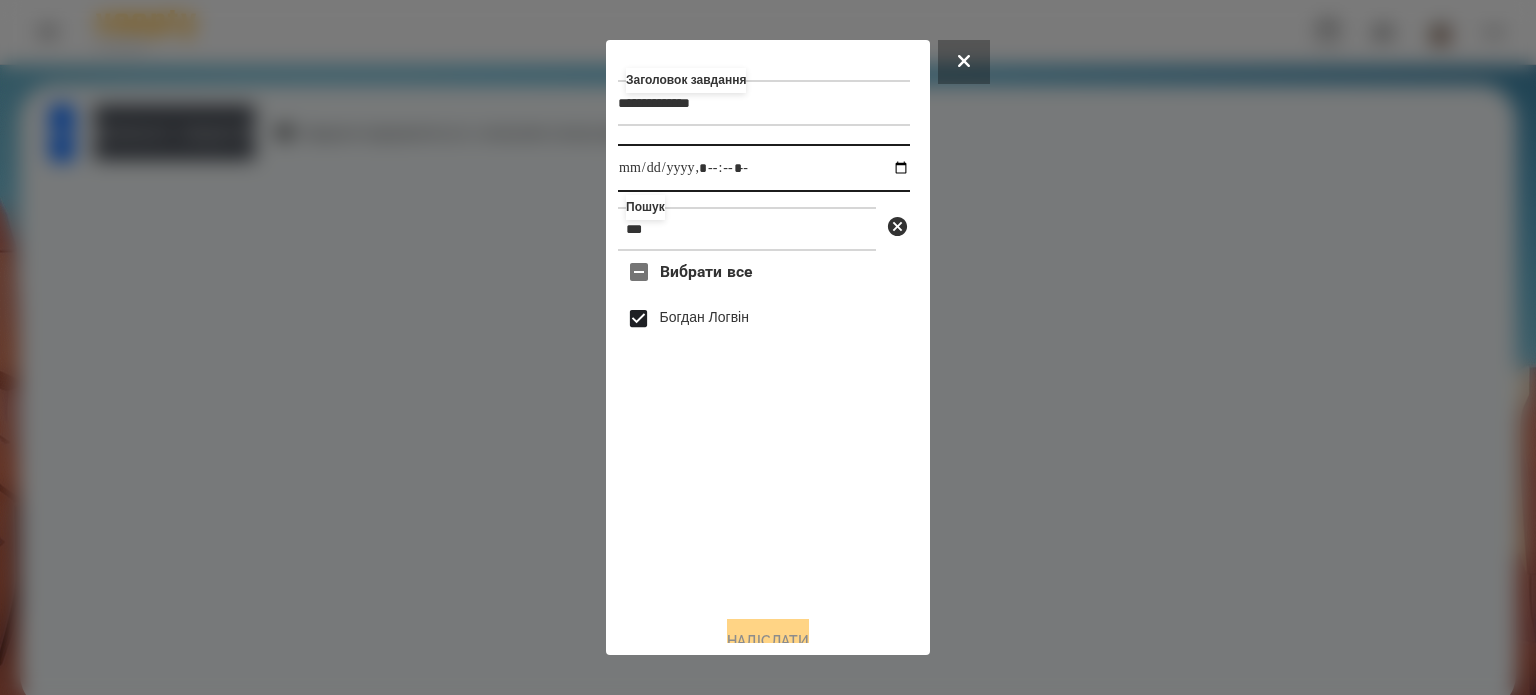 click at bounding box center [764, 168] 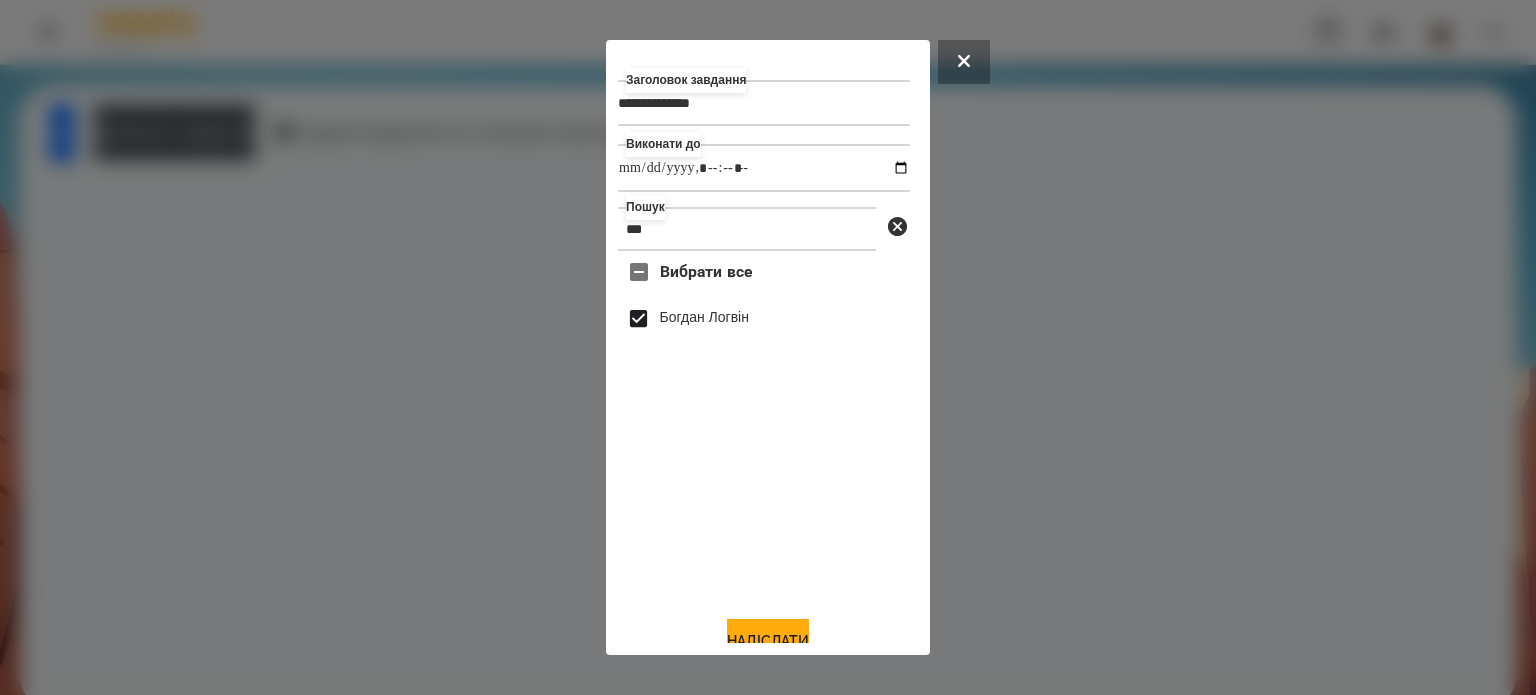 type on "**********" 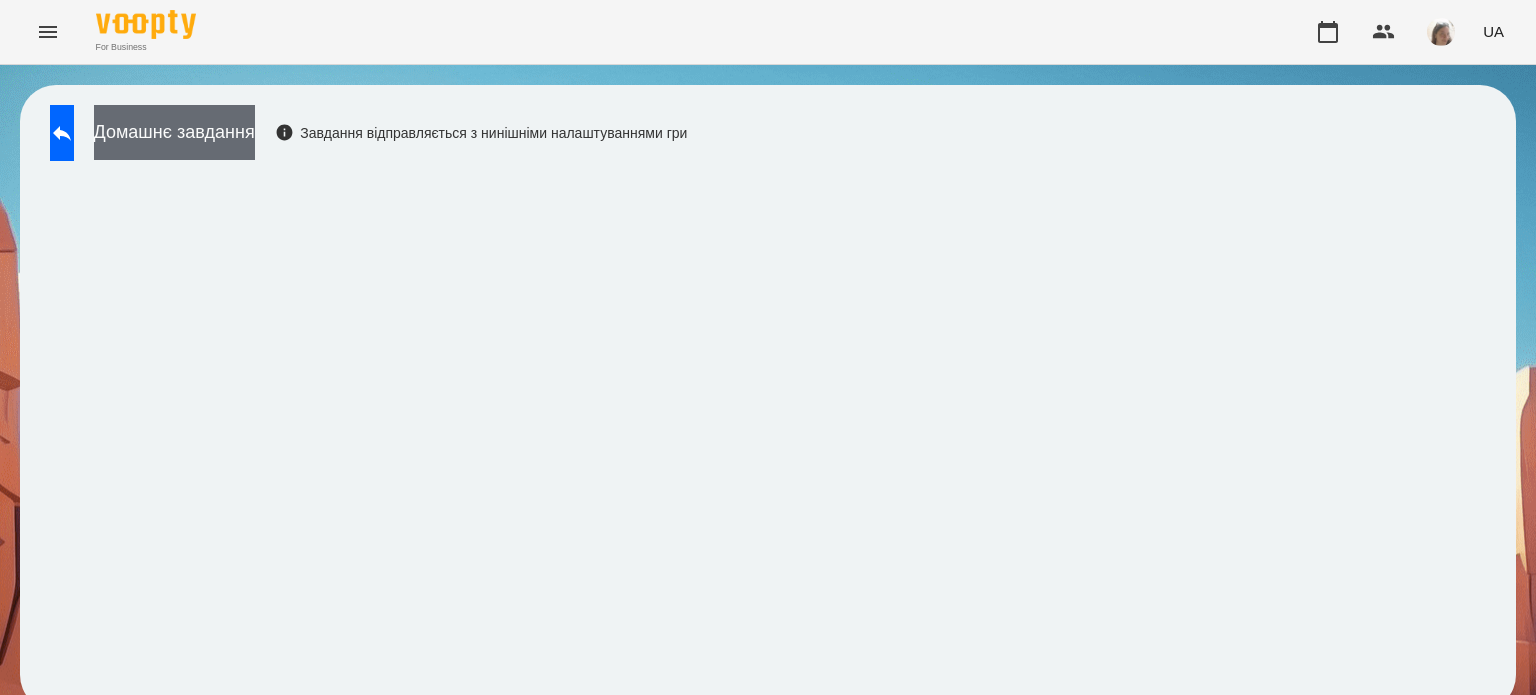 click on "Домашнє завдання" at bounding box center (174, 132) 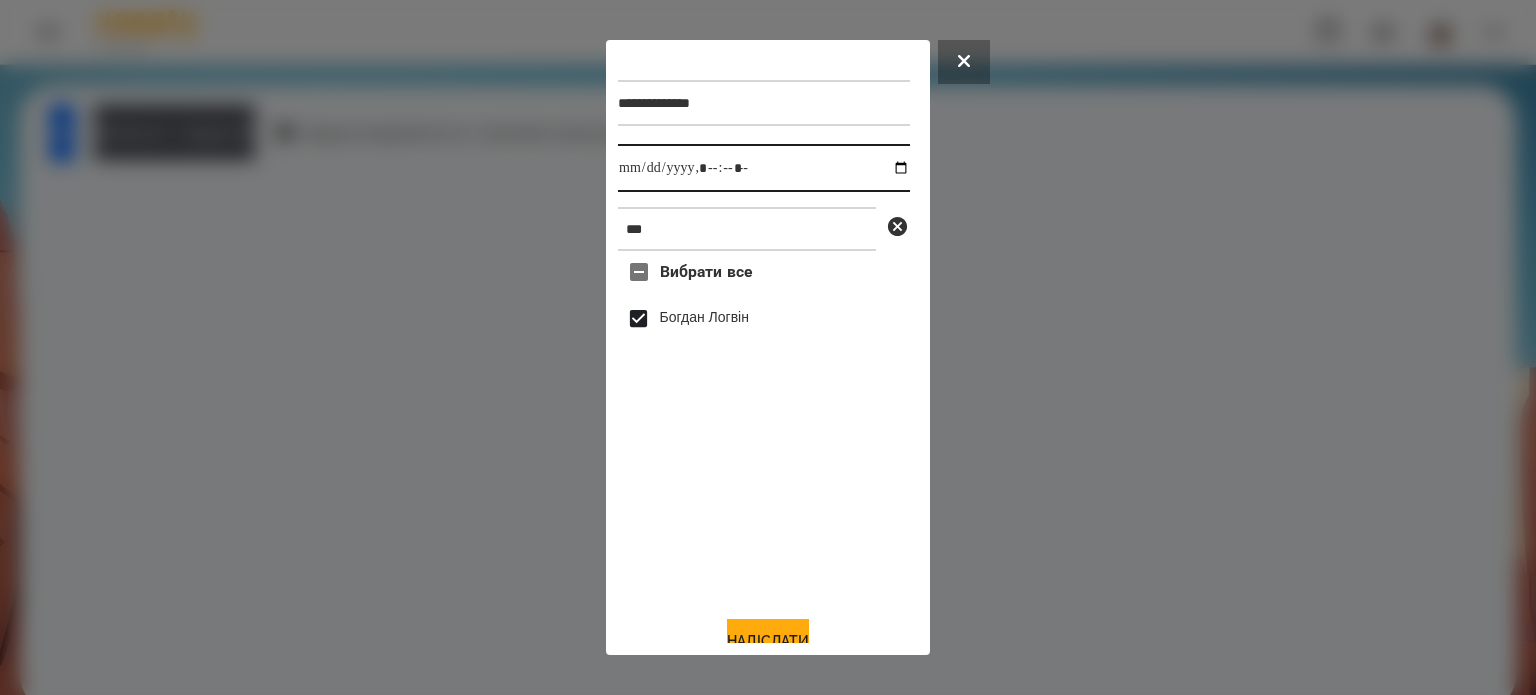 click at bounding box center (764, 168) 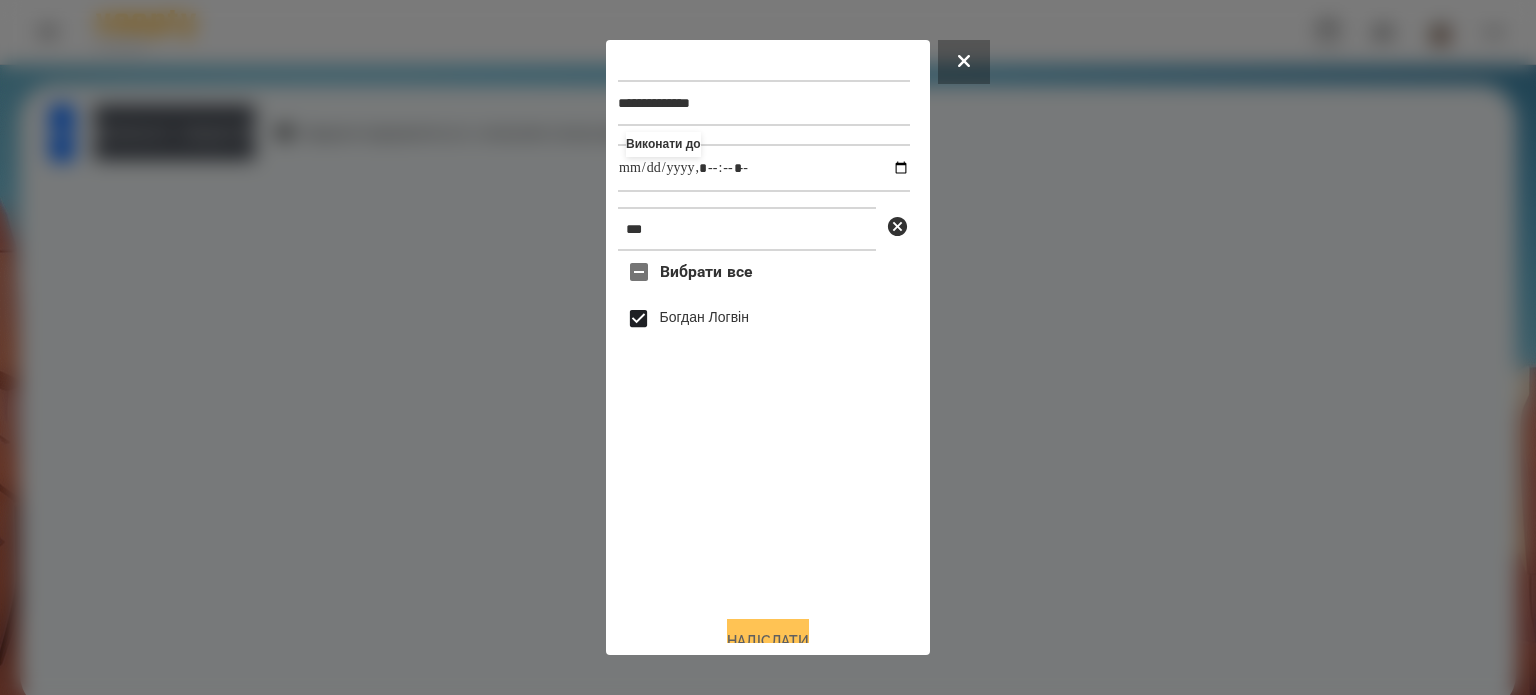 type on "**********" 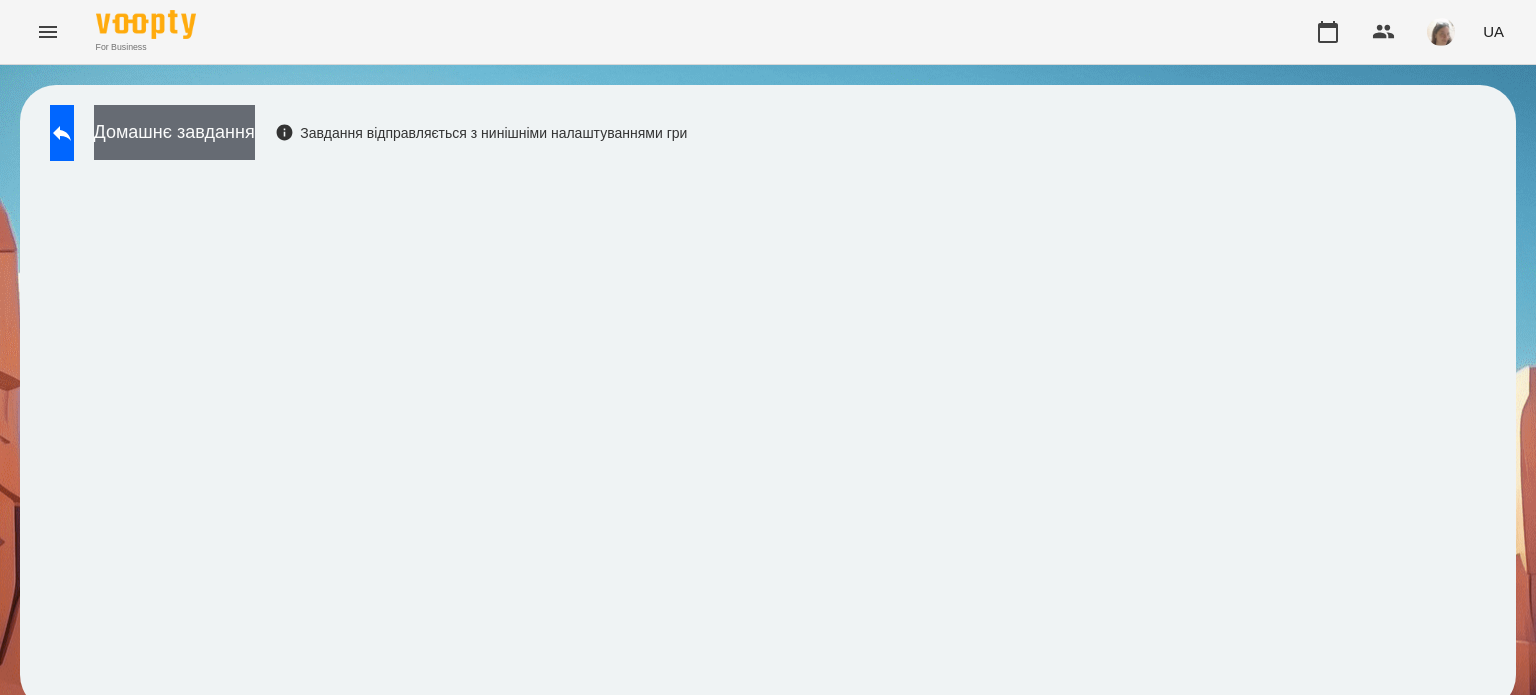 click on "Домашнє завдання" at bounding box center (174, 132) 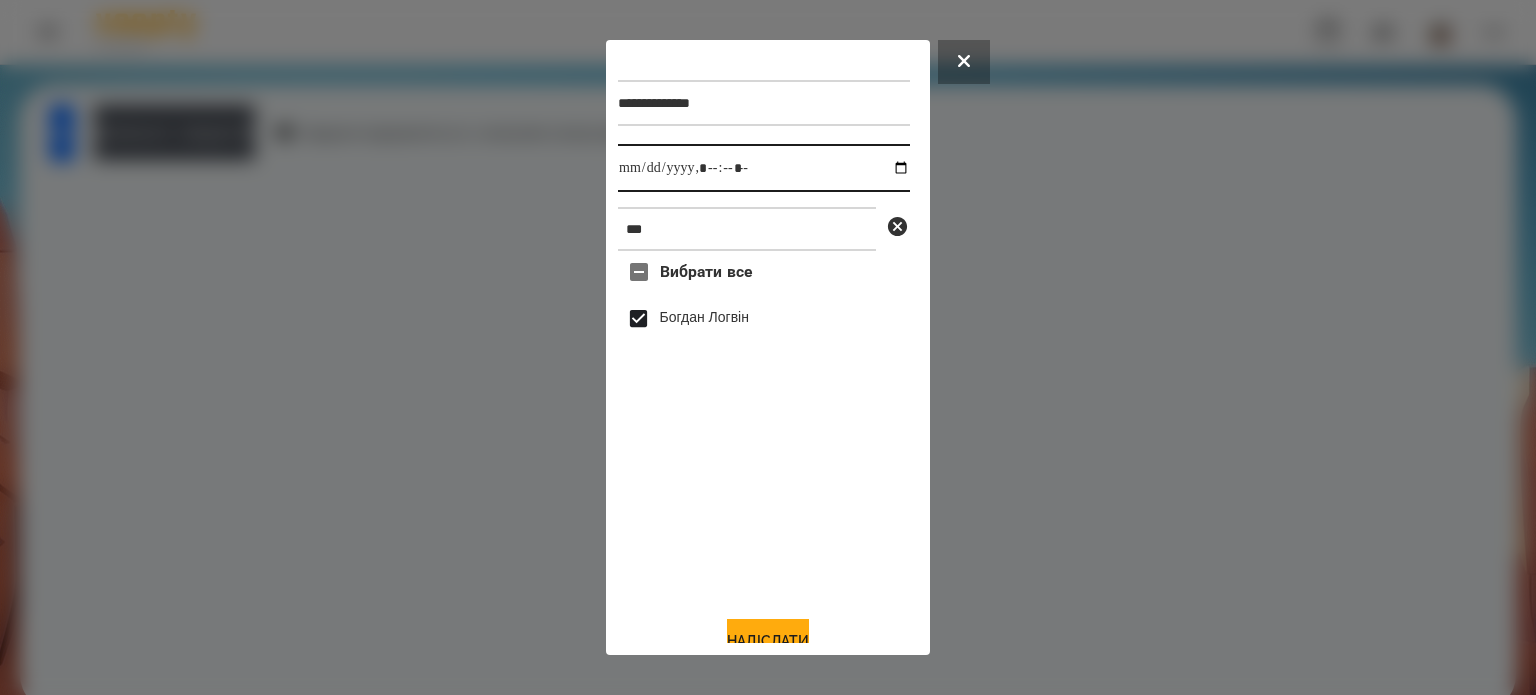 click at bounding box center (764, 168) 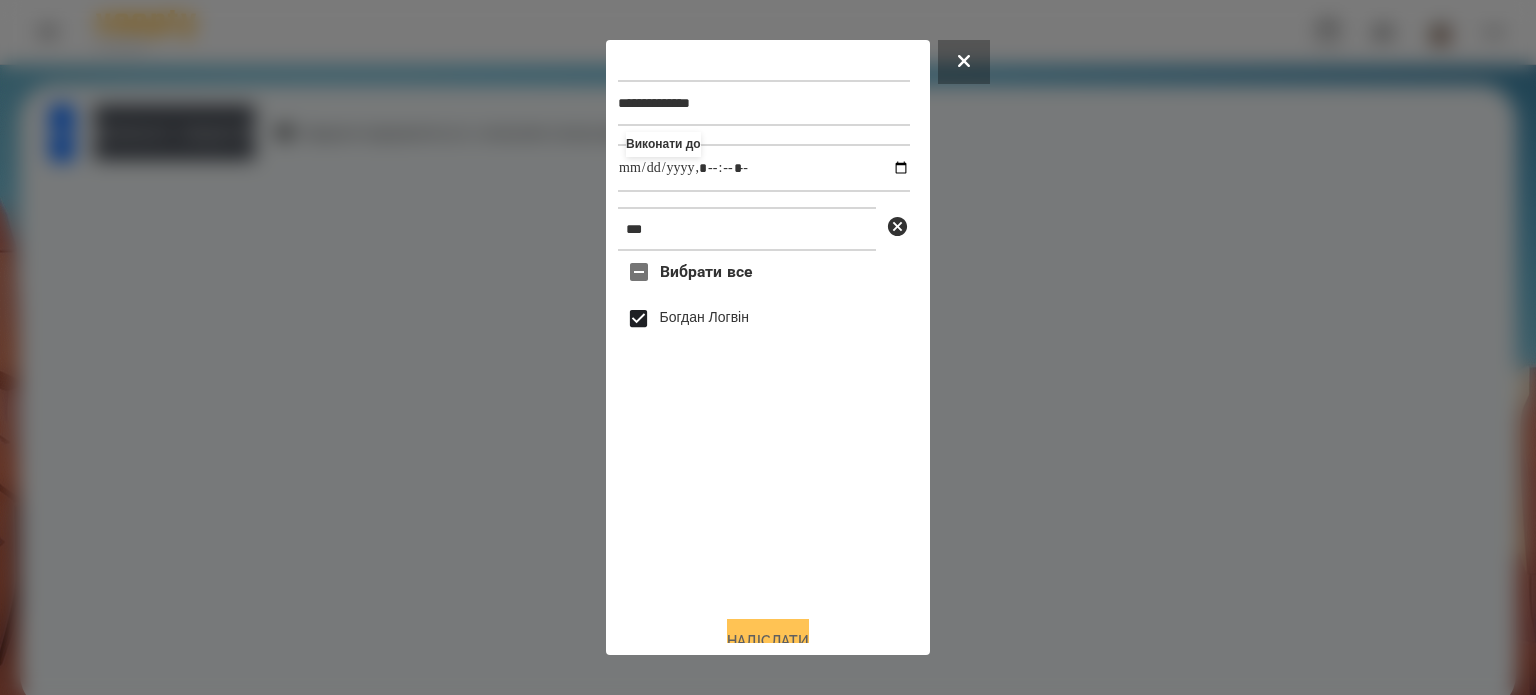 type on "**********" 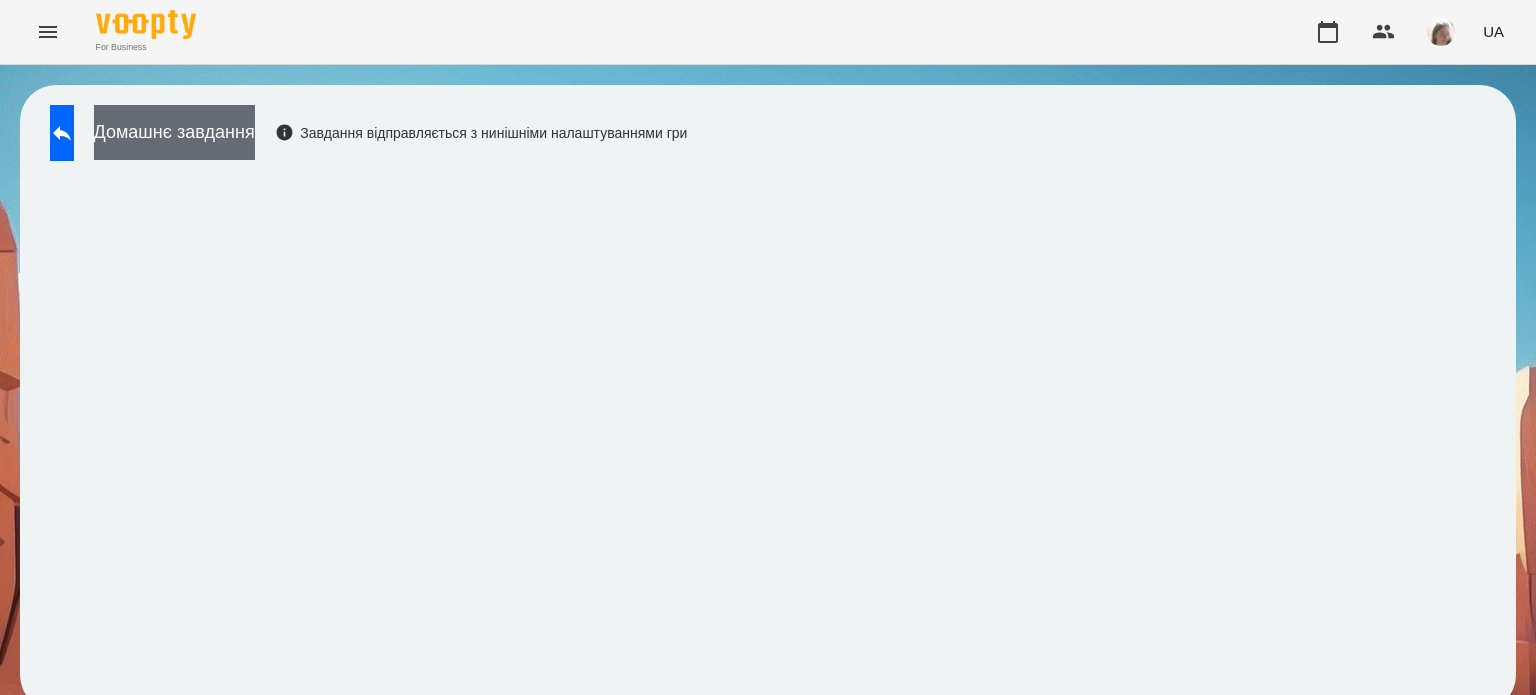 click on "Домашнє завдання" at bounding box center (174, 132) 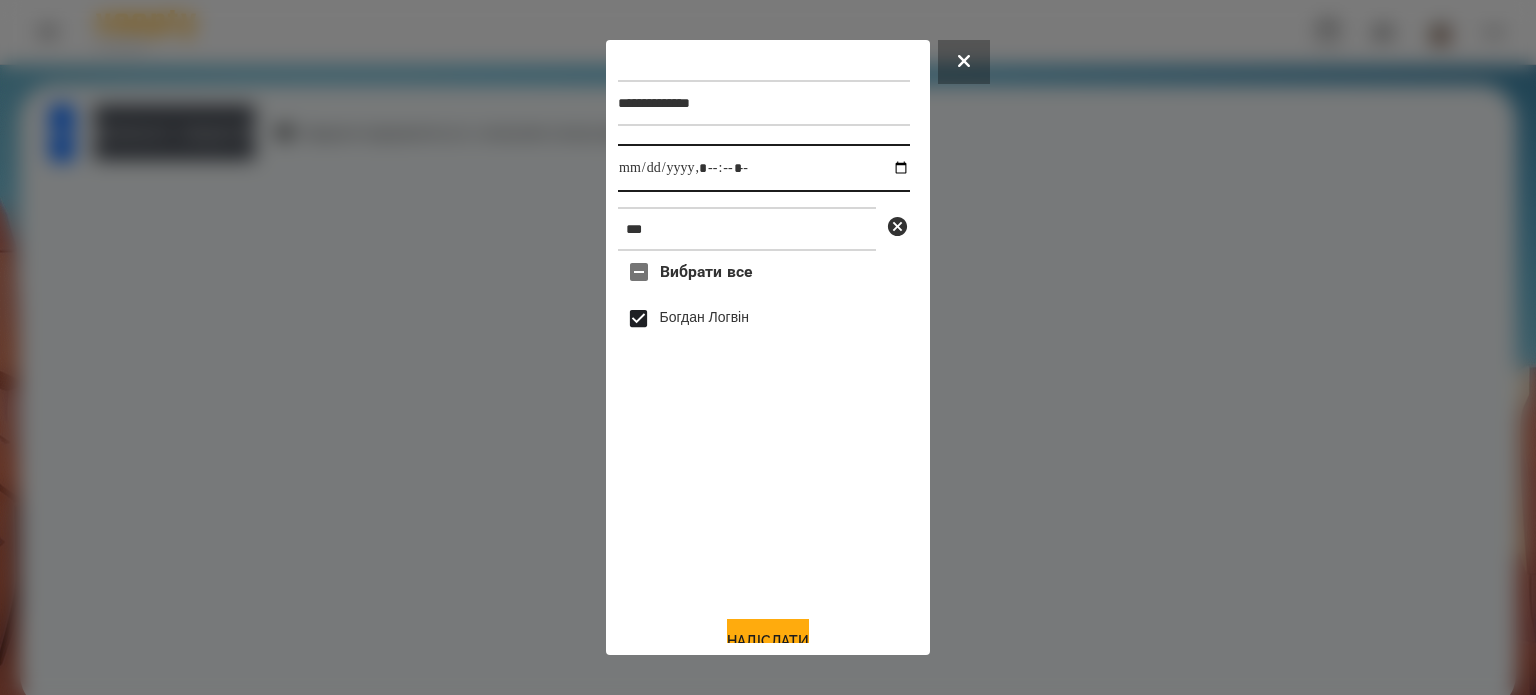 click at bounding box center [764, 168] 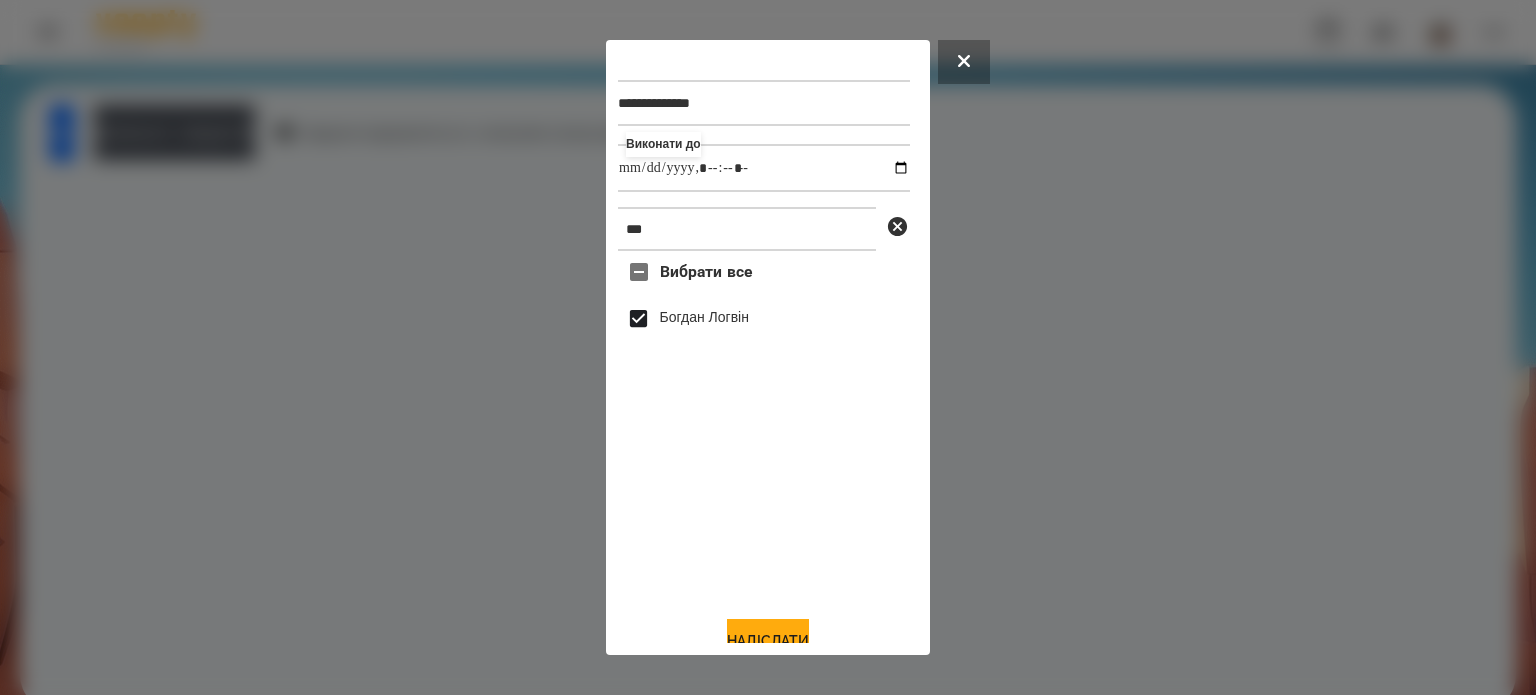 type on "**********" 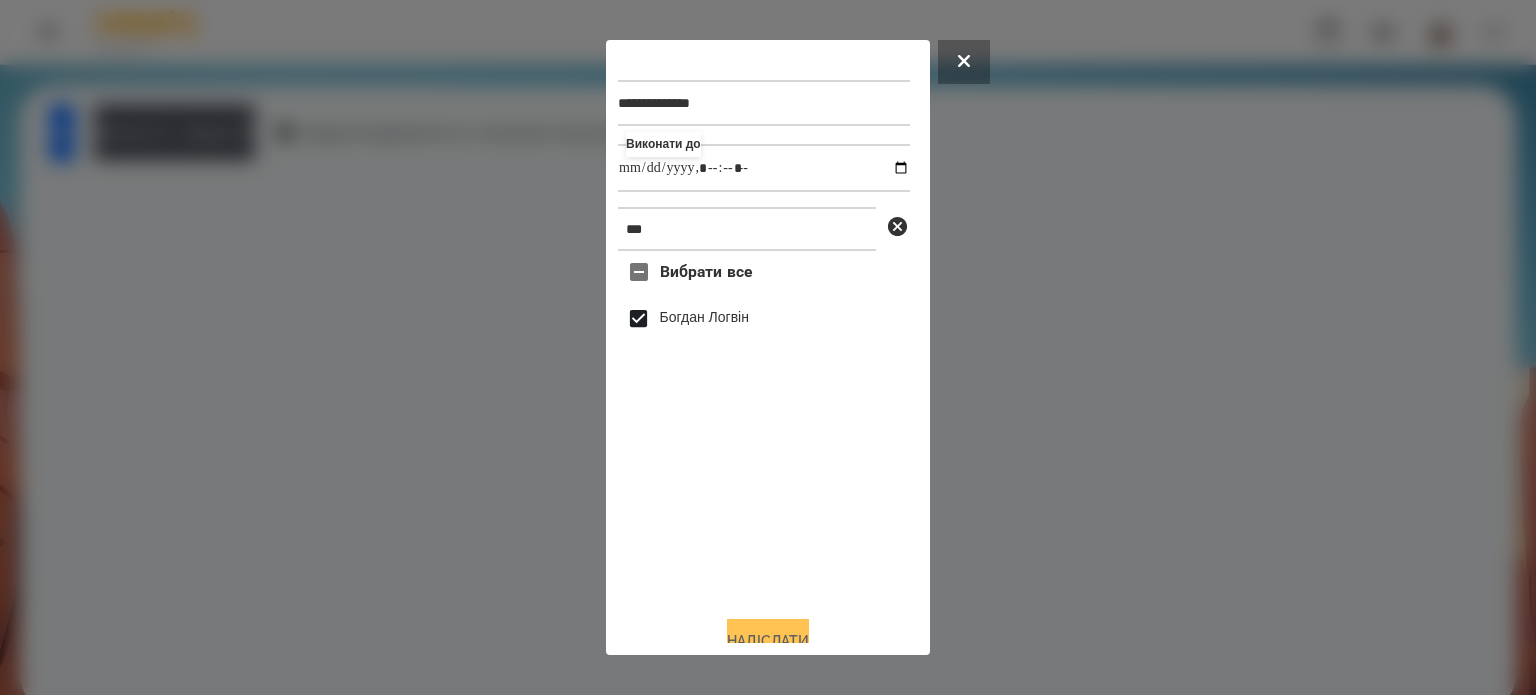 click on "Надіслати" at bounding box center [768, 641] 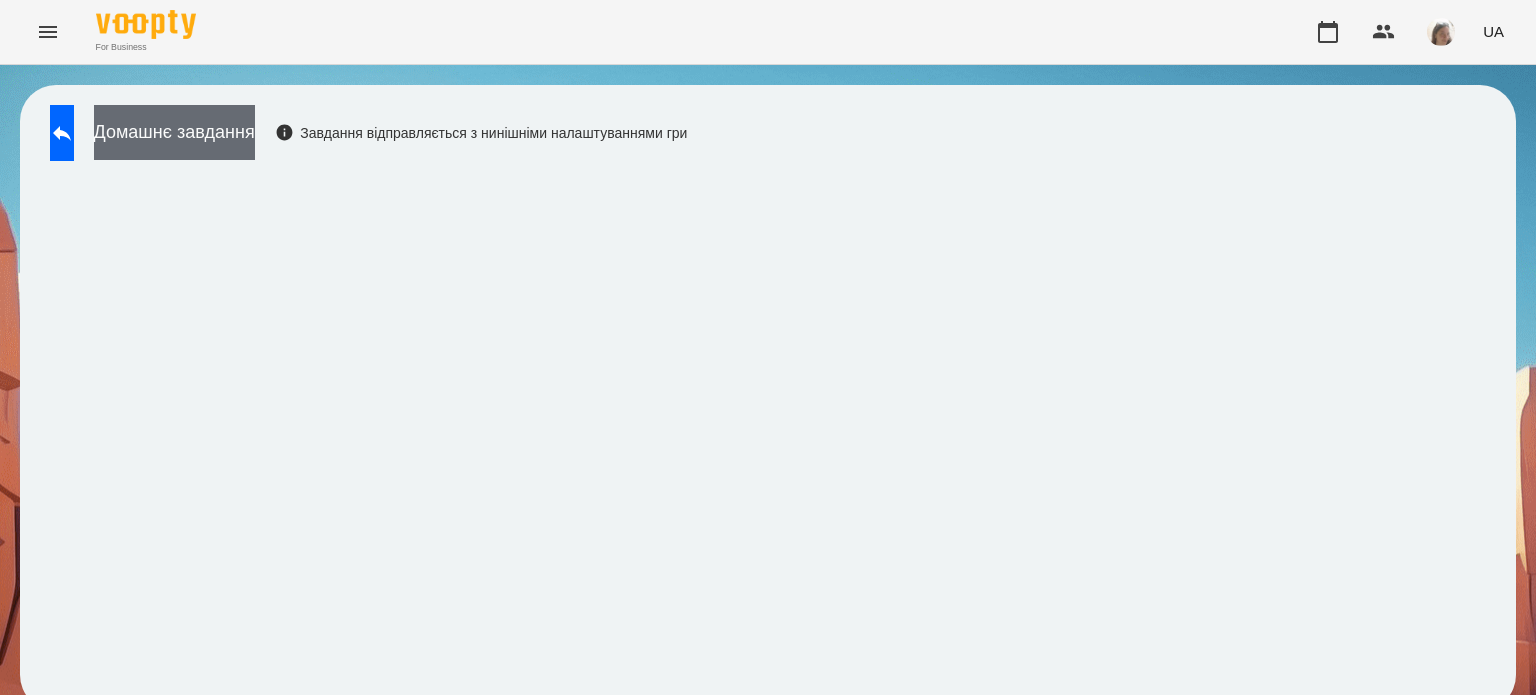 click on "Домашнє завдання" at bounding box center (174, 132) 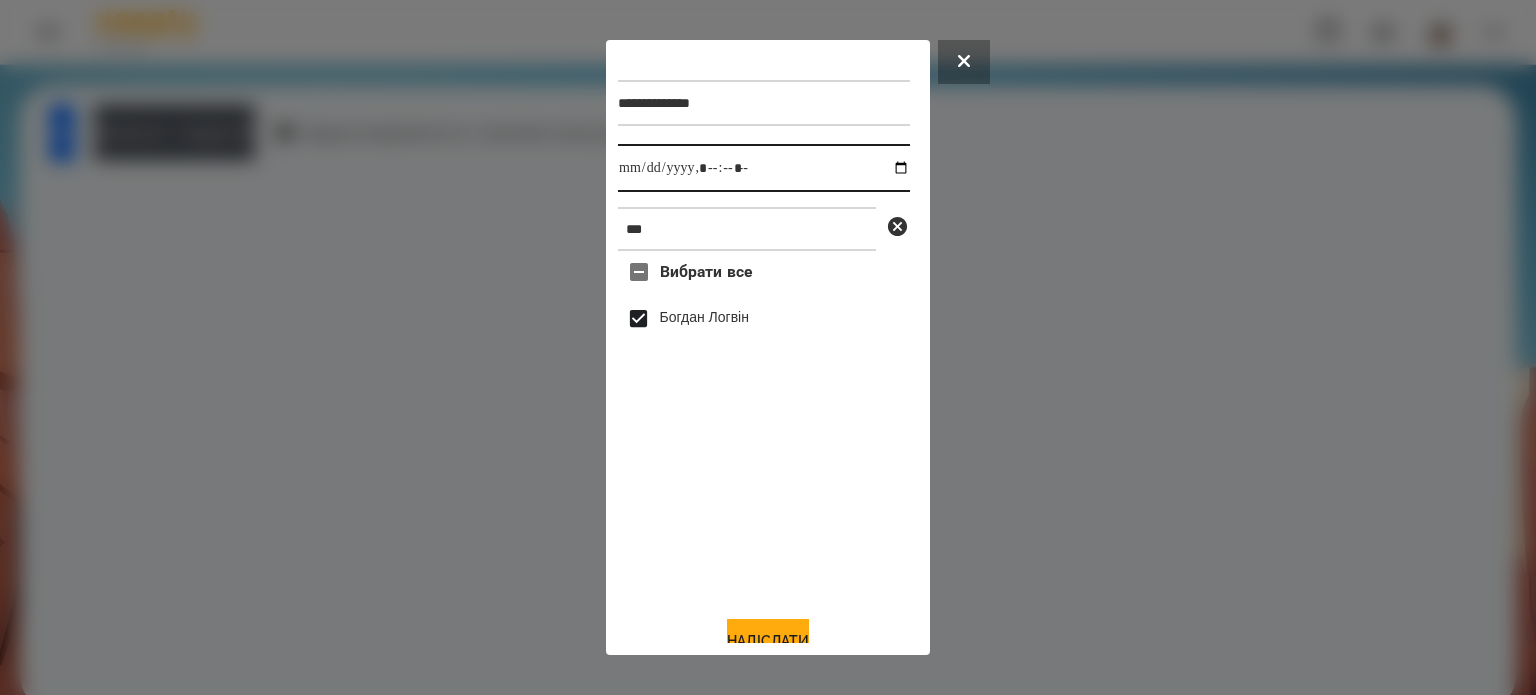 click at bounding box center (764, 168) 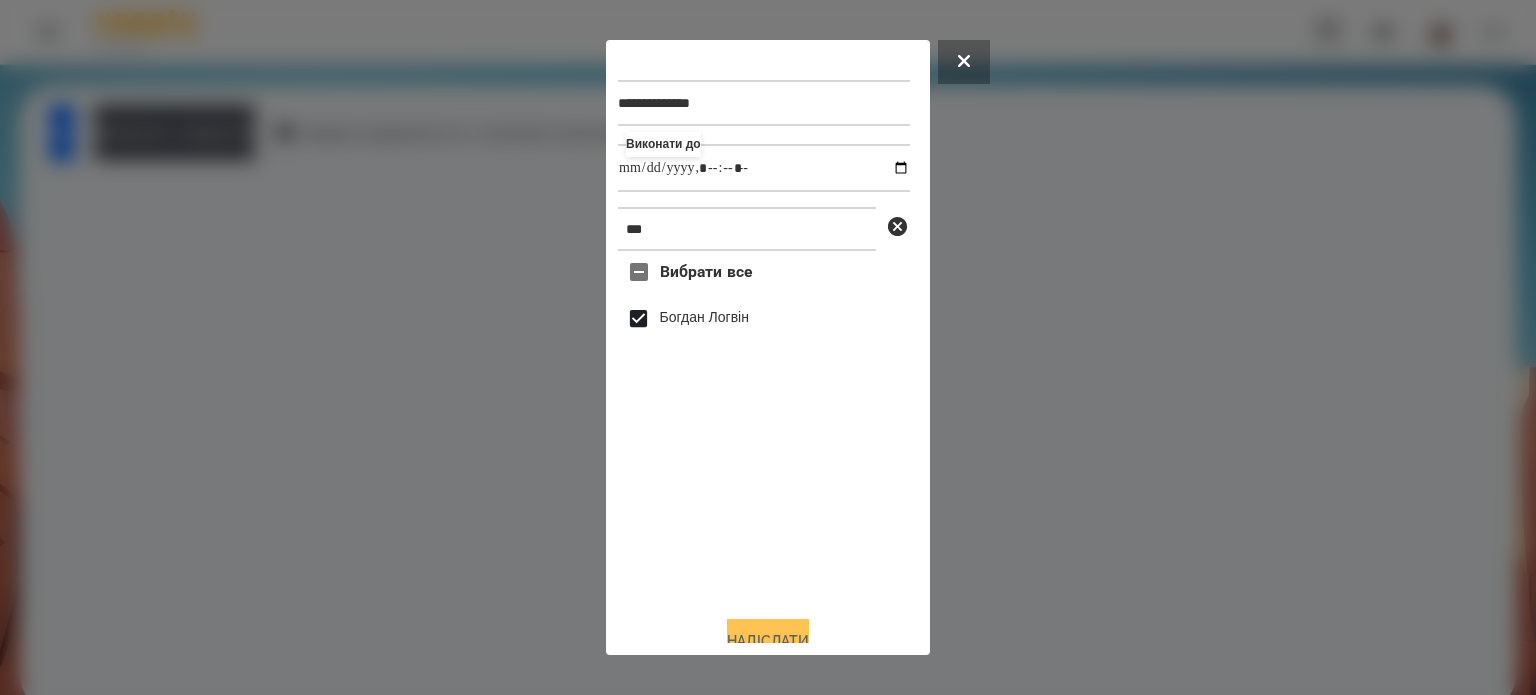 type on "**********" 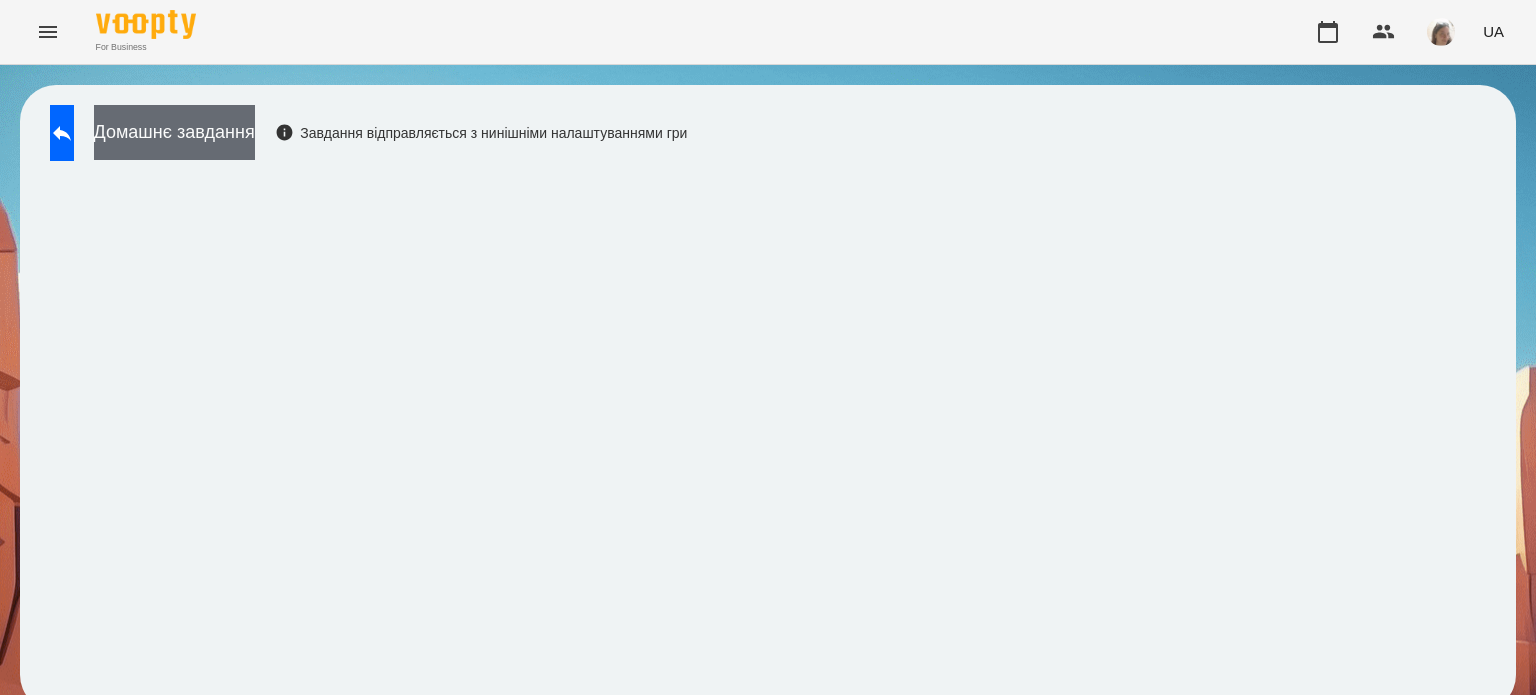 click on "Домашнє завдання" at bounding box center (174, 132) 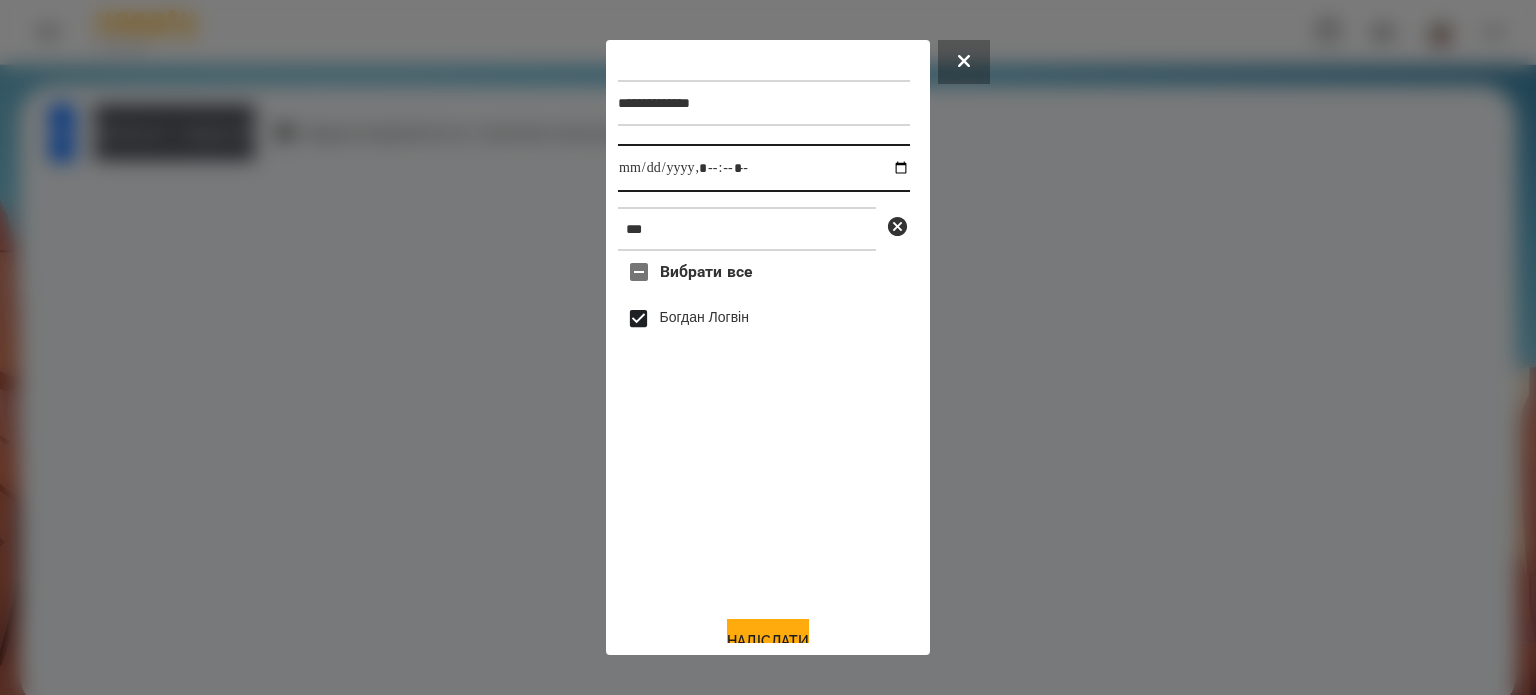 click at bounding box center (764, 168) 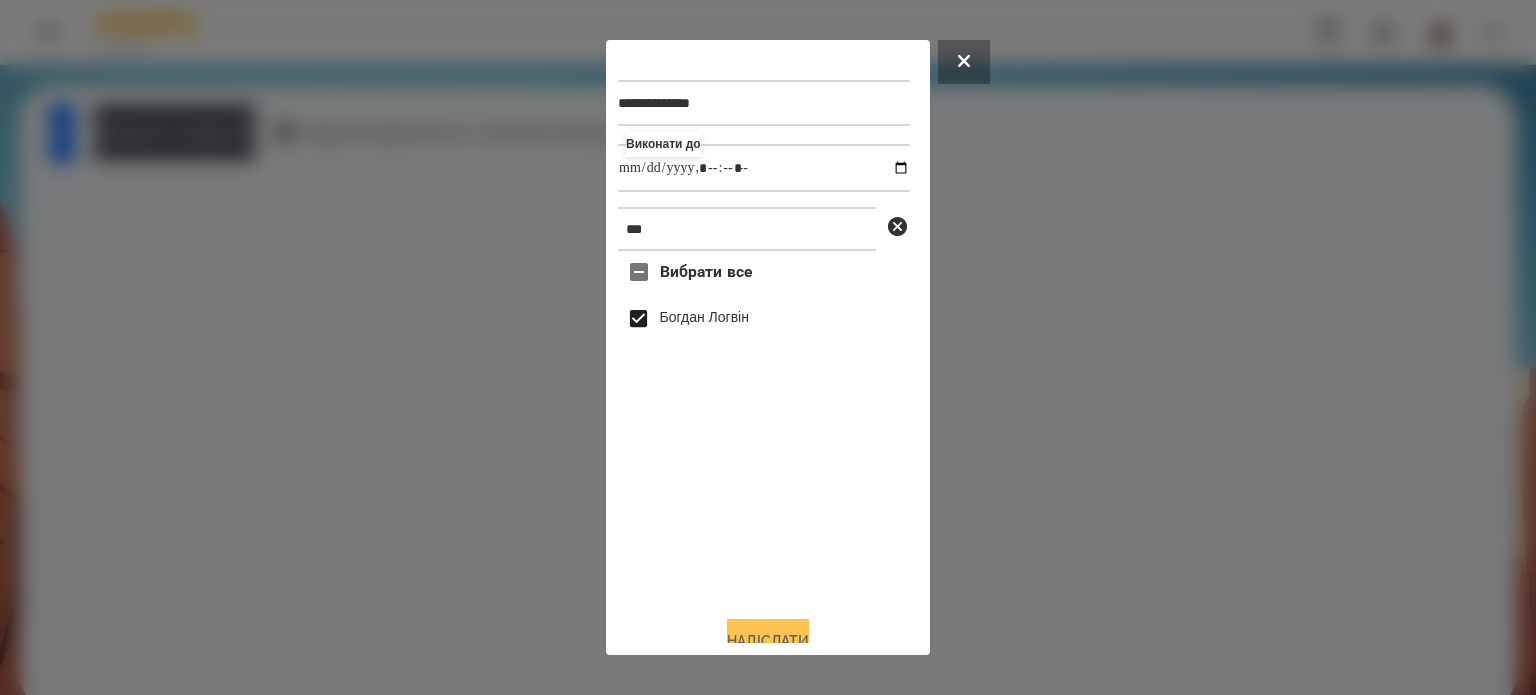 type on "**********" 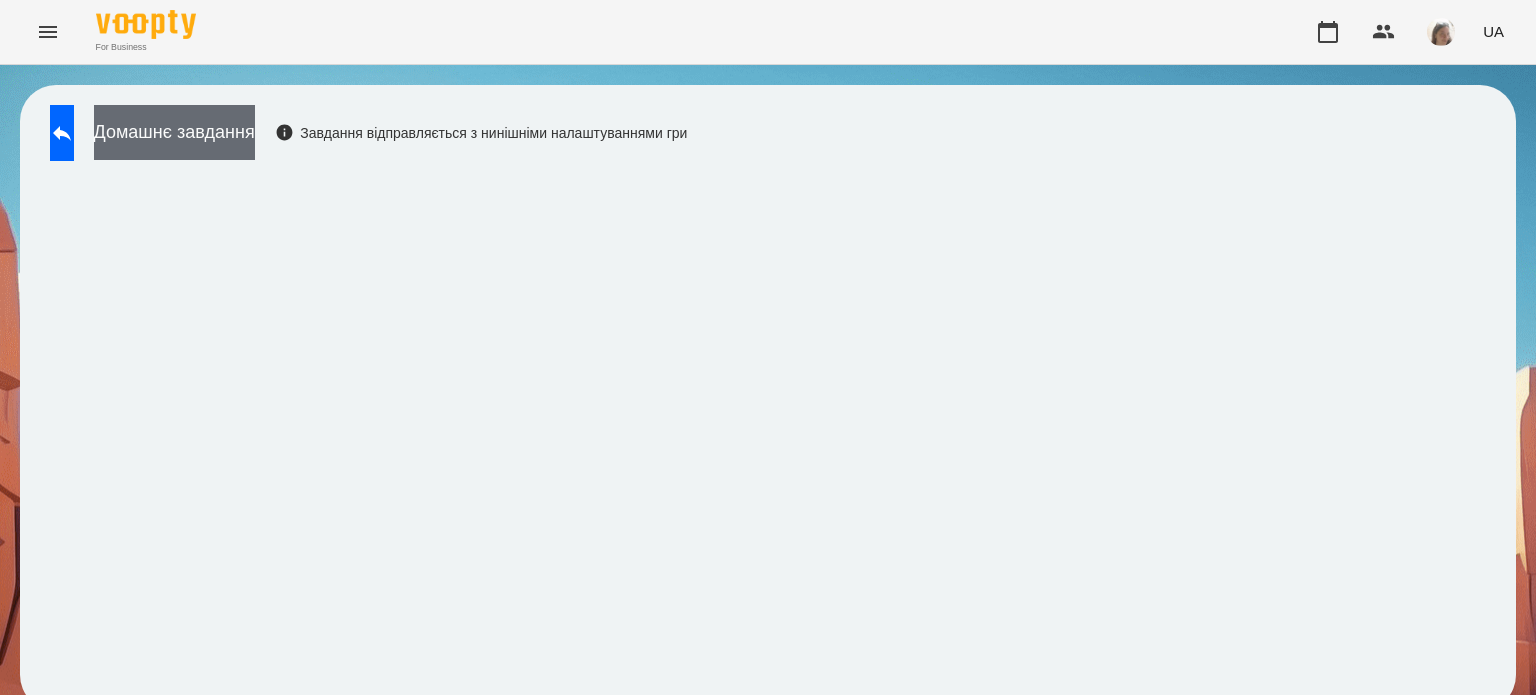 click on "Домашнє завдання" at bounding box center (174, 132) 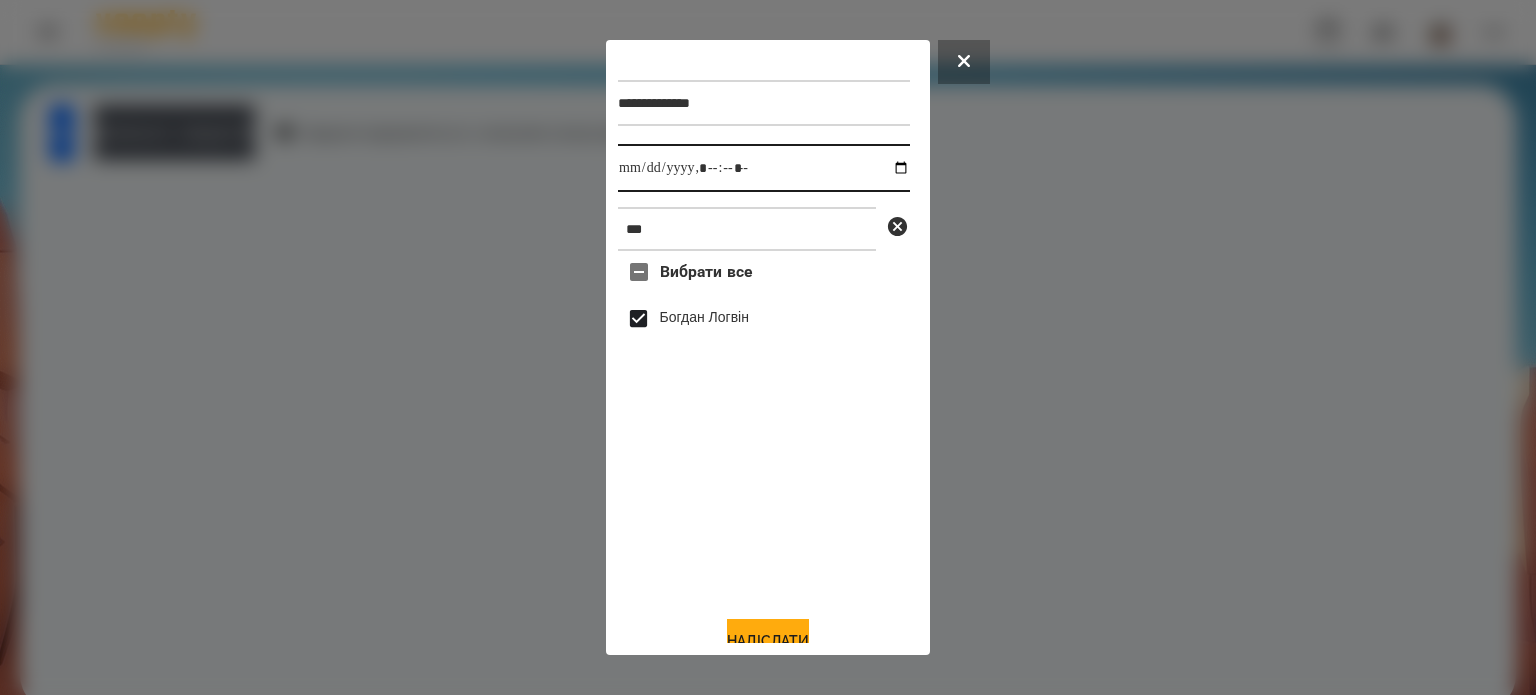click at bounding box center (764, 168) 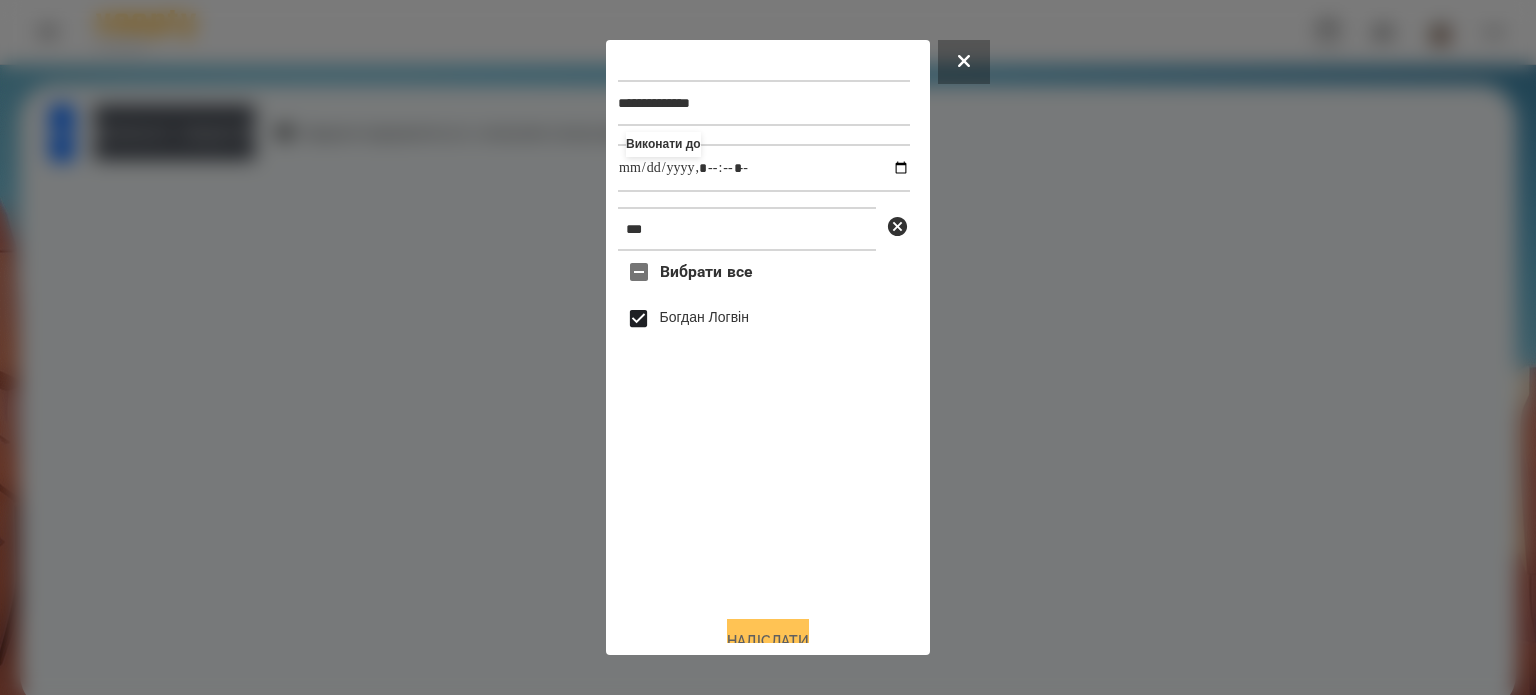 type on "**********" 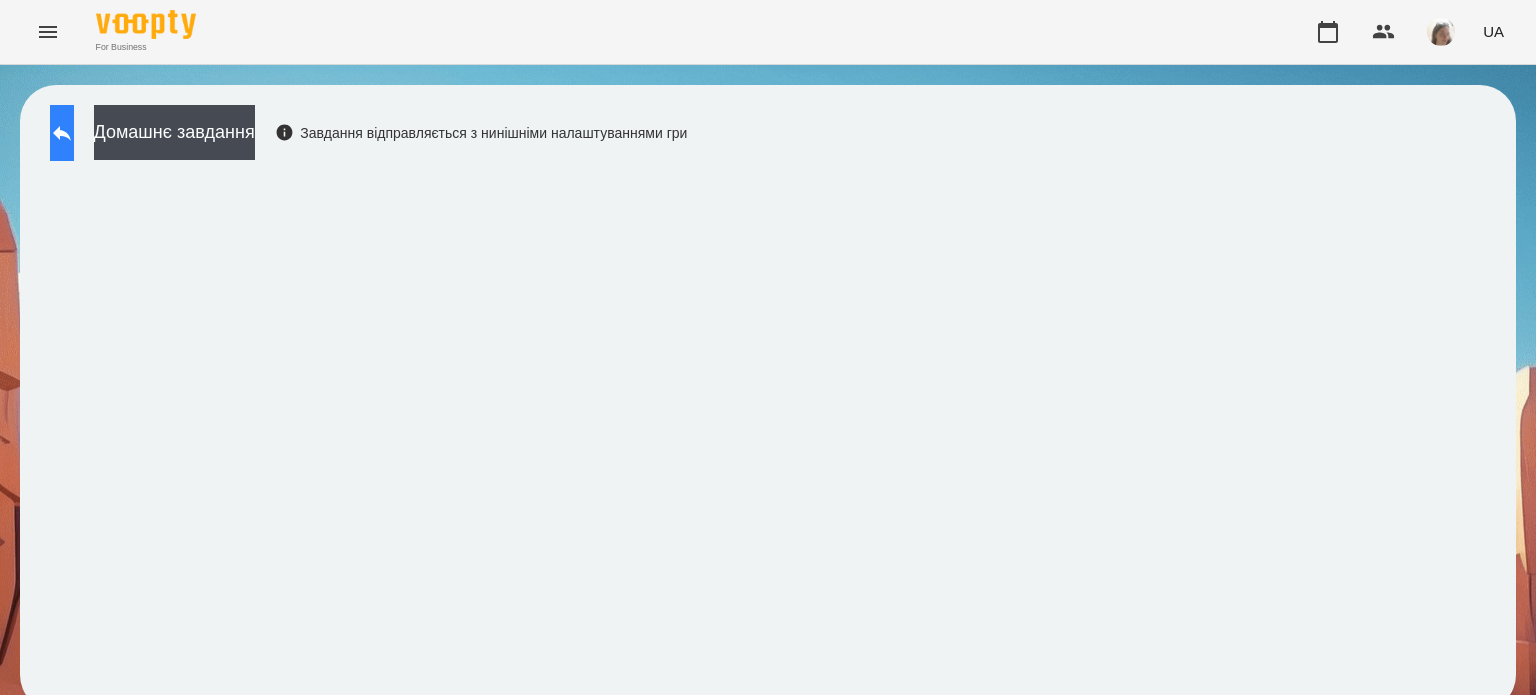 click 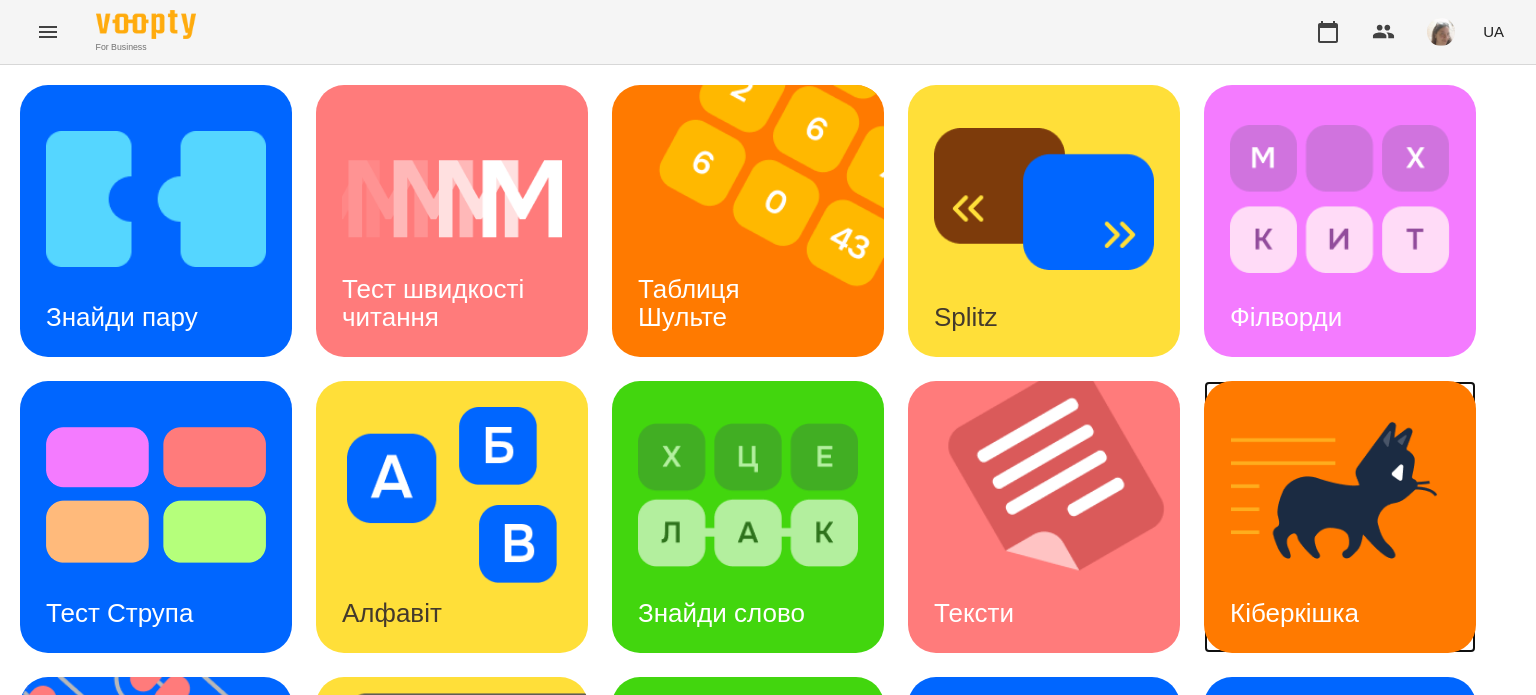 click at bounding box center [1340, 495] 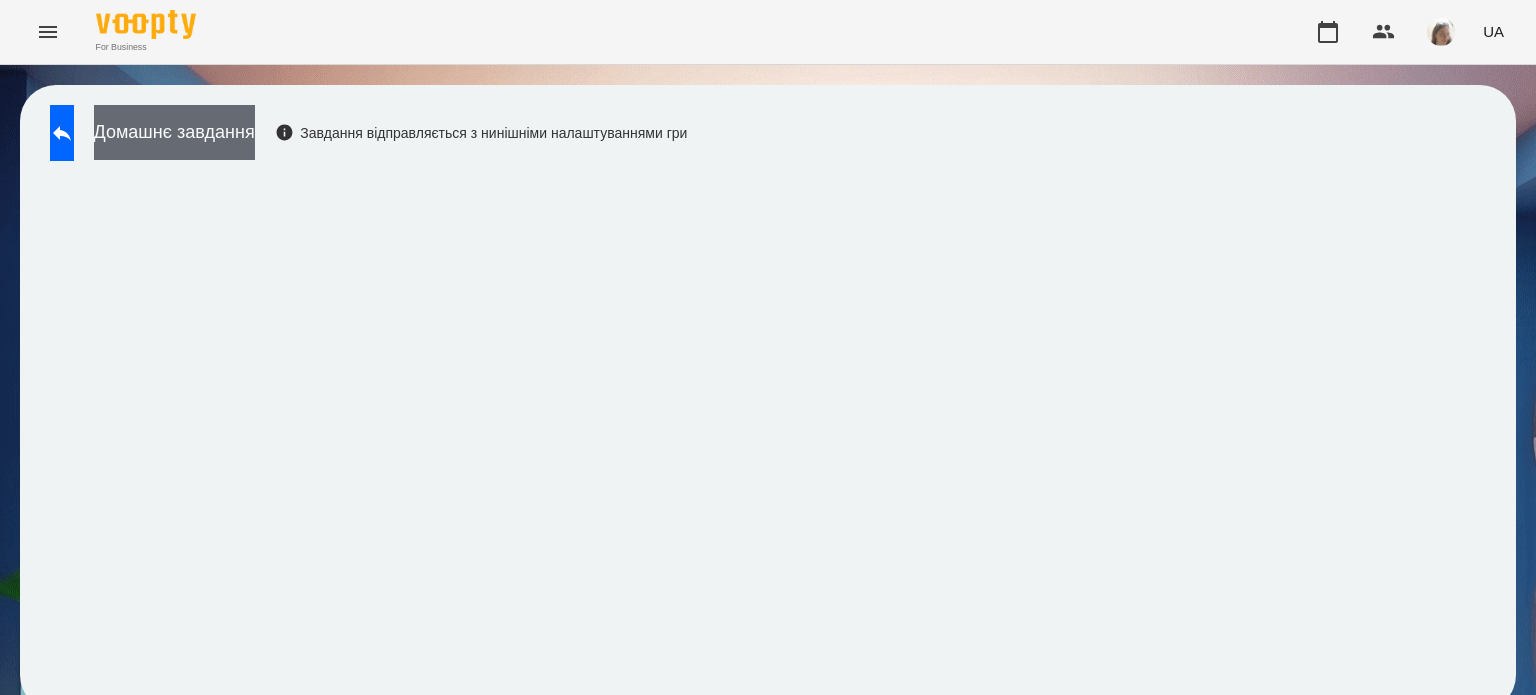 click on "Домашнє завдання" at bounding box center (174, 132) 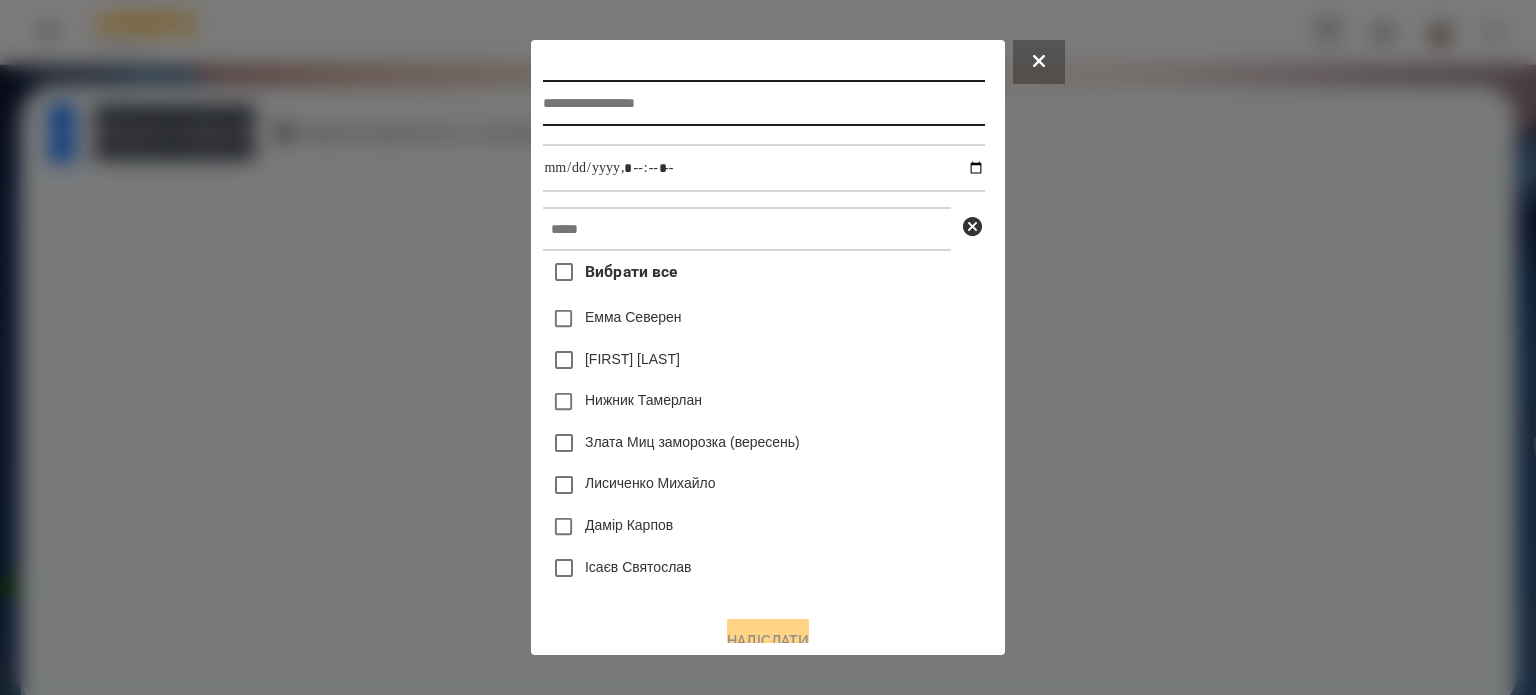 click at bounding box center [763, 103] 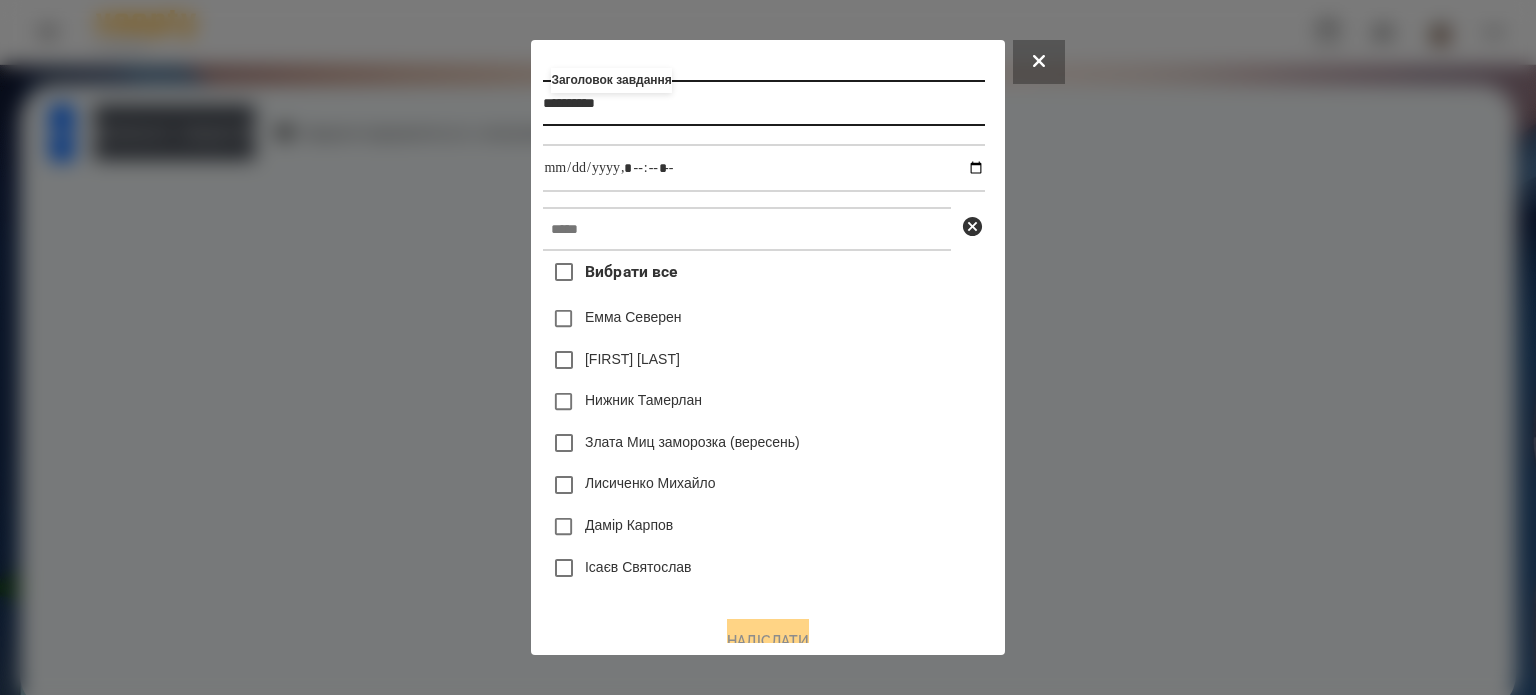 type on "**********" 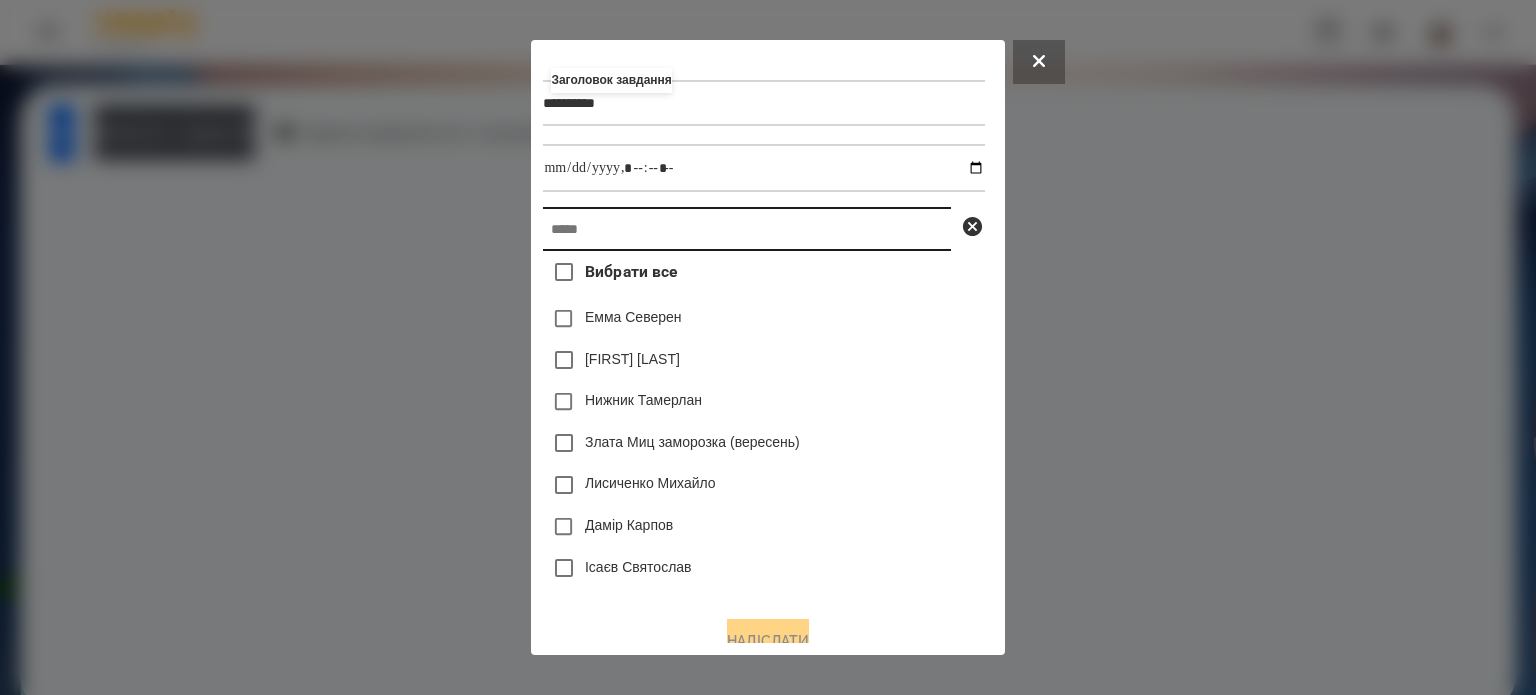 click at bounding box center [747, 229] 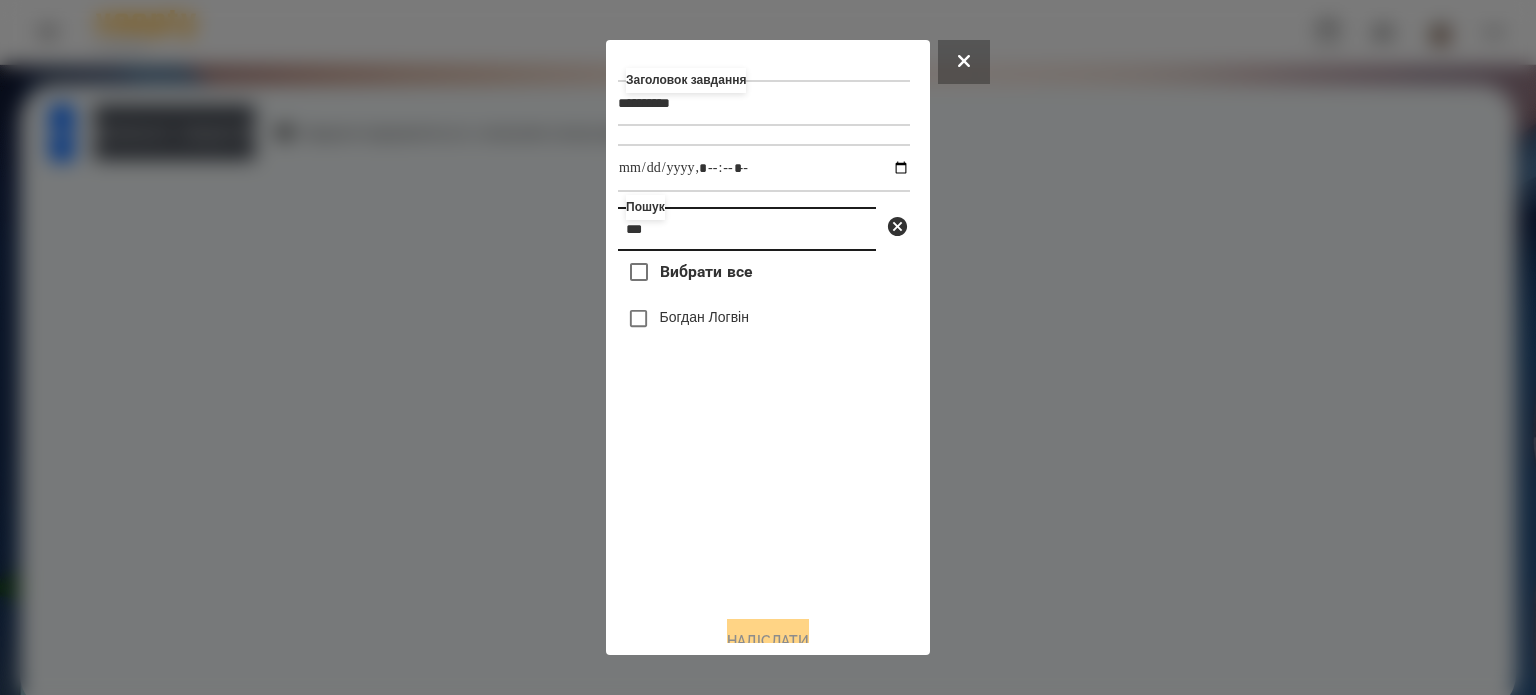 type on "***" 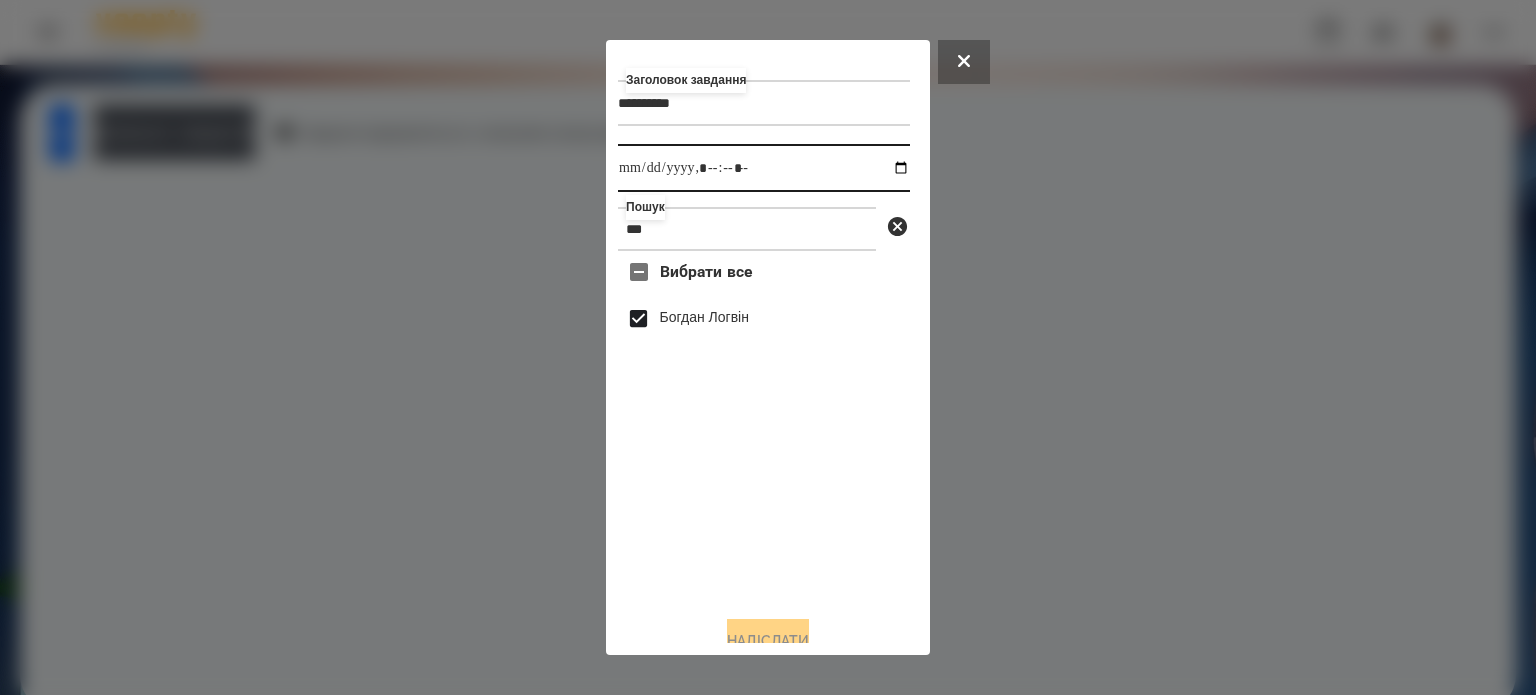 click at bounding box center (764, 168) 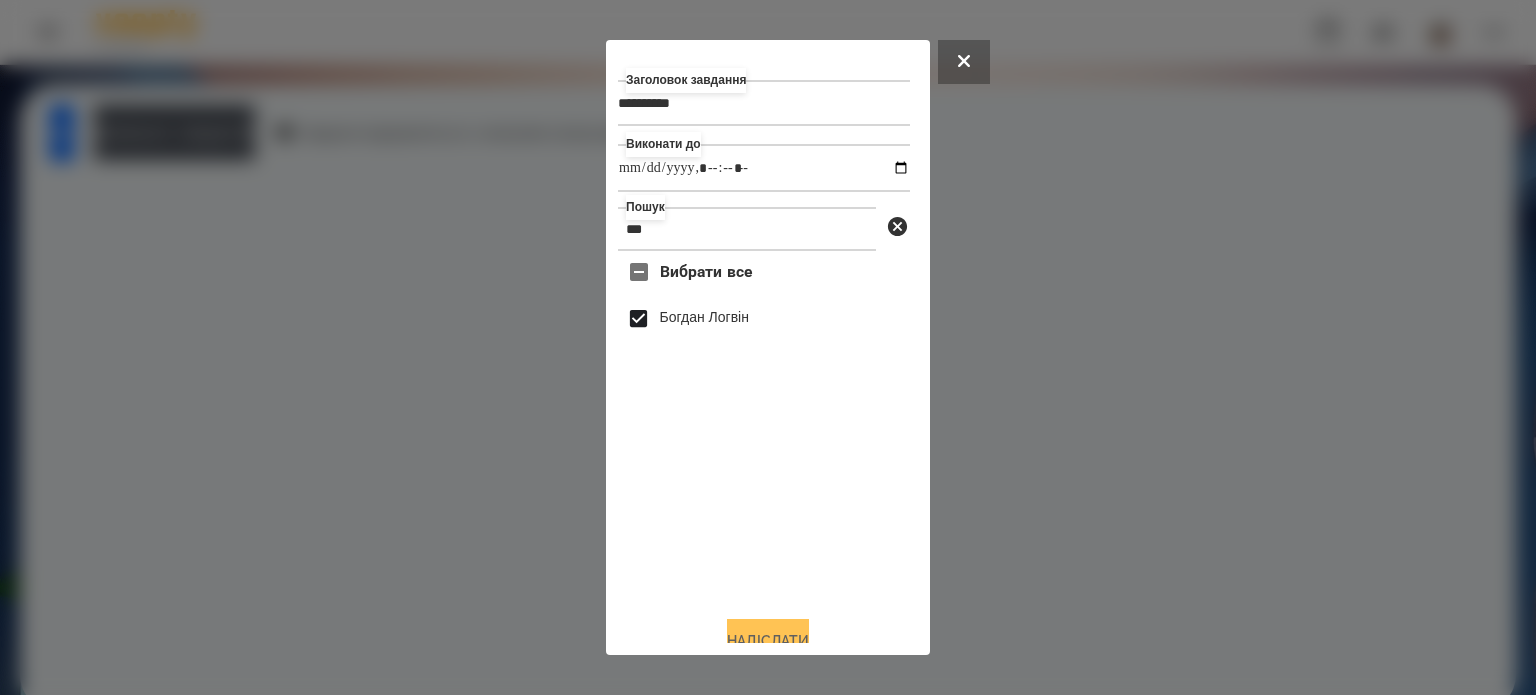 type on "**********" 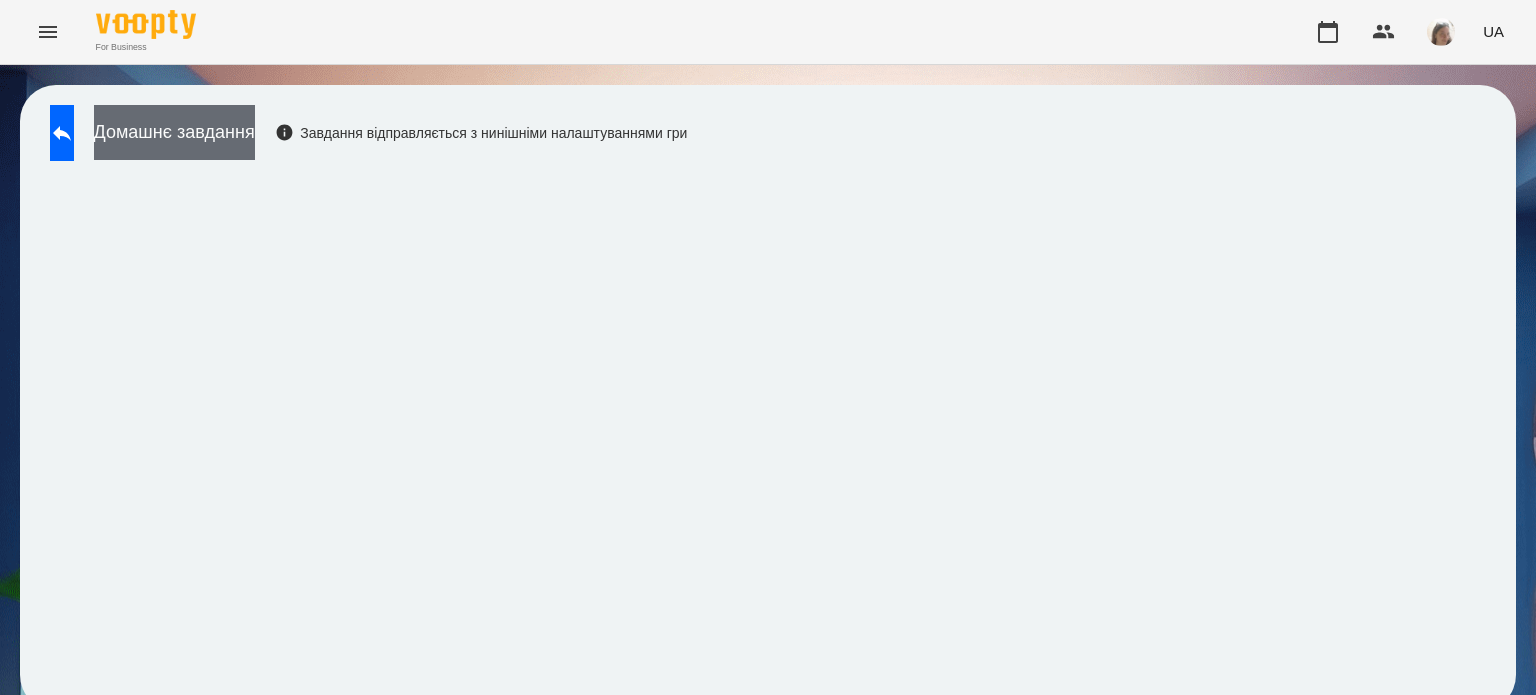 click on "Домашнє завдання" at bounding box center [174, 132] 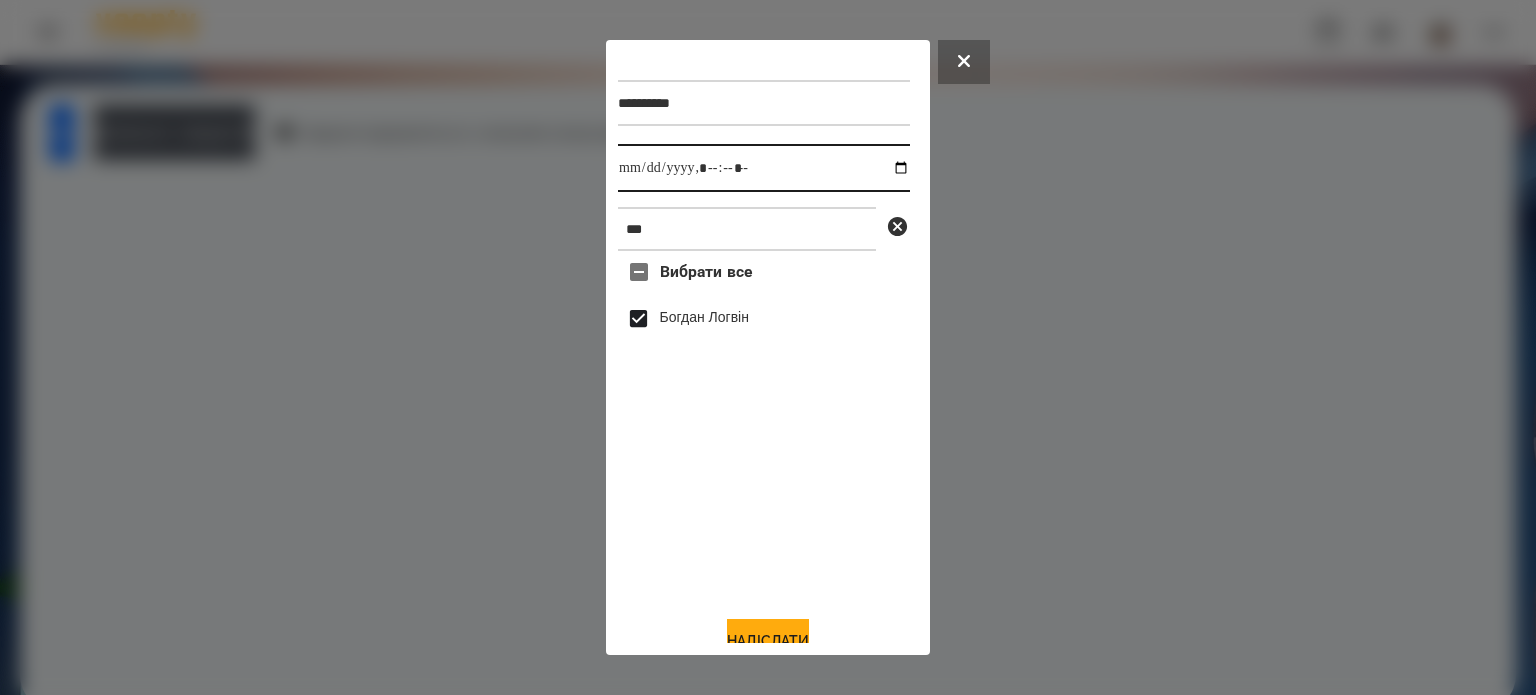 click at bounding box center [764, 168] 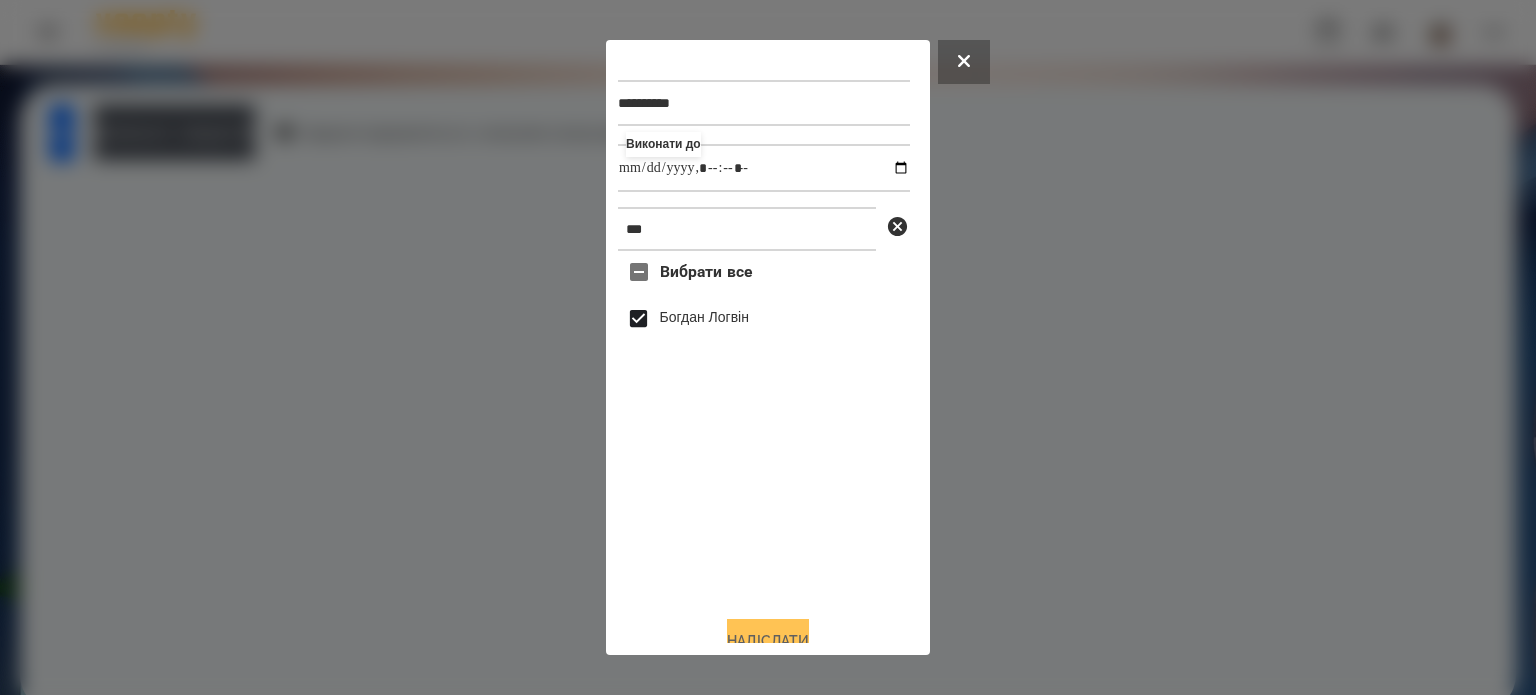 type on "**********" 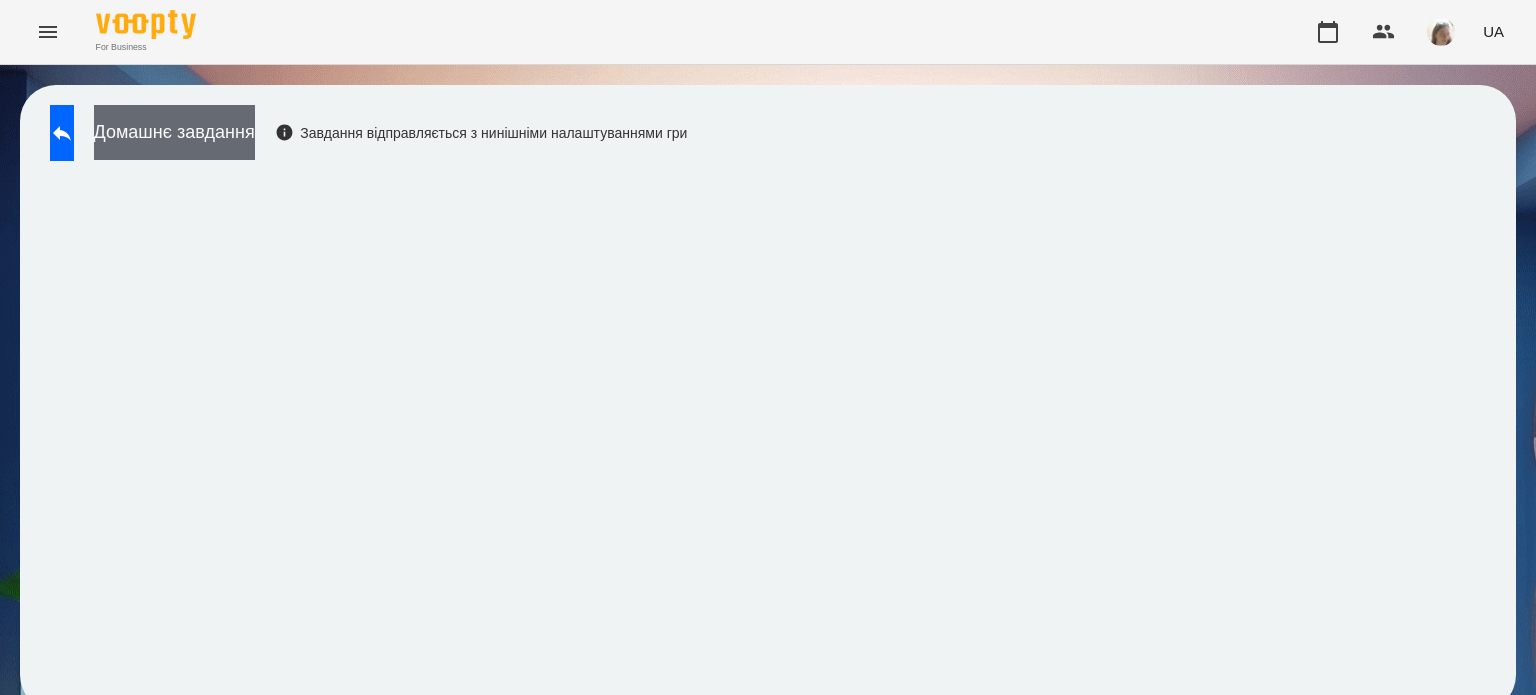 click on "Домашнє завдання" at bounding box center [174, 132] 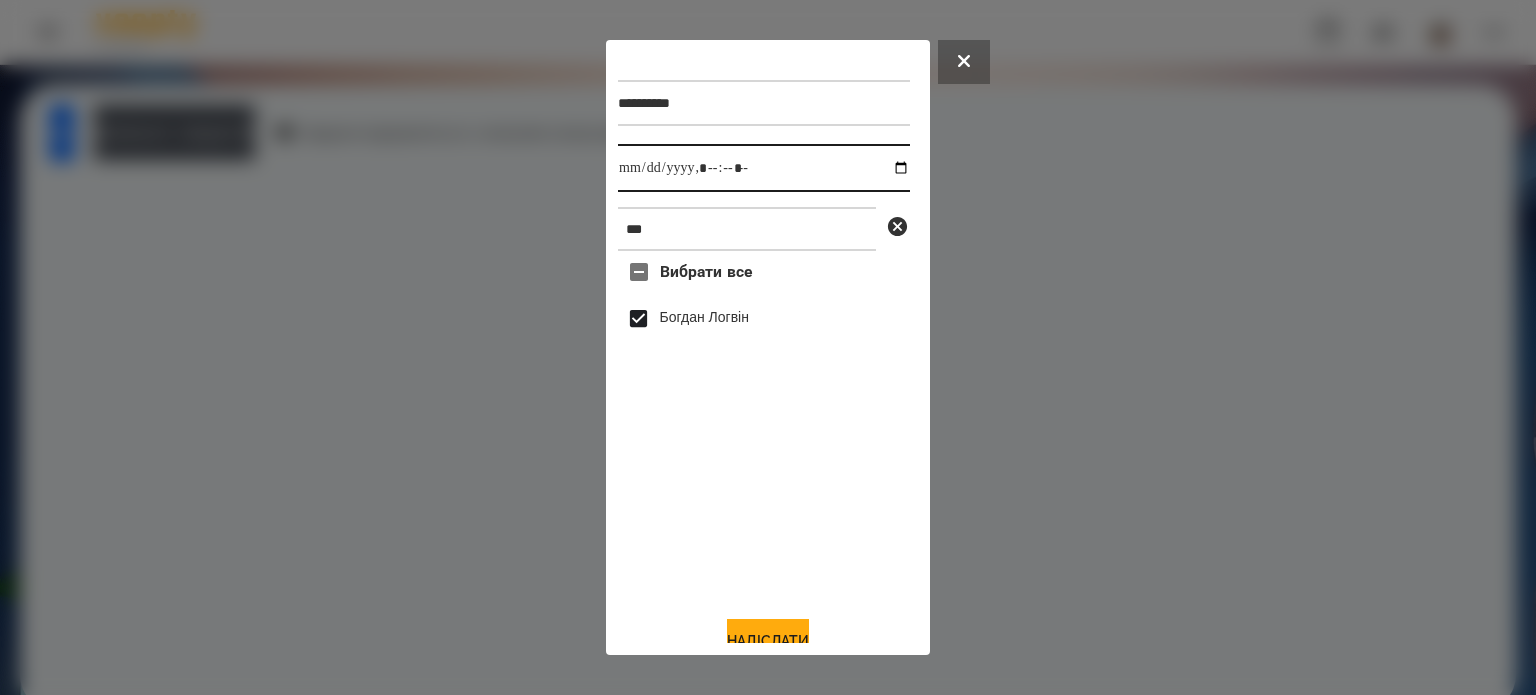 click at bounding box center [764, 168] 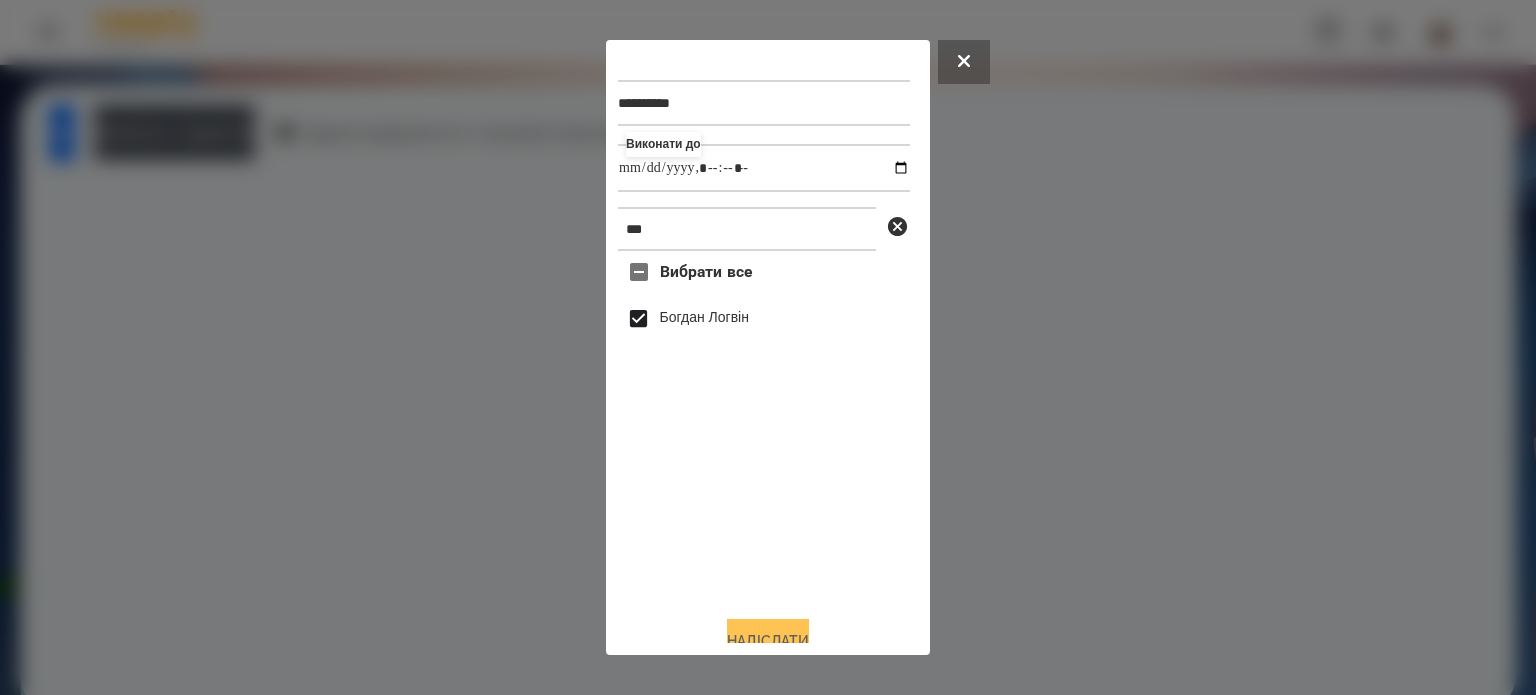 type on "**********" 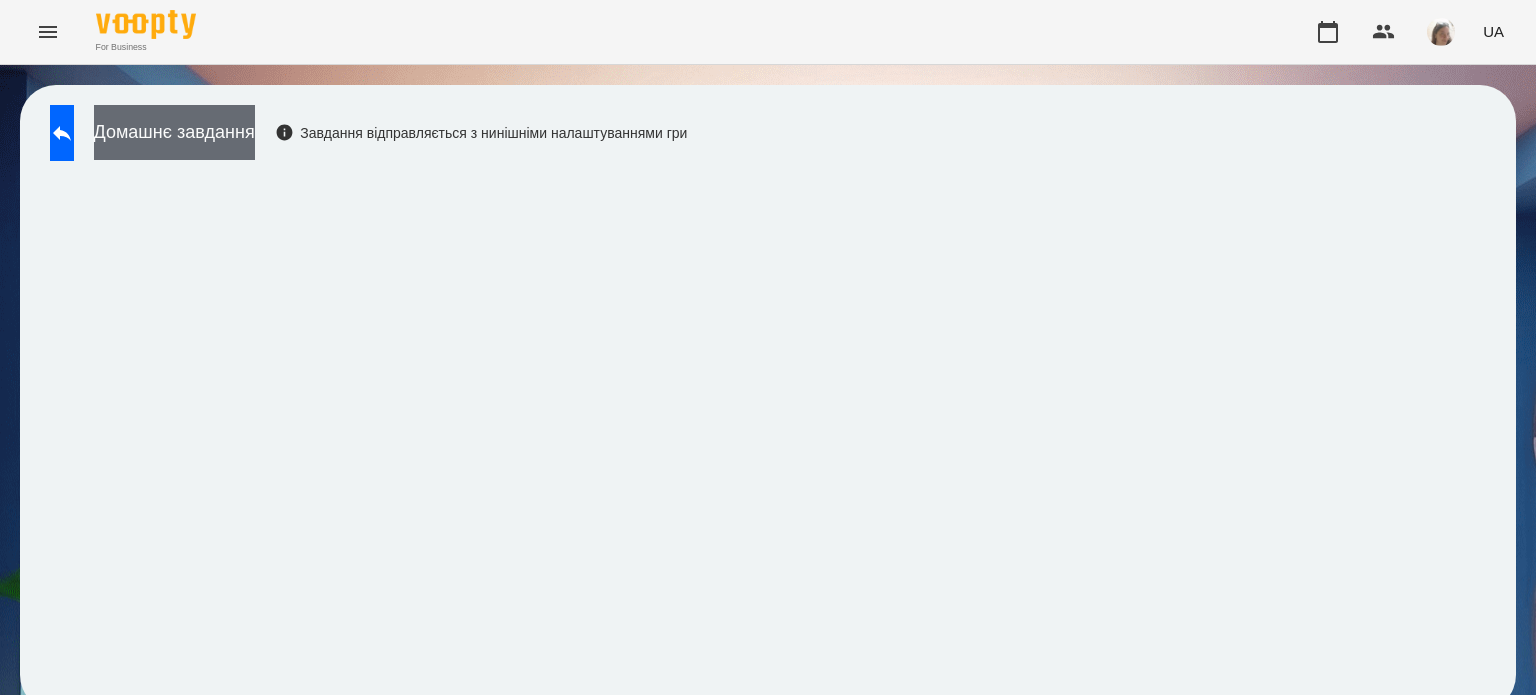 click on "Домашнє завдання" at bounding box center [174, 132] 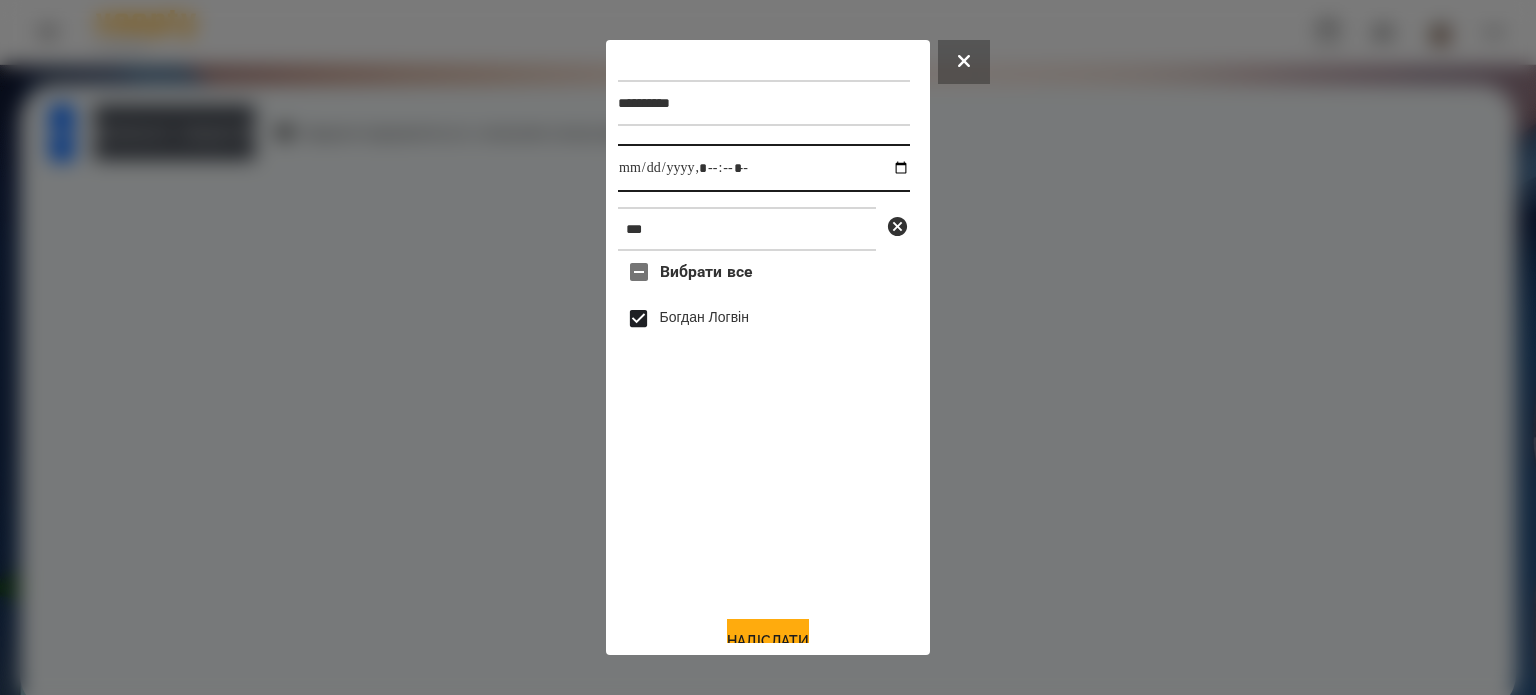 click at bounding box center (764, 168) 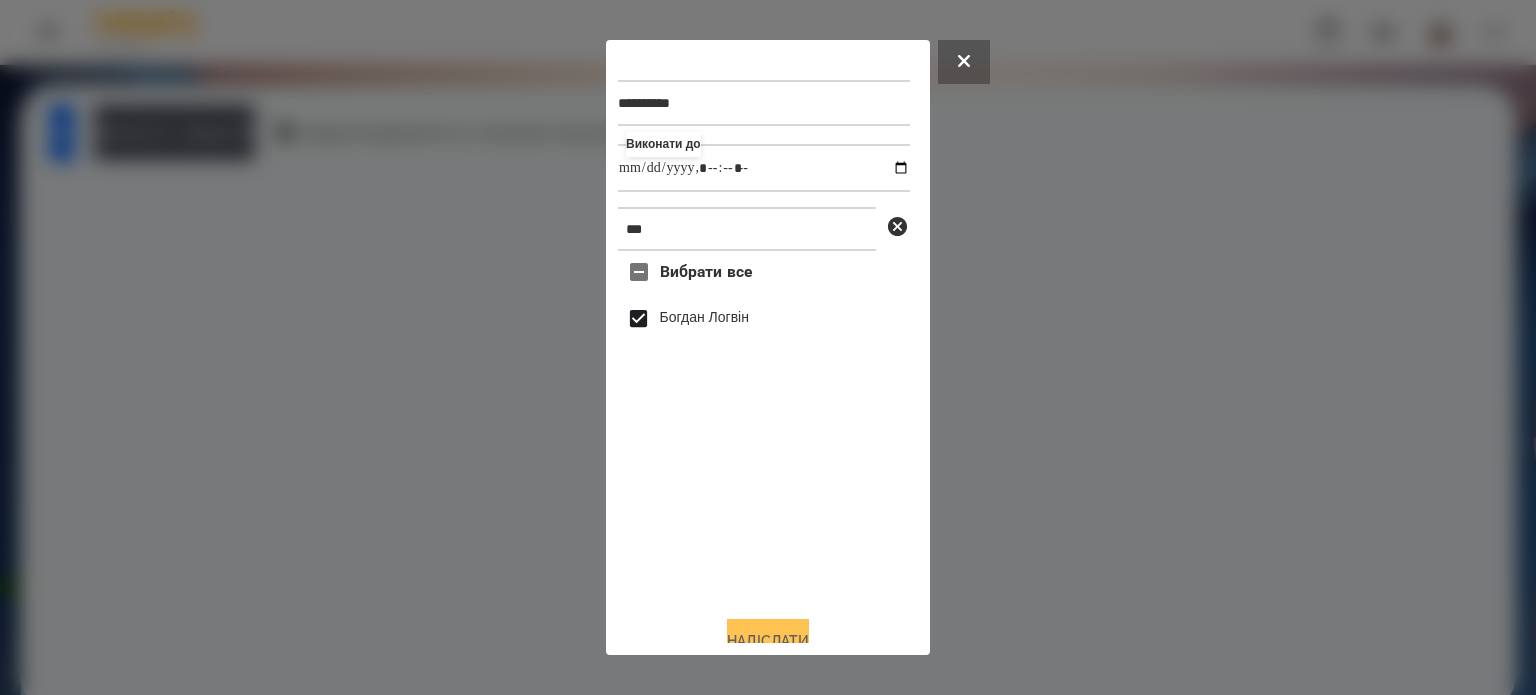 type on "**********" 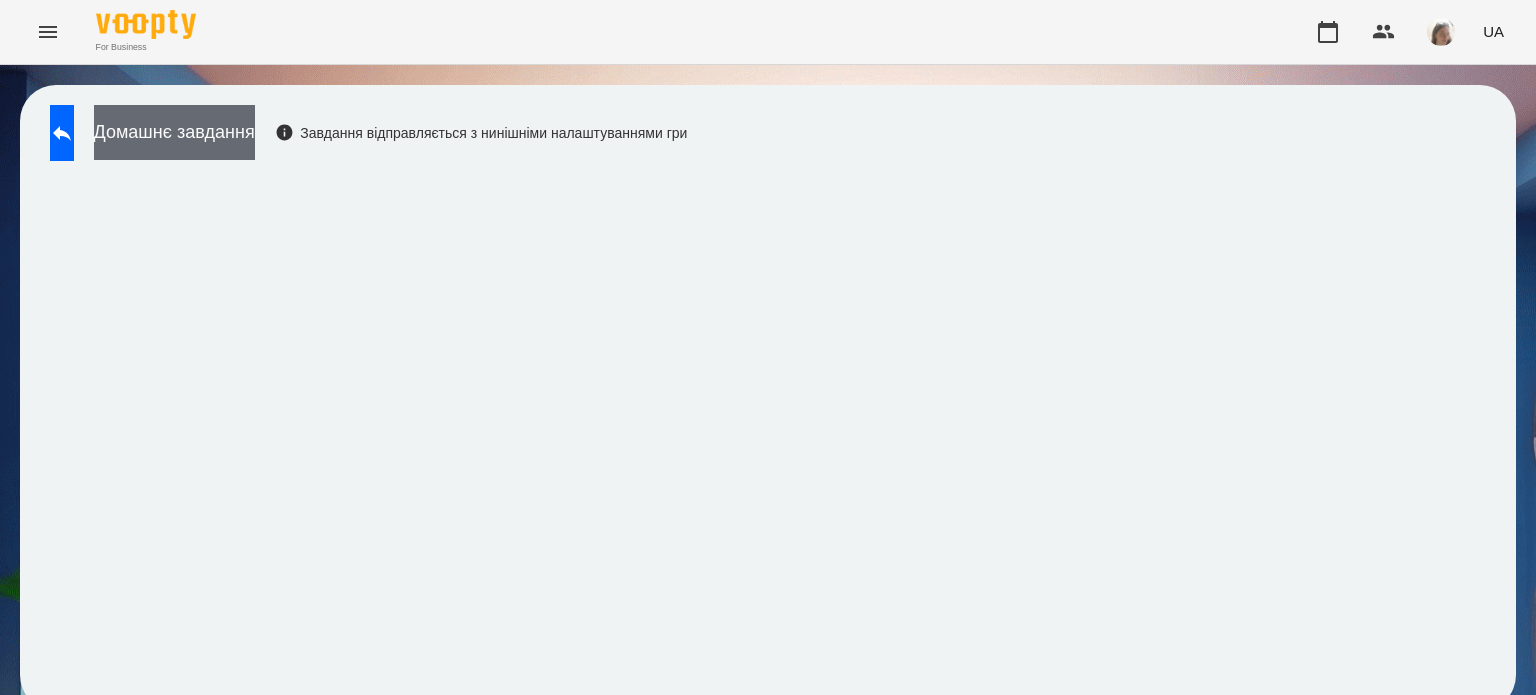 click on "Домашнє завдання" at bounding box center (174, 132) 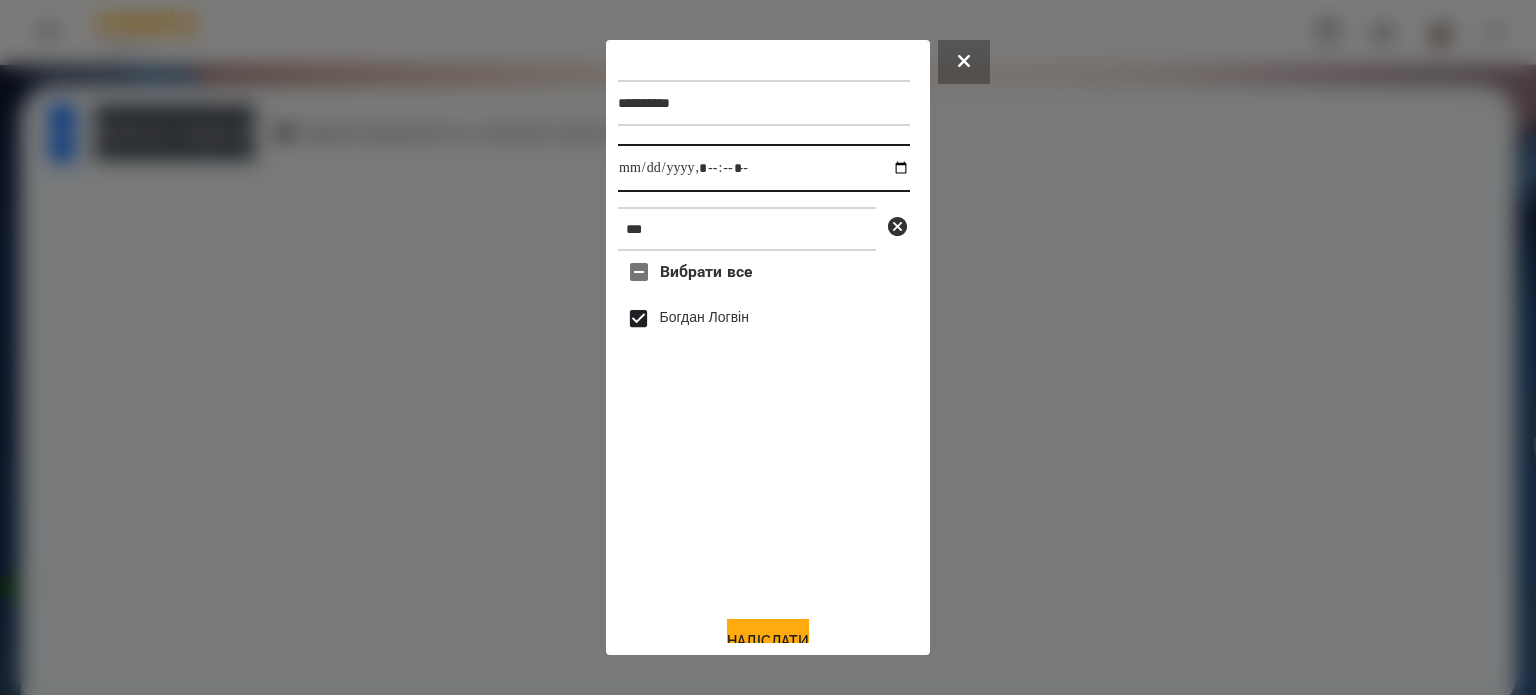 click at bounding box center [764, 168] 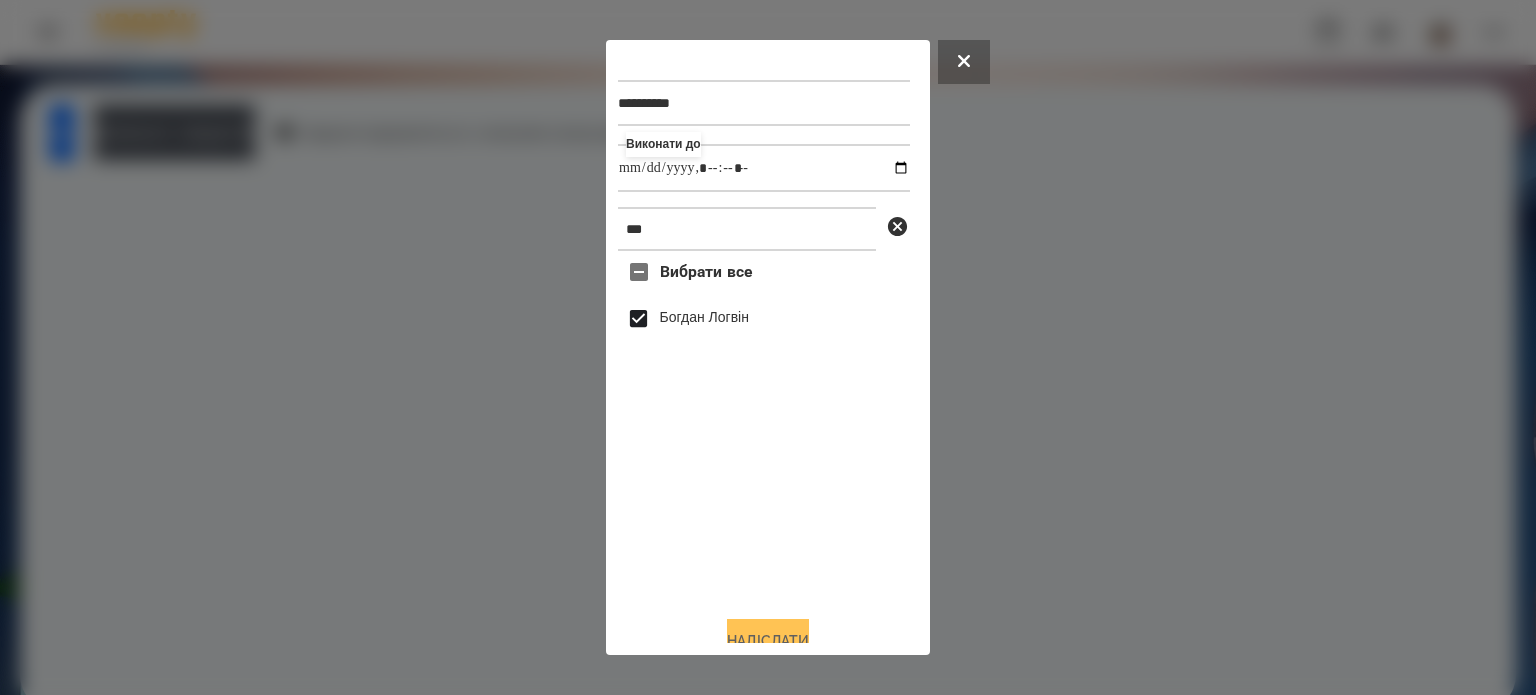 type on "**********" 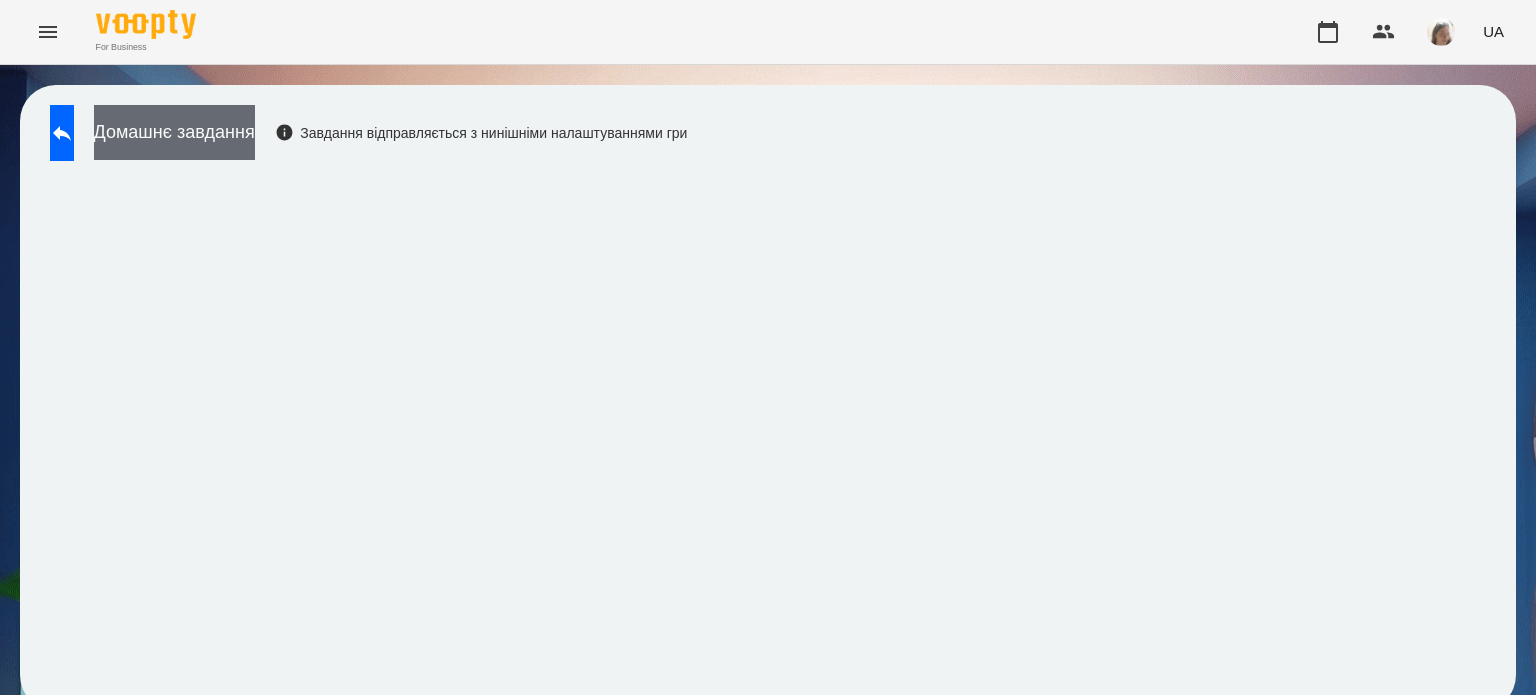 click on "Домашнє завдання" at bounding box center [174, 132] 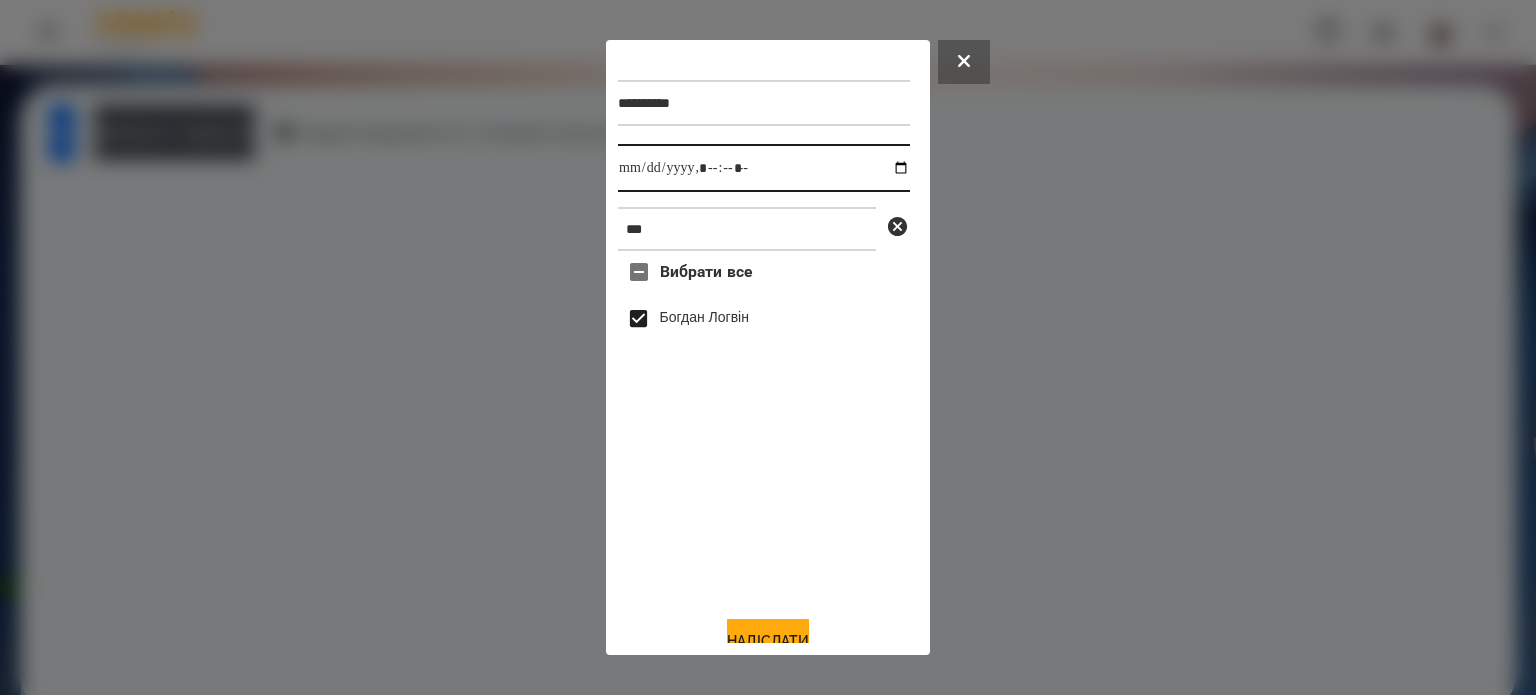 click at bounding box center [764, 168] 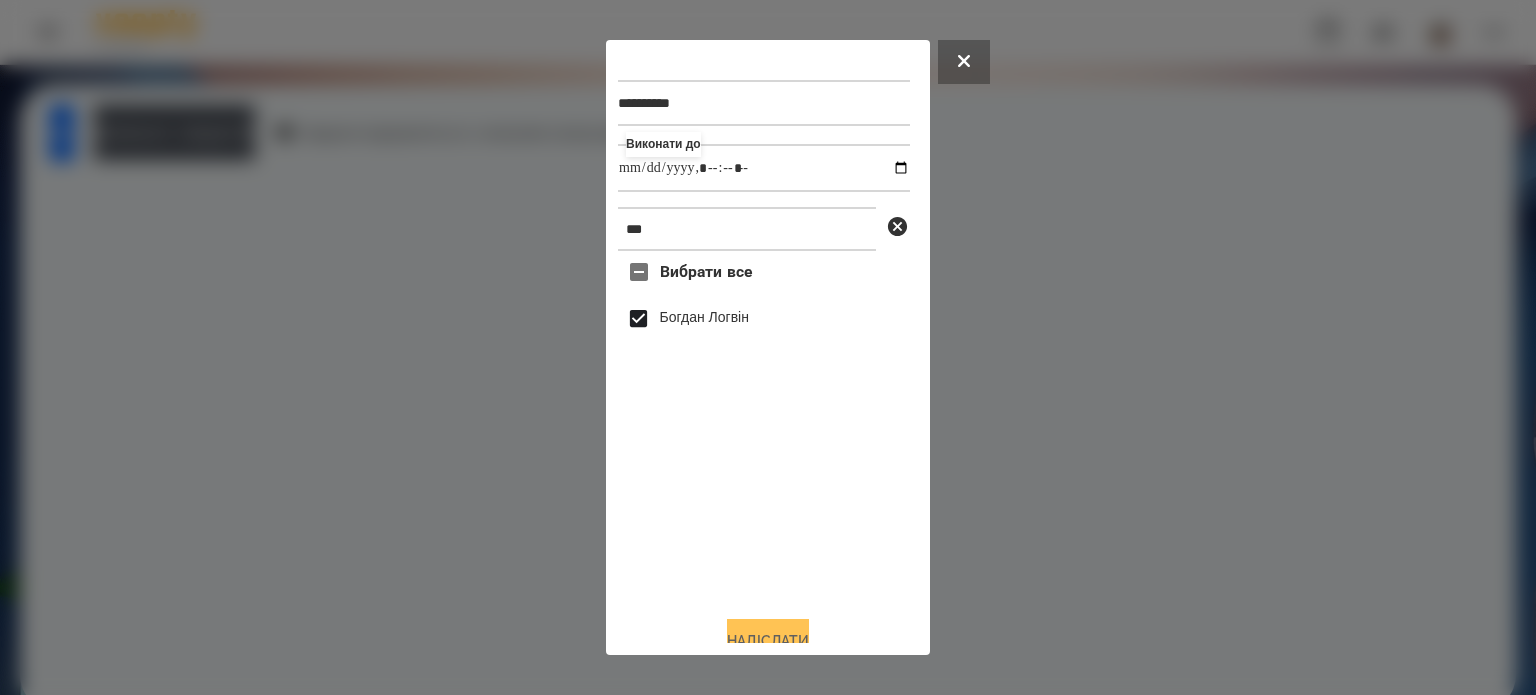 type on "**********" 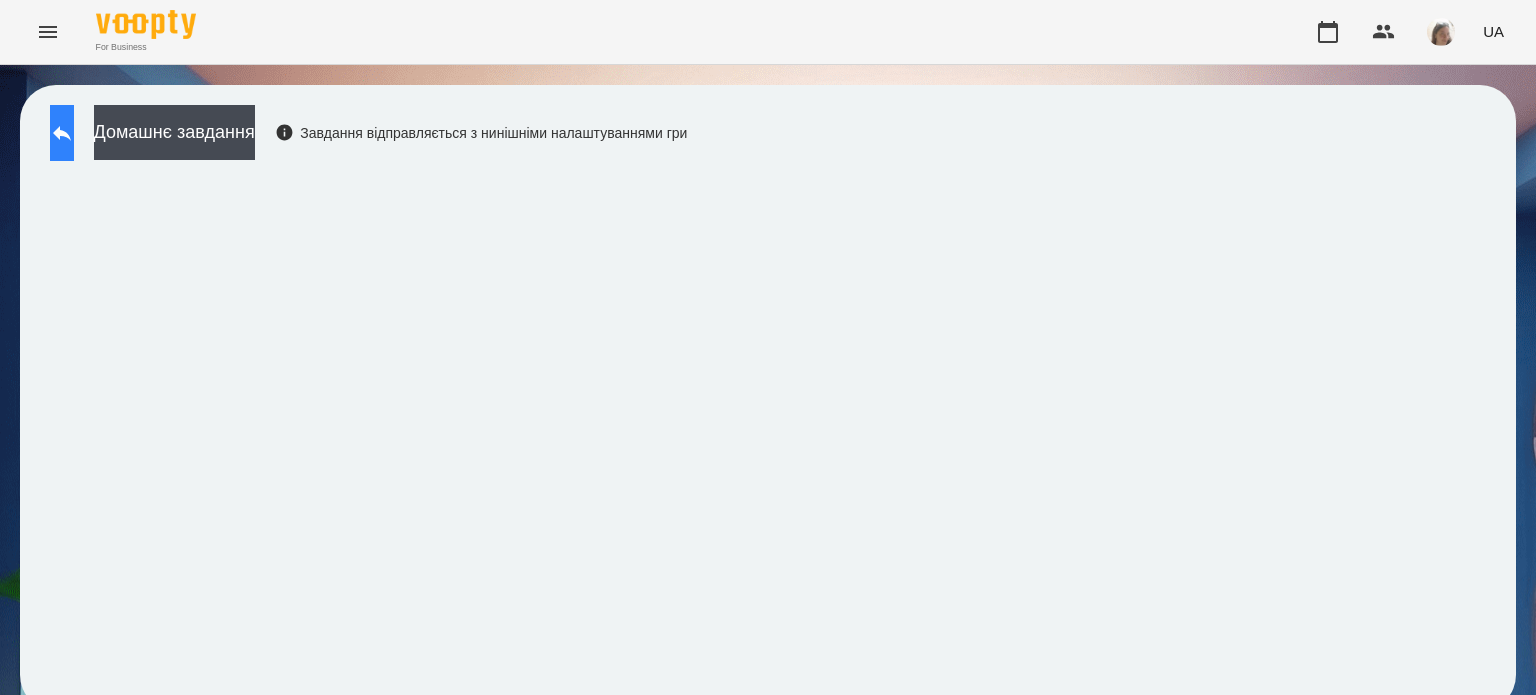 click 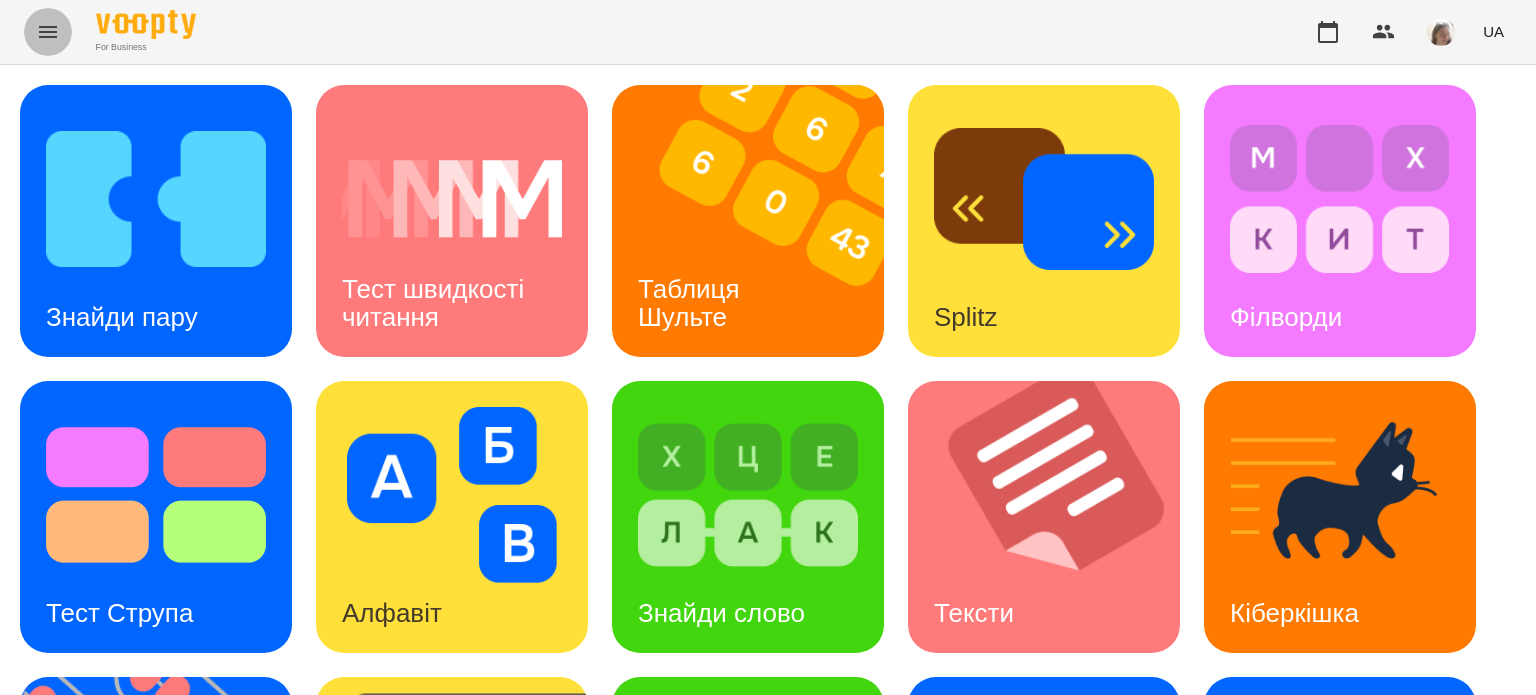click at bounding box center [48, 32] 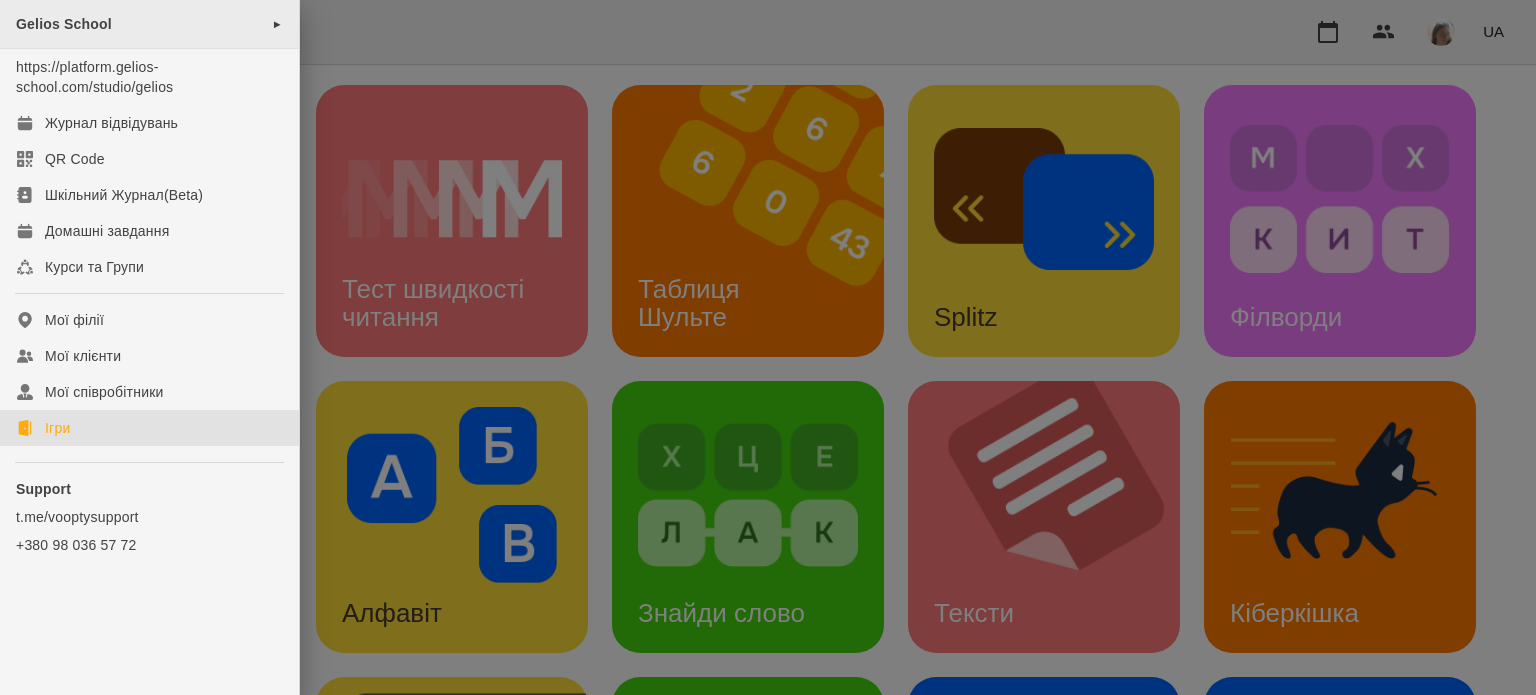 click on "Gelios School" at bounding box center (64, 24) 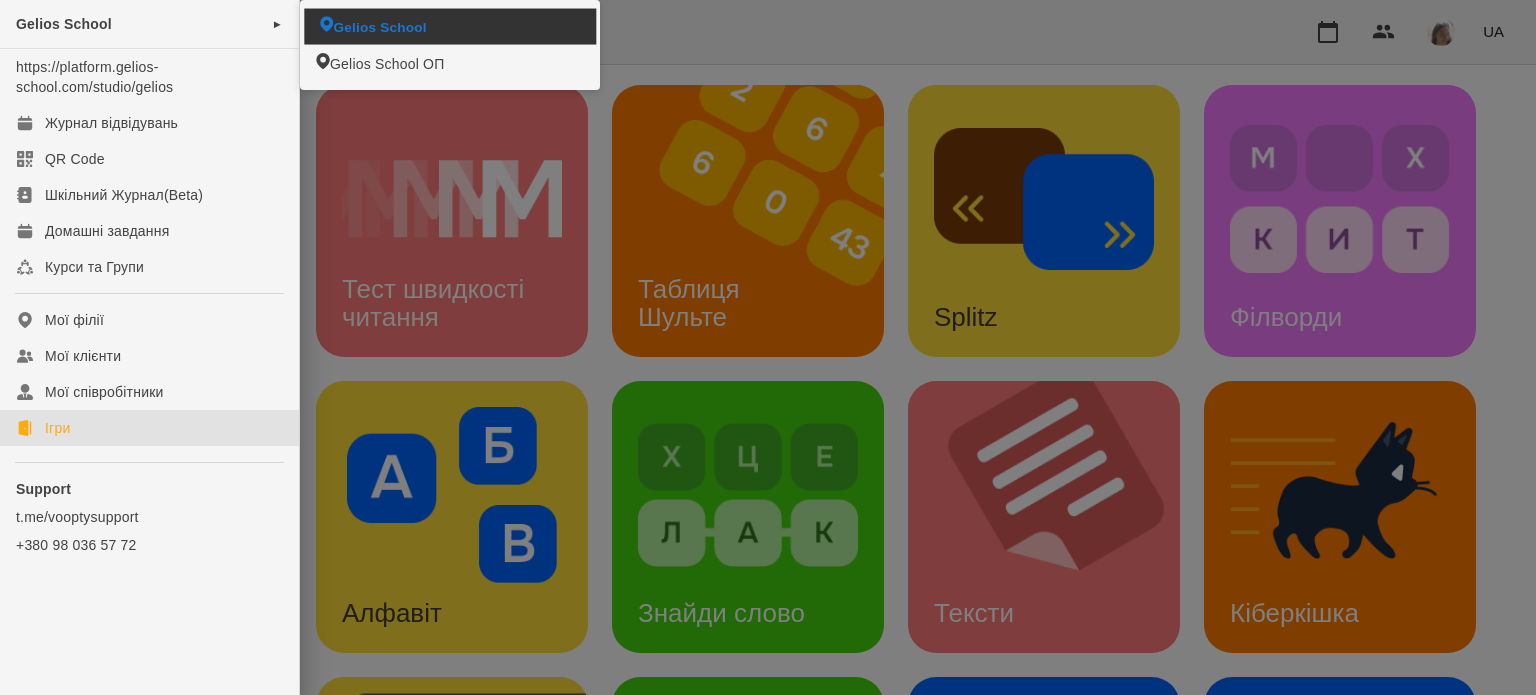 click on "Gelios School" at bounding box center [379, 26] 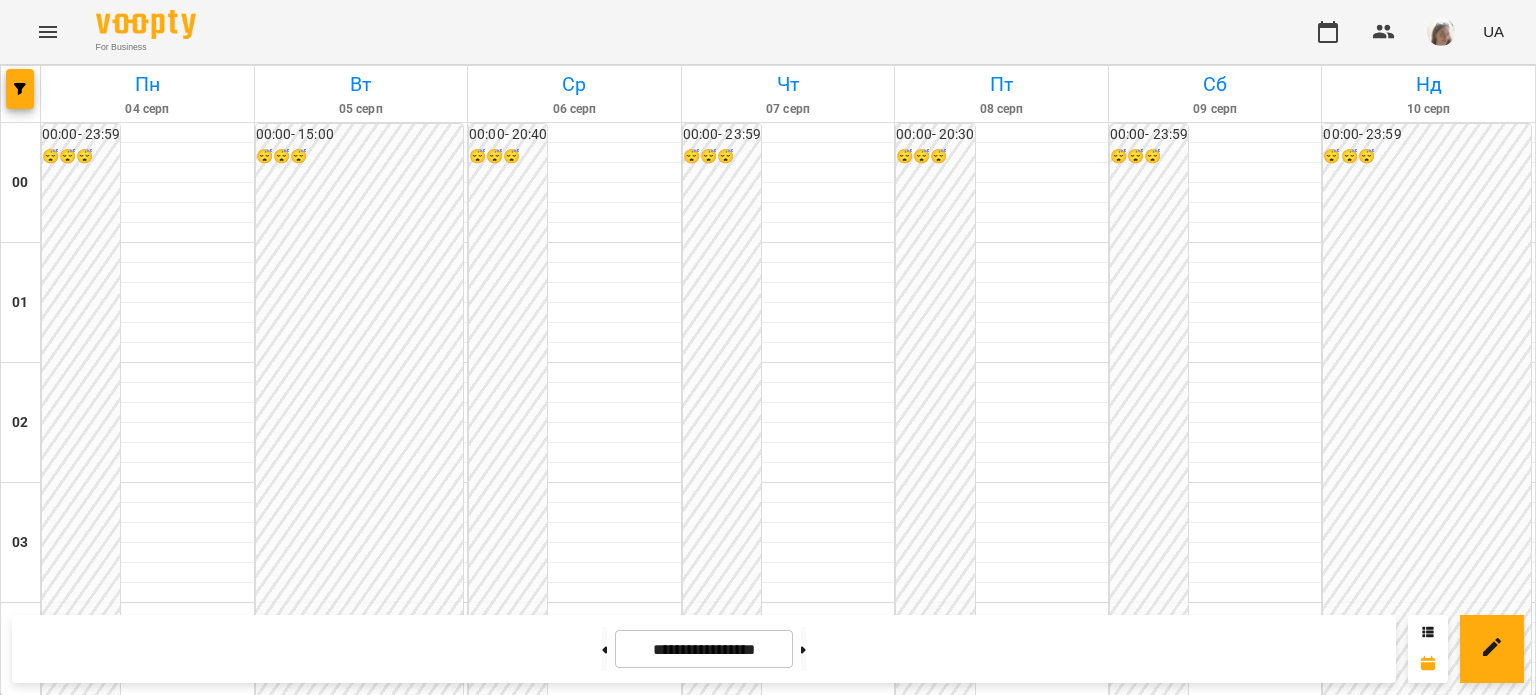scroll, scrollTop: 1226, scrollLeft: 0, axis: vertical 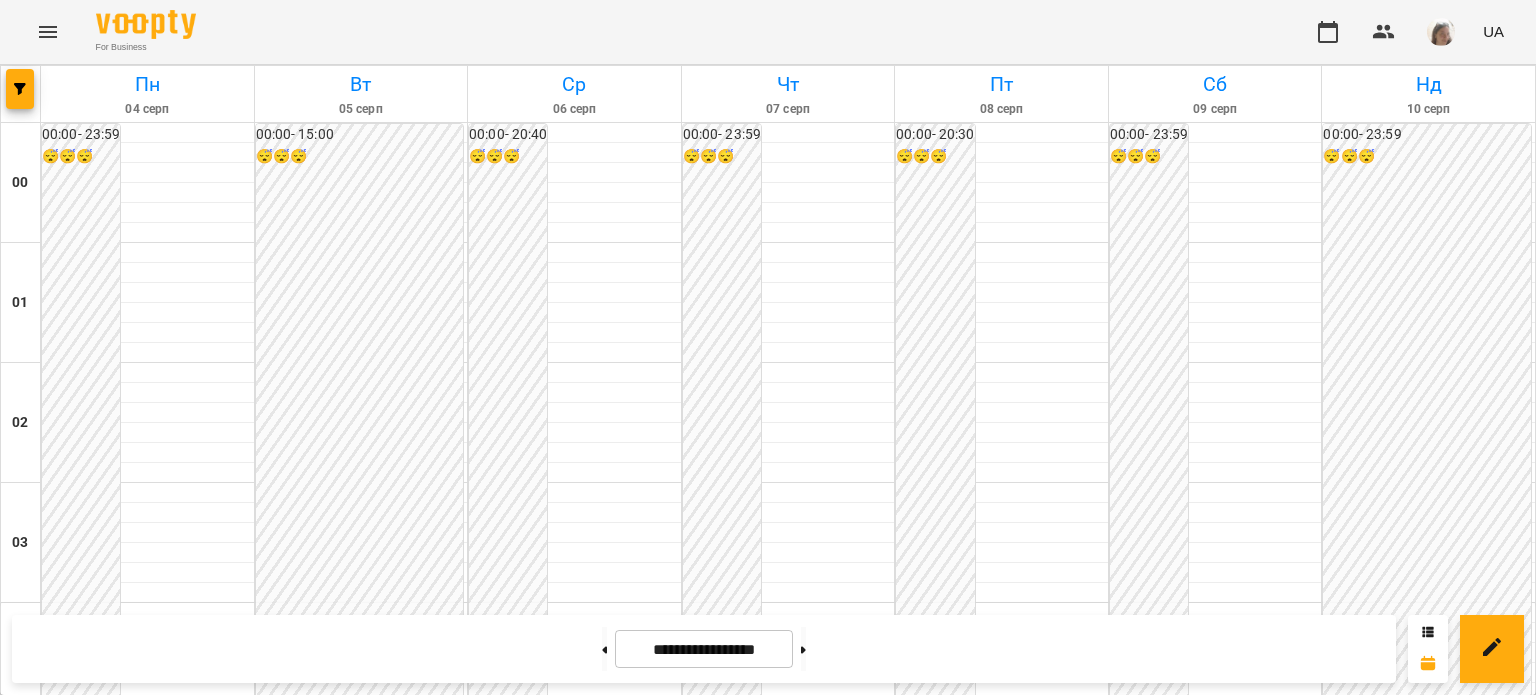 click on "17:00" at bounding box center [1216, 2179] 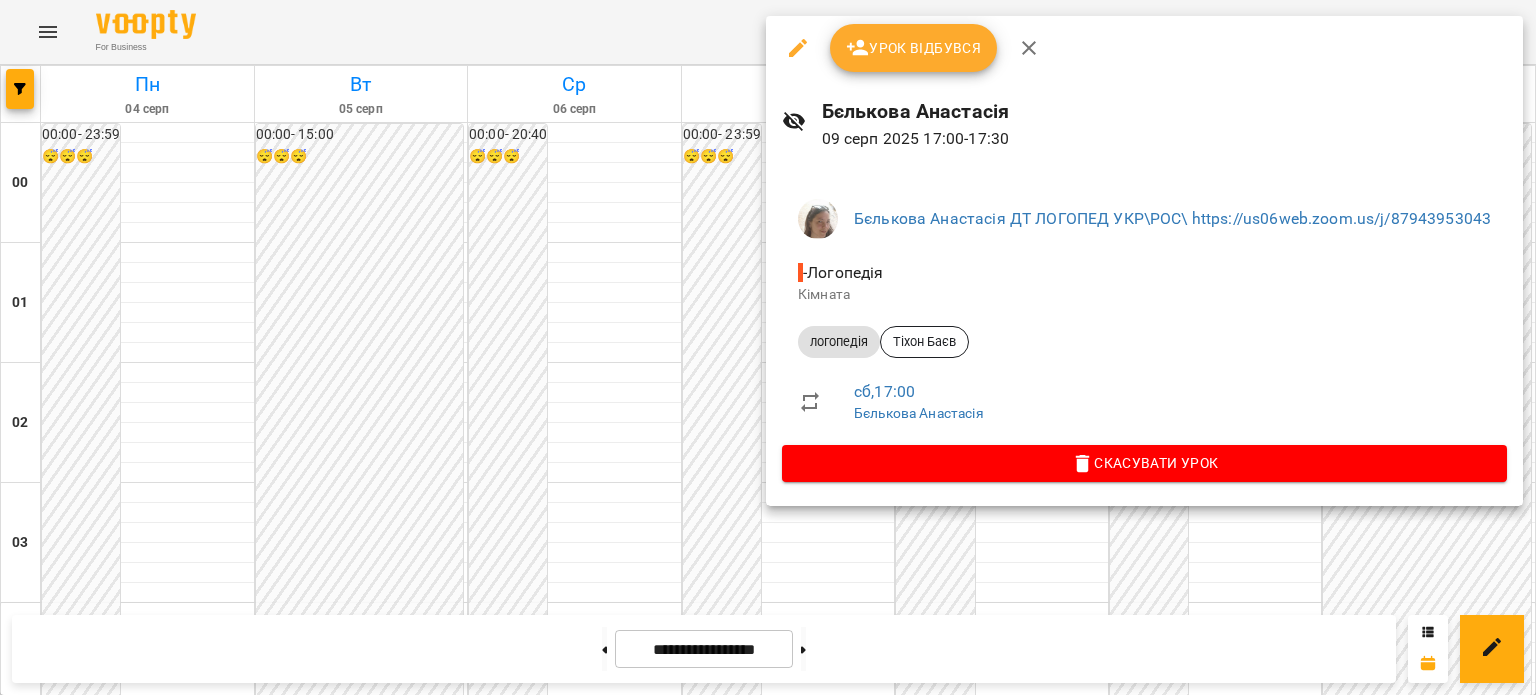 click at bounding box center (768, 347) 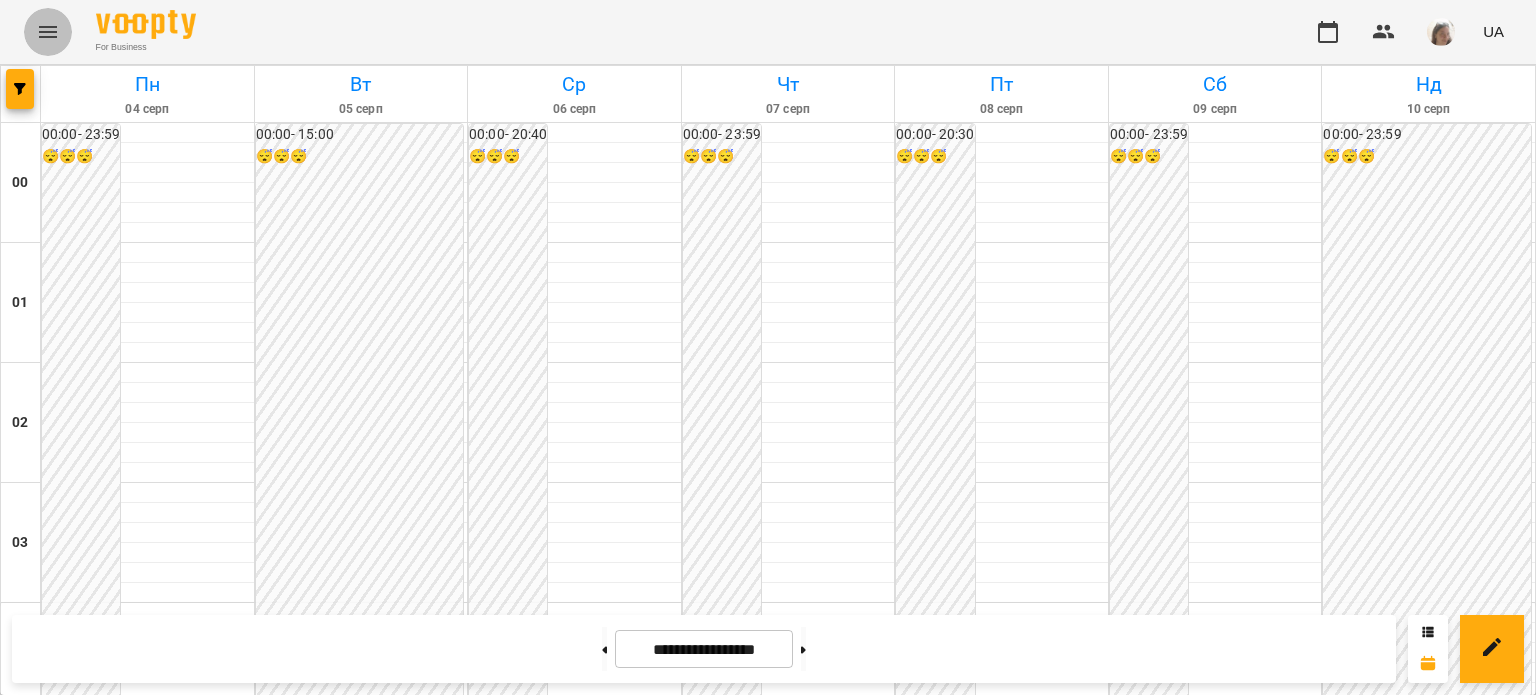 click 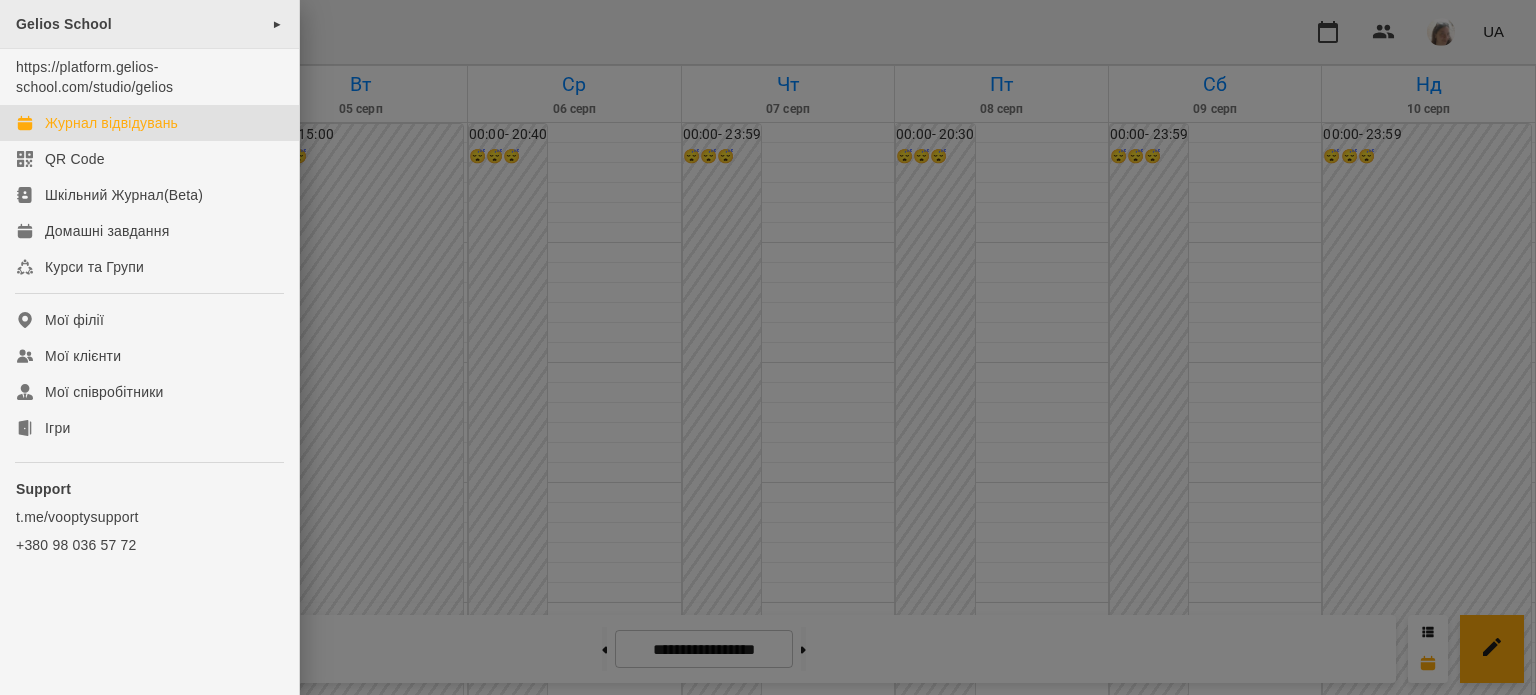 click on "Gelios School ►" at bounding box center [149, 24] 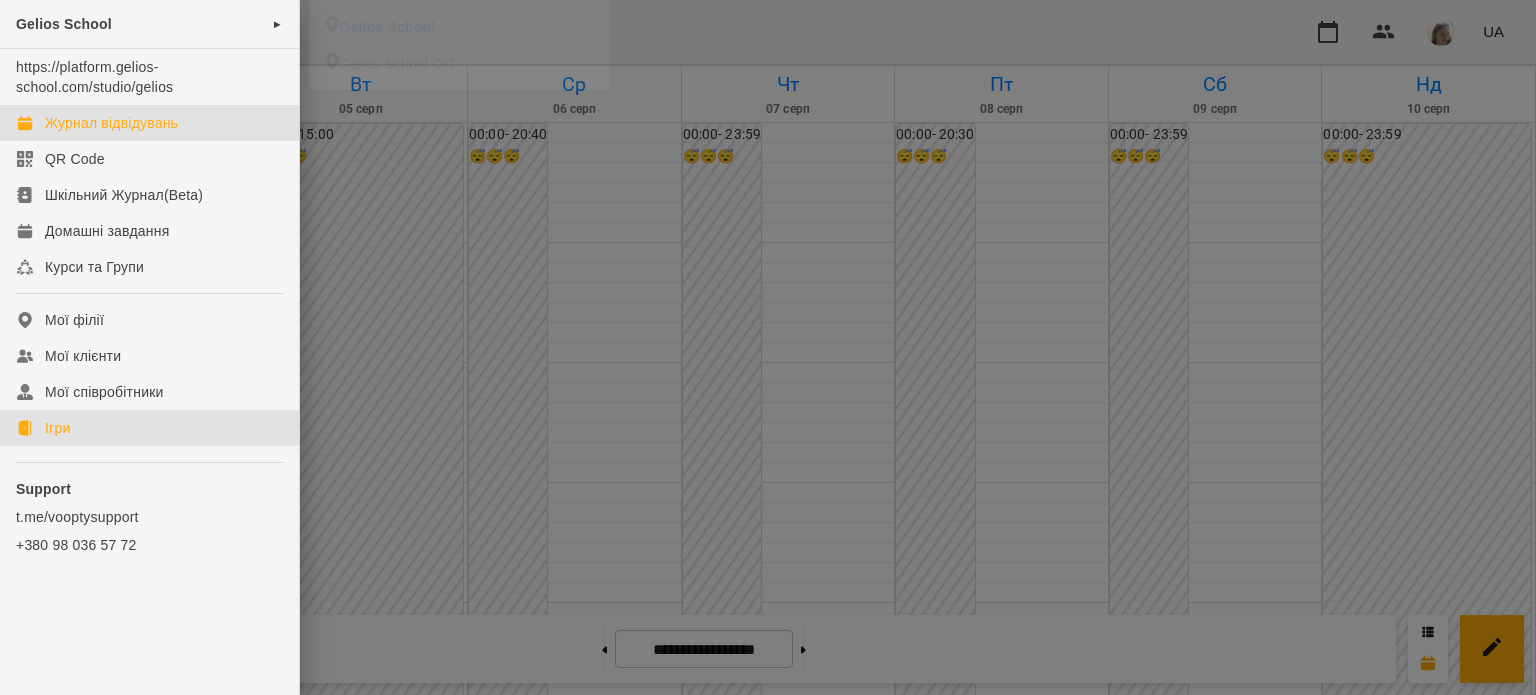 click on "Ігри" 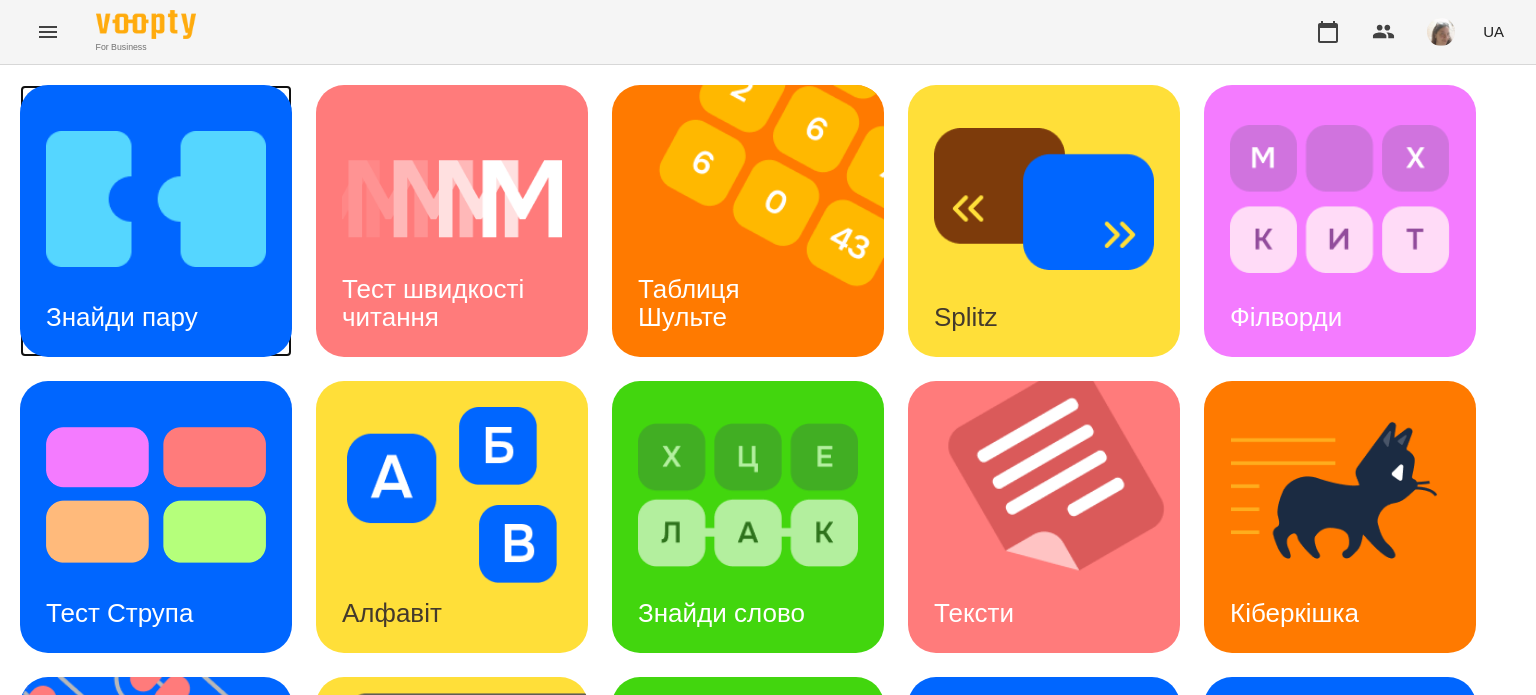 click at bounding box center (156, 199) 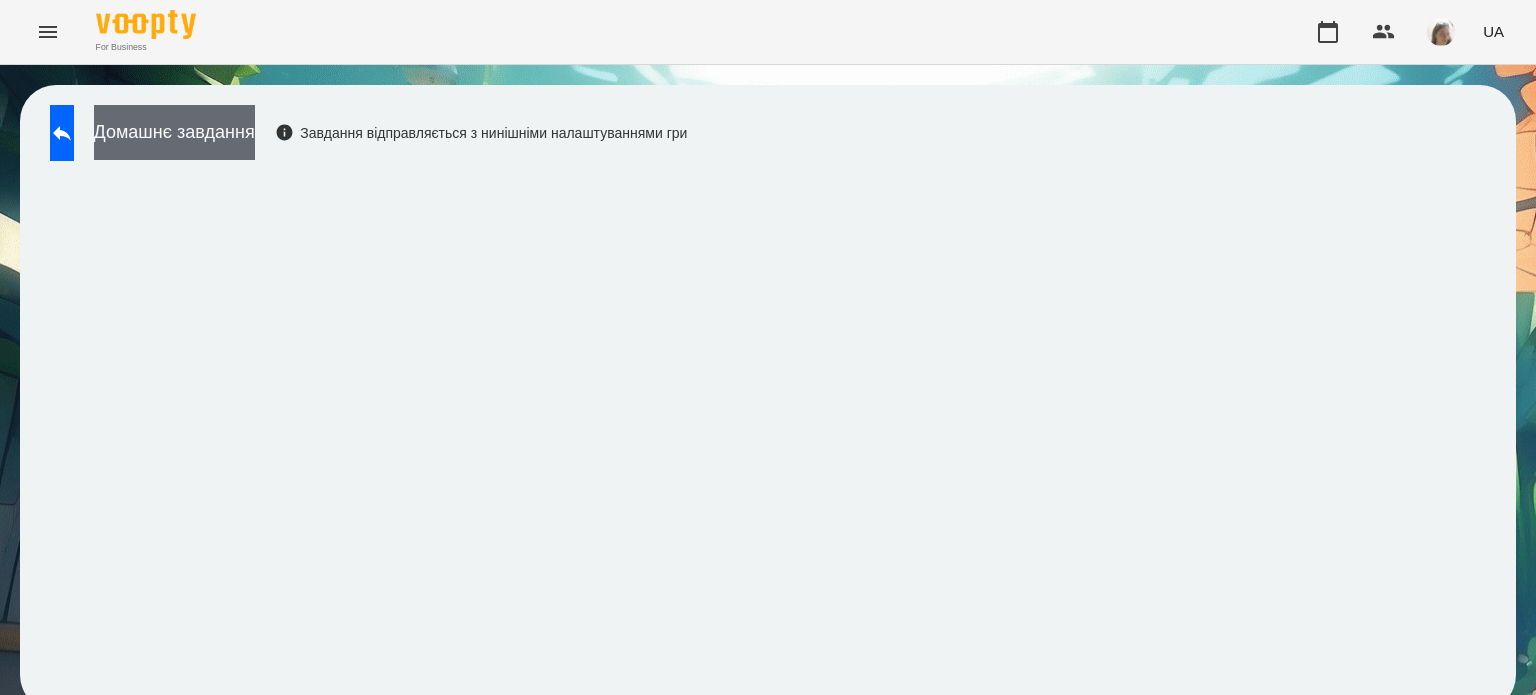 click on "Домашнє завдання" at bounding box center (174, 132) 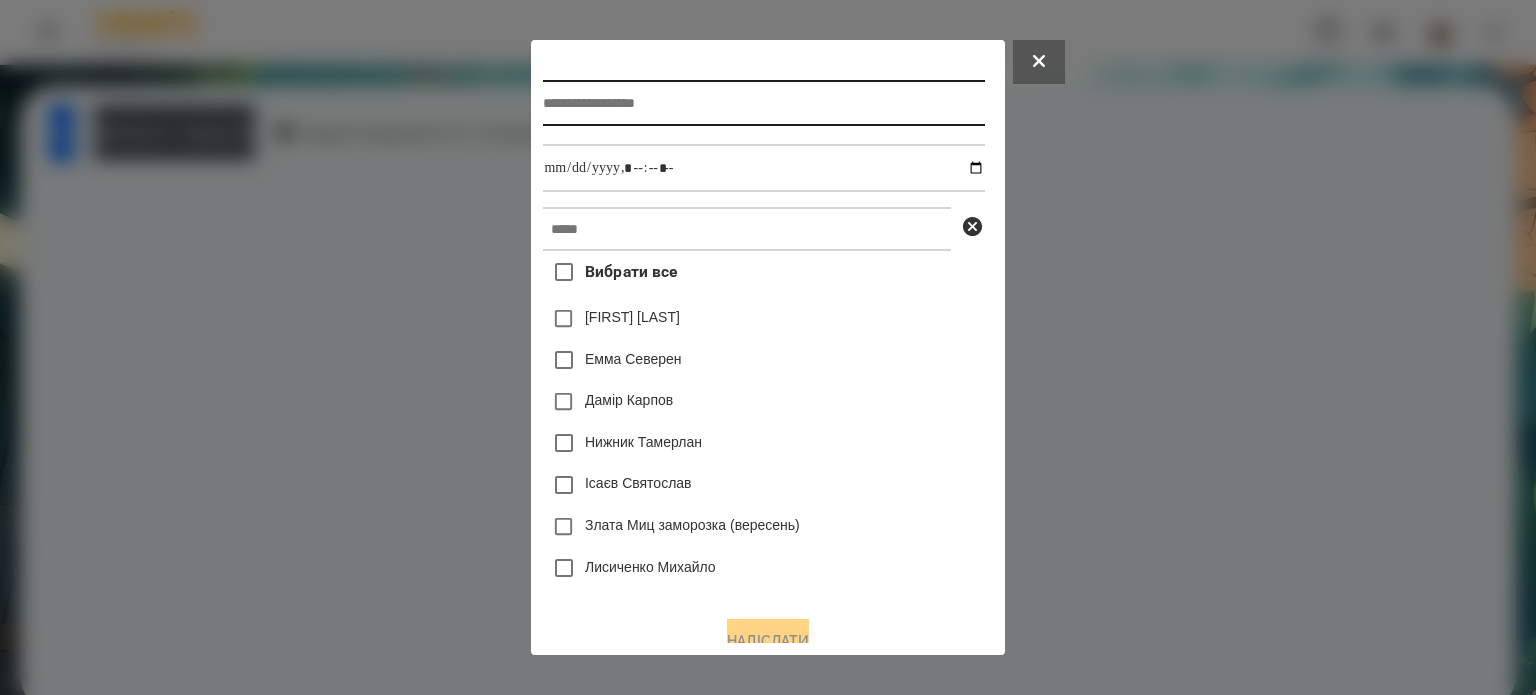 click at bounding box center [763, 103] 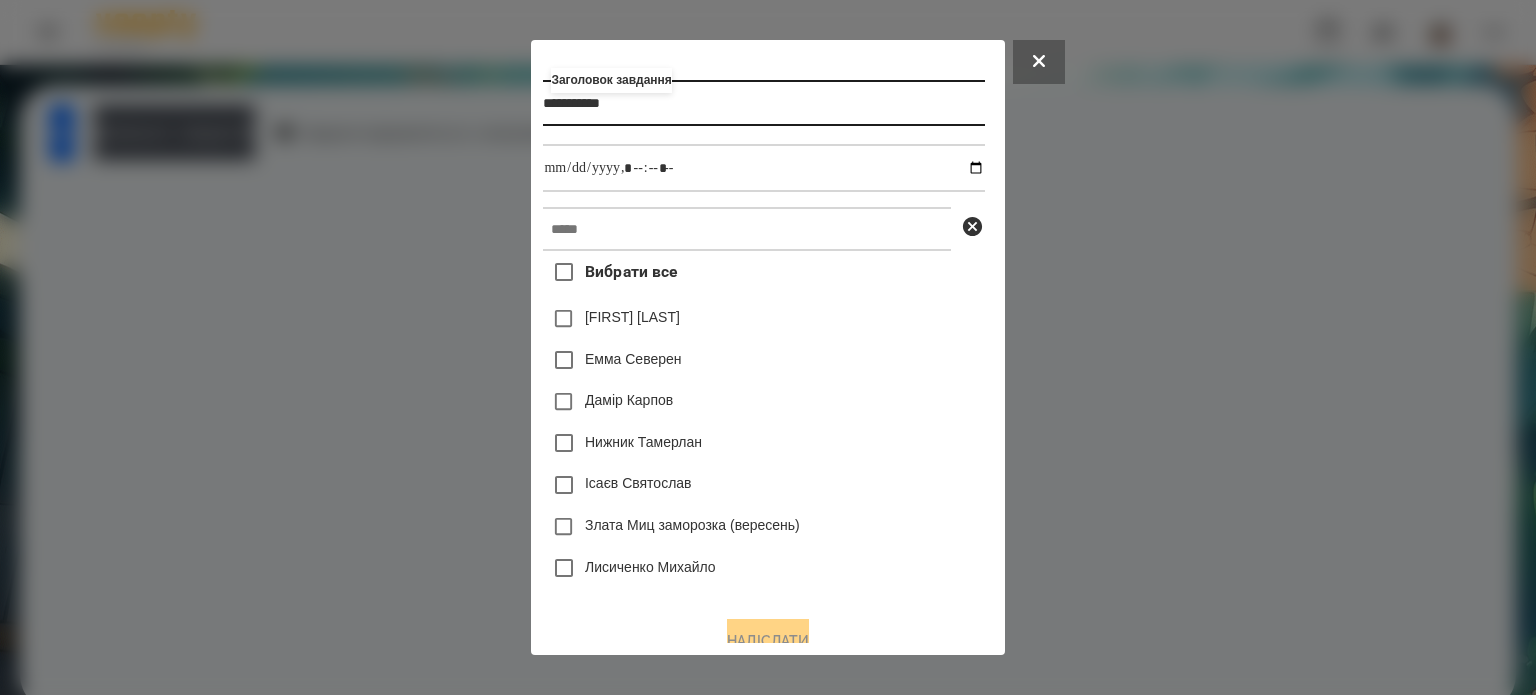 type on "**********" 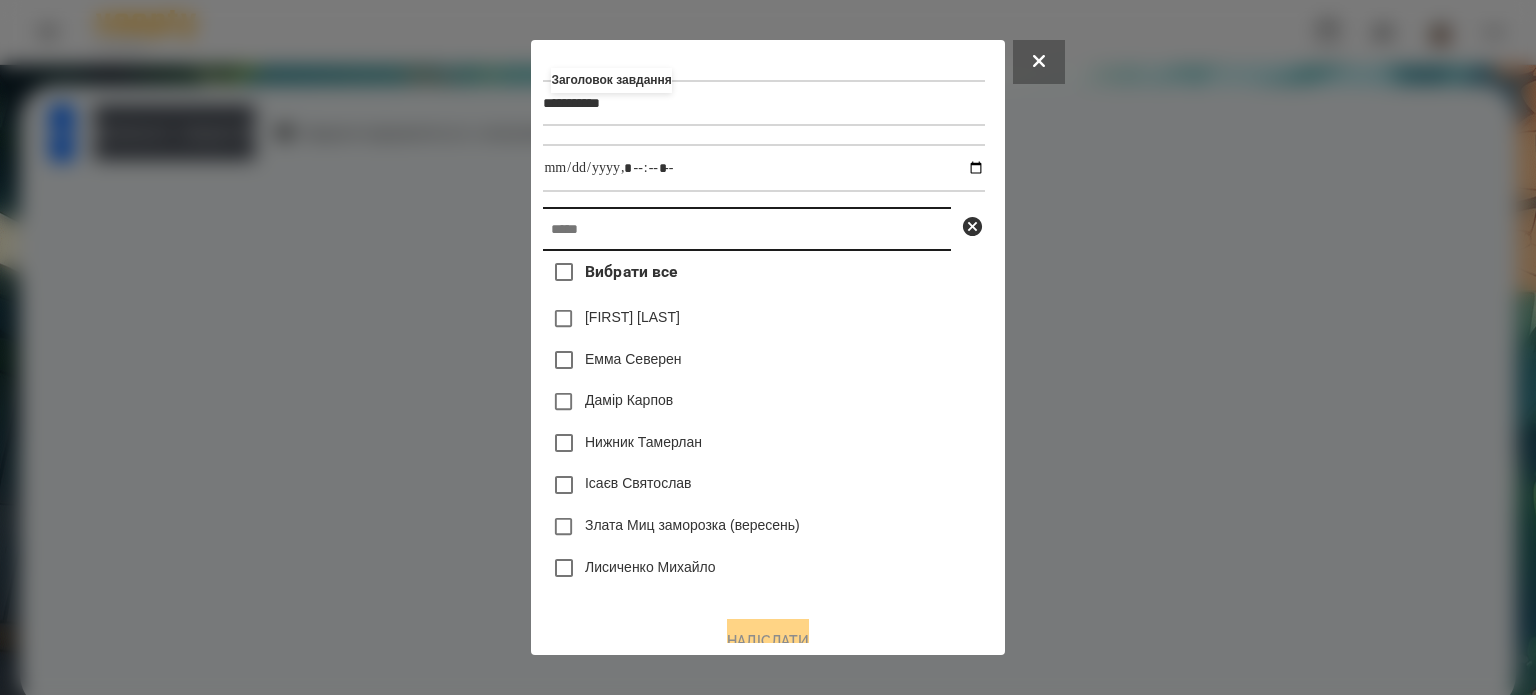 click at bounding box center [747, 229] 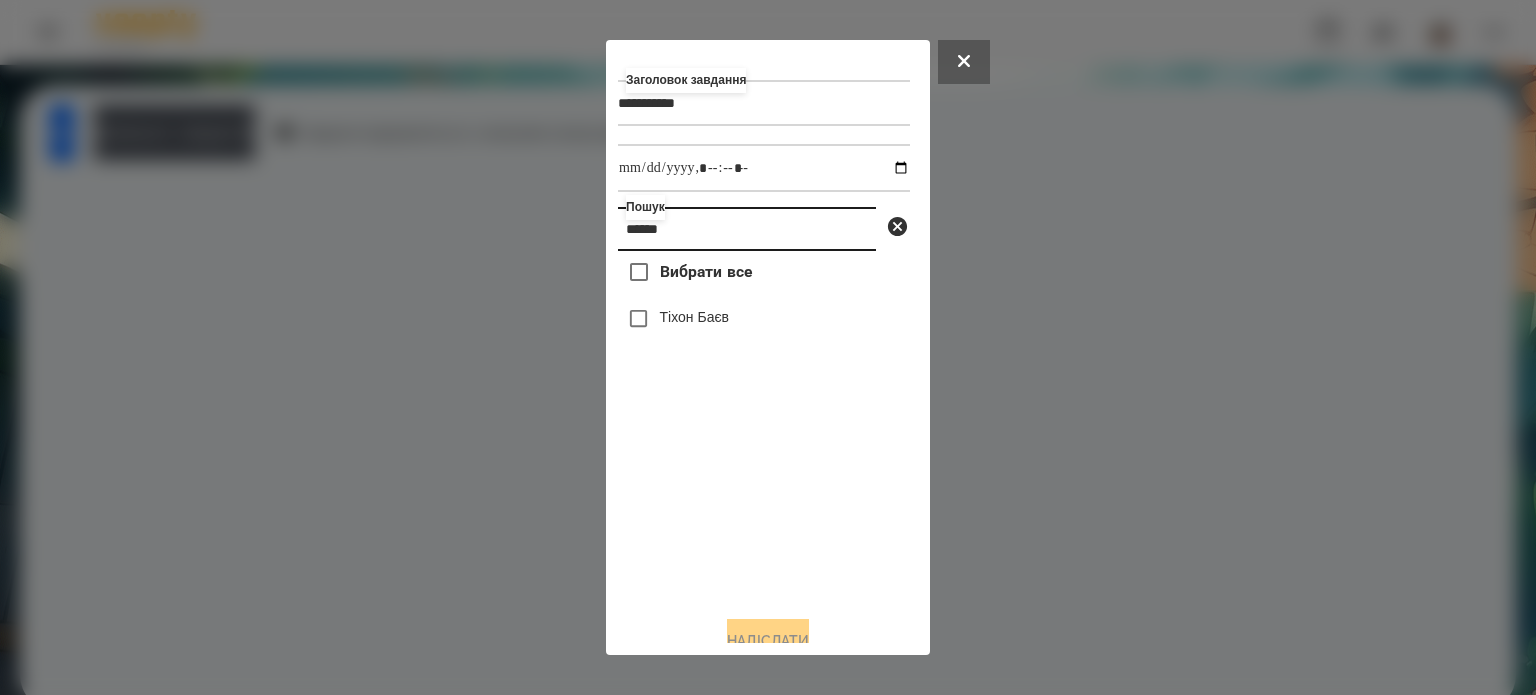 type on "*****" 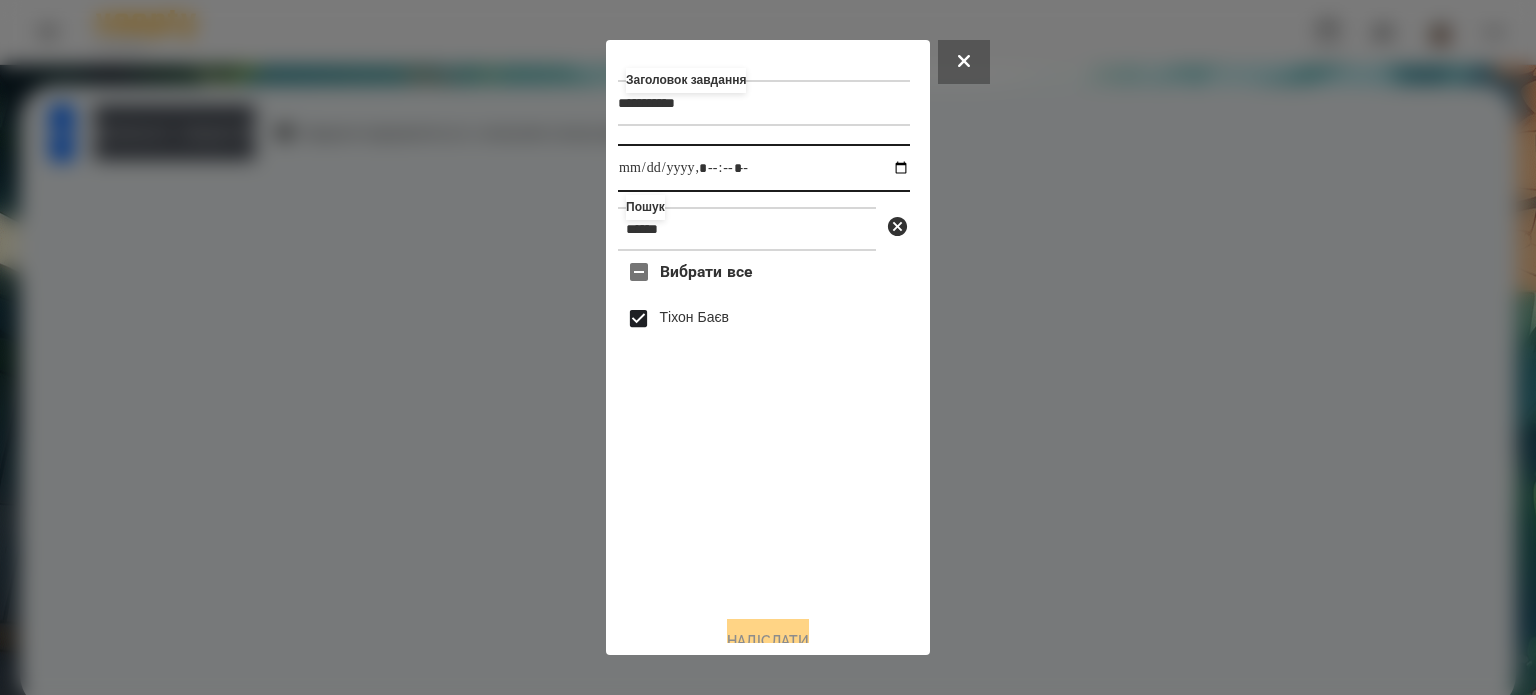 click at bounding box center (764, 168) 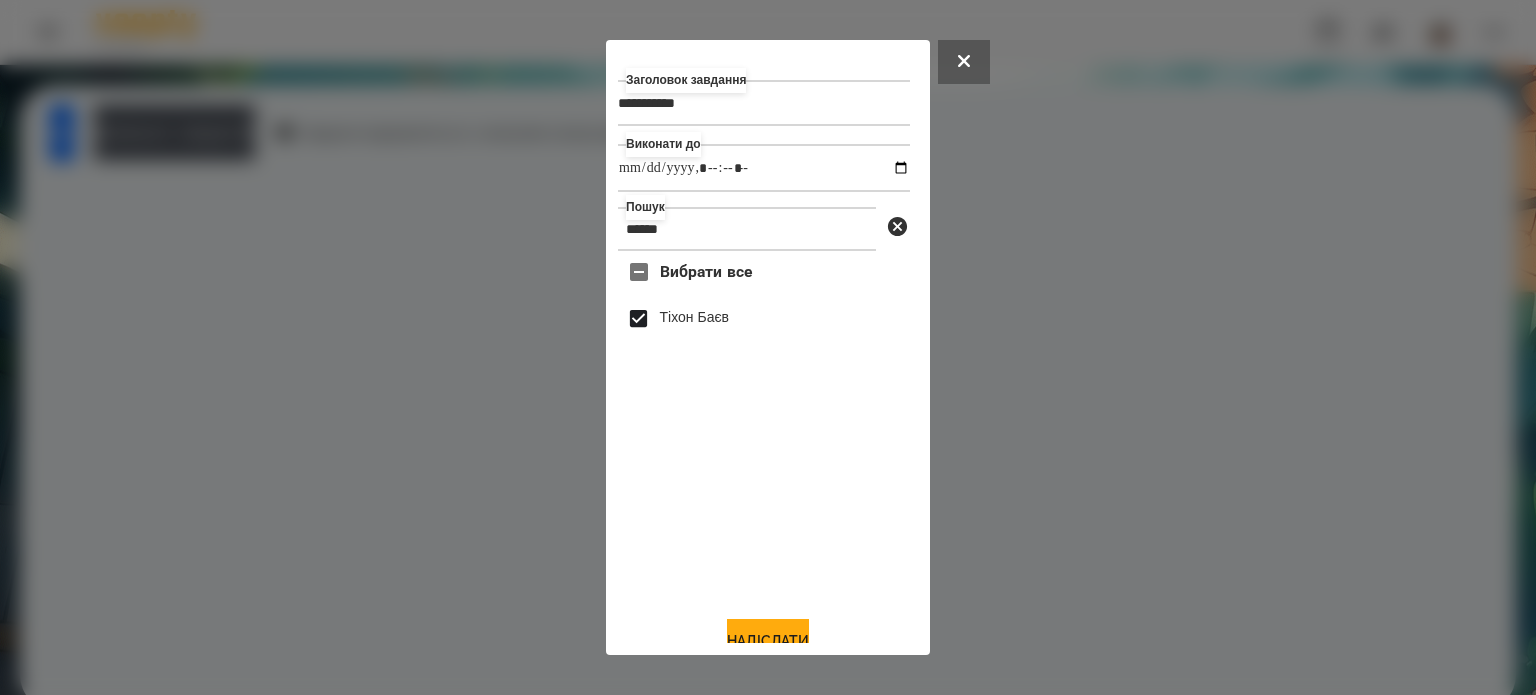 type on "**********" 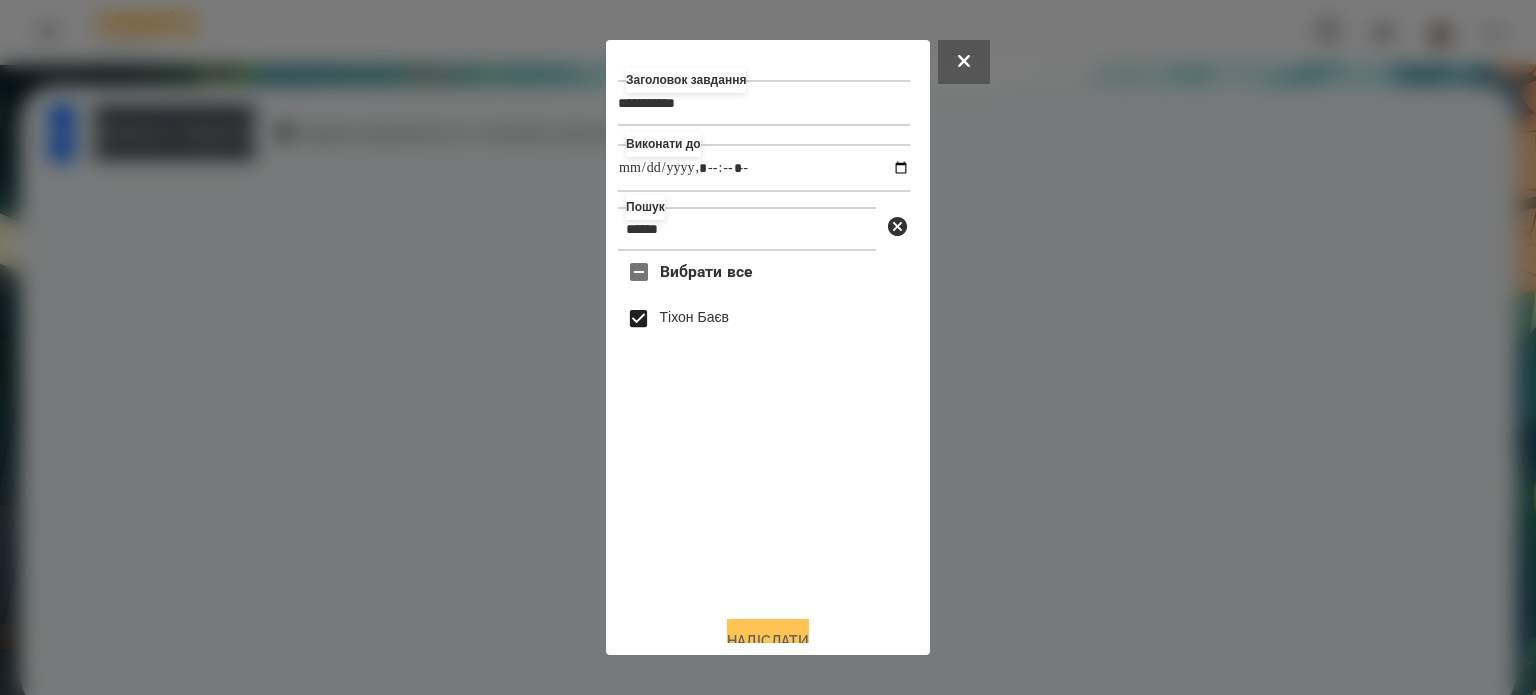 click on "Надіслати" at bounding box center (768, 641) 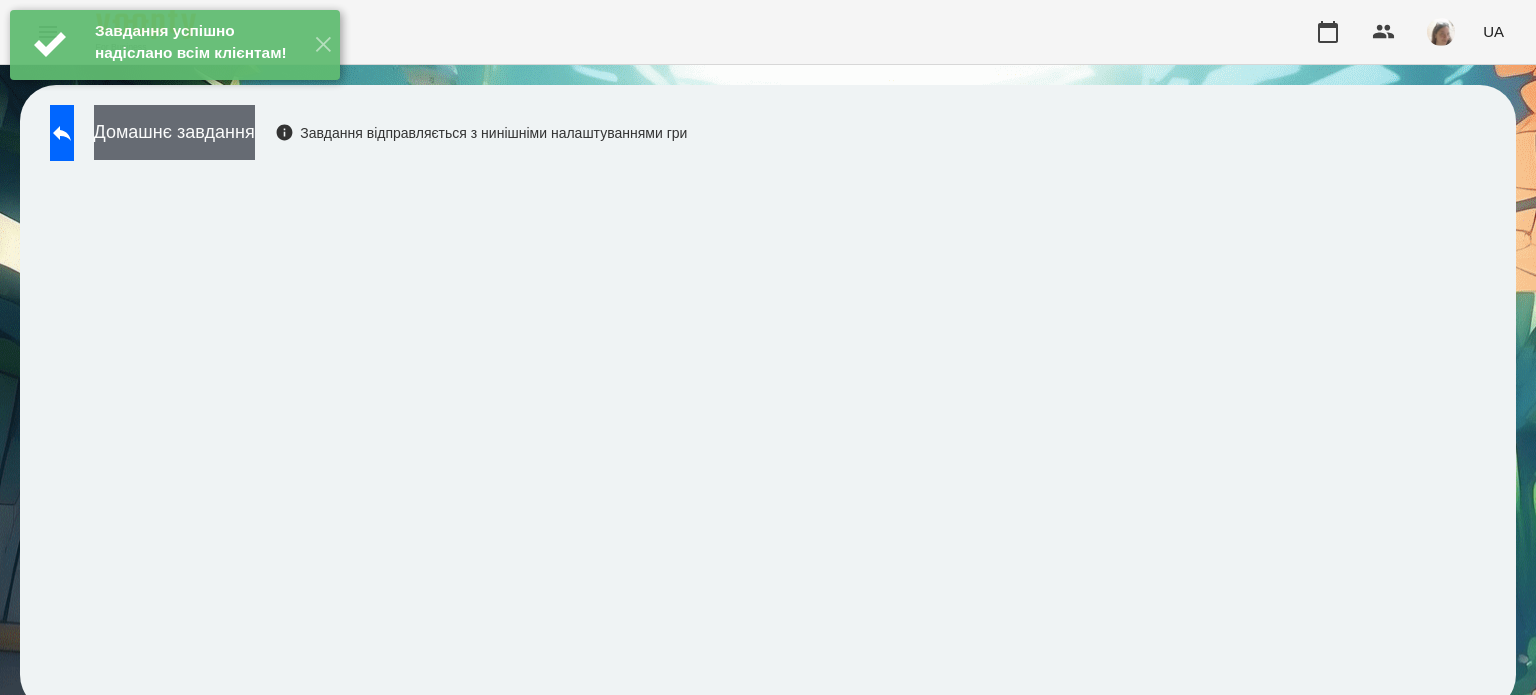 click on "Домашнє завдання" at bounding box center [174, 132] 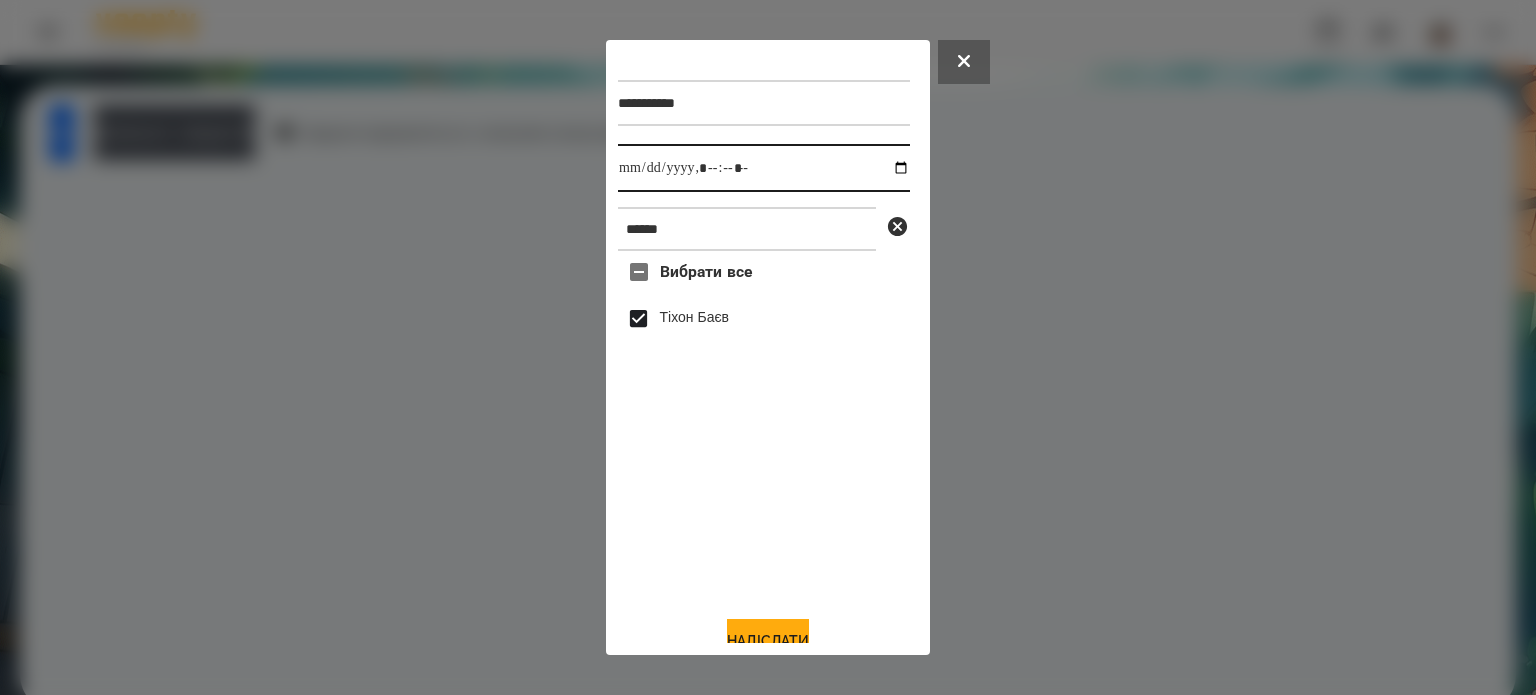 click at bounding box center (764, 168) 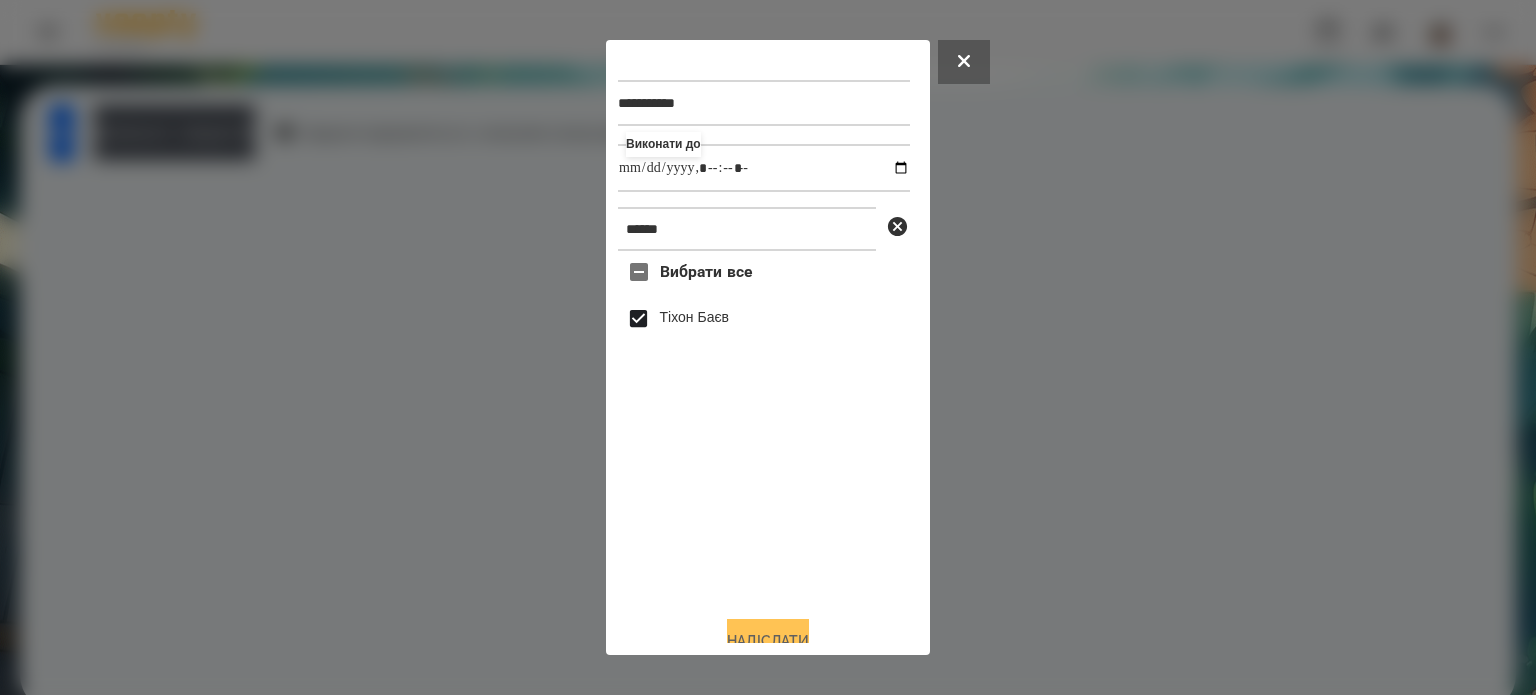 type on "**********" 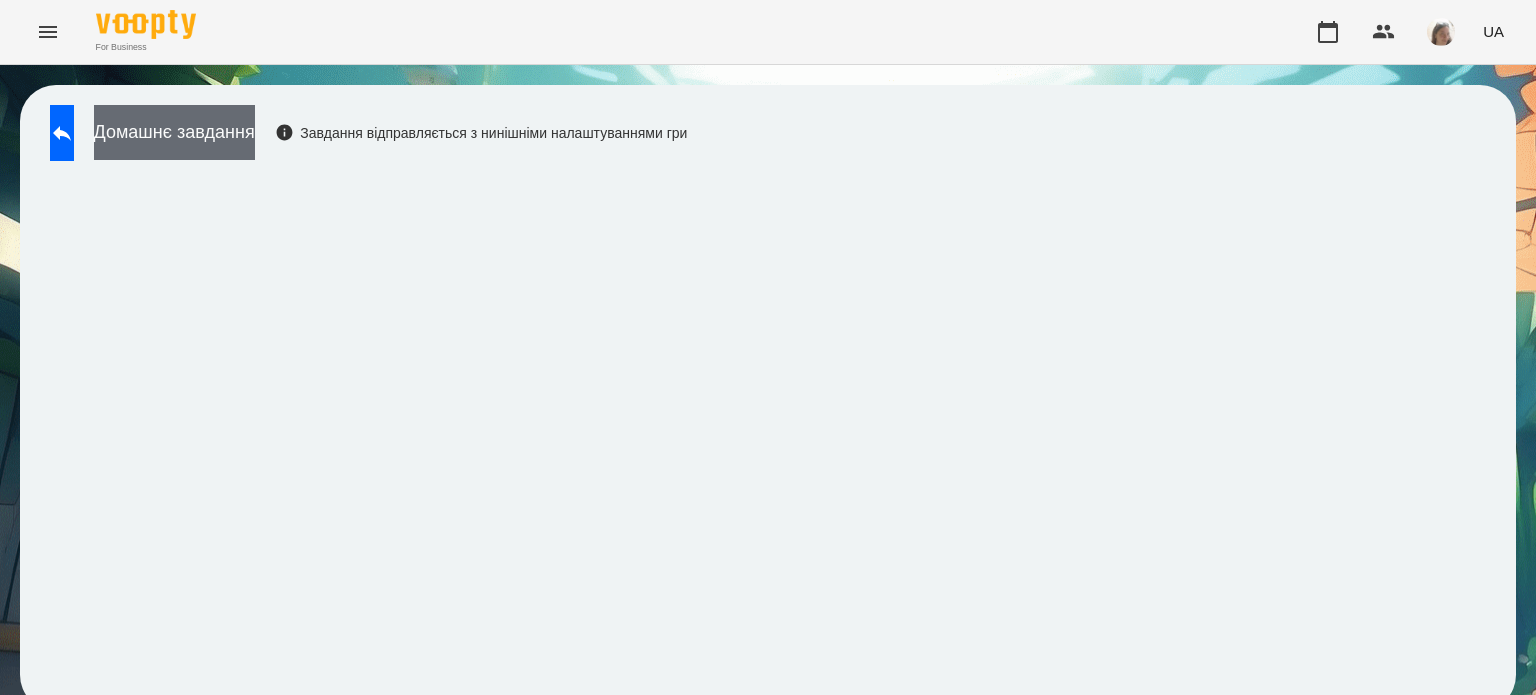 click on "Домашнє завдання" at bounding box center (174, 132) 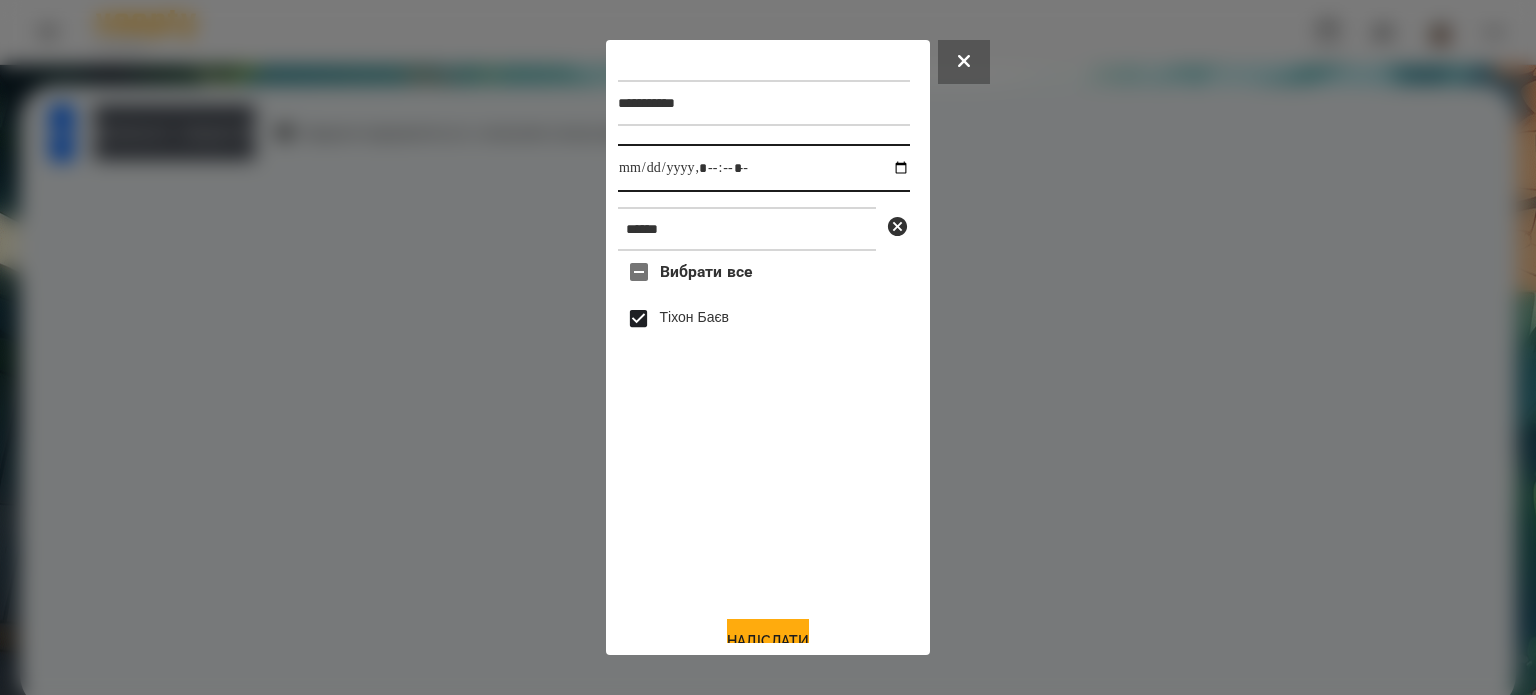 click at bounding box center [764, 168] 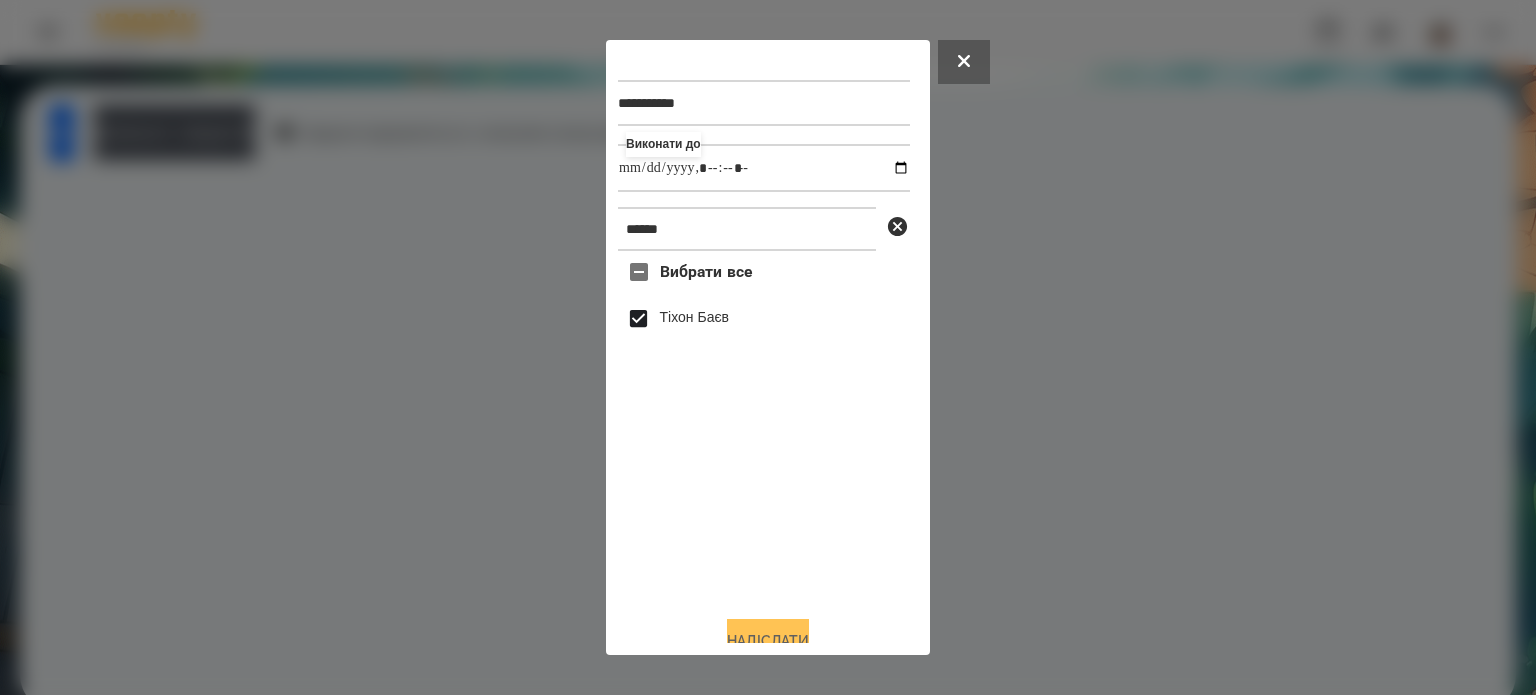 type on "**********" 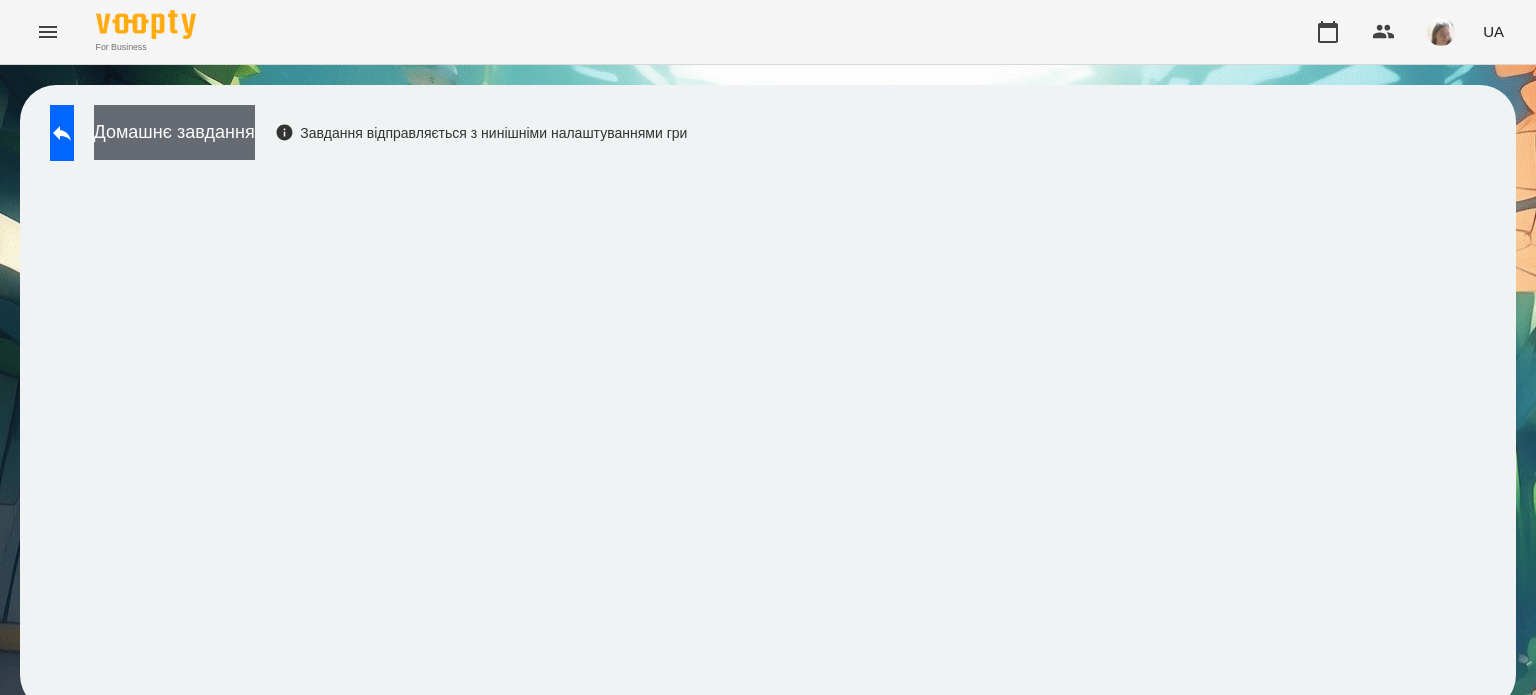 click on "Домашнє завдання" at bounding box center (174, 132) 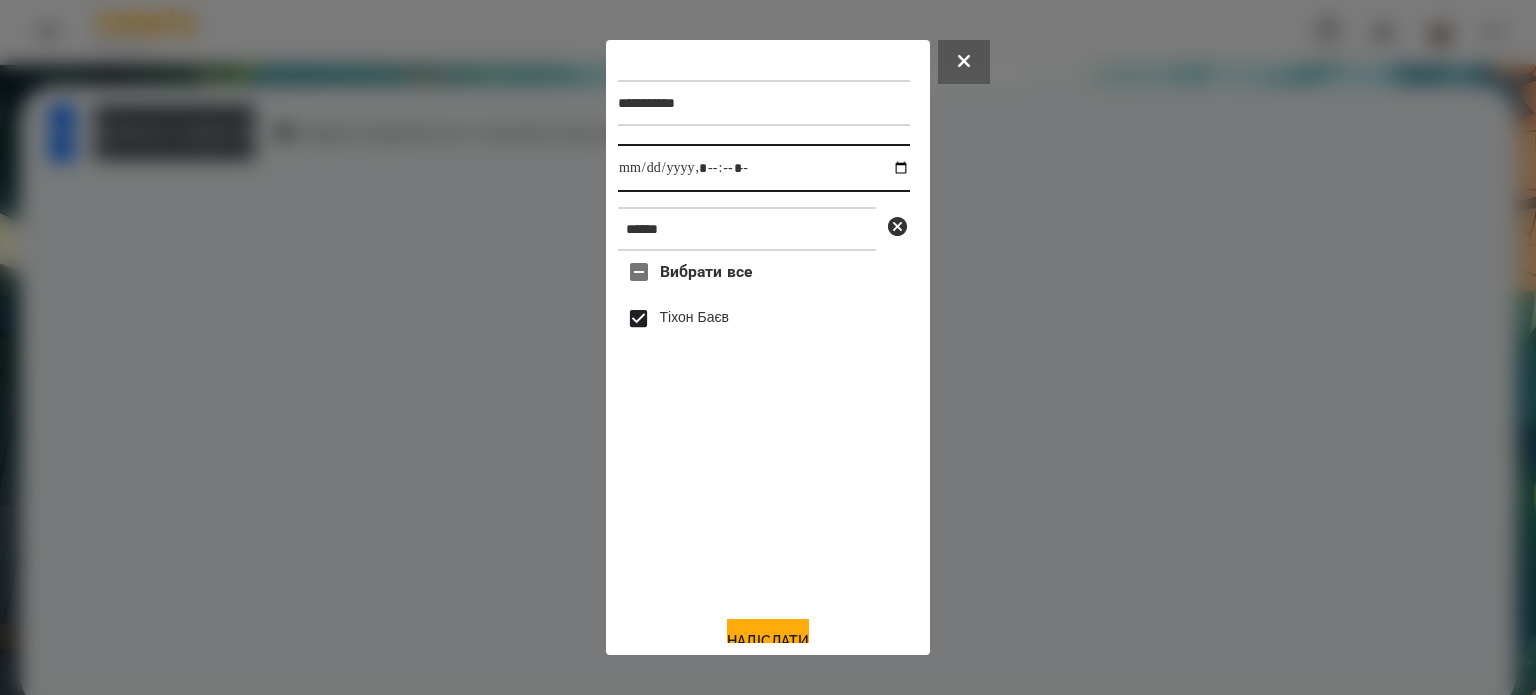 click at bounding box center [764, 168] 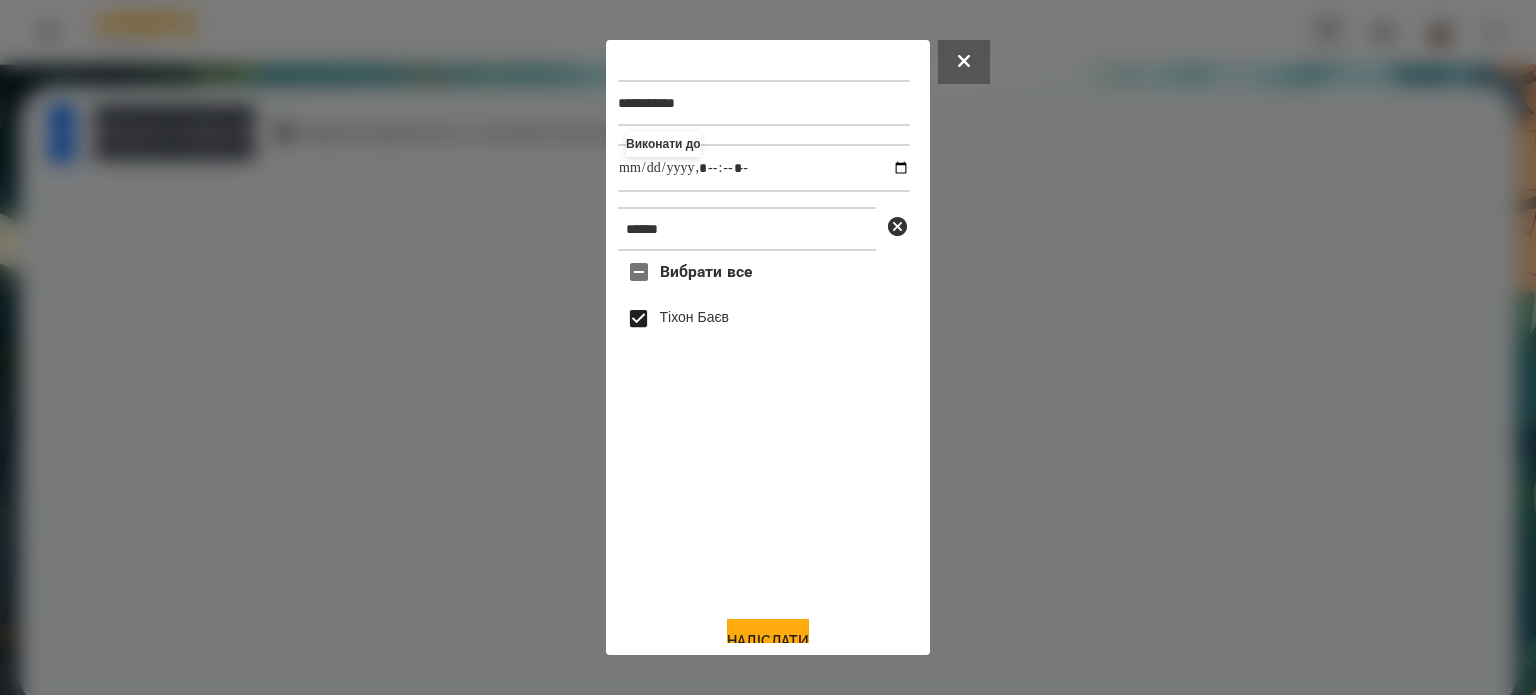 type on "**********" 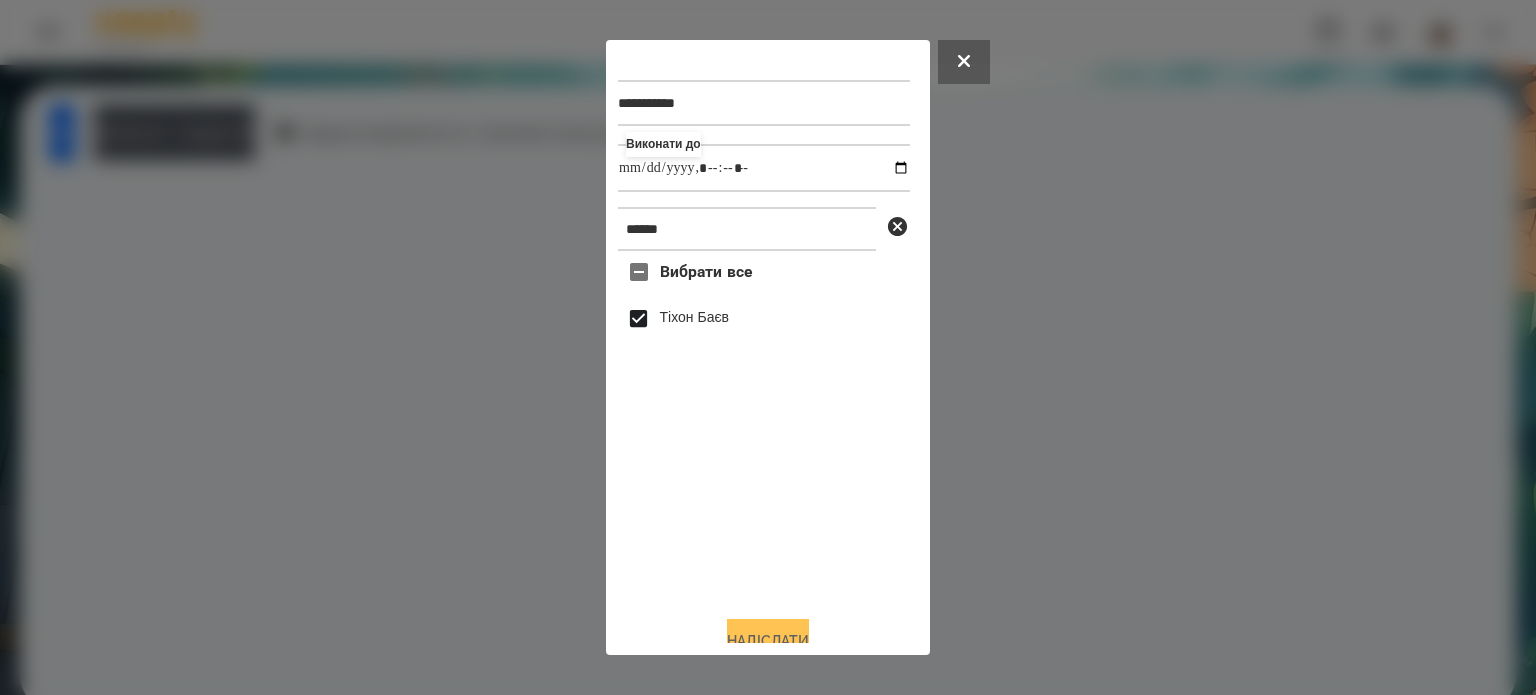 click on "Надіслати" at bounding box center (768, 641) 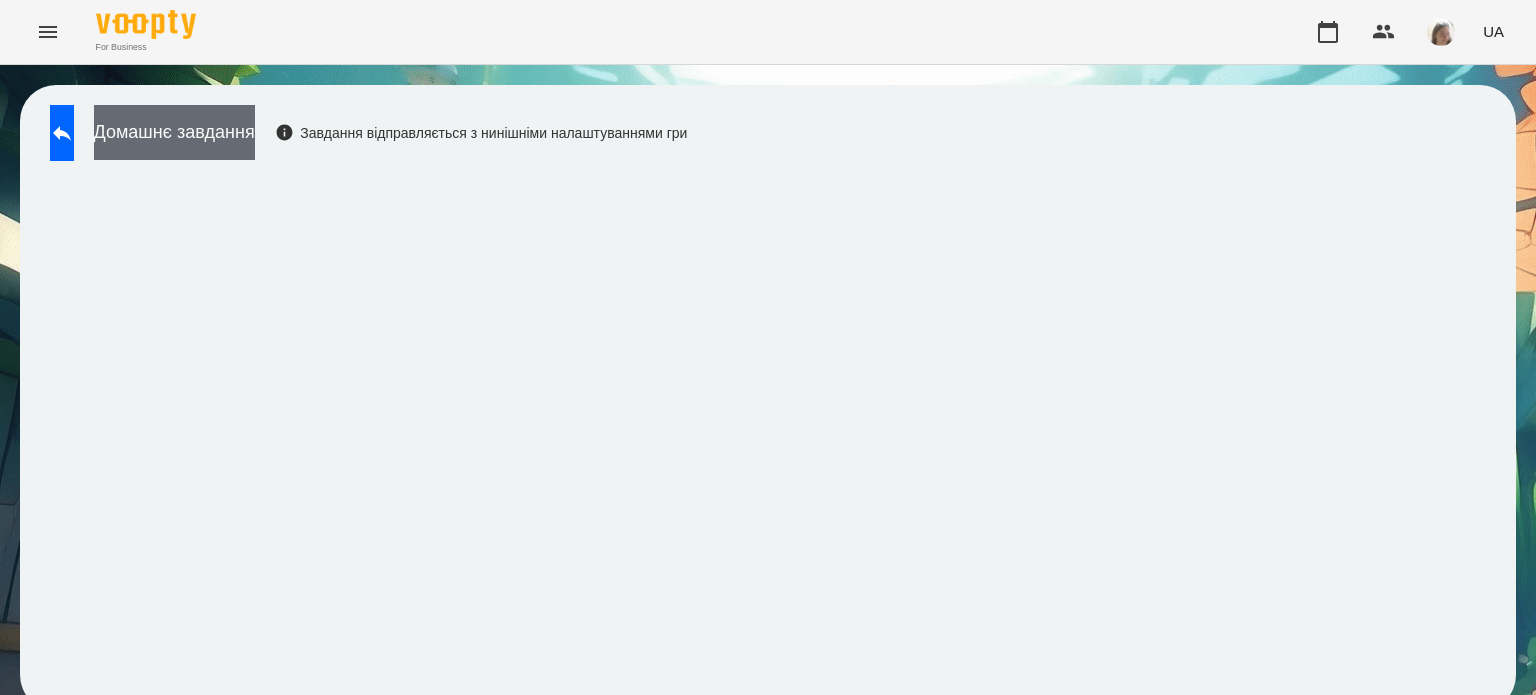 click on "Домашнє завдання" at bounding box center (174, 132) 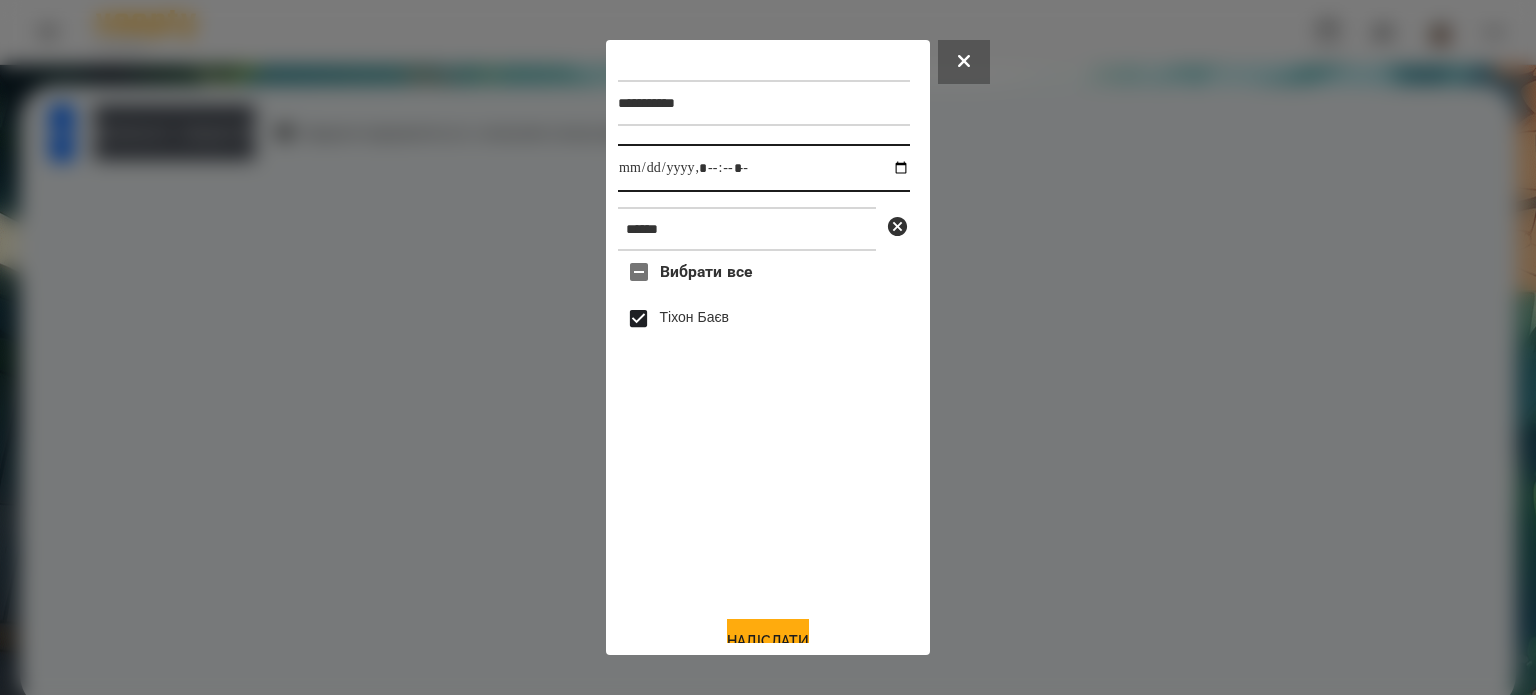 click at bounding box center (764, 168) 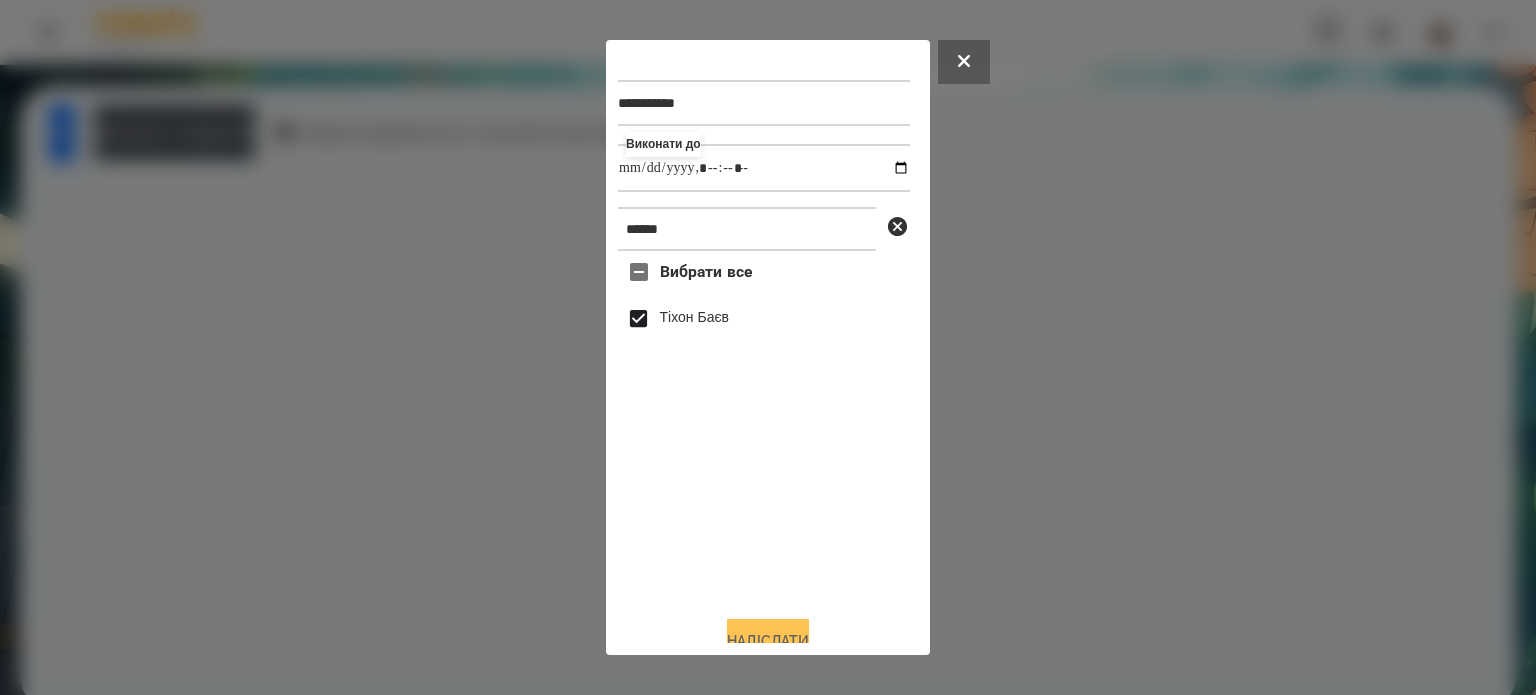type on "**********" 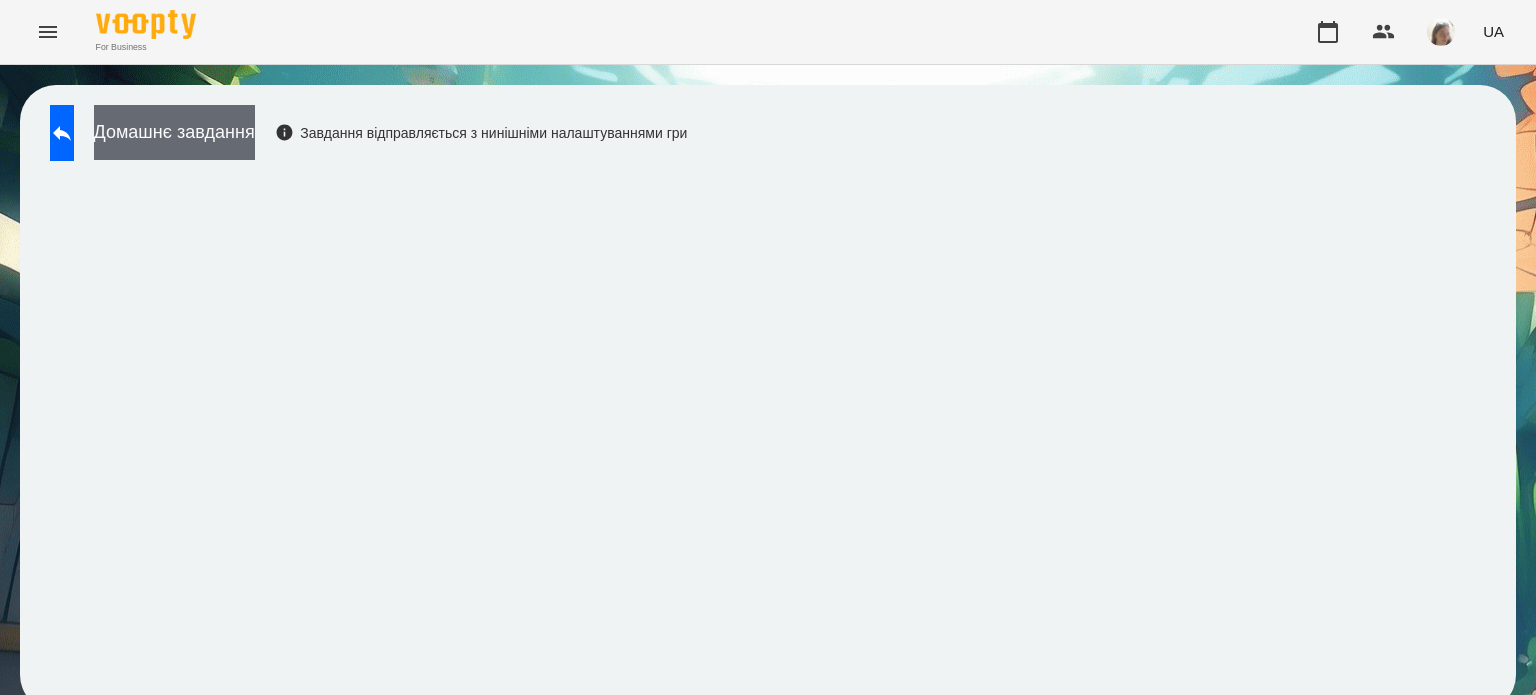 click on "Домашнє завдання" at bounding box center (174, 132) 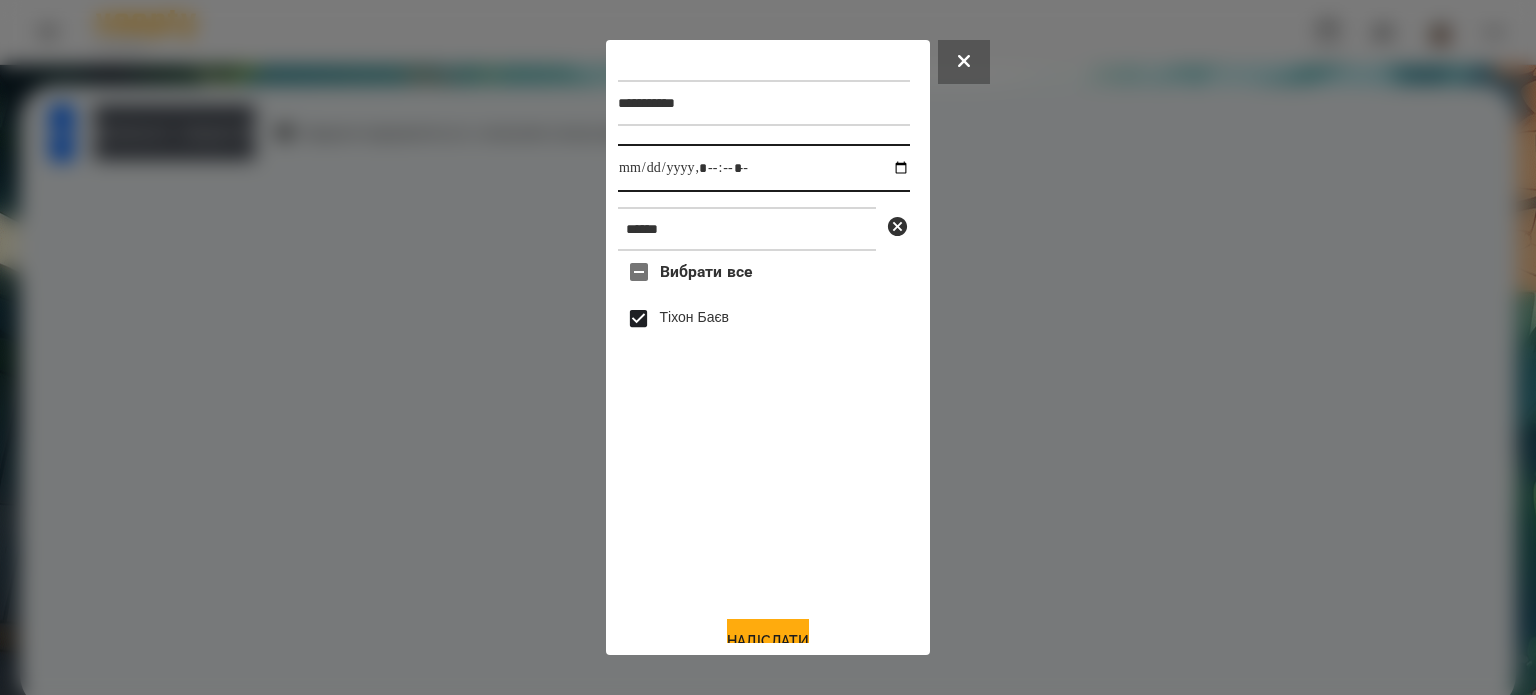 click at bounding box center [764, 168] 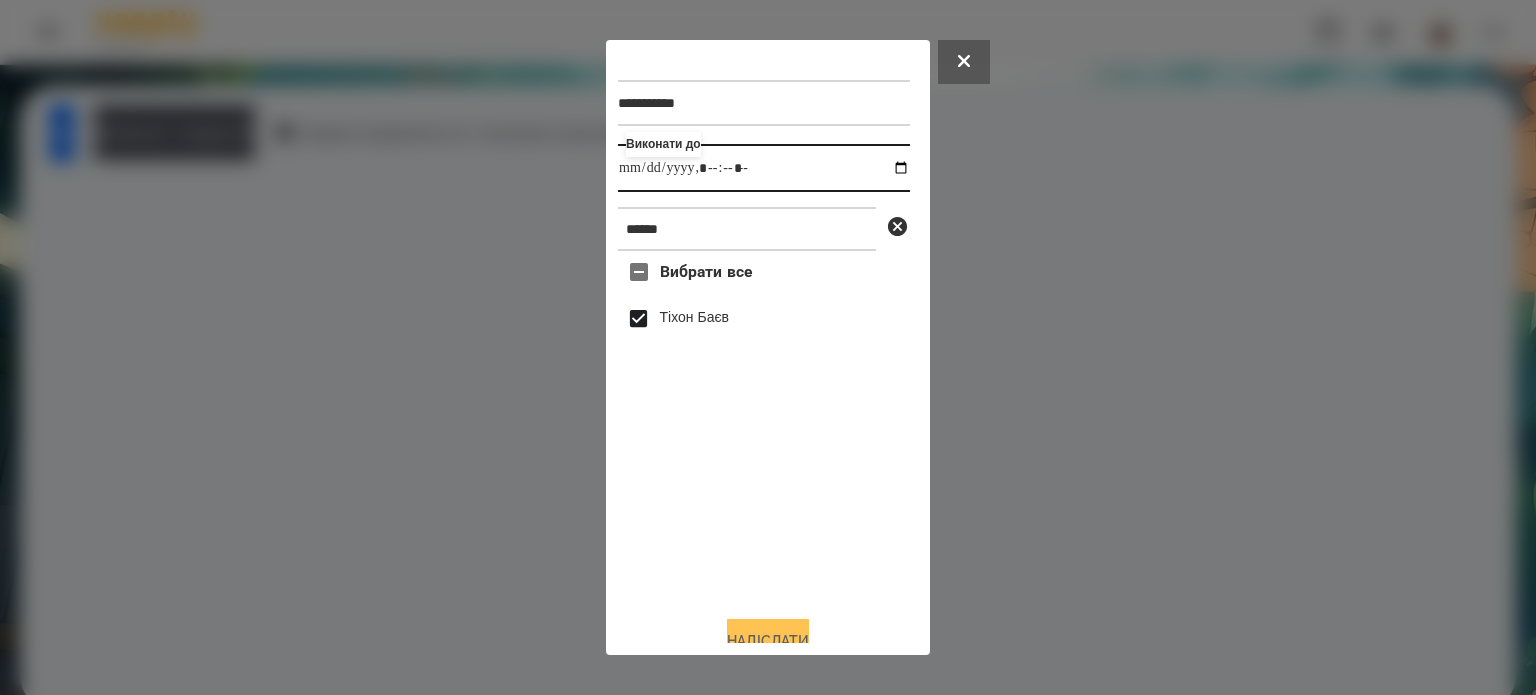type on "**********" 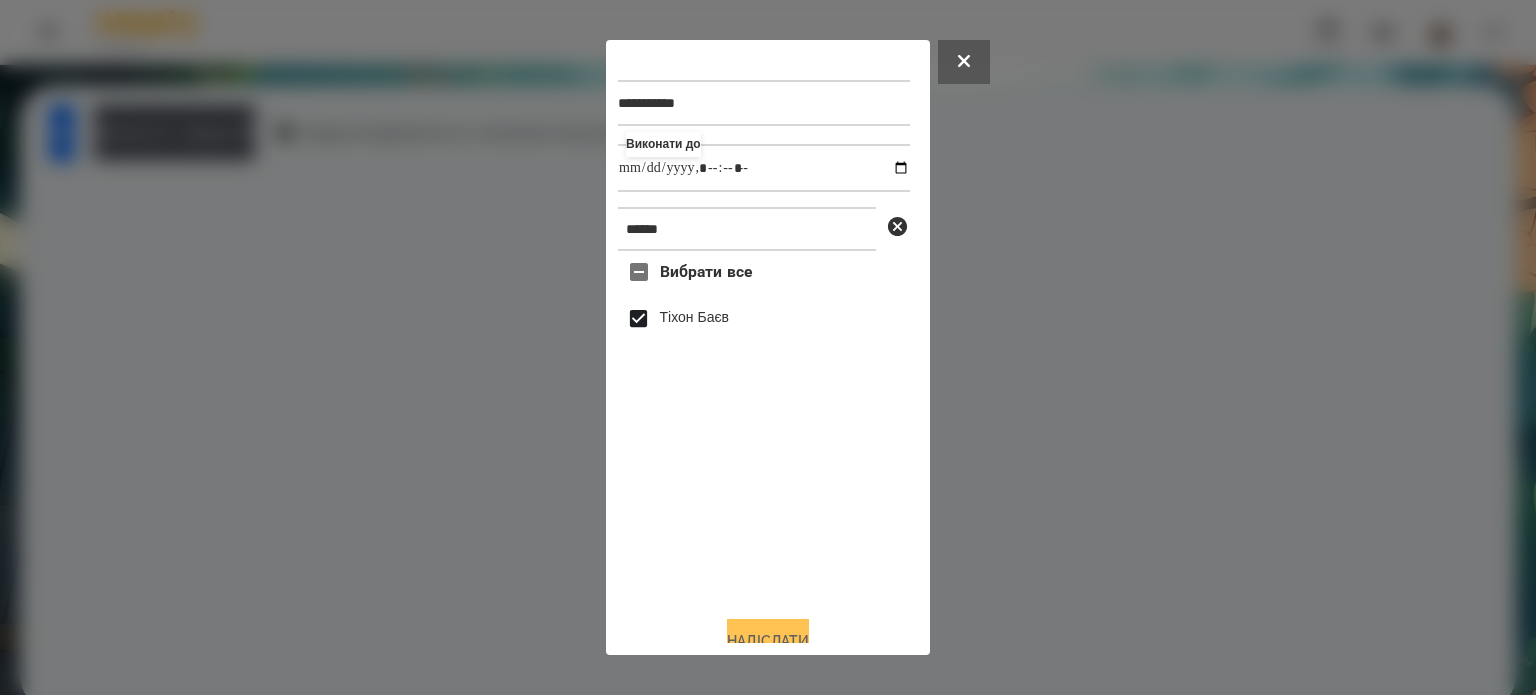 click on "Надіслати" at bounding box center [768, 641] 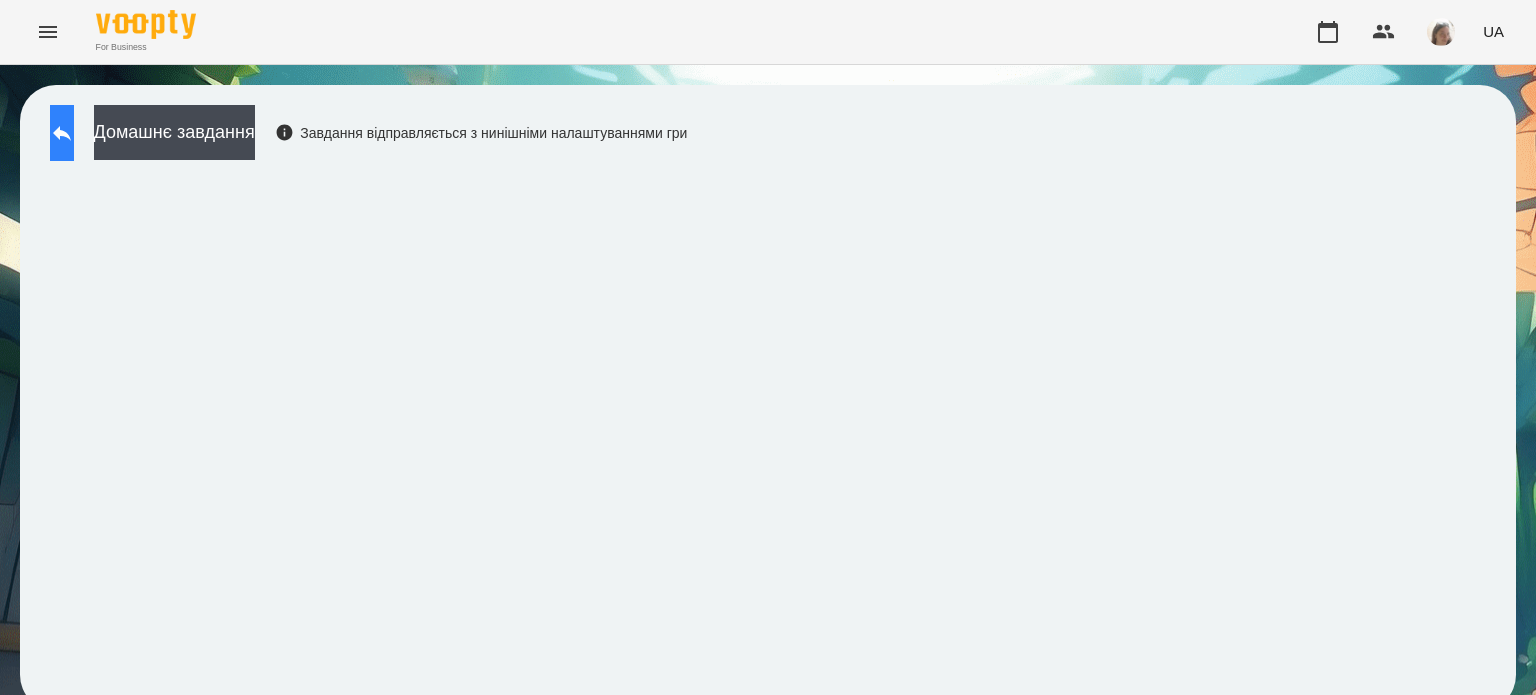 click 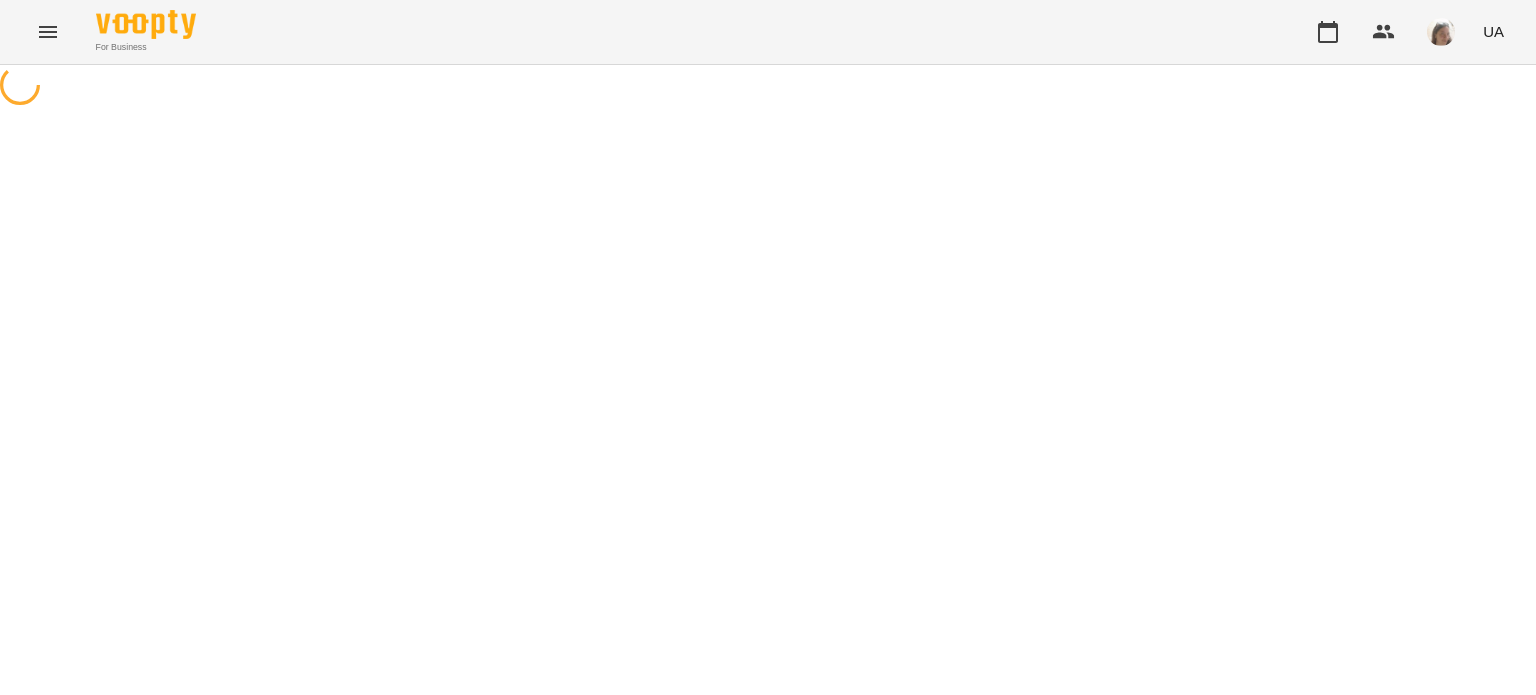 scroll, scrollTop: 0, scrollLeft: 0, axis: both 